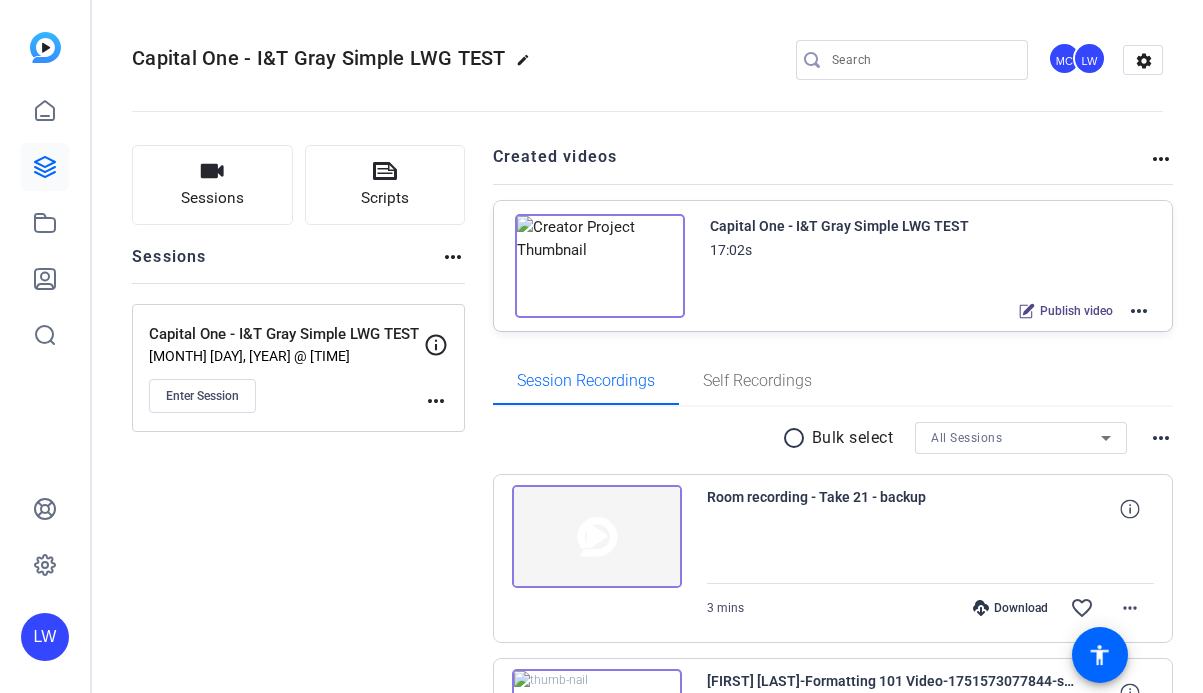 scroll, scrollTop: 0, scrollLeft: 0, axis: both 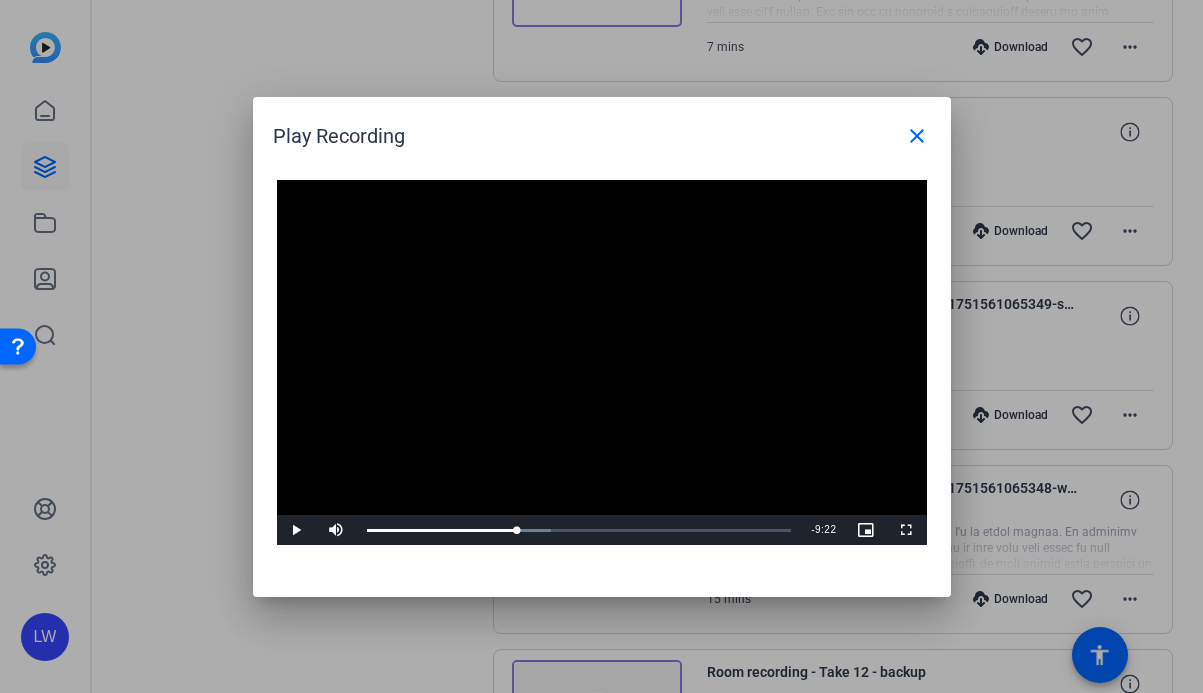 type 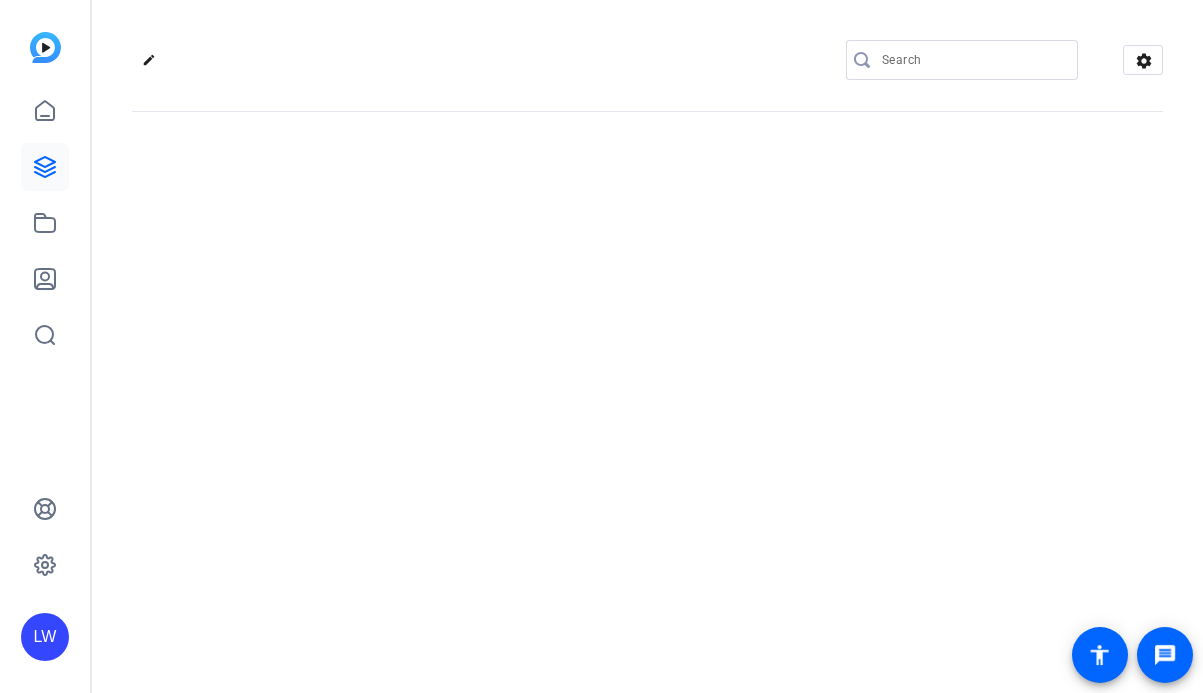 scroll, scrollTop: 0, scrollLeft: 0, axis: both 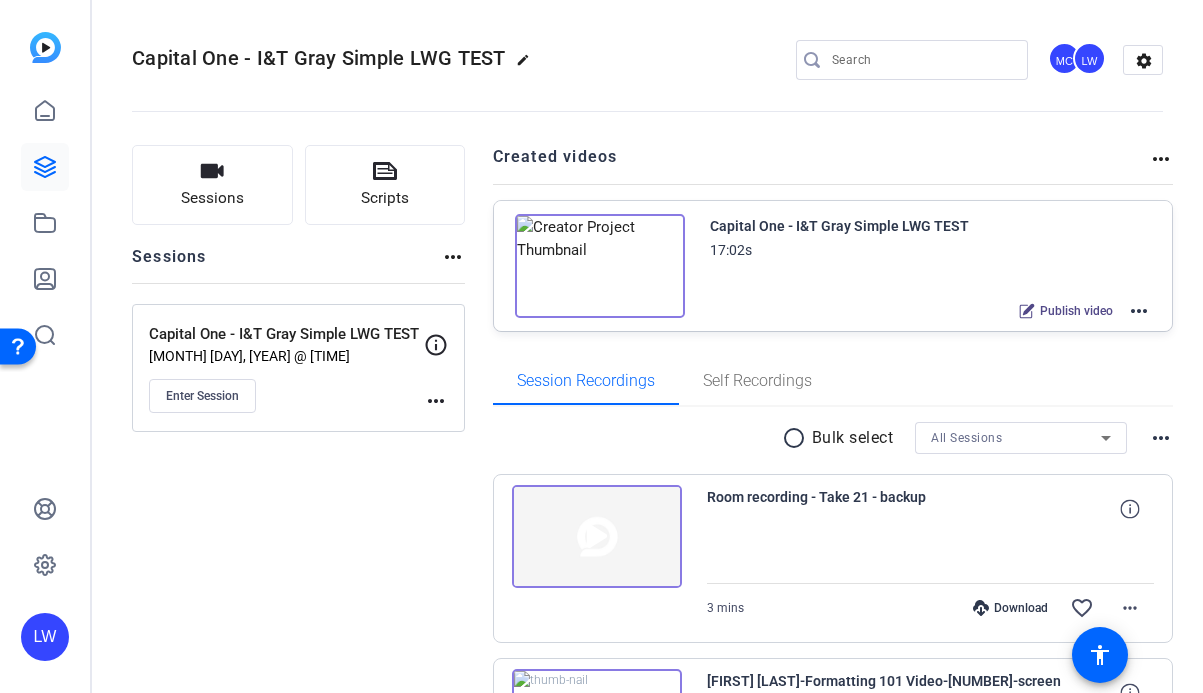 click on "more_horiz" 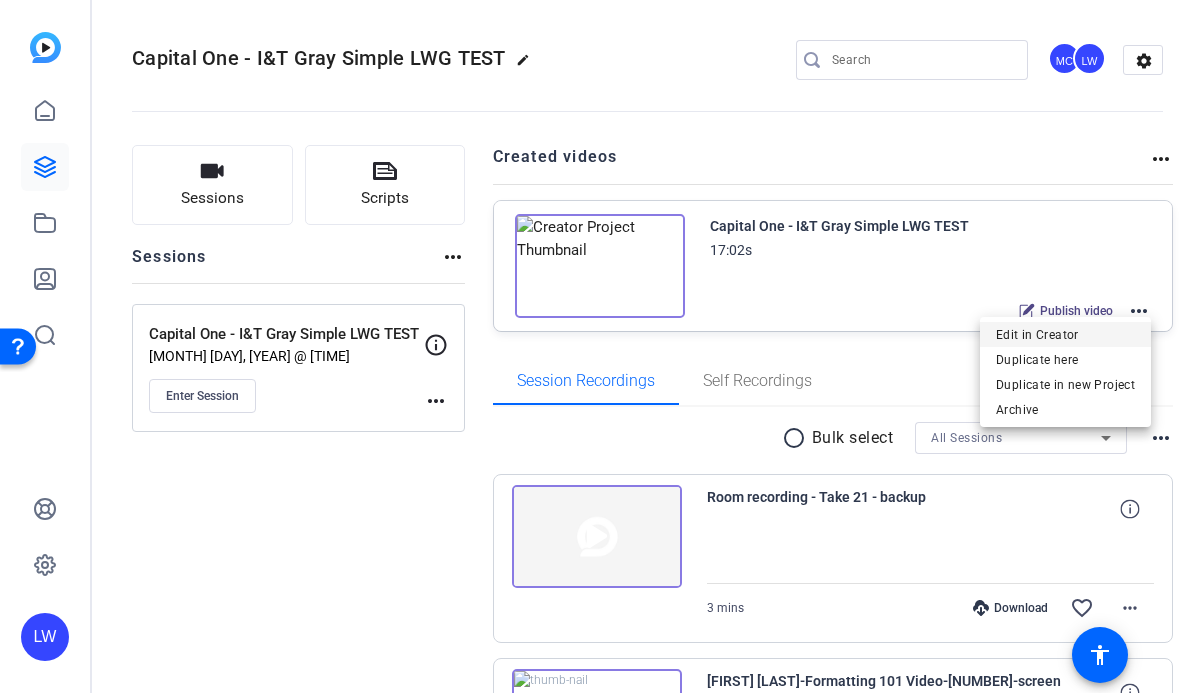 click on "Edit in Creator" at bounding box center [1065, 335] 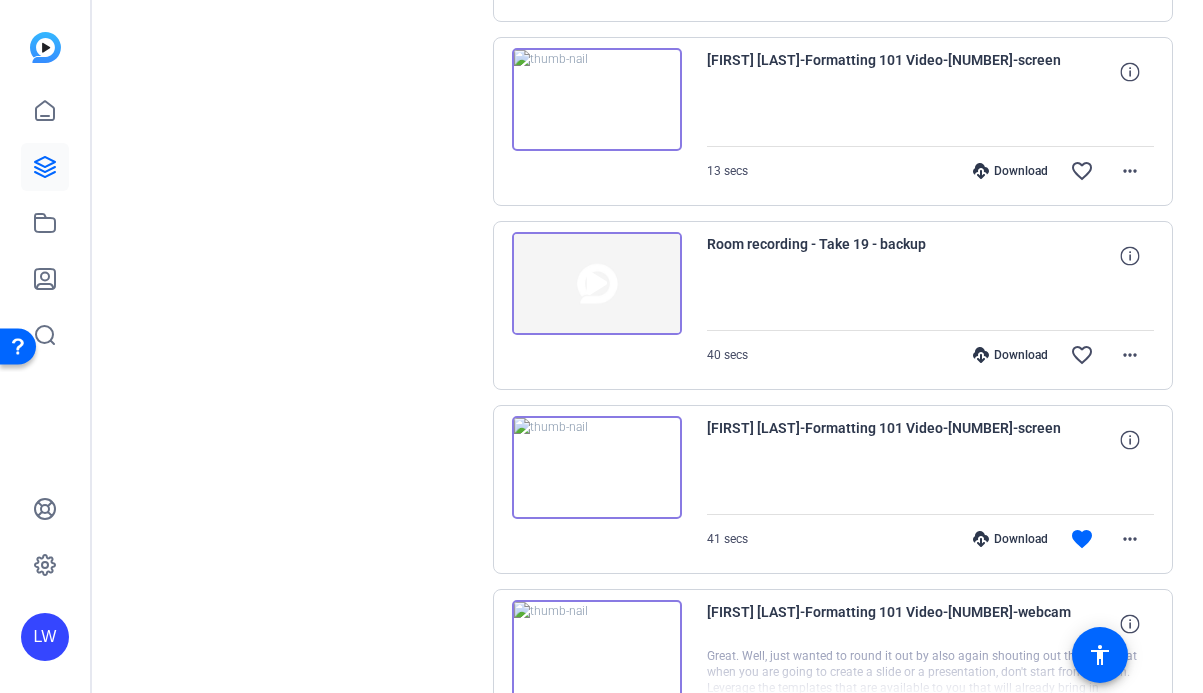 scroll, scrollTop: 1730, scrollLeft: 0, axis: vertical 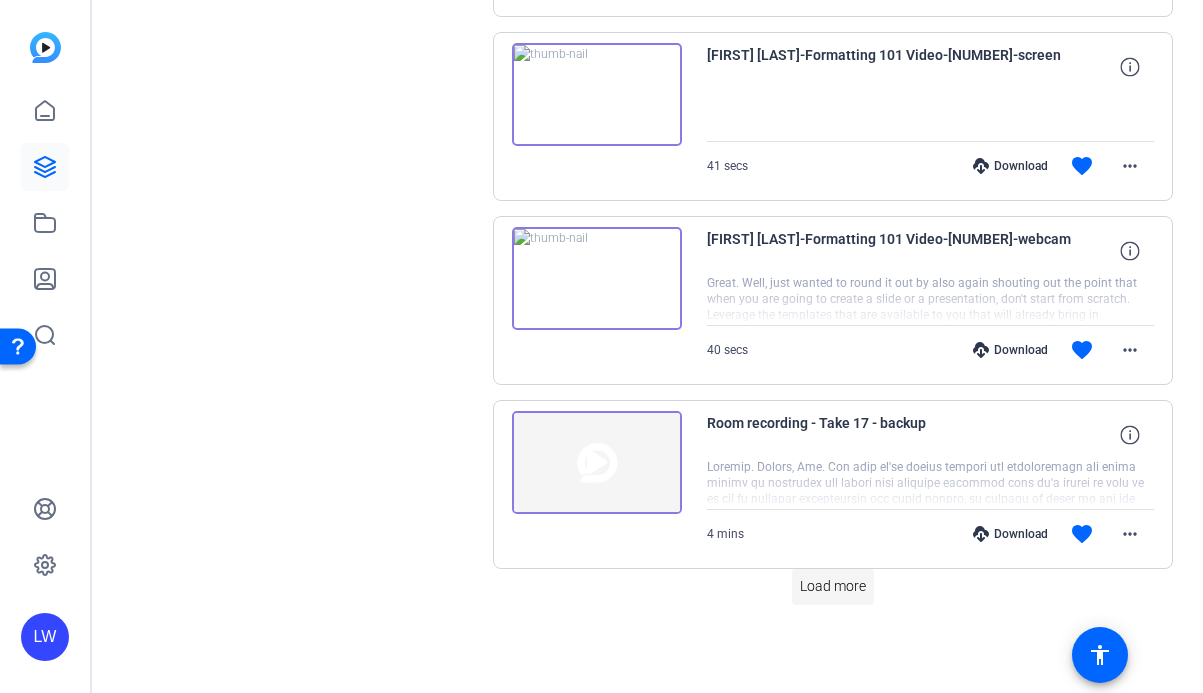 click at bounding box center [833, 587] 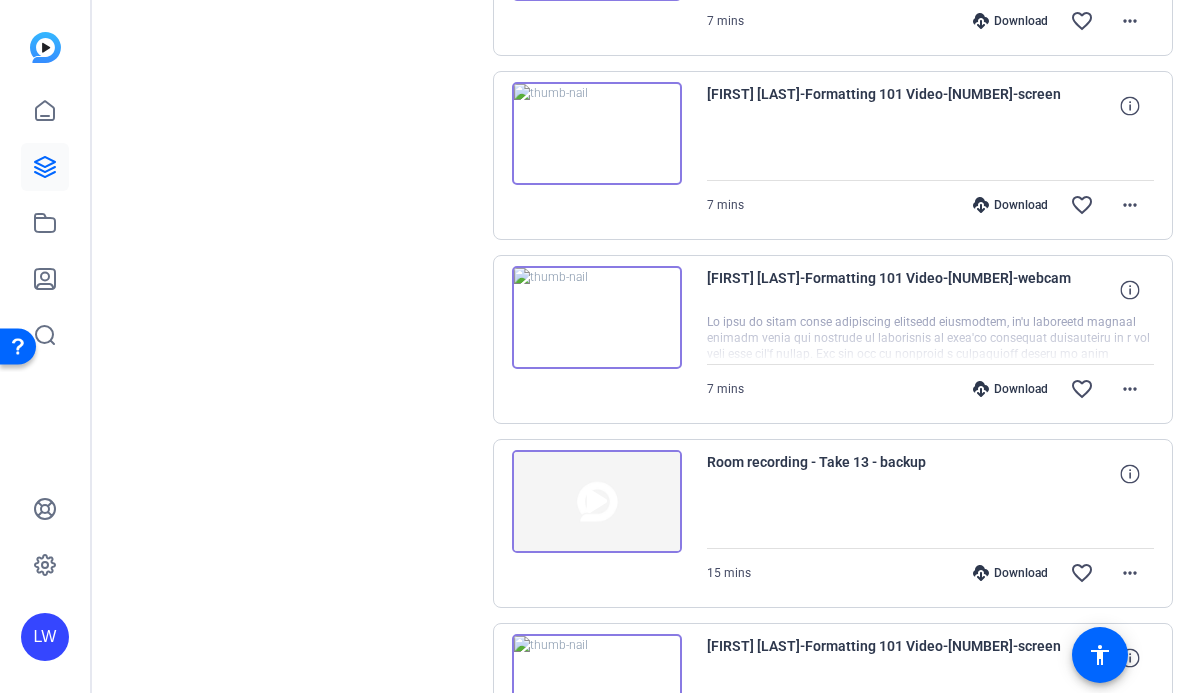 scroll, scrollTop: 3570, scrollLeft: 0, axis: vertical 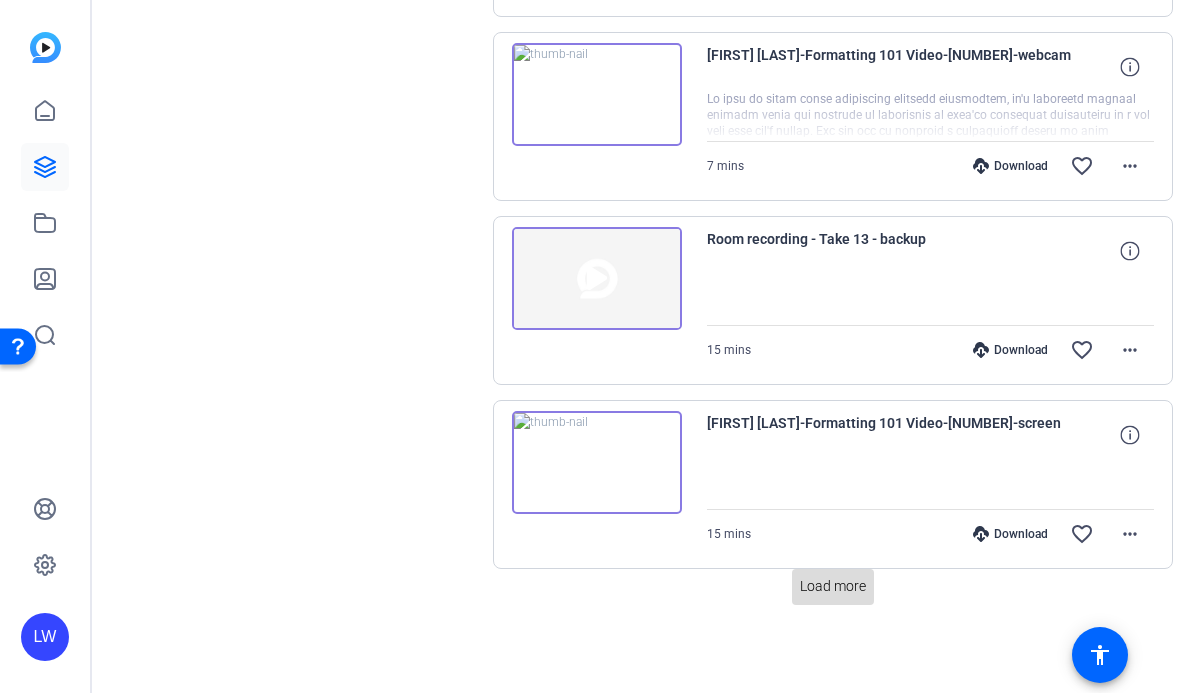 click on "Load more" at bounding box center [833, 586] 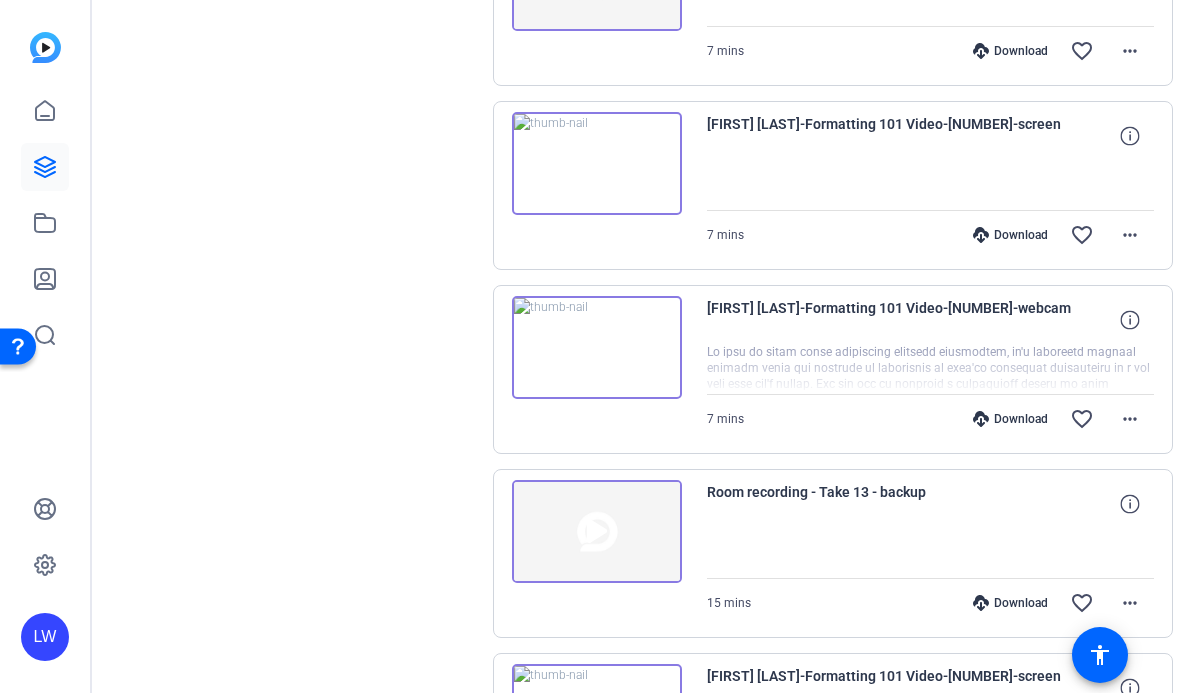 scroll, scrollTop: 3316, scrollLeft: 0, axis: vertical 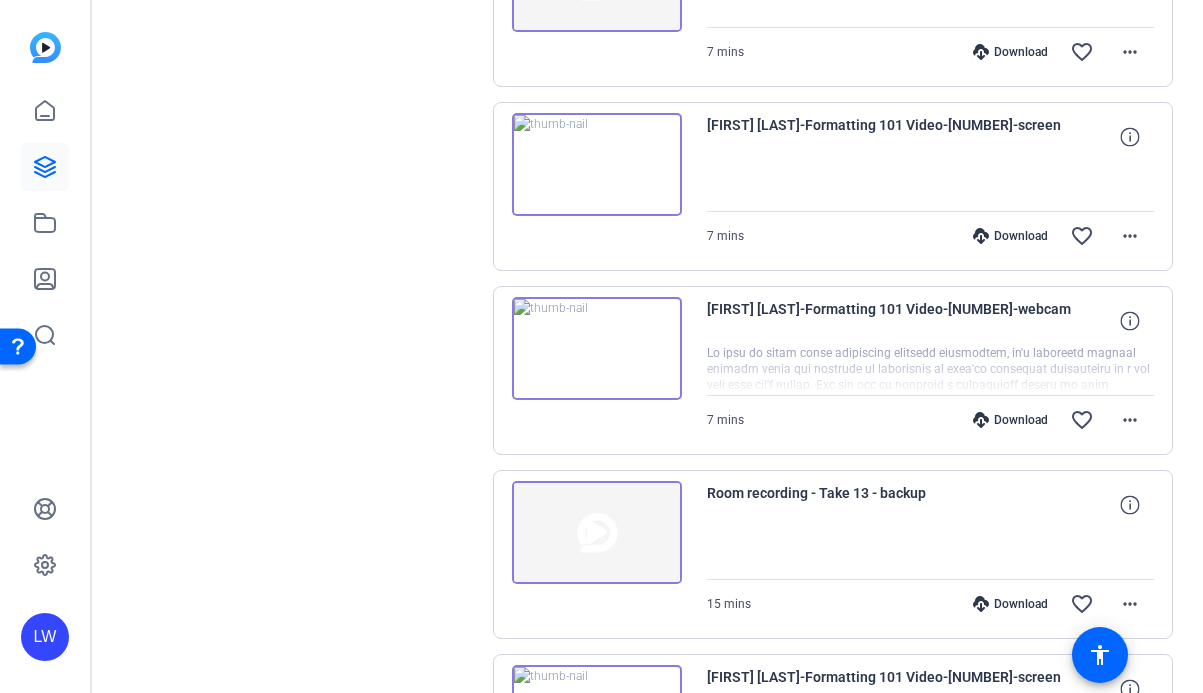 click at bounding box center [597, 533] 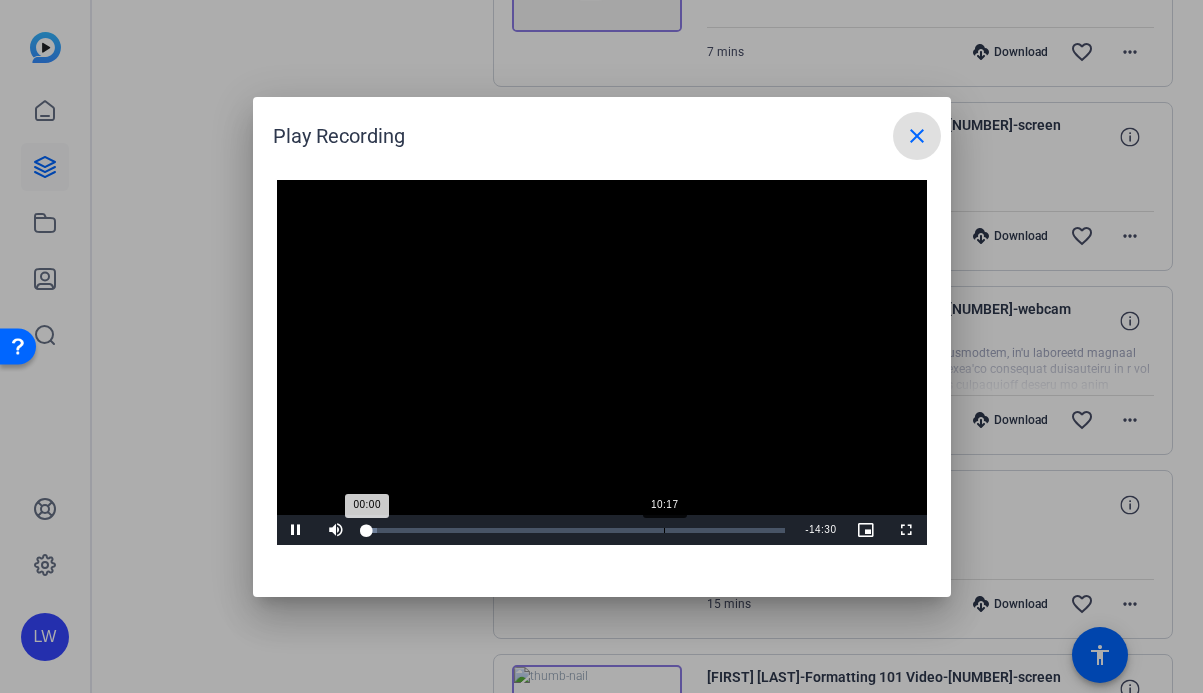 click on "10:17" at bounding box center (664, 530) 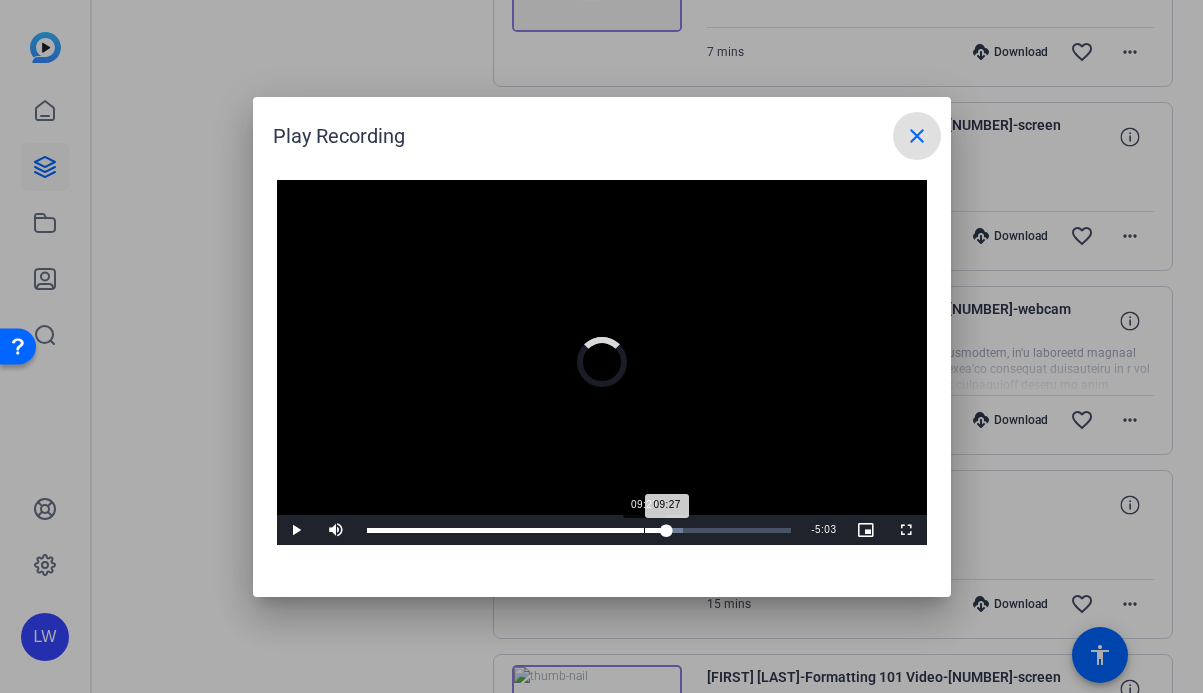 click on "09:27" at bounding box center (644, 530) 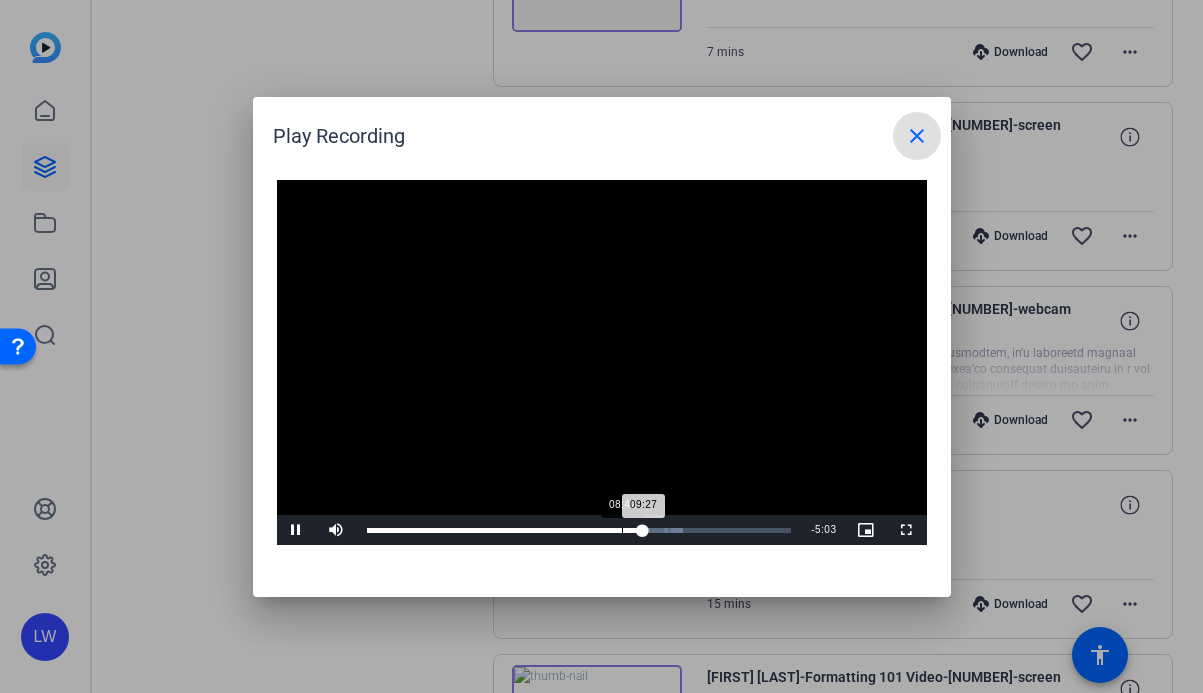 click on "Loaded :  74.64% 08:42 09:27" at bounding box center [579, 530] 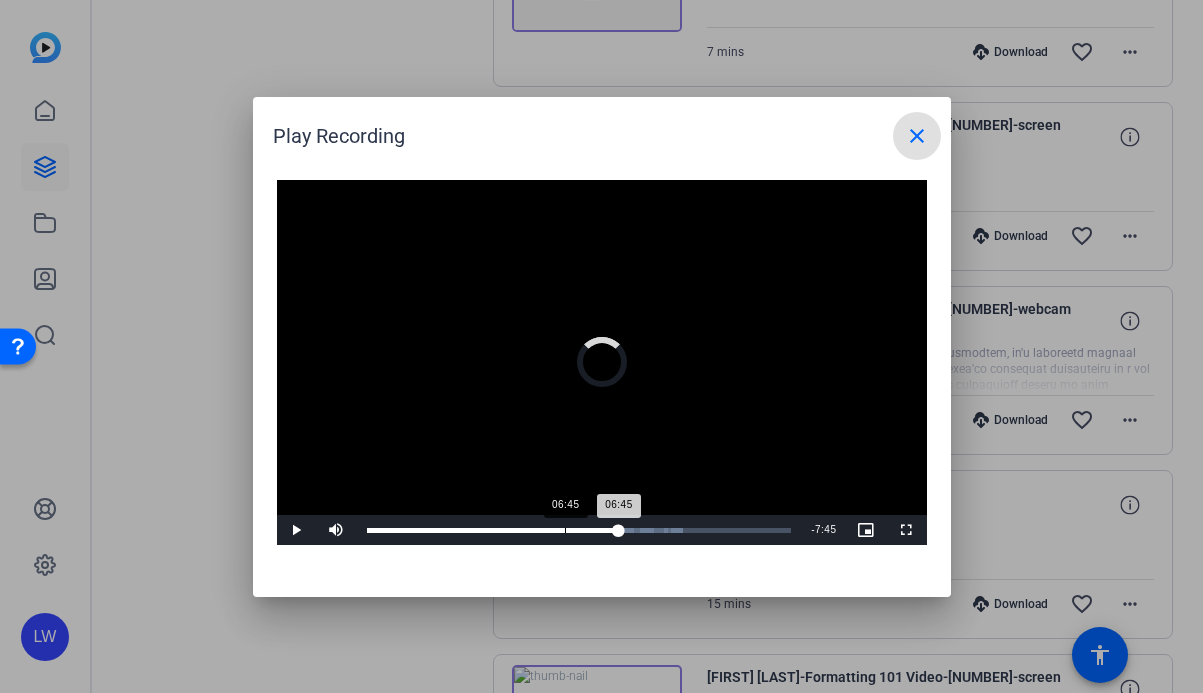 click on "Loaded :  74.64% 06:45 06:45" at bounding box center [579, 530] 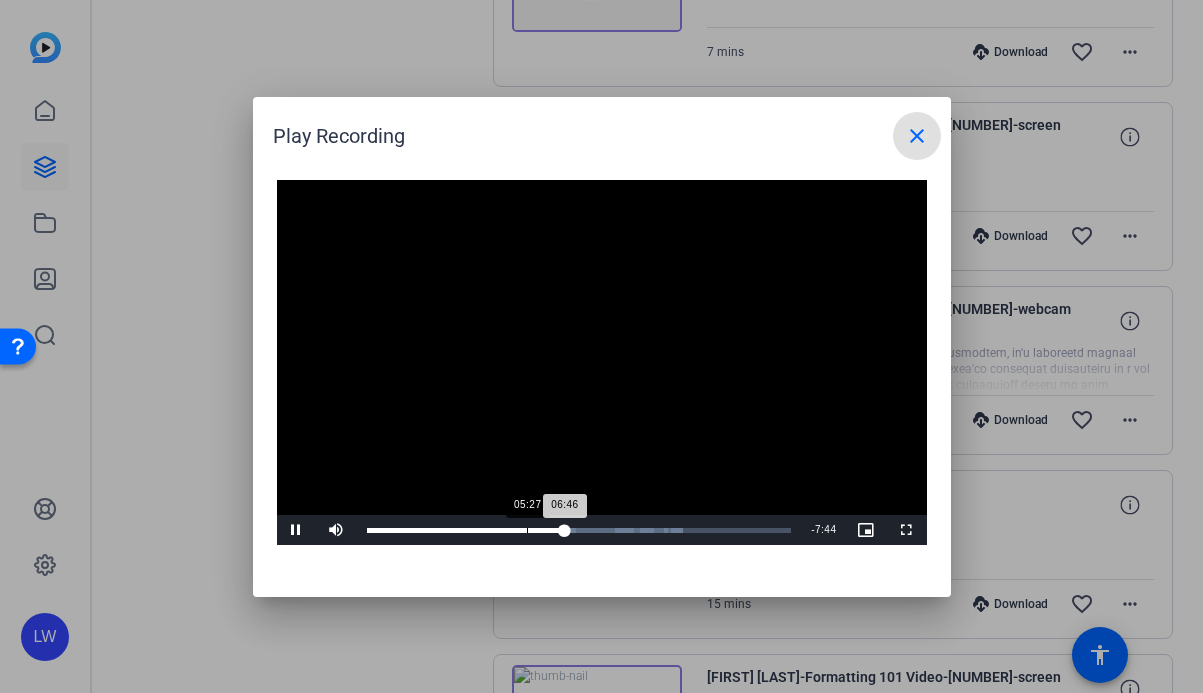 click on "Loaded :  74.64% 05:27 06:46" at bounding box center (579, 530) 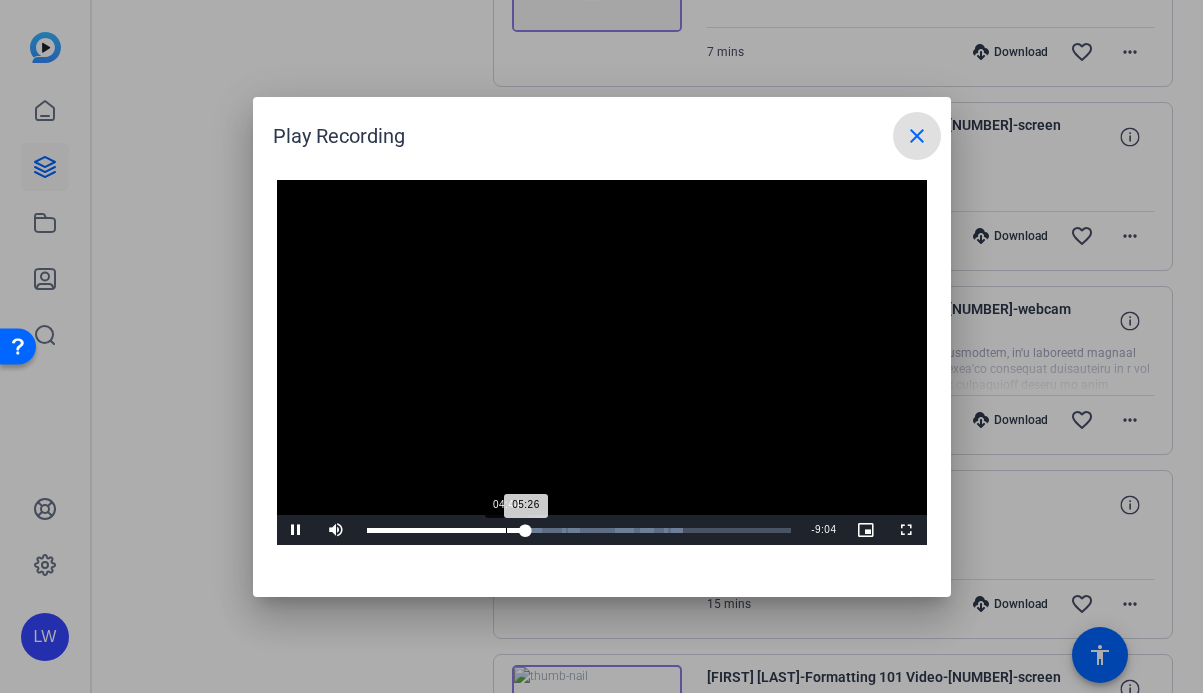click on "Loaded :  74.64% 04:44 05:26" at bounding box center (579, 530) 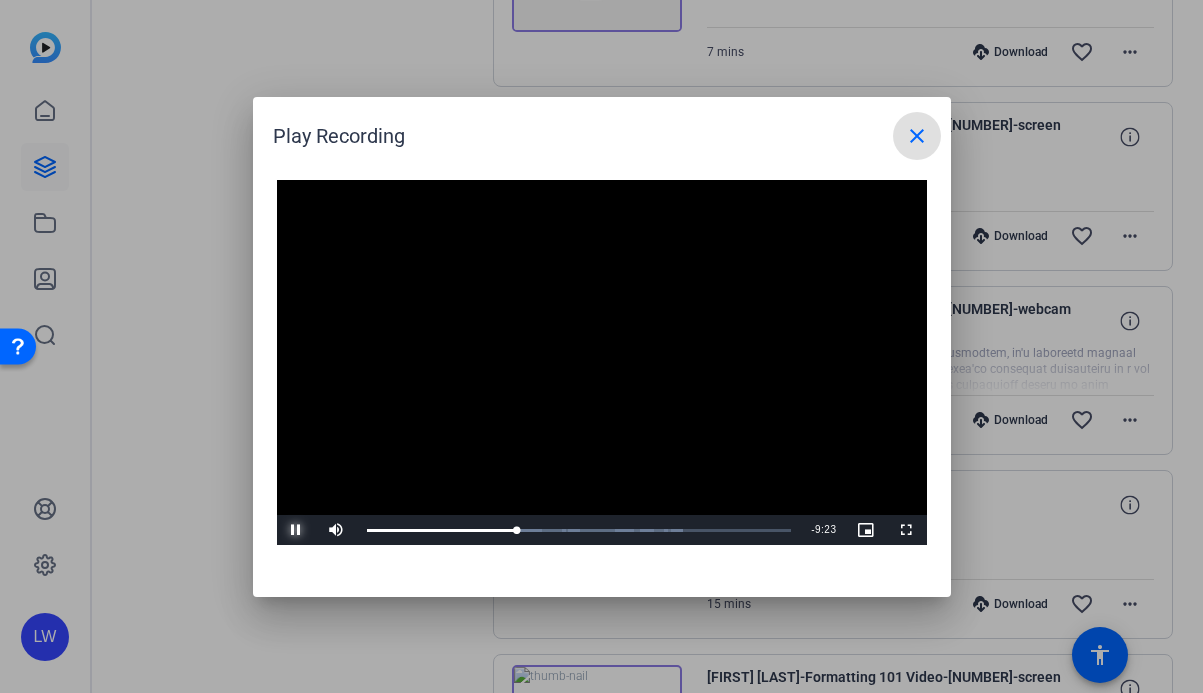 click at bounding box center [297, 530] 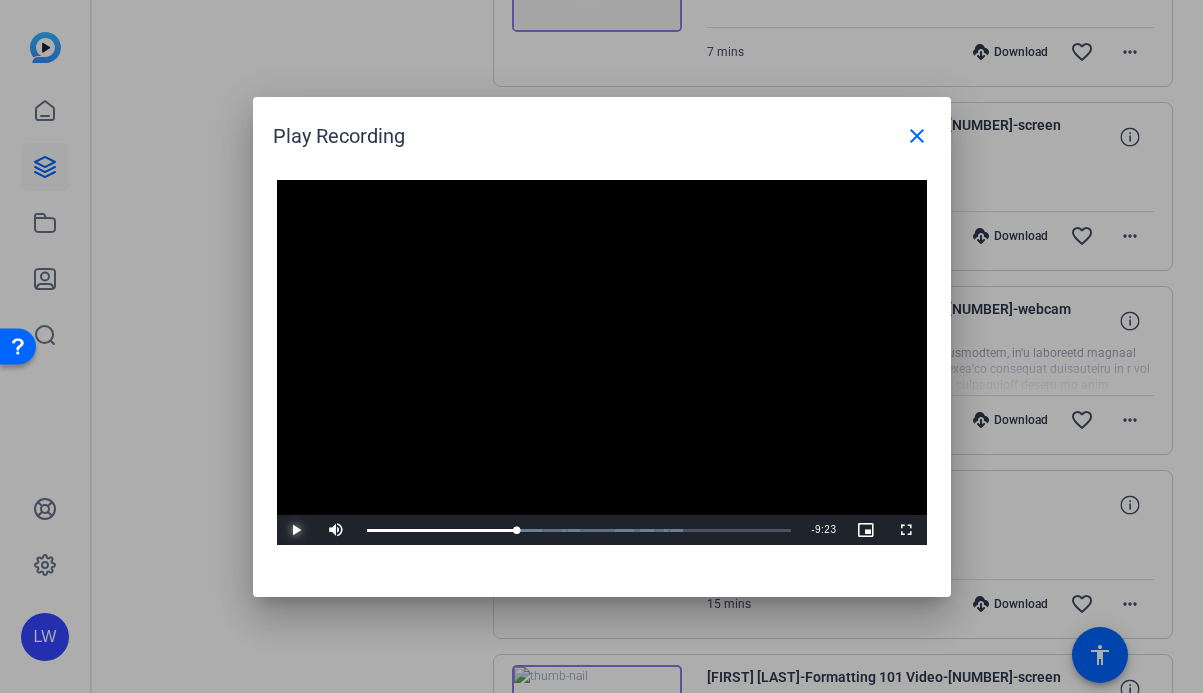 click at bounding box center [297, 530] 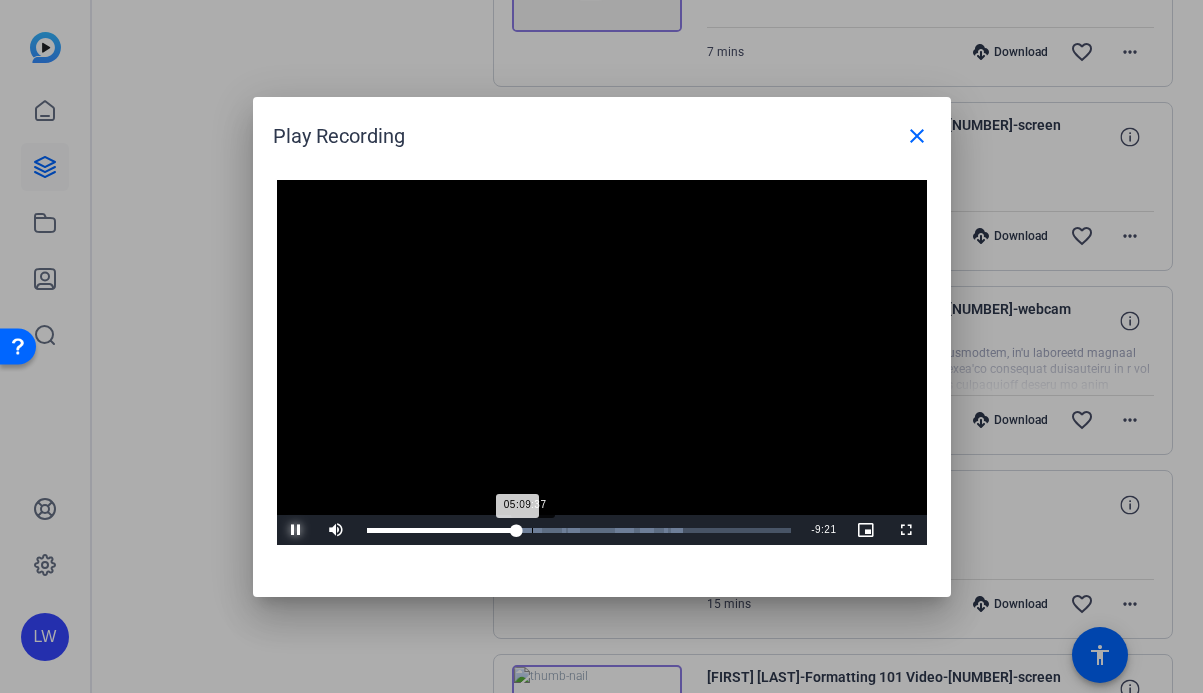 click on "Loaded :  74.64% 05:37 05:09" at bounding box center [579, 530] 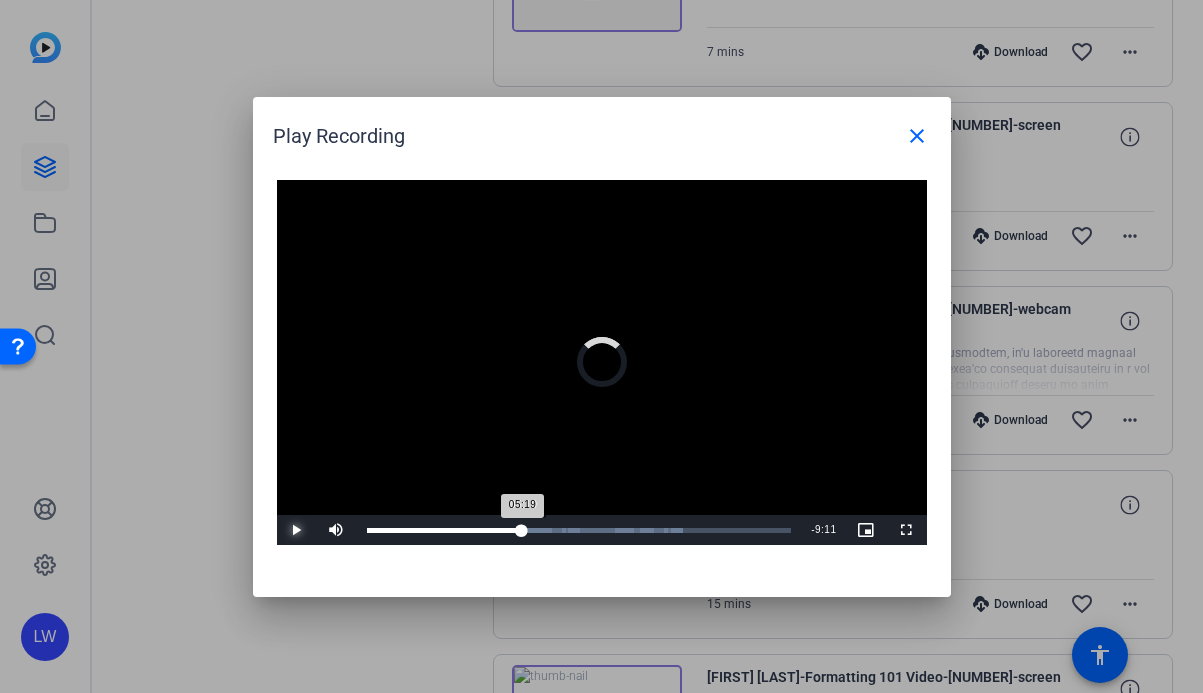 click on "Loaded :  74.64% 05:19 05:19" at bounding box center [579, 530] 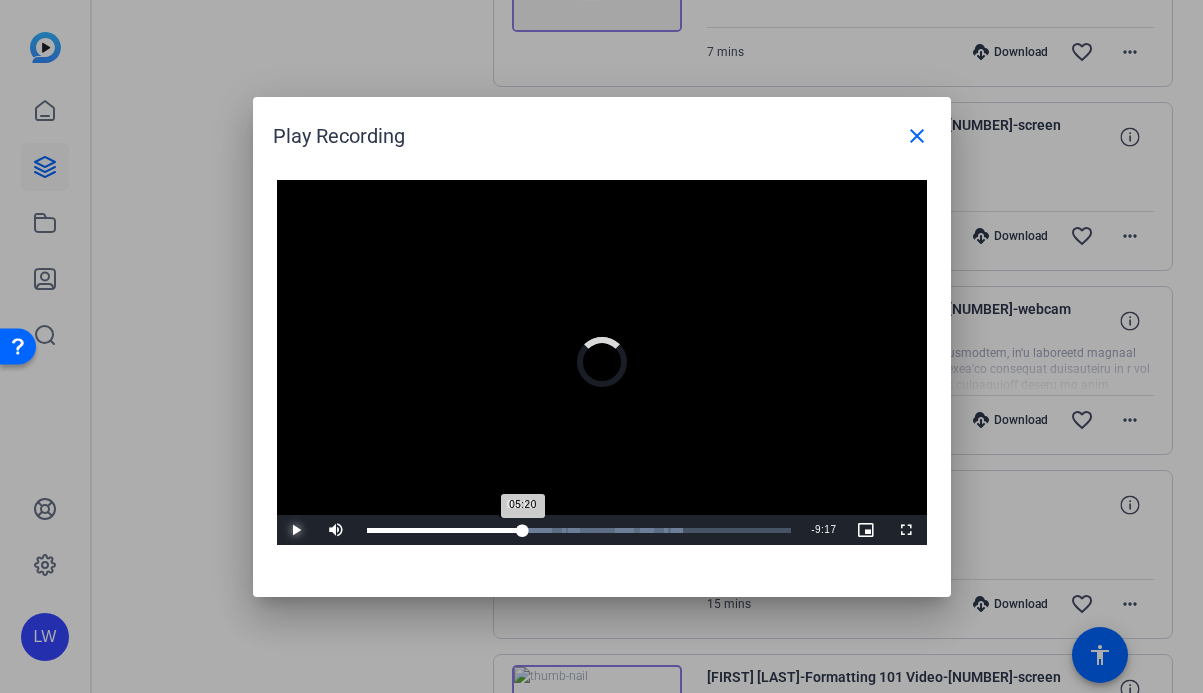 click on "05:20" at bounding box center [445, 530] 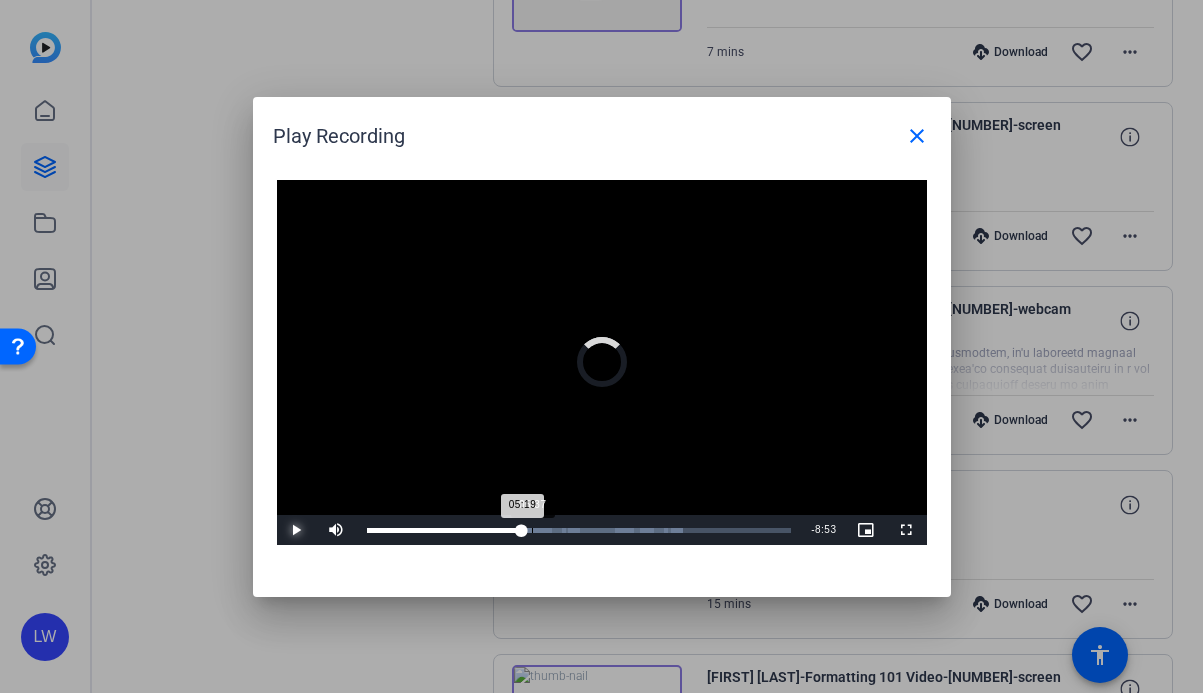 click on "05:37" at bounding box center (532, 530) 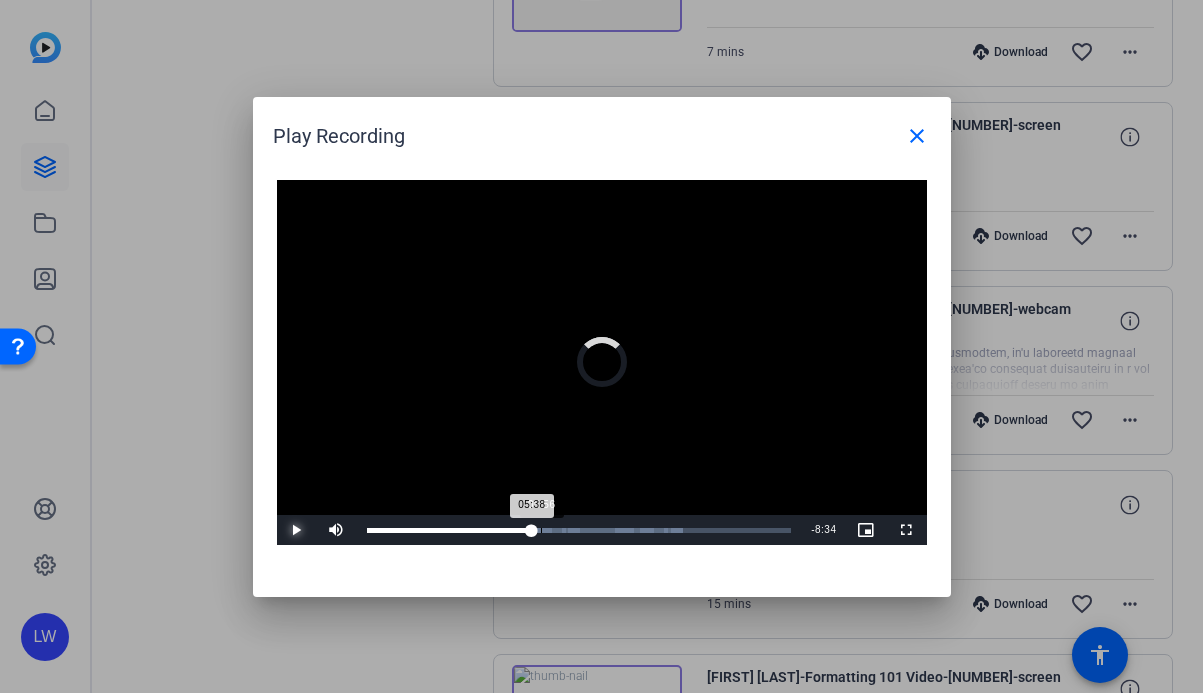 click on "05:56" at bounding box center [541, 530] 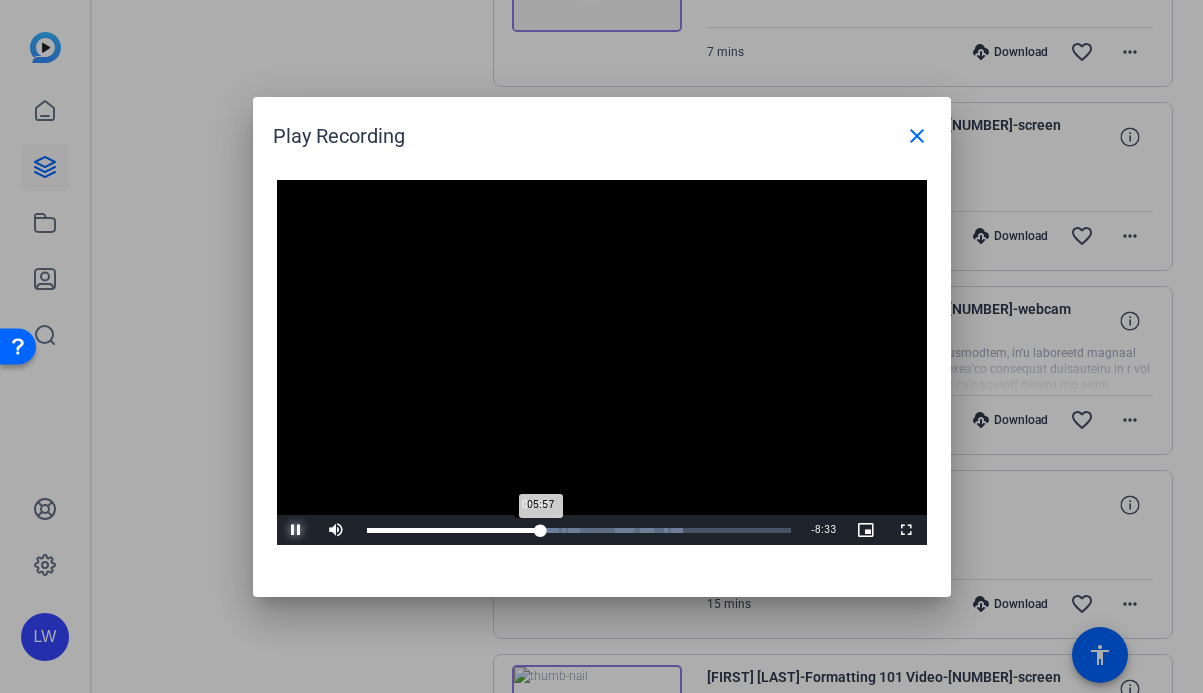 click on "05:57" at bounding box center (454, 530) 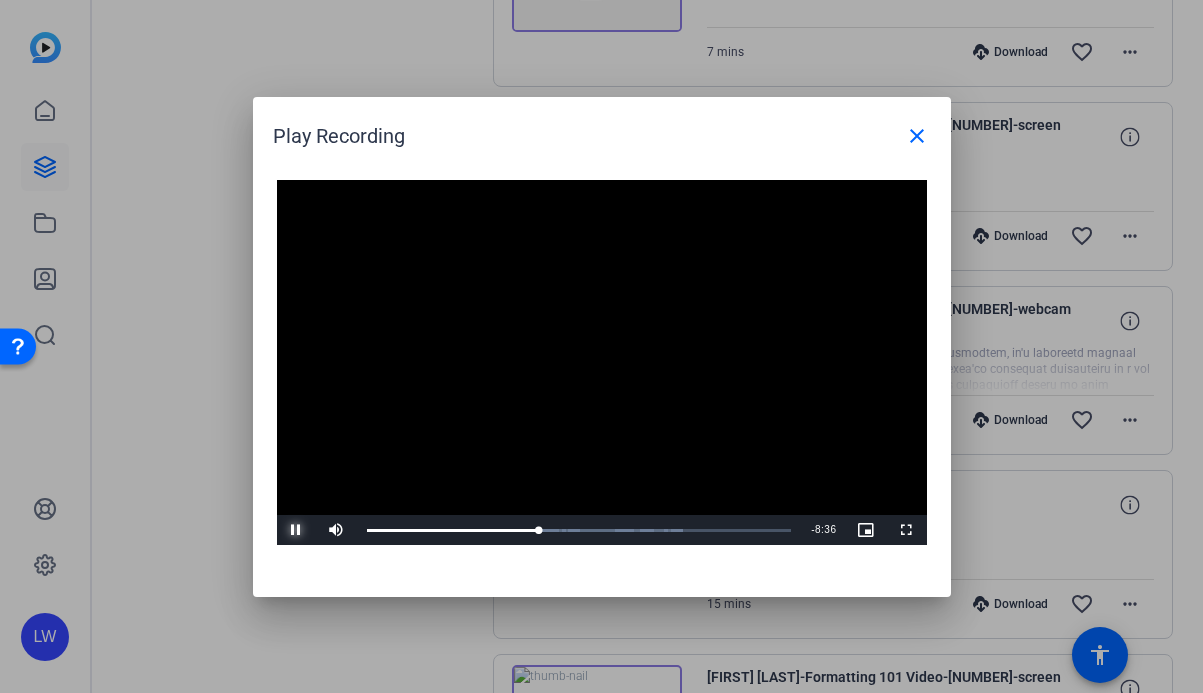 click at bounding box center (297, 530) 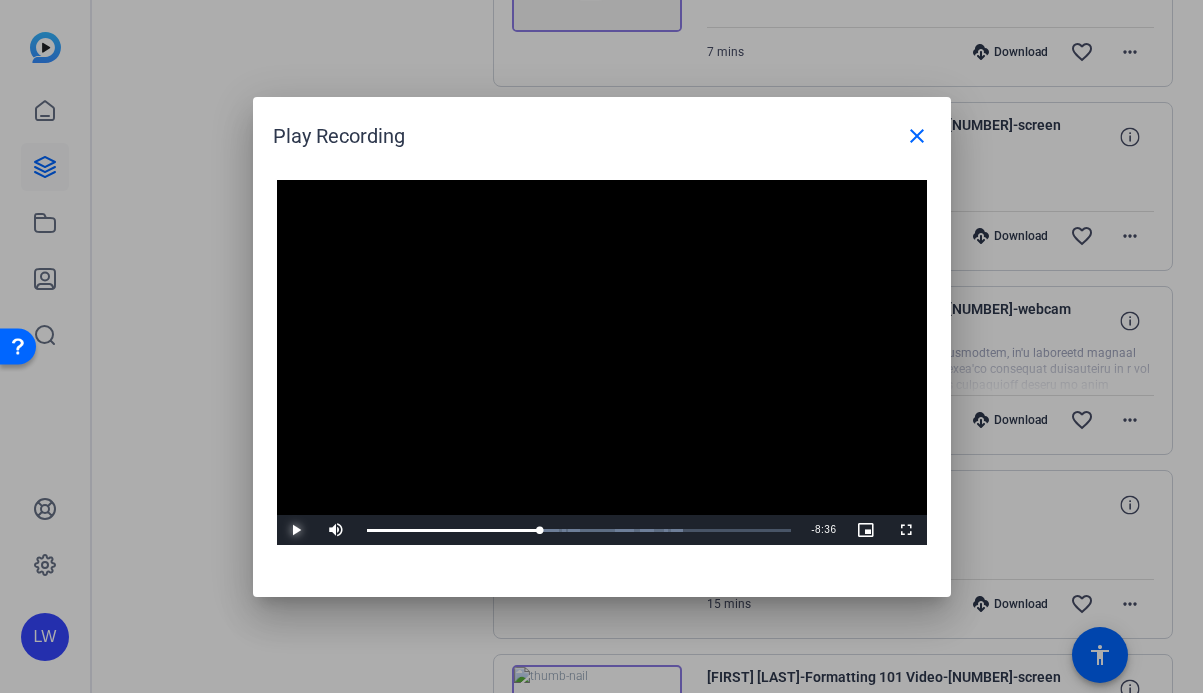 click at bounding box center [297, 530] 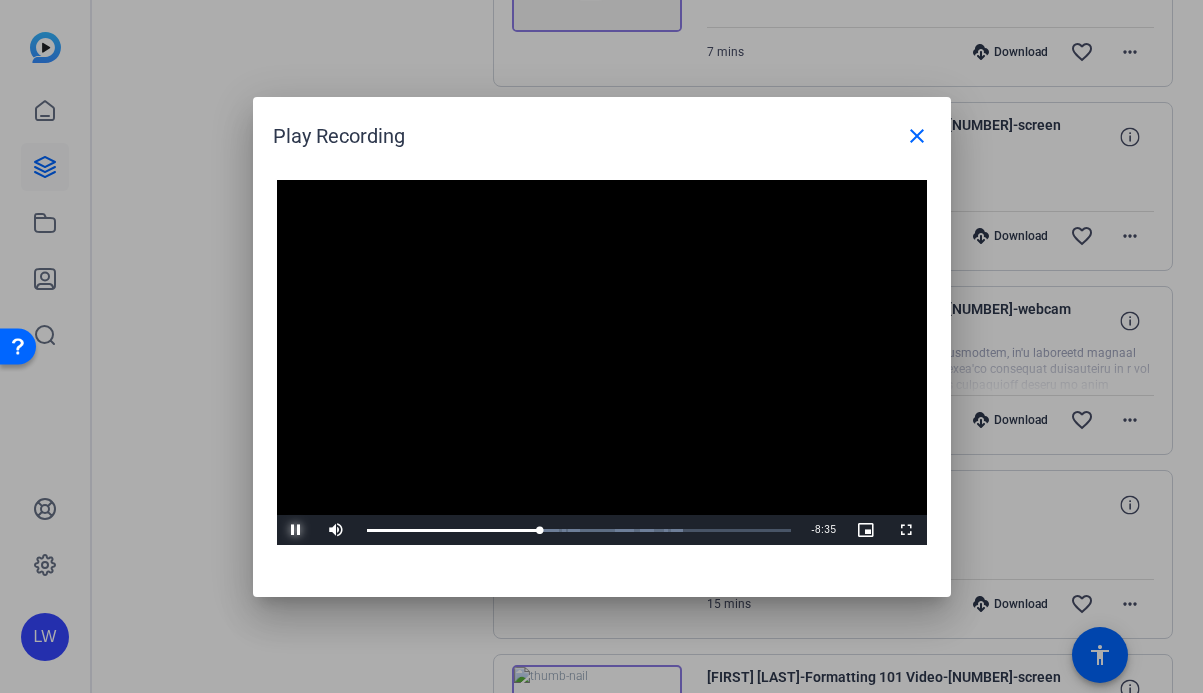 click at bounding box center (297, 530) 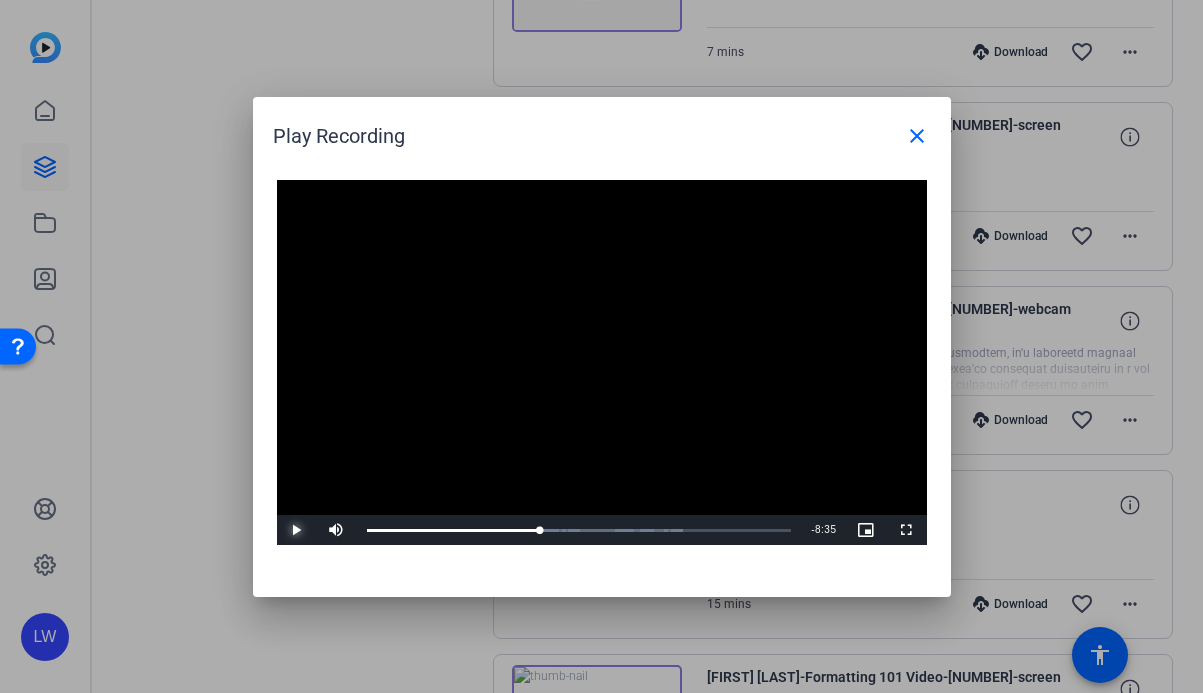 click at bounding box center [297, 530] 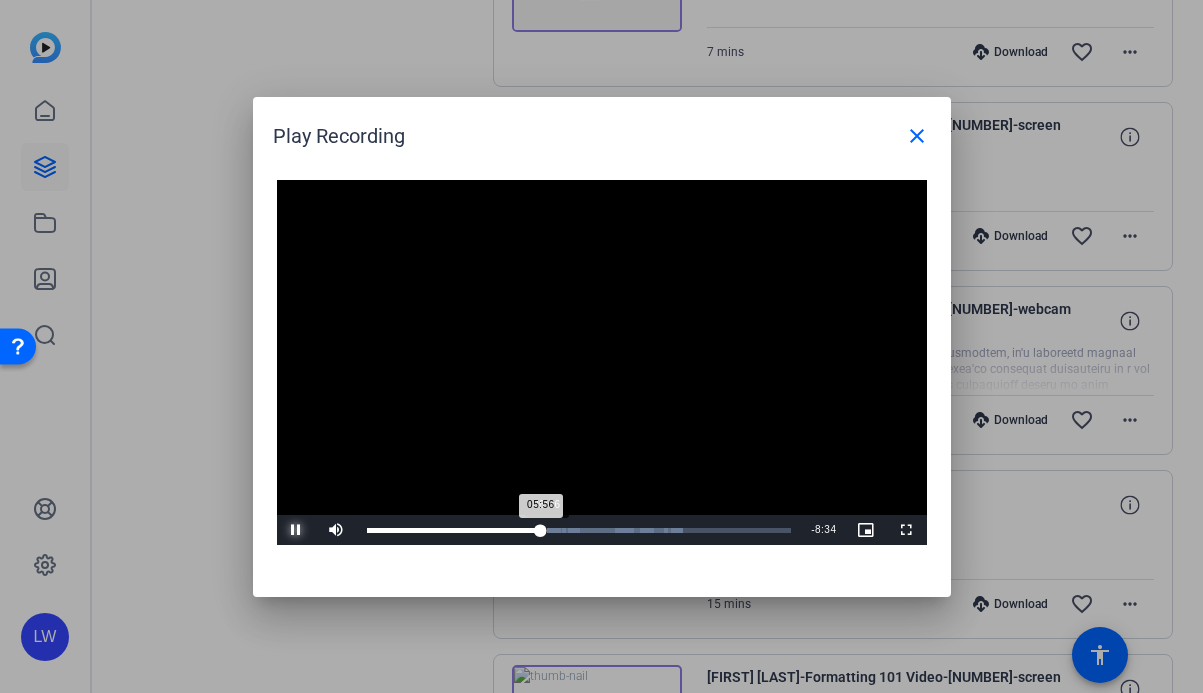 click on "05:56" at bounding box center [454, 530] 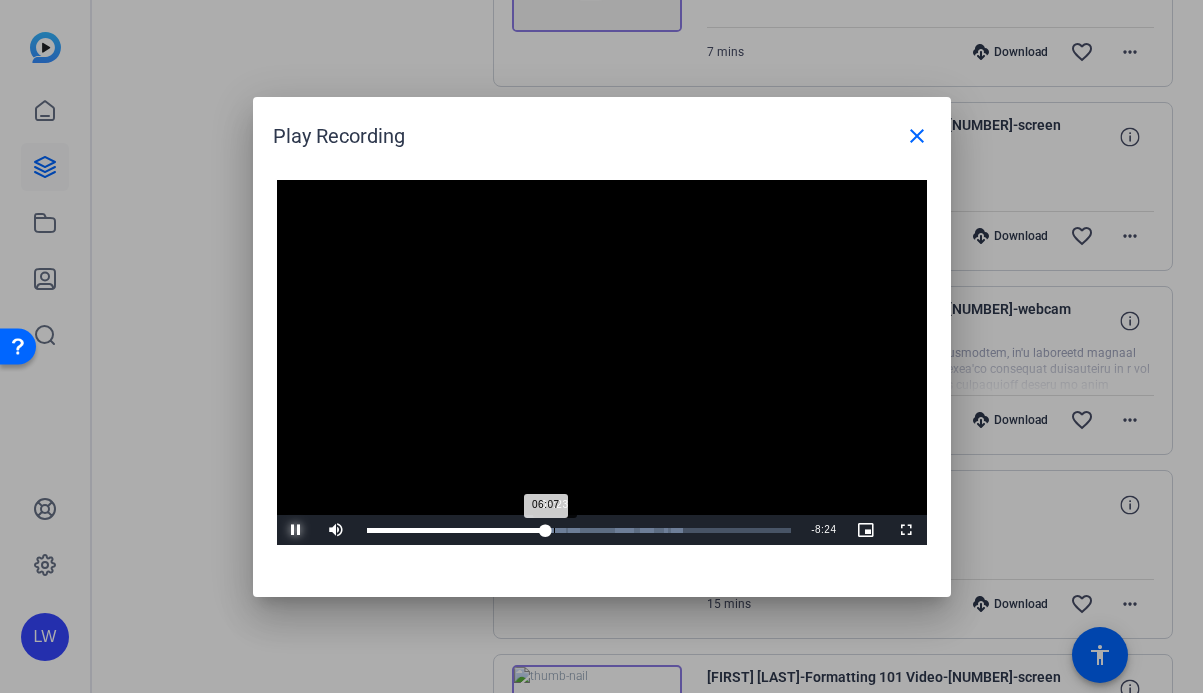 click on "Loaded :  74.64% 06:23 06:07" at bounding box center [579, 530] 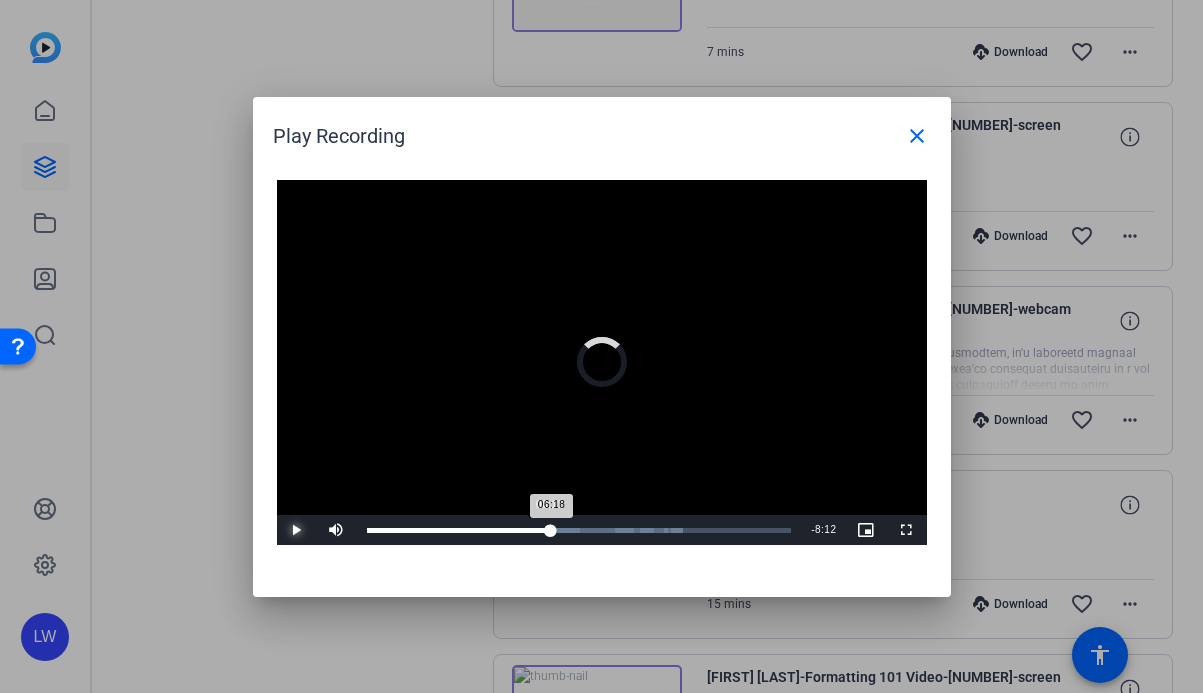 click on "06:18" at bounding box center [459, 530] 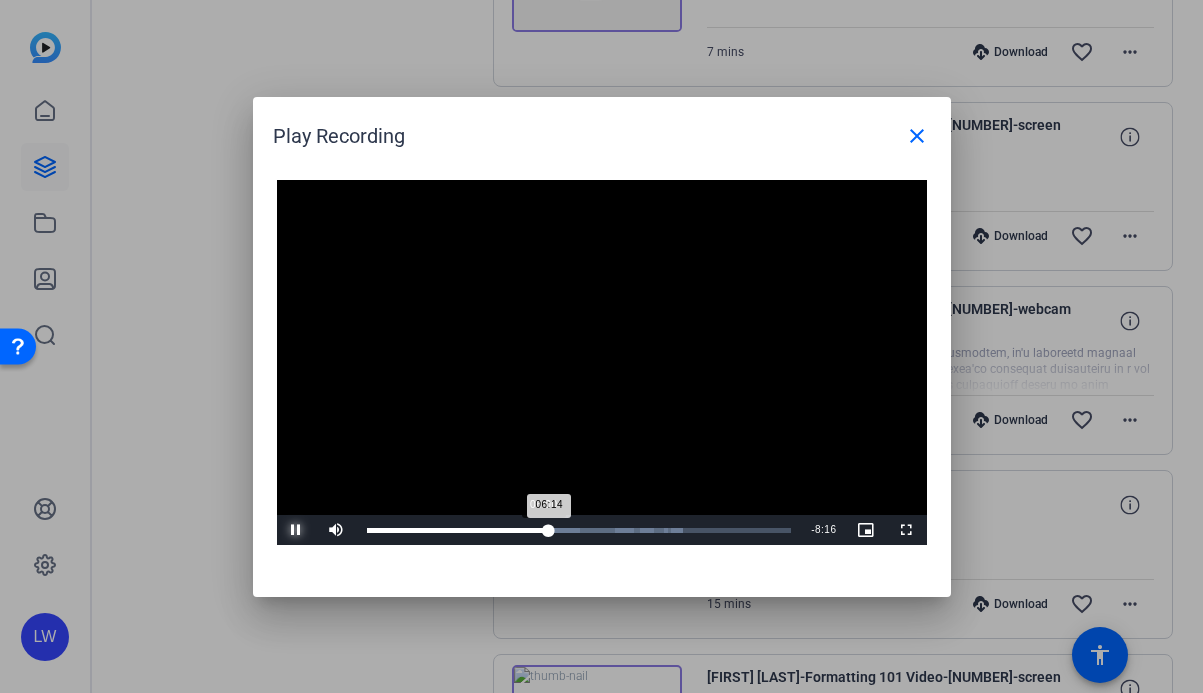 click on "06:14" at bounding box center [458, 530] 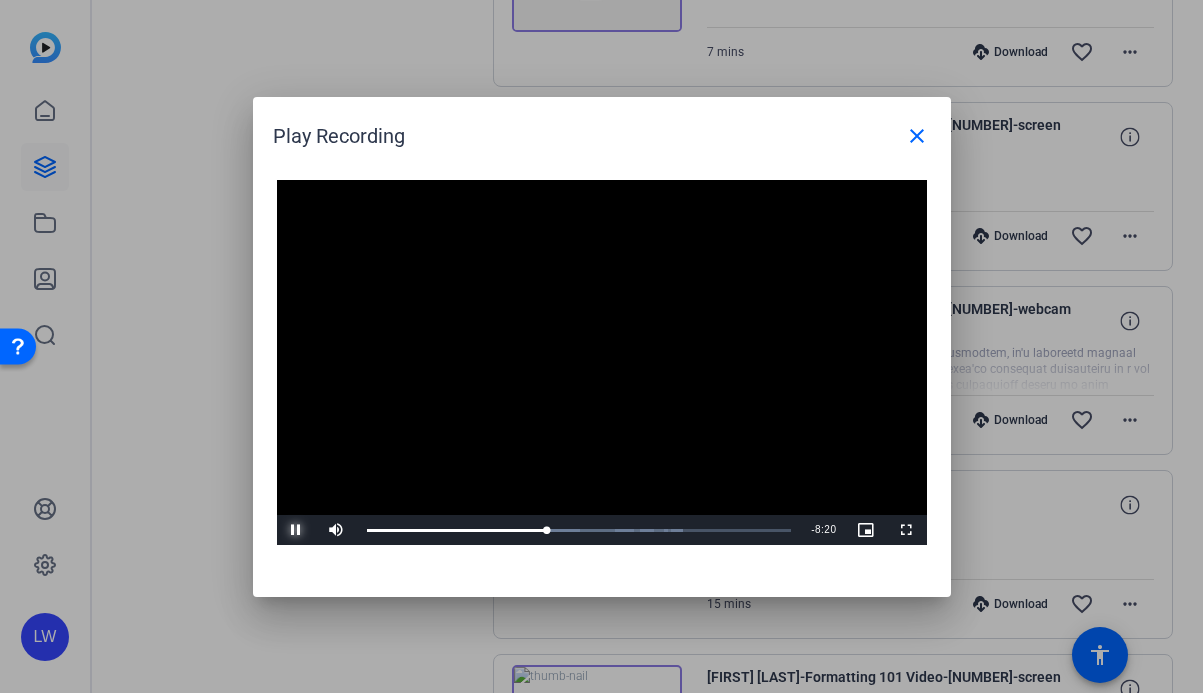 click at bounding box center [297, 530] 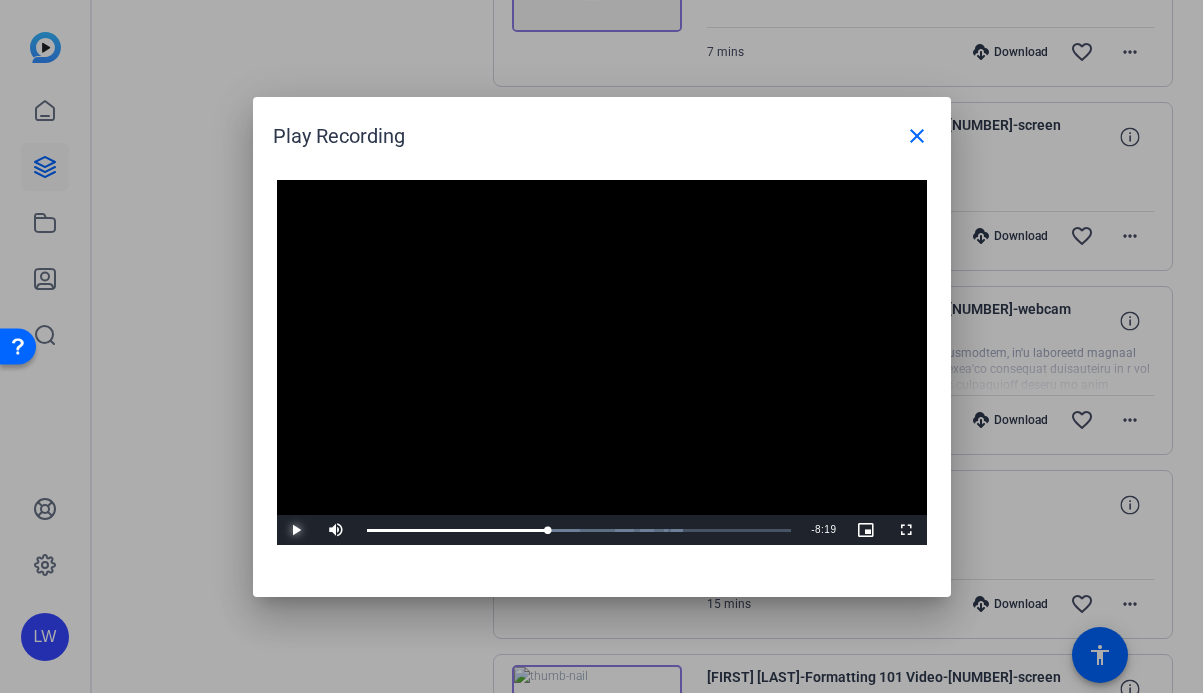 click at bounding box center (297, 530) 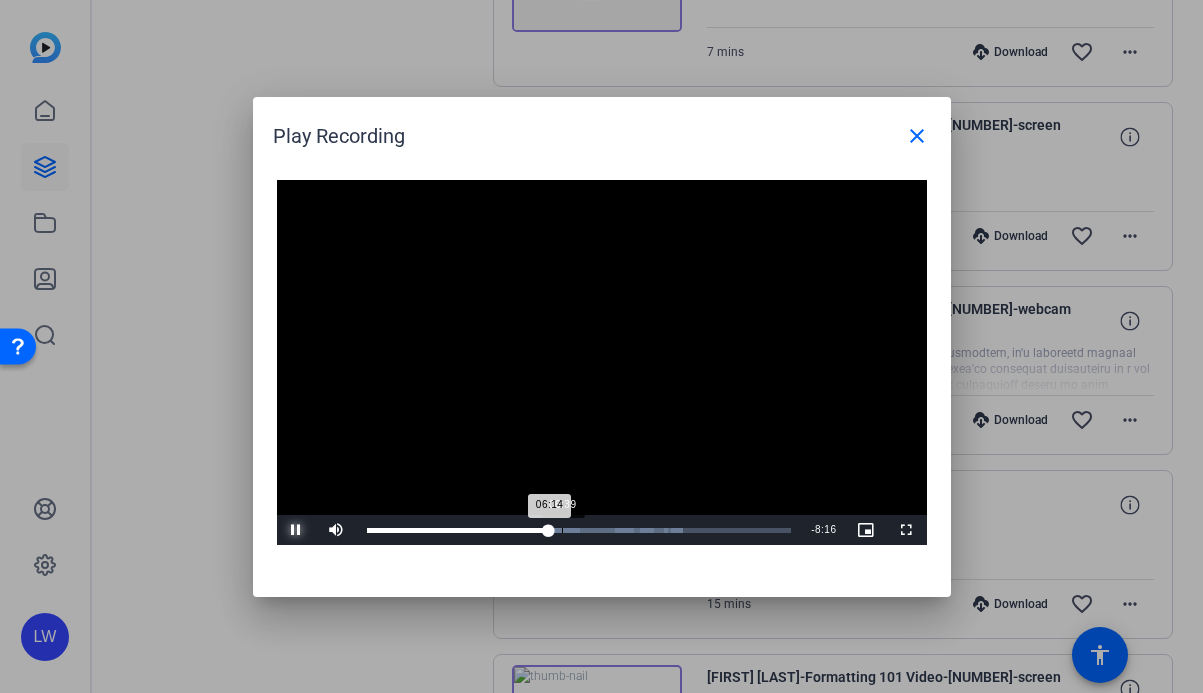click at bounding box center (541, 530) 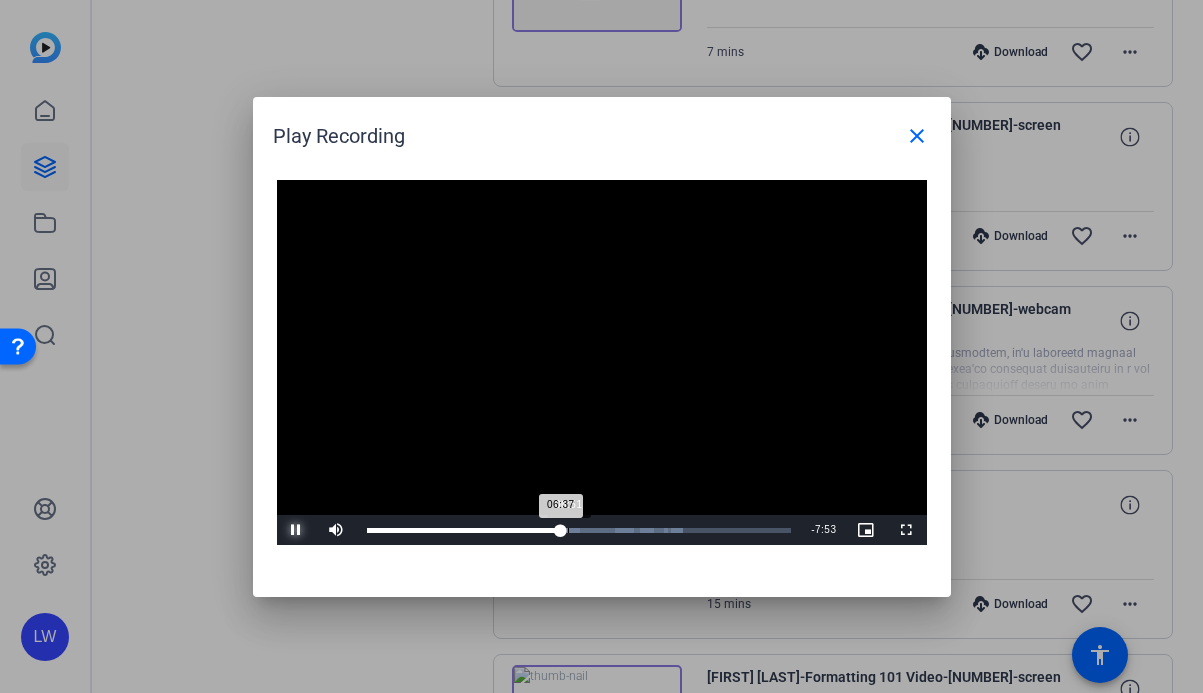 click on "06:51" at bounding box center [568, 530] 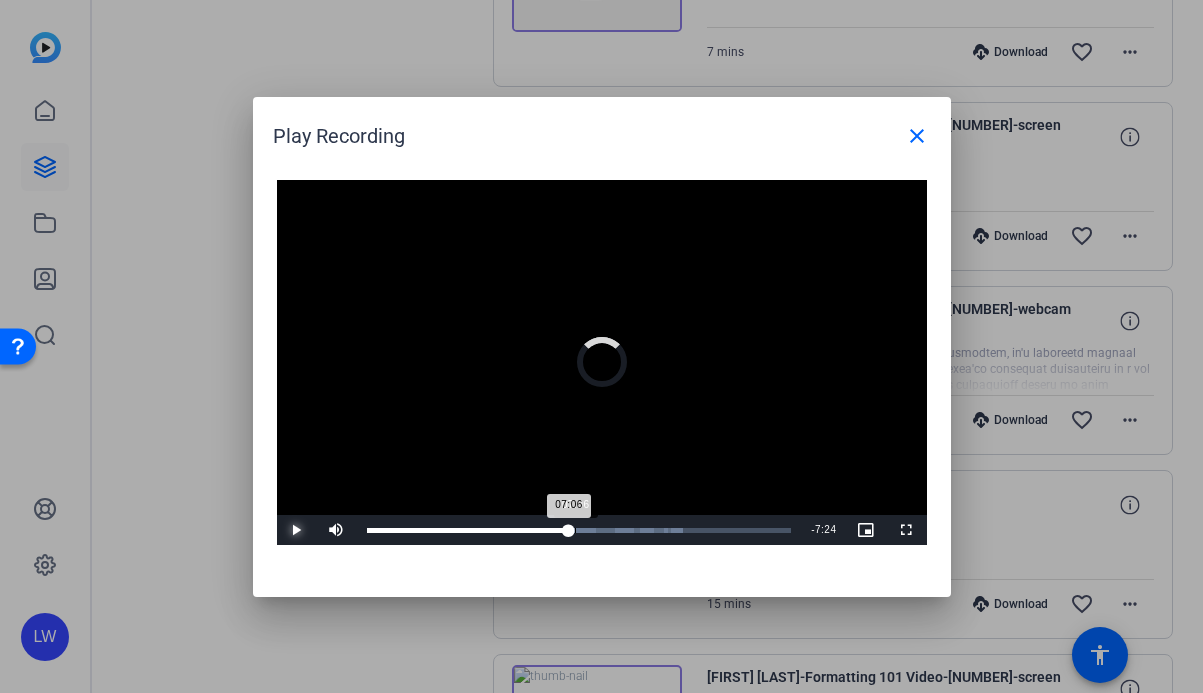 click on "07:06" at bounding box center [468, 530] 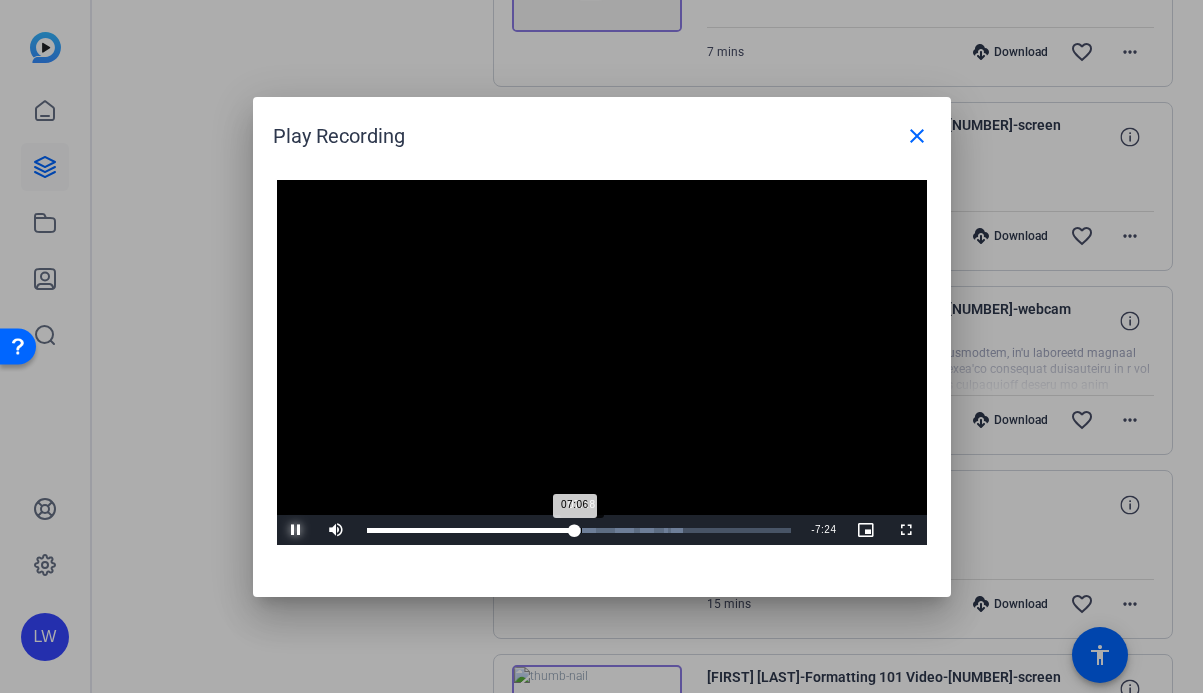 click on "07:06" at bounding box center (471, 530) 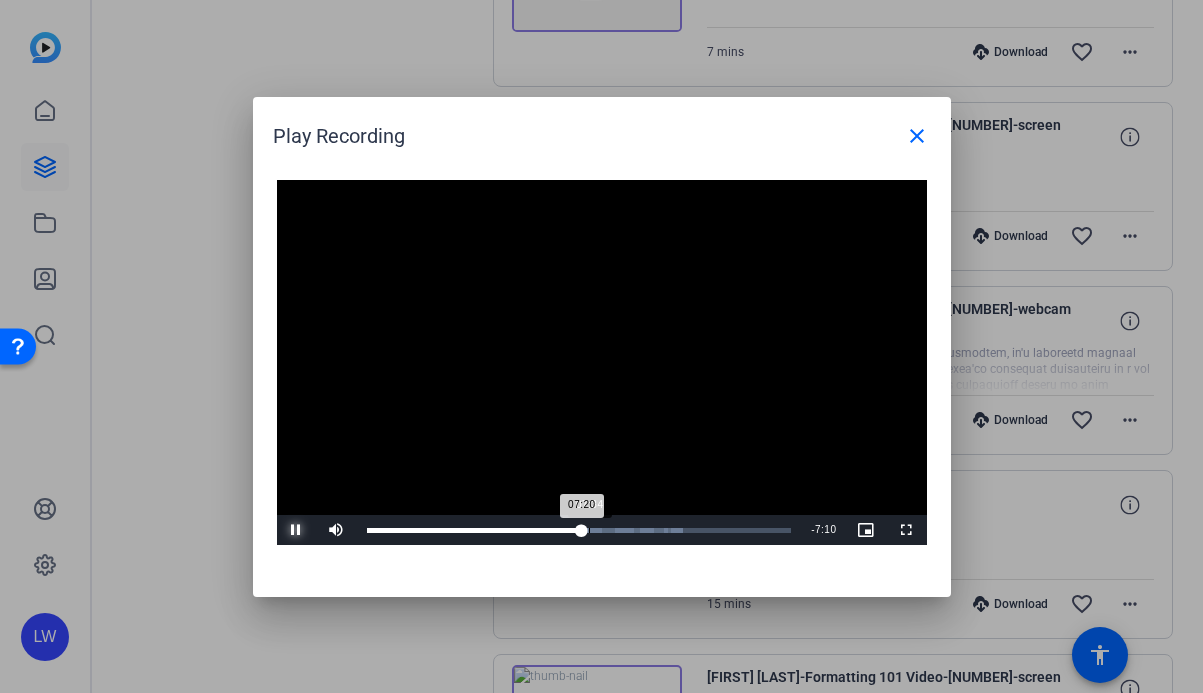 click on "07:20" at bounding box center (474, 530) 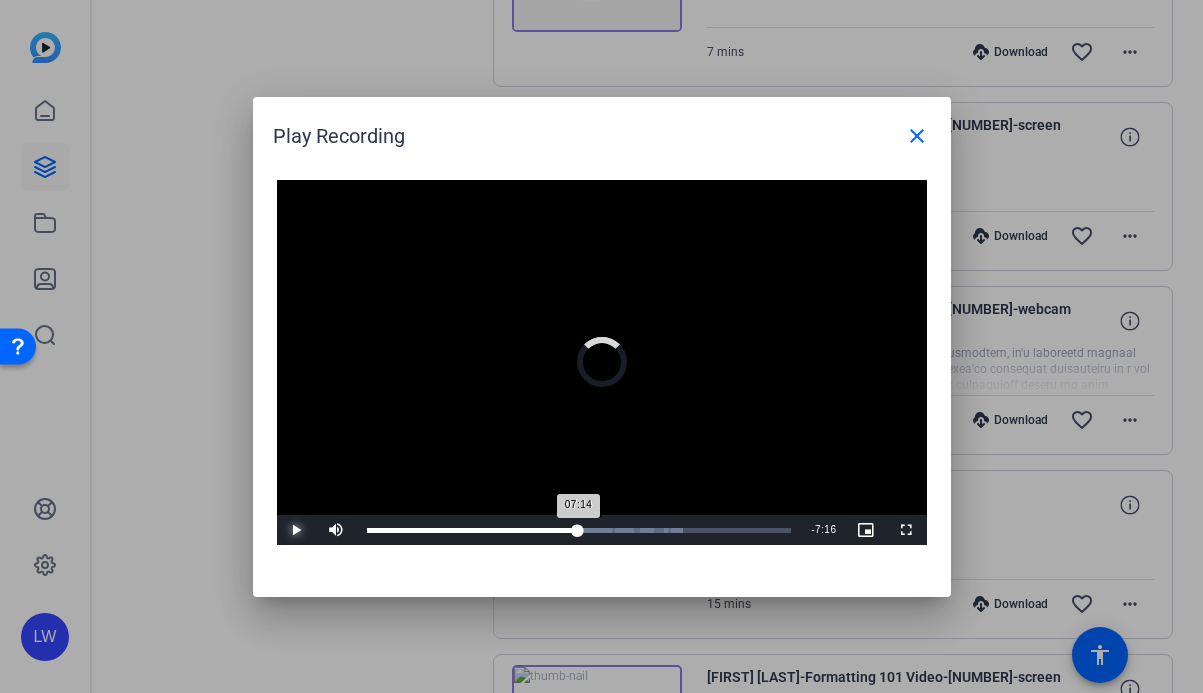 click on "Loaded :  74.64% 07:14 07:14" at bounding box center [579, 530] 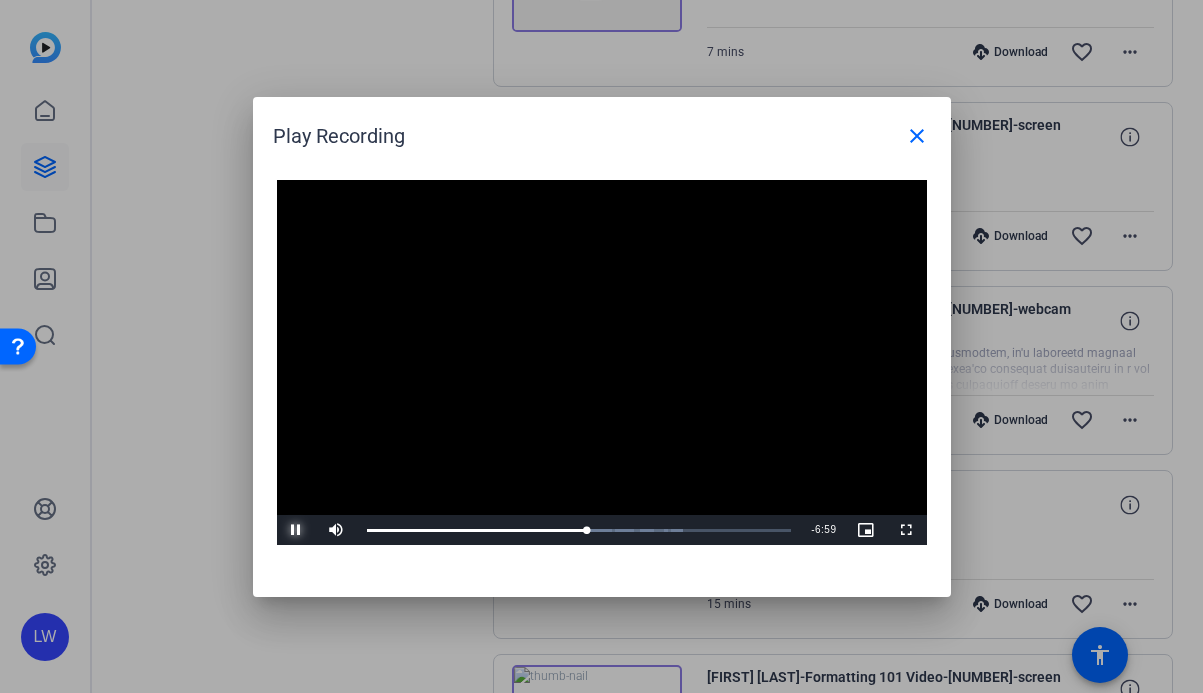 click at bounding box center [297, 530] 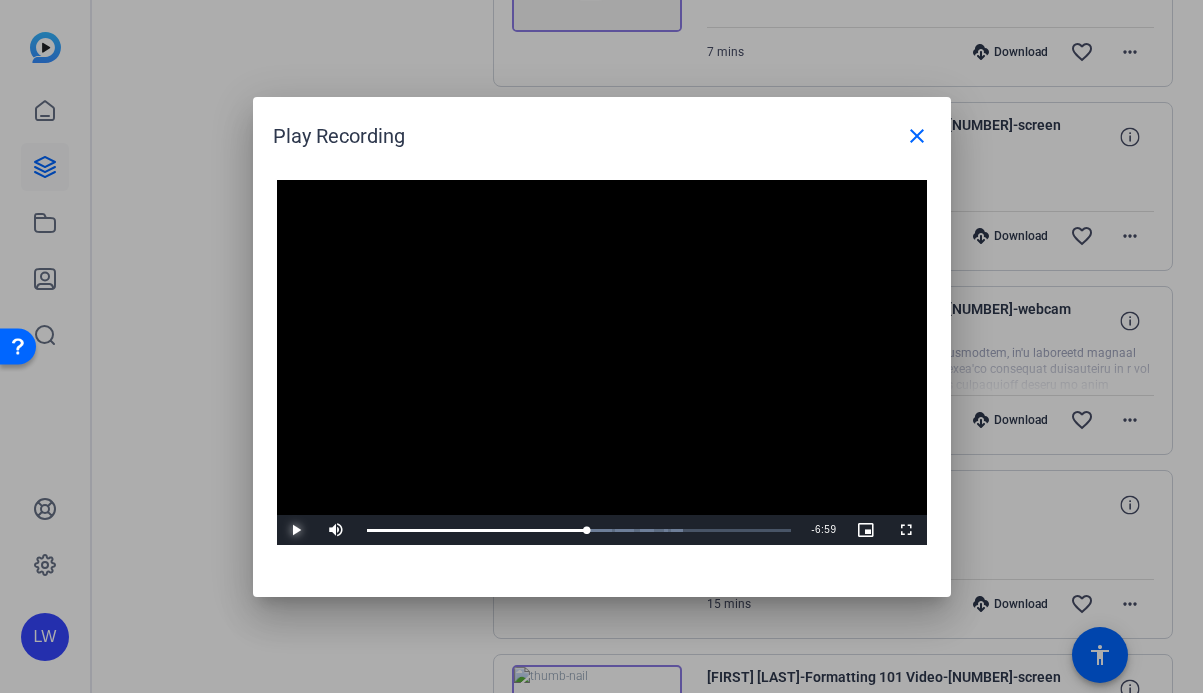 click at bounding box center (297, 530) 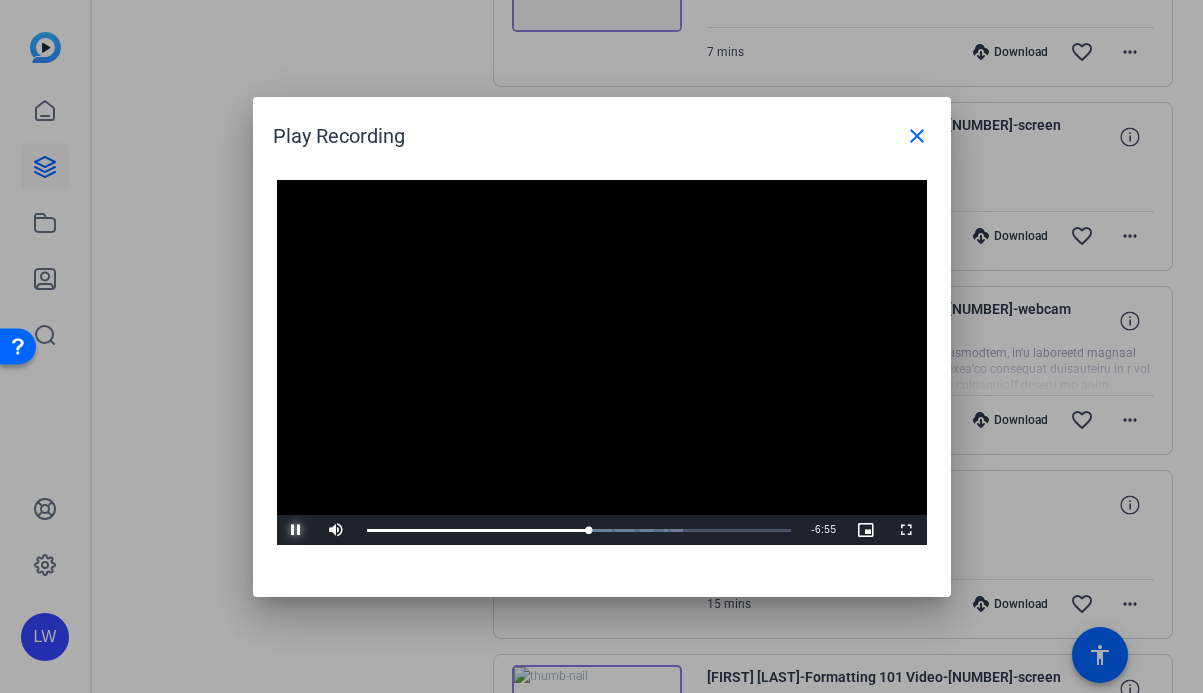 click at bounding box center [297, 530] 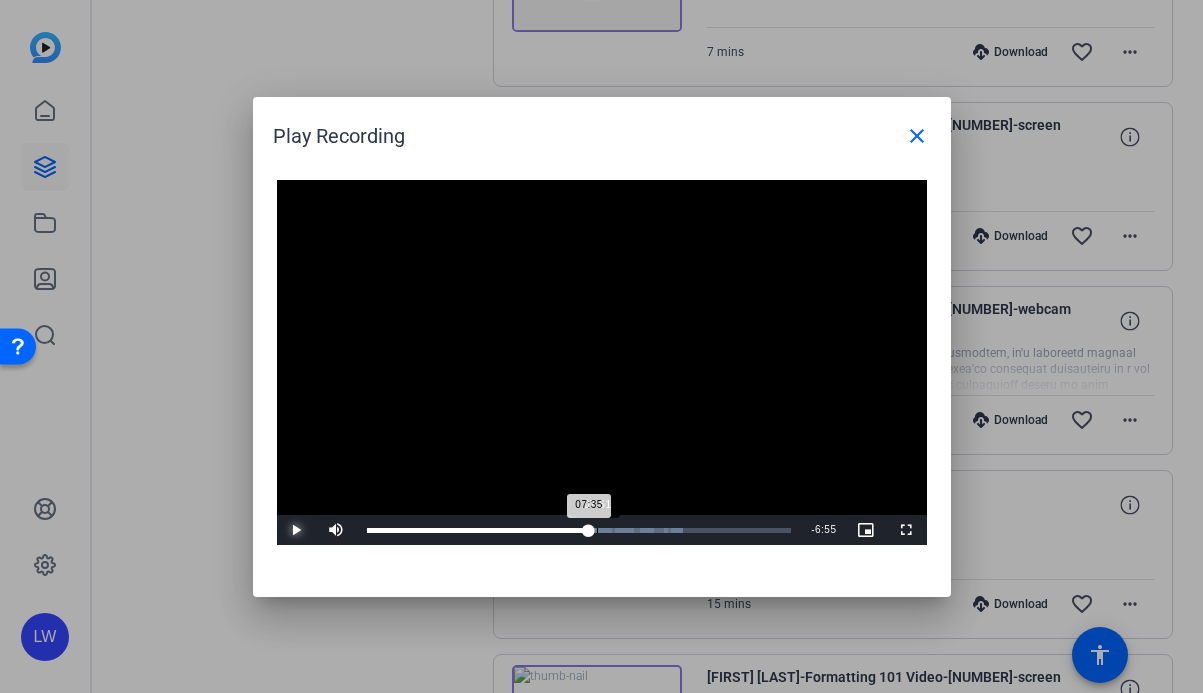 click on "07:35" at bounding box center [478, 530] 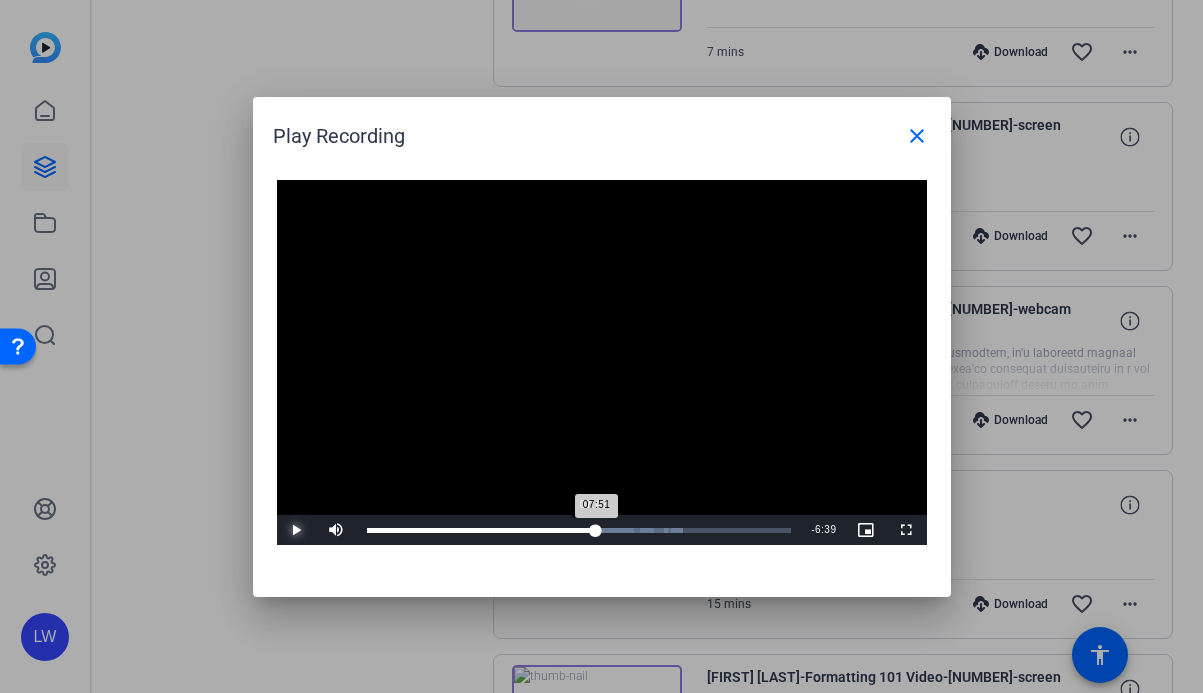 click on "07:51" at bounding box center (482, 530) 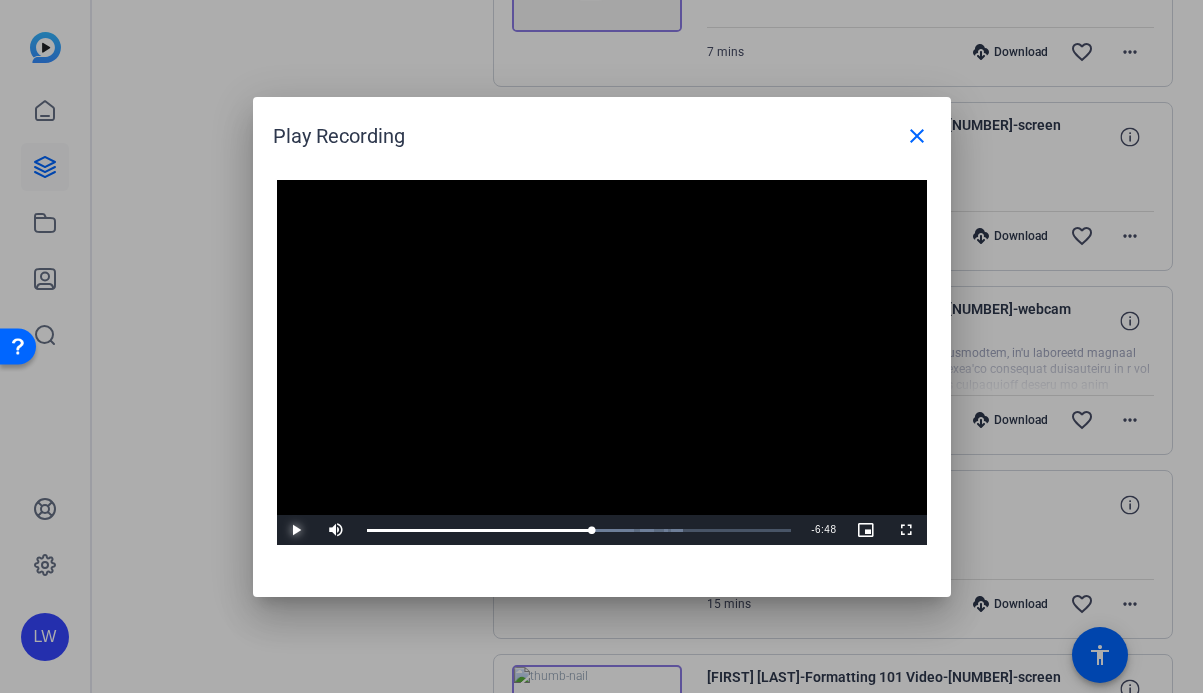 click at bounding box center (297, 530) 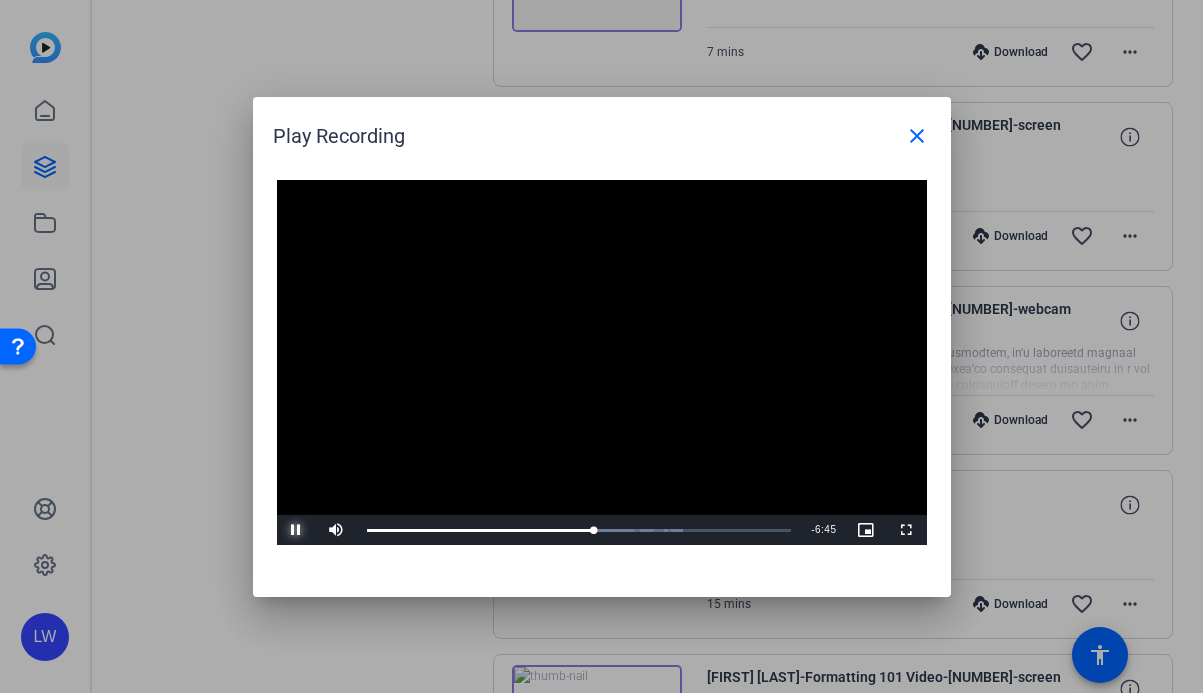 click at bounding box center (297, 530) 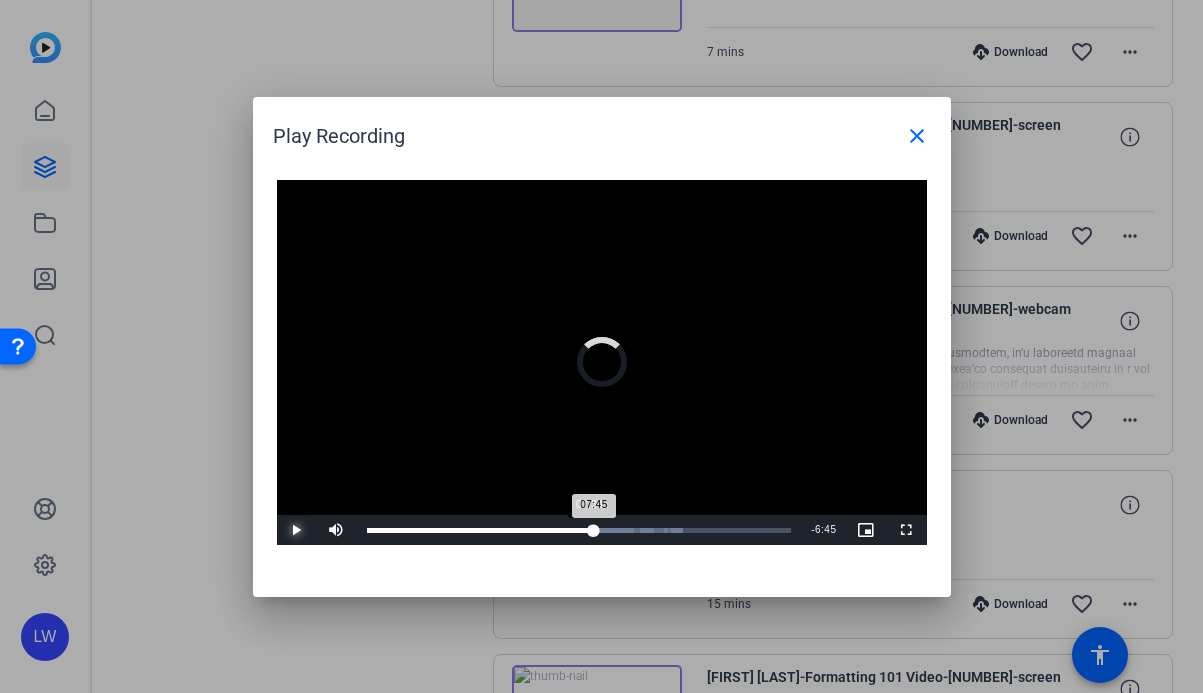 click on "07:45" at bounding box center [480, 530] 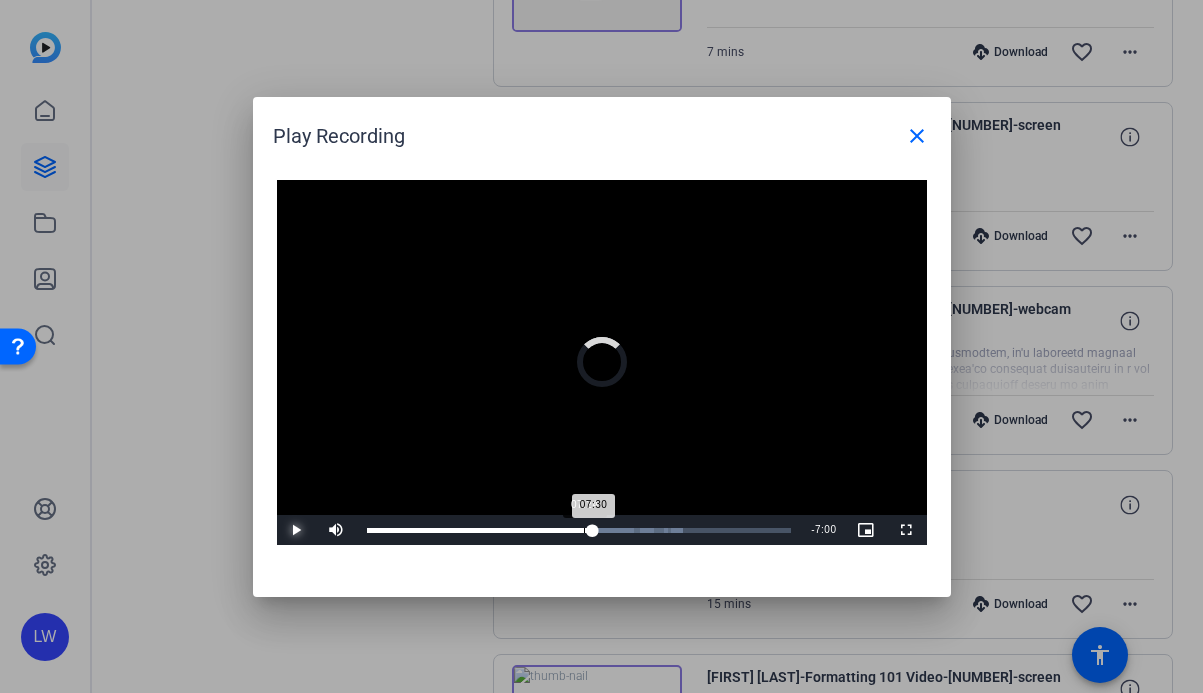 click on "Loaded :  74.64% 07:24 07:30" at bounding box center [579, 530] 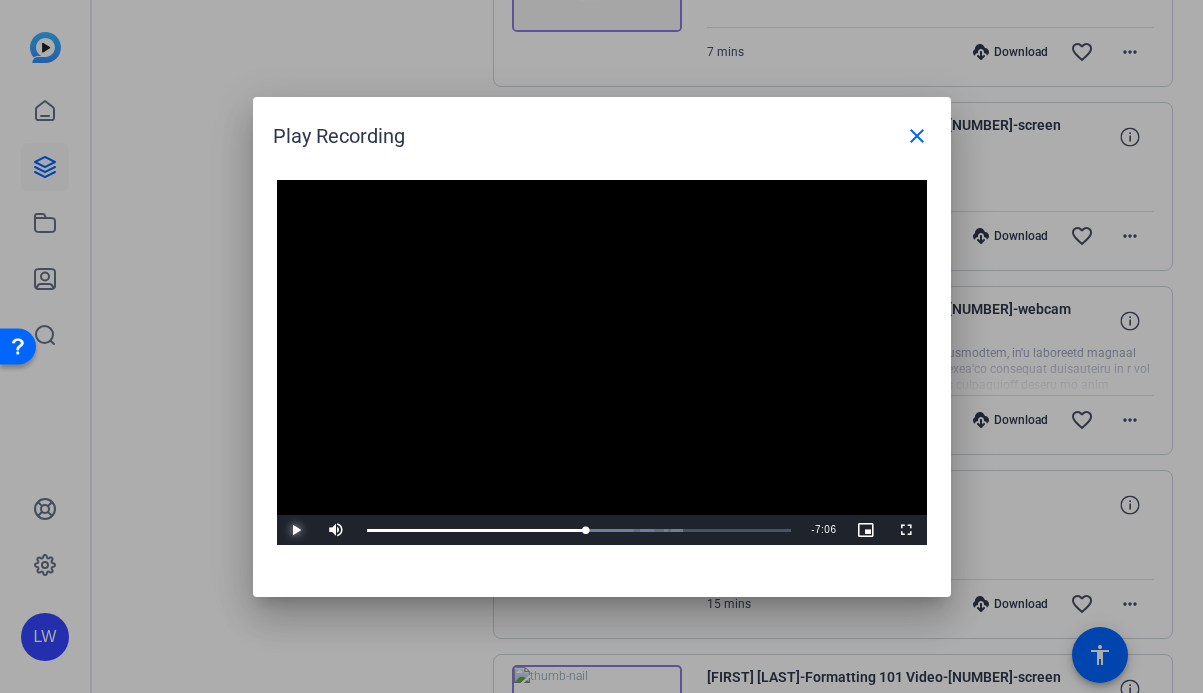 click at bounding box center [297, 530] 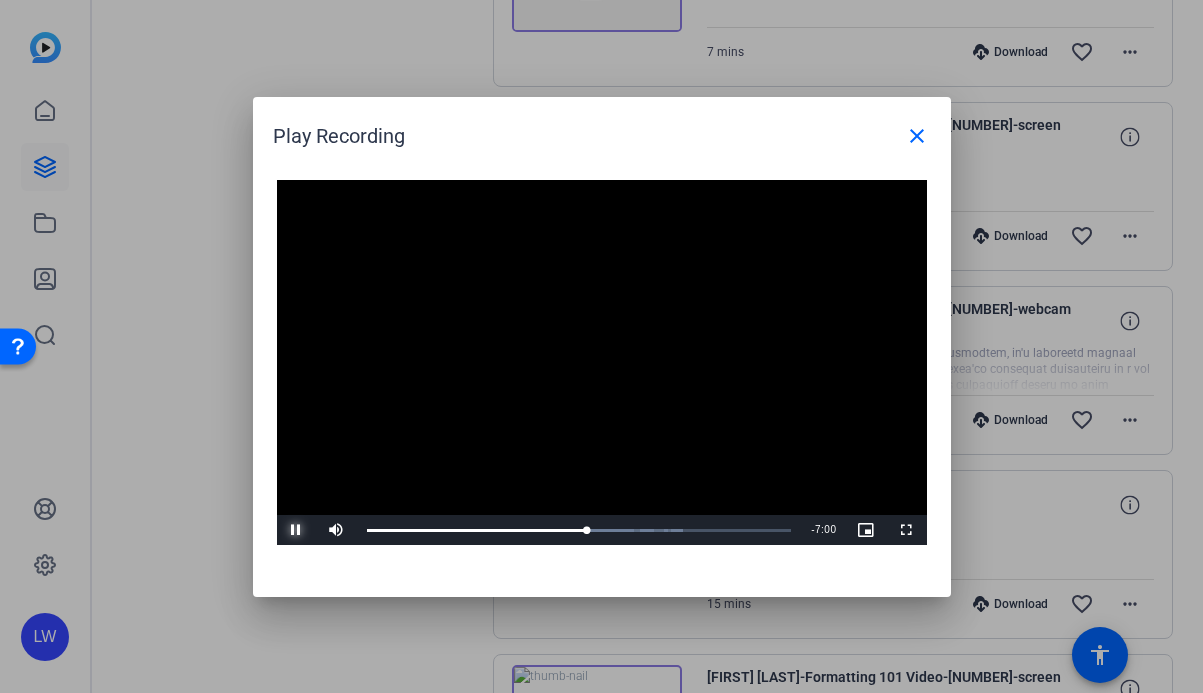 click at bounding box center [297, 530] 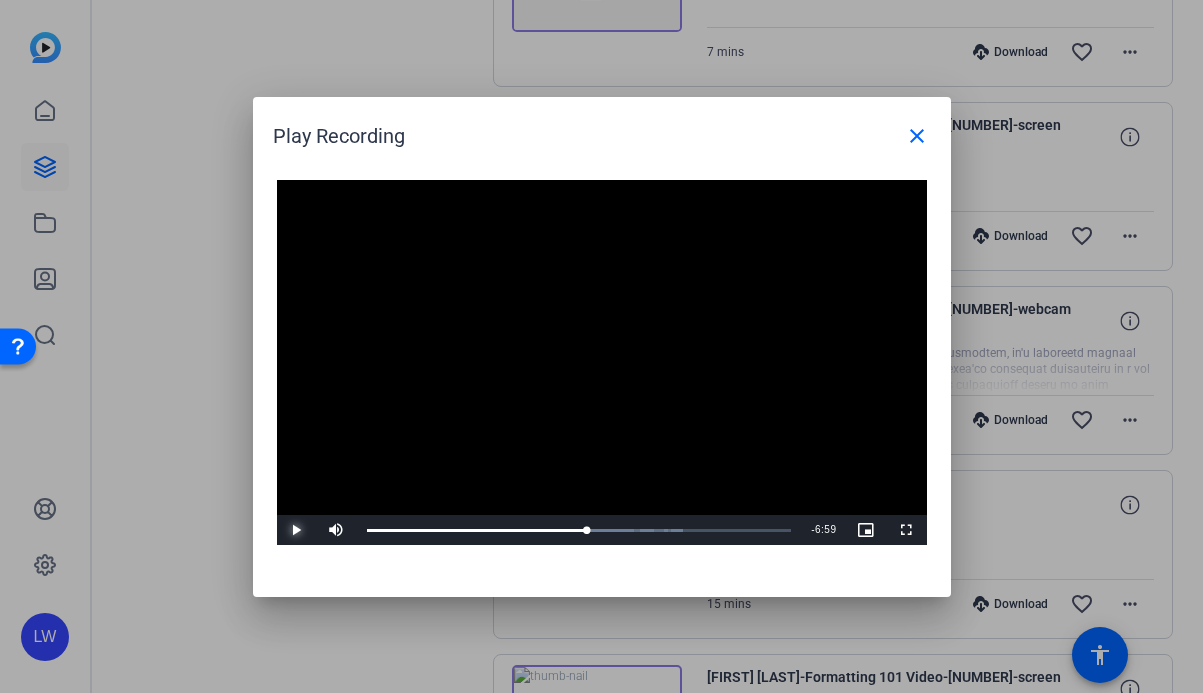 click at bounding box center (297, 530) 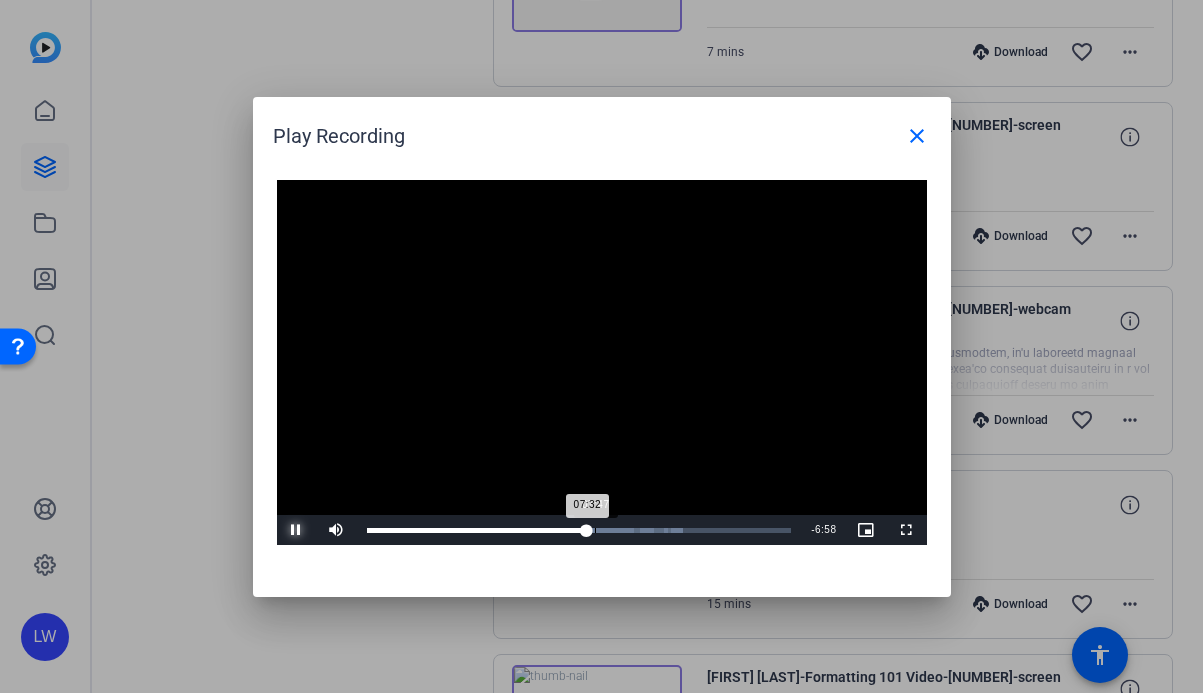 click on "07:32" at bounding box center [477, 530] 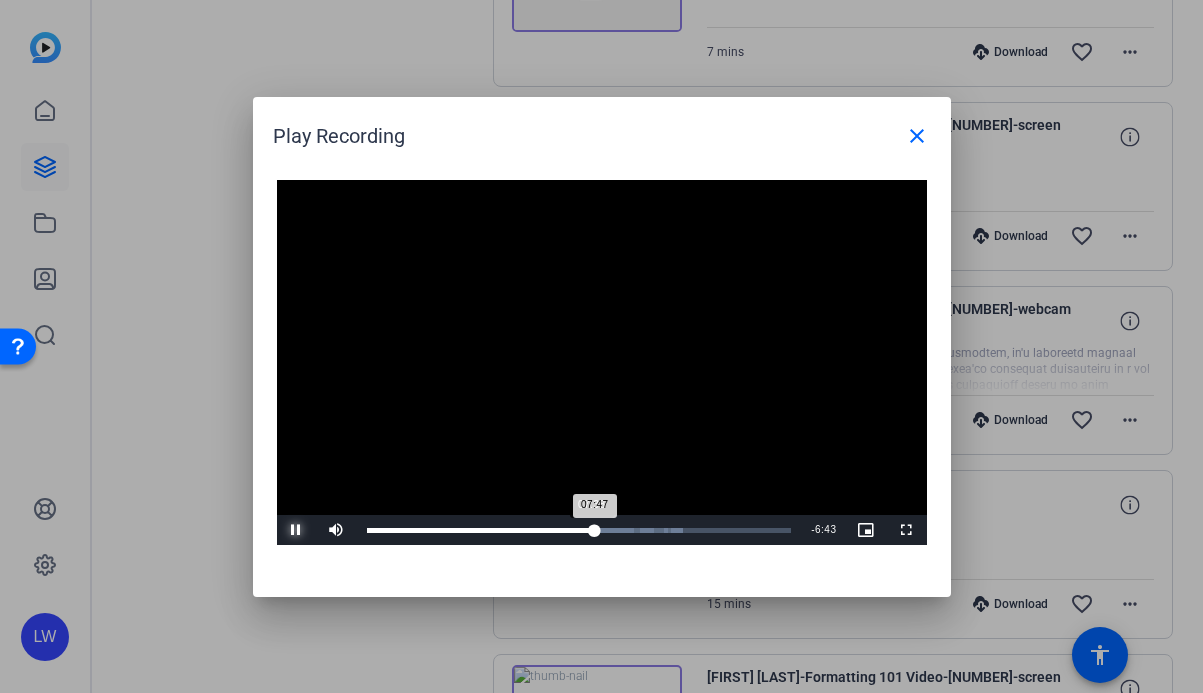 click on "07:47" at bounding box center (481, 530) 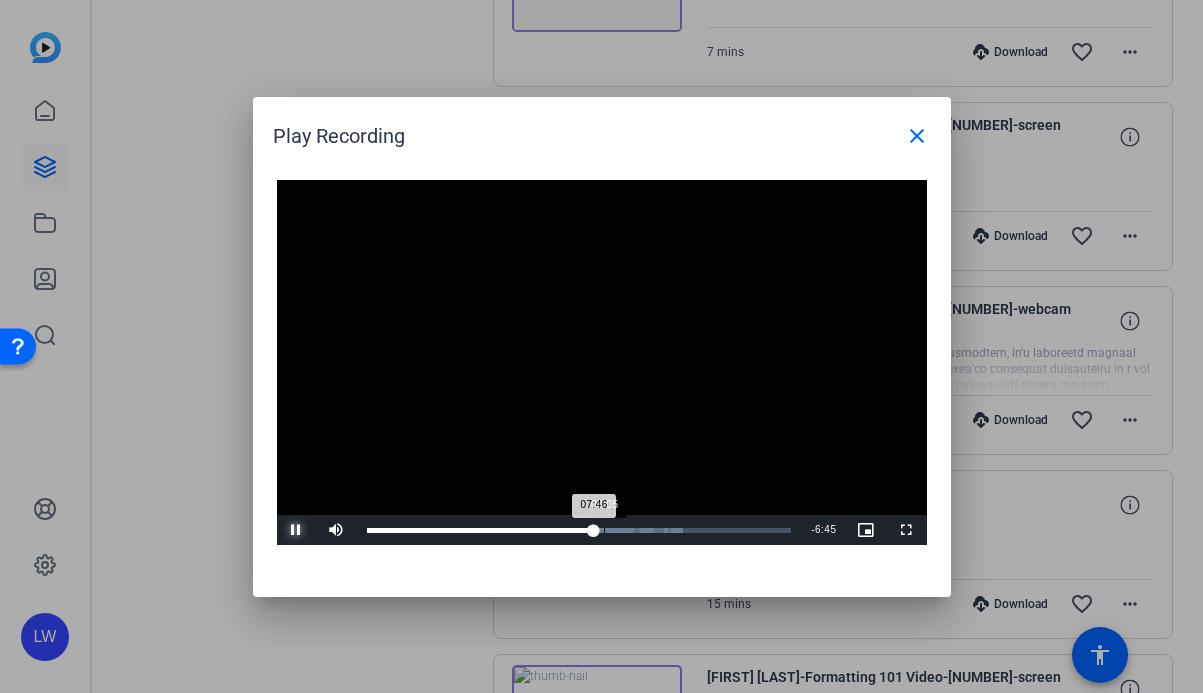 click on "08:05" at bounding box center (604, 530) 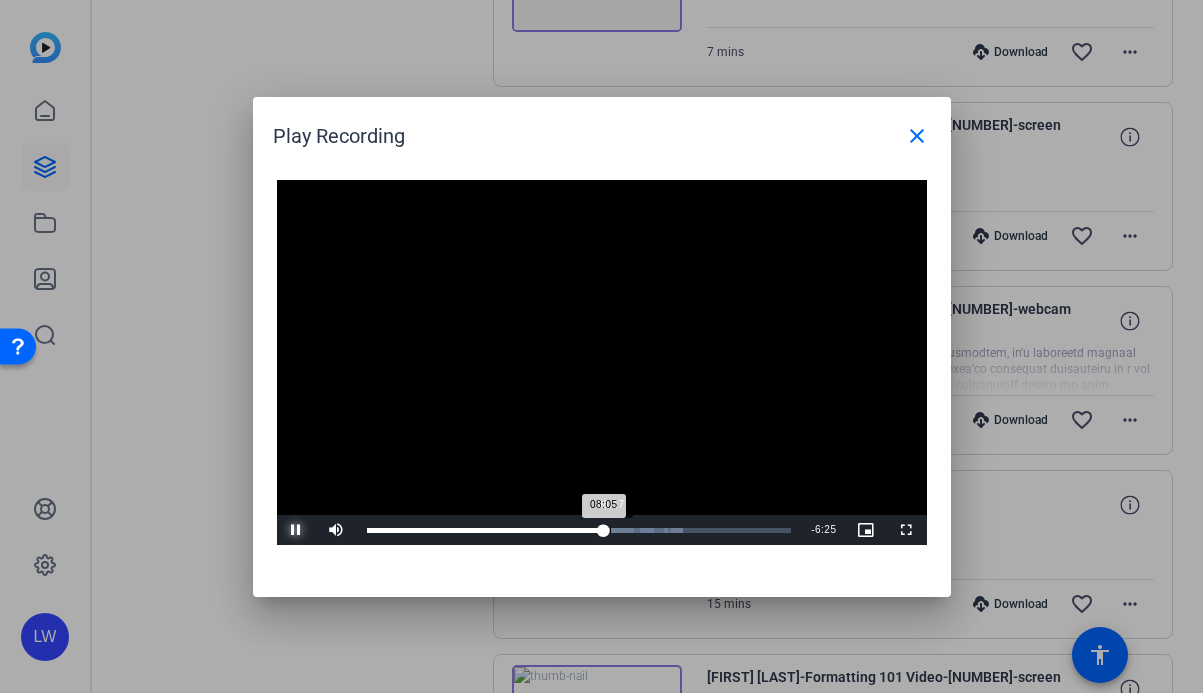 click on "08:05" at bounding box center (485, 530) 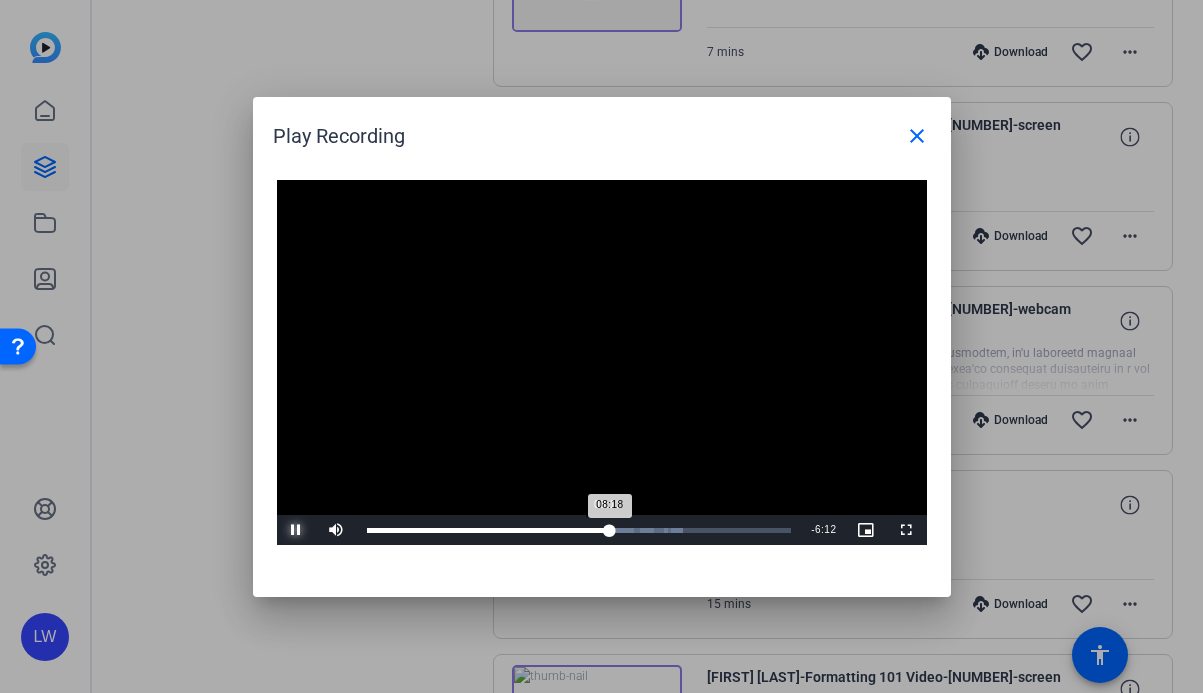 click on "08:18" at bounding box center [488, 530] 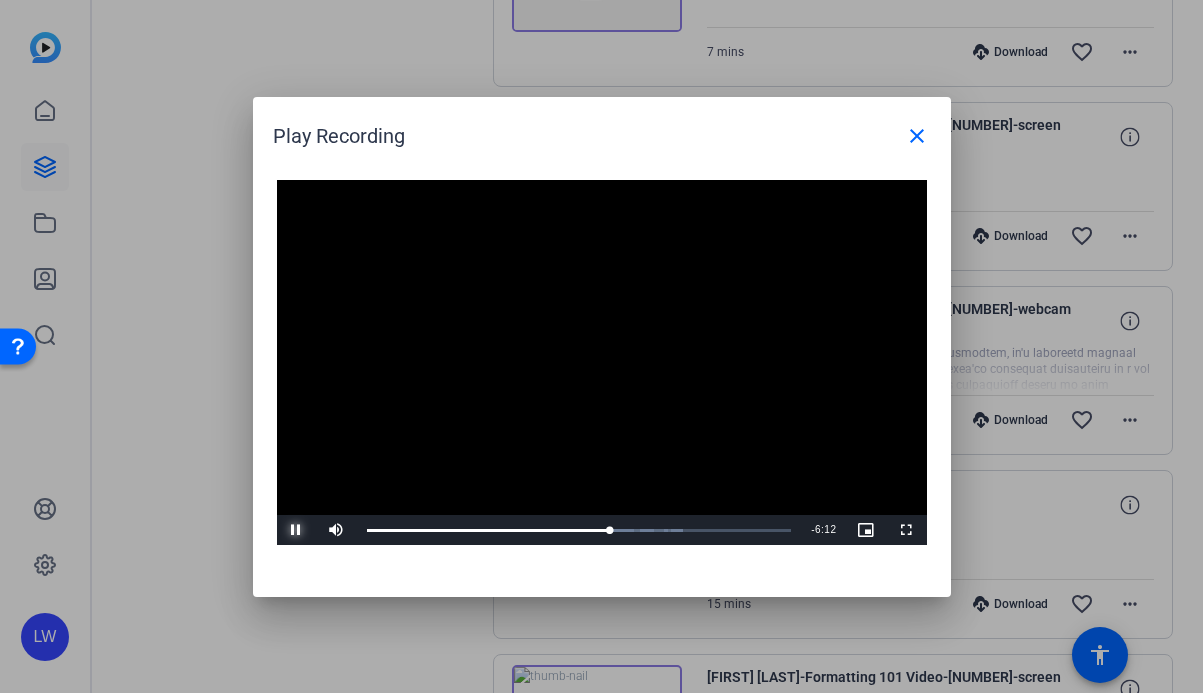 click at bounding box center [297, 530] 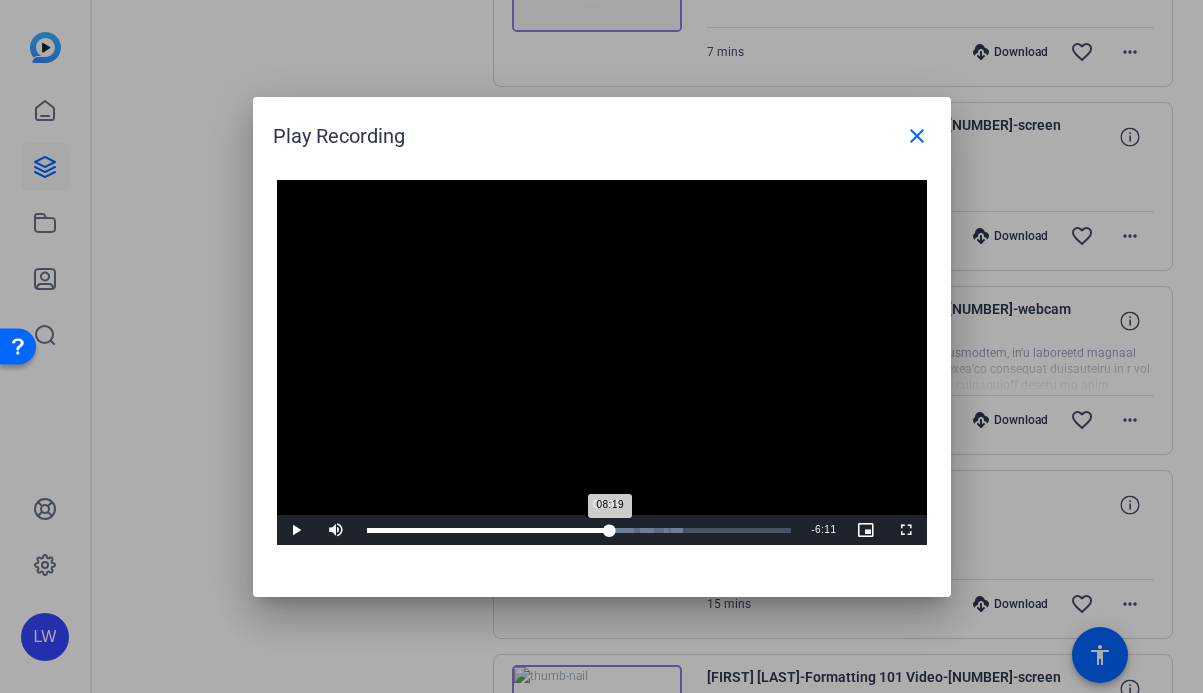 click on "Video Player is loading. Play Video Play Mute 0% Current Time  8:19 / Duration  14:30 Loaded :  74.64% 08:09 08:19 Stream Type  LIVE Seek to live, currently behind live LIVE Remaining Time  - 6:11   1x Playback Rate Chapters Chapters Descriptions descriptions off , selected Captions captions settings , opens captions settings dialog captions off , selected Audio Track Picture-in-Picture Fullscreen This is a modal window. Beginning of dialog window. Escape will cancel and close the window. Text Color White Black Red Green Blue Yellow Magenta Cyan Transparency Opaque Semi-Transparent Background Color Black White Red Green Blue Yellow Magenta Cyan Transparency Opaque Semi-Transparent Transparent Window Color Black White Red Green Blue Yellow Magenta Cyan Transparency Transparent Semi-Transparent Opaque Font Size 50% 75% 100% 125% 150% 175% 200% 300% 400% Text Edge Style None Raised Depressed Uniform Dropshadow Font Family Proportional Sans-Serif Monospace Sans-Serif Proportional Serif Monospace Serif Casual" at bounding box center [602, 363] 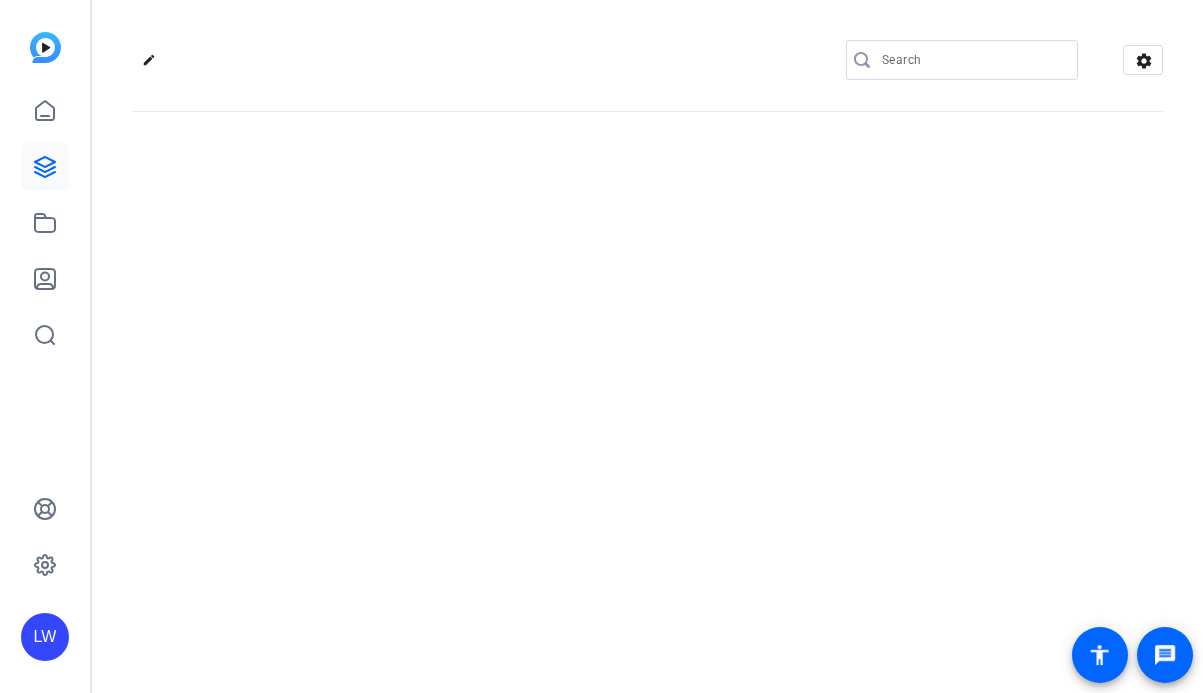 scroll, scrollTop: 0, scrollLeft: 0, axis: both 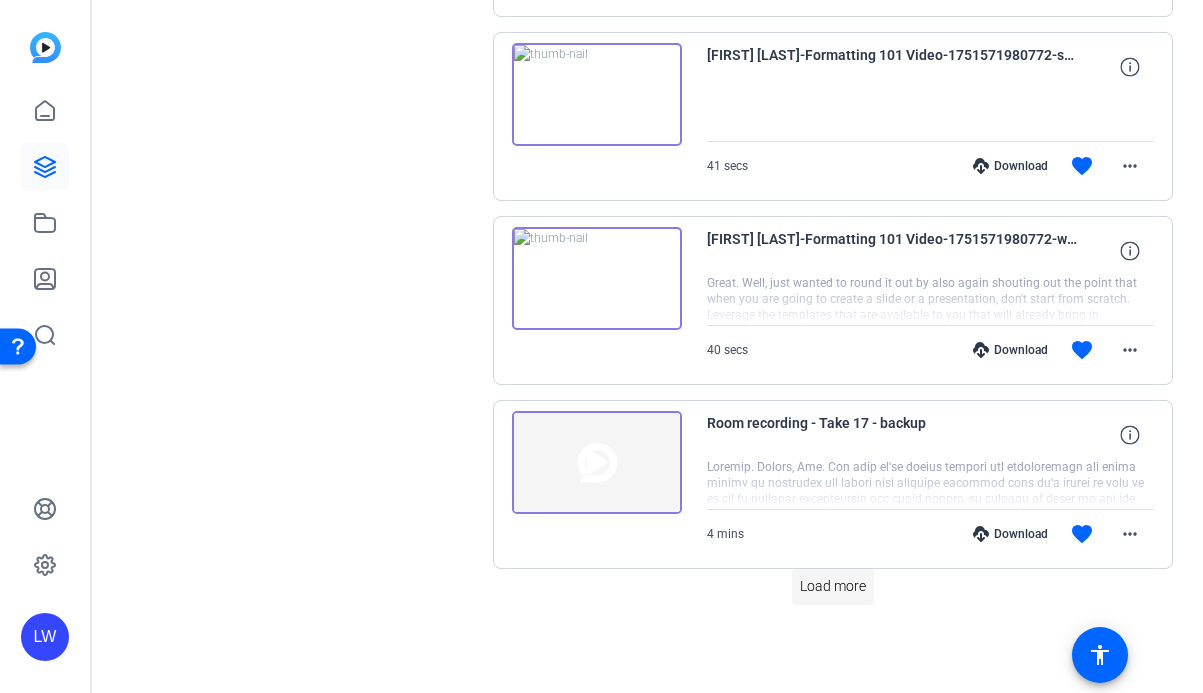 click on "Load more" at bounding box center (833, 586) 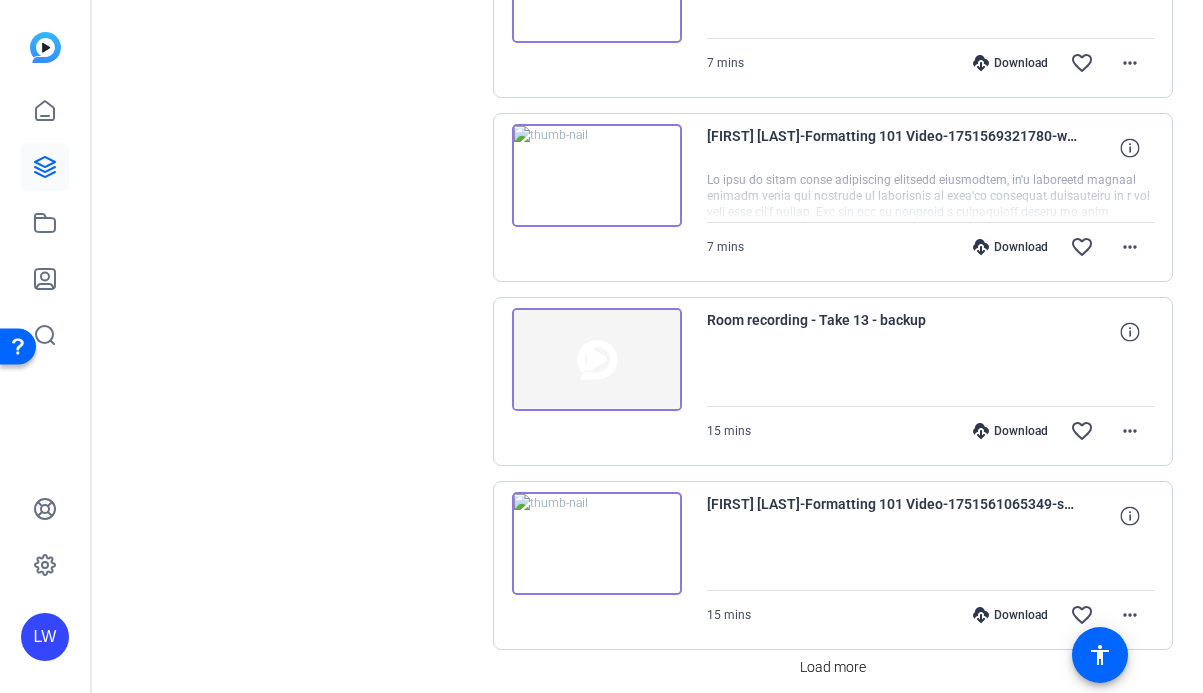 scroll, scrollTop: 3570, scrollLeft: 0, axis: vertical 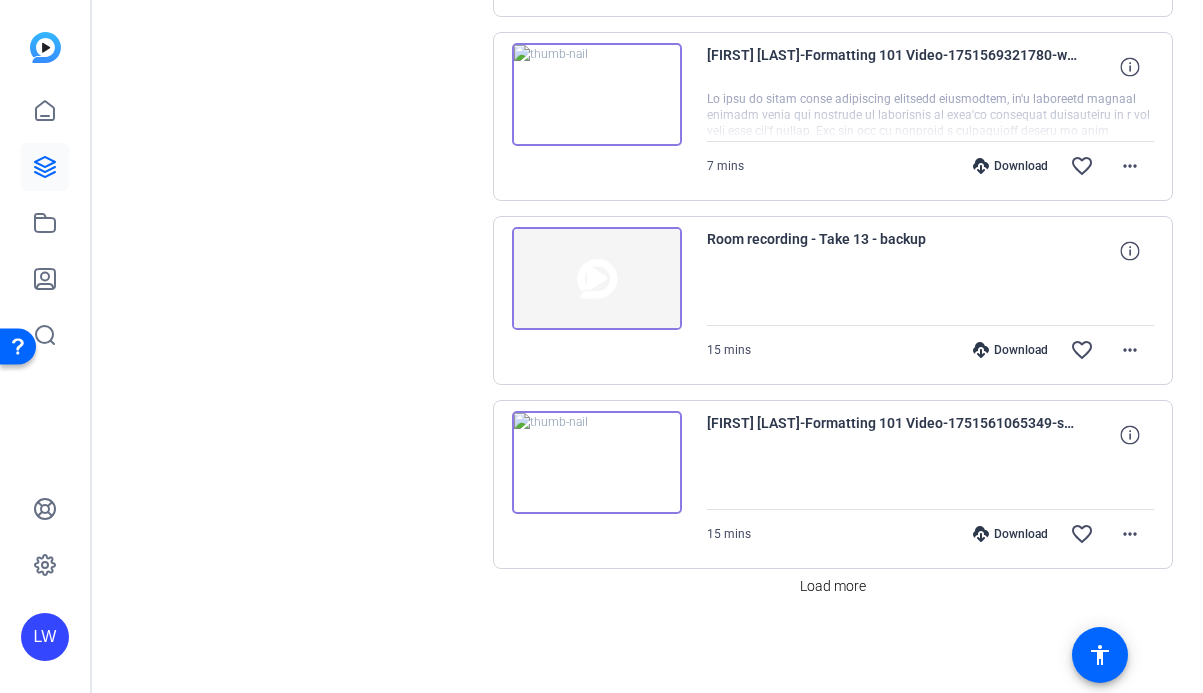 click at bounding box center (597, 279) 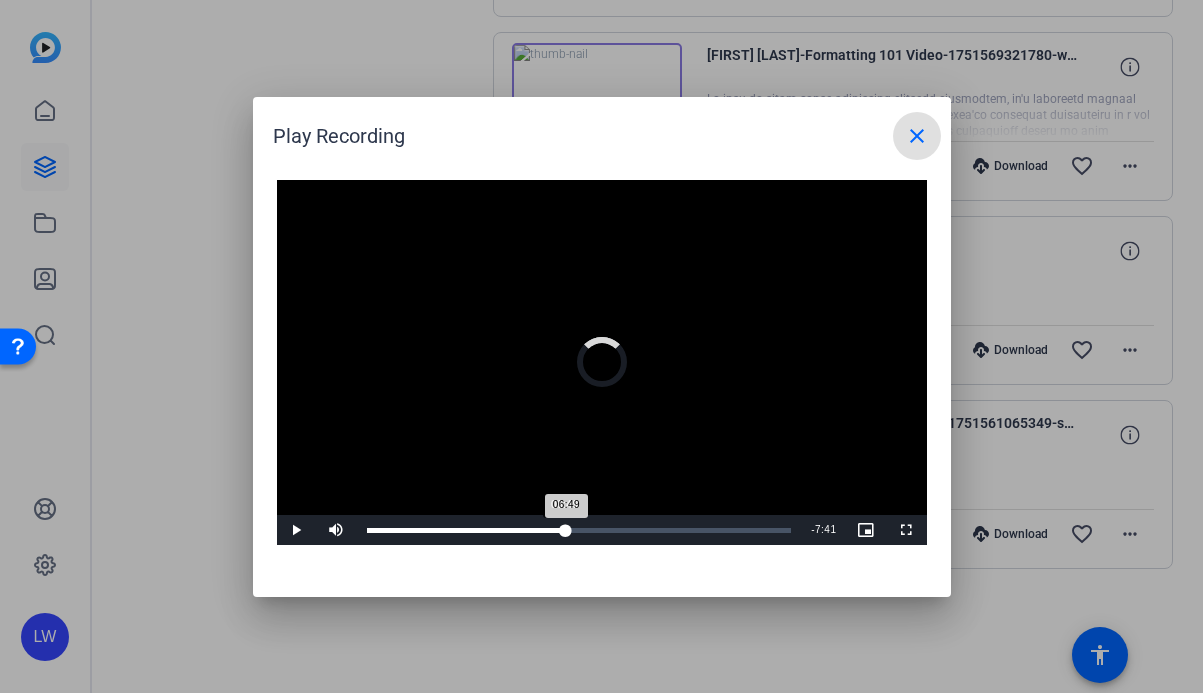 click on "Loaded :  [PERCENT]% [TIME] [TIME]" at bounding box center (579, 530) 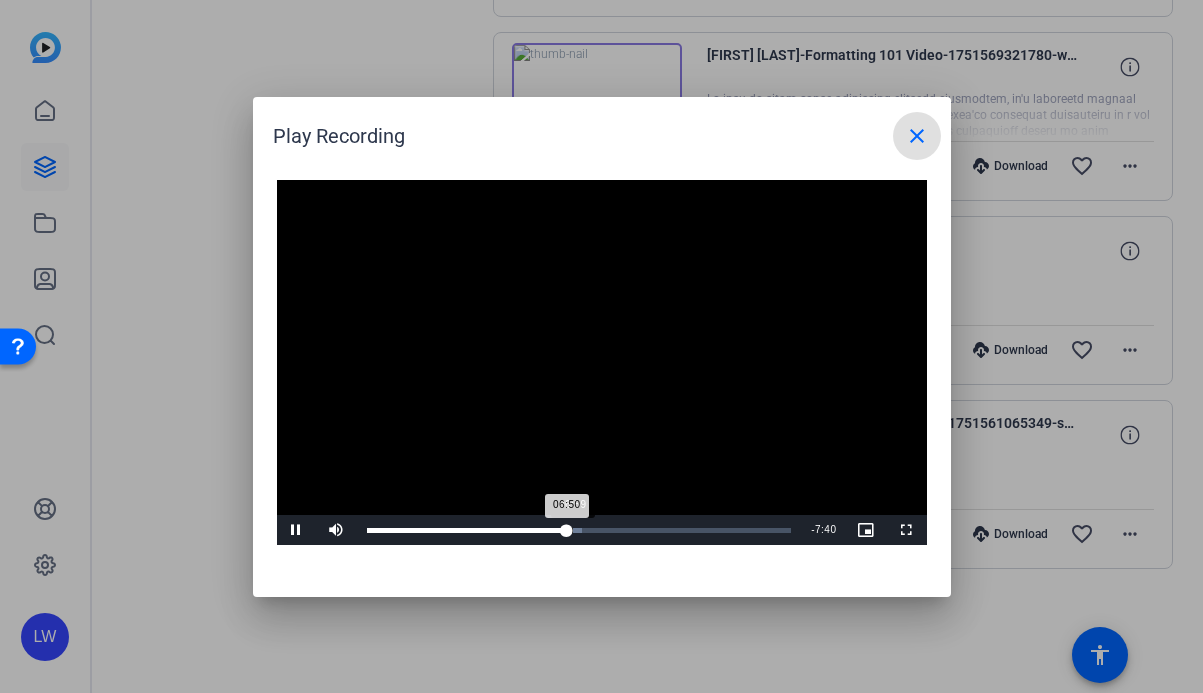 click on "06:50" at bounding box center (467, 530) 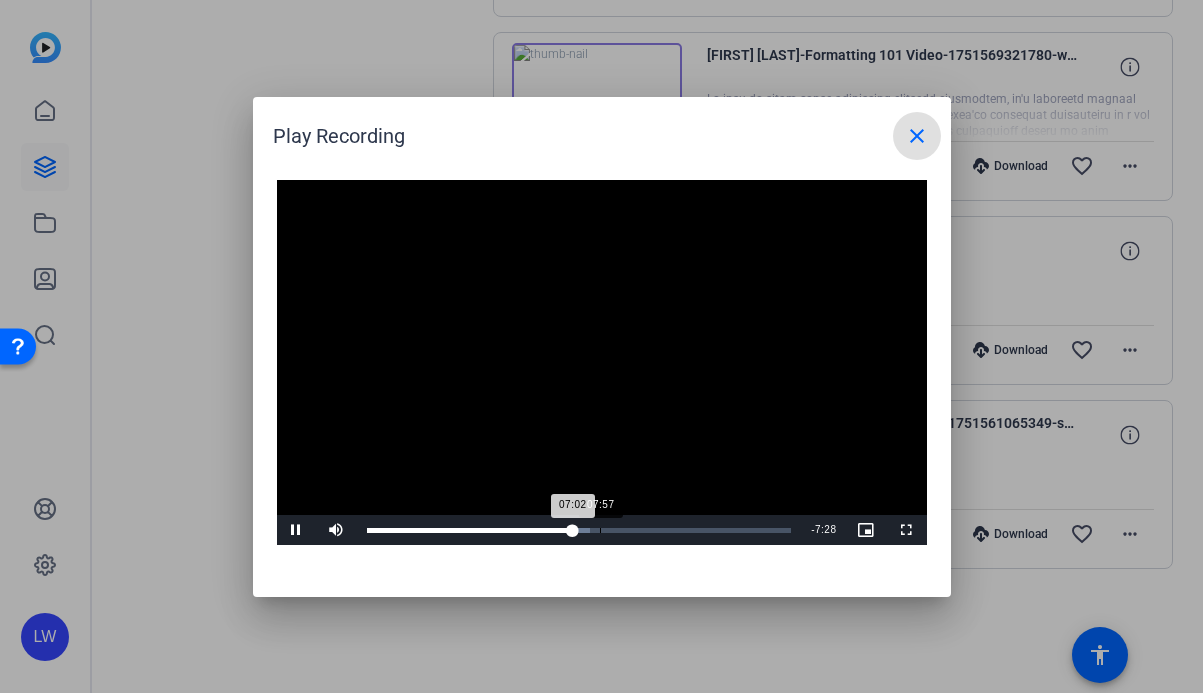 click on "Loaded :  52.68% 07:57 07:02" at bounding box center [579, 530] 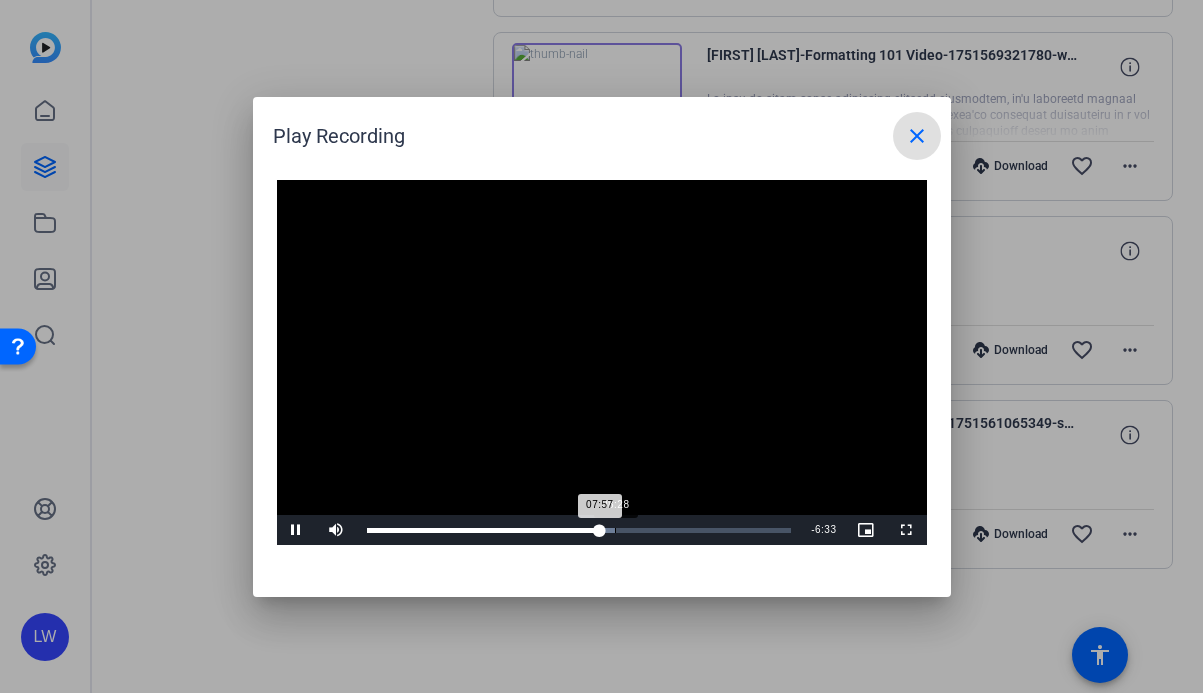 click on "08:28" at bounding box center [615, 530] 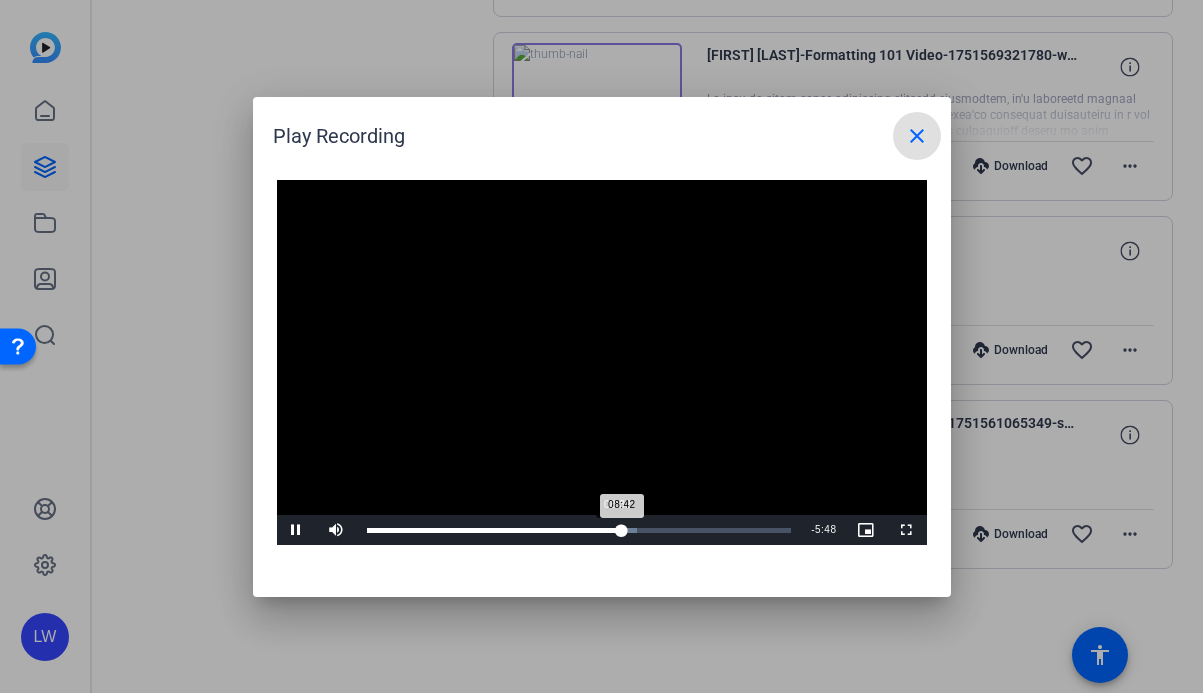 click on "08:42" at bounding box center [494, 530] 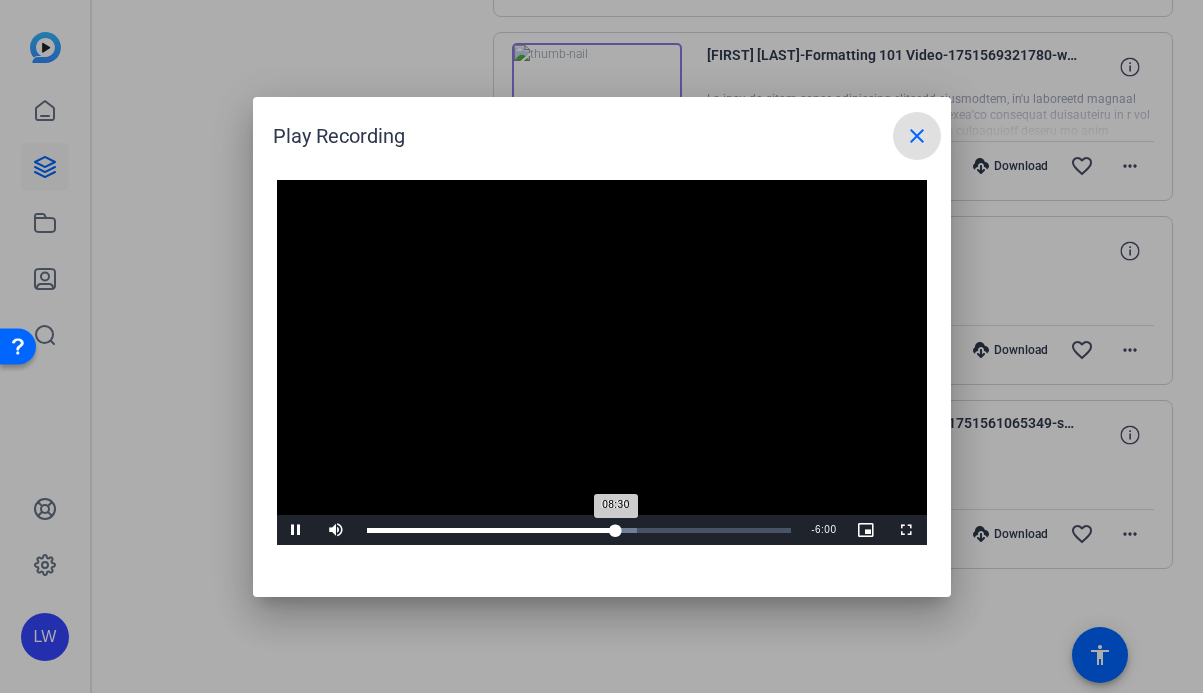 click on "08:30" at bounding box center (491, 530) 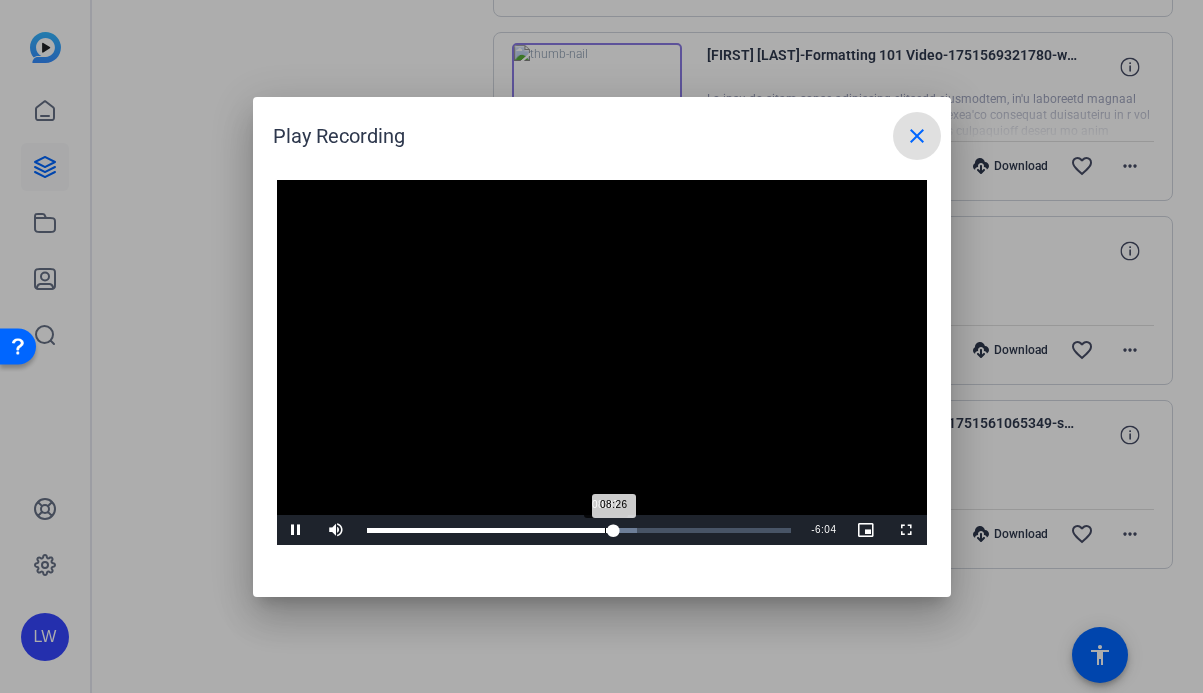 click on "Loaded :  63.59% 08:07 08:26" at bounding box center [579, 530] 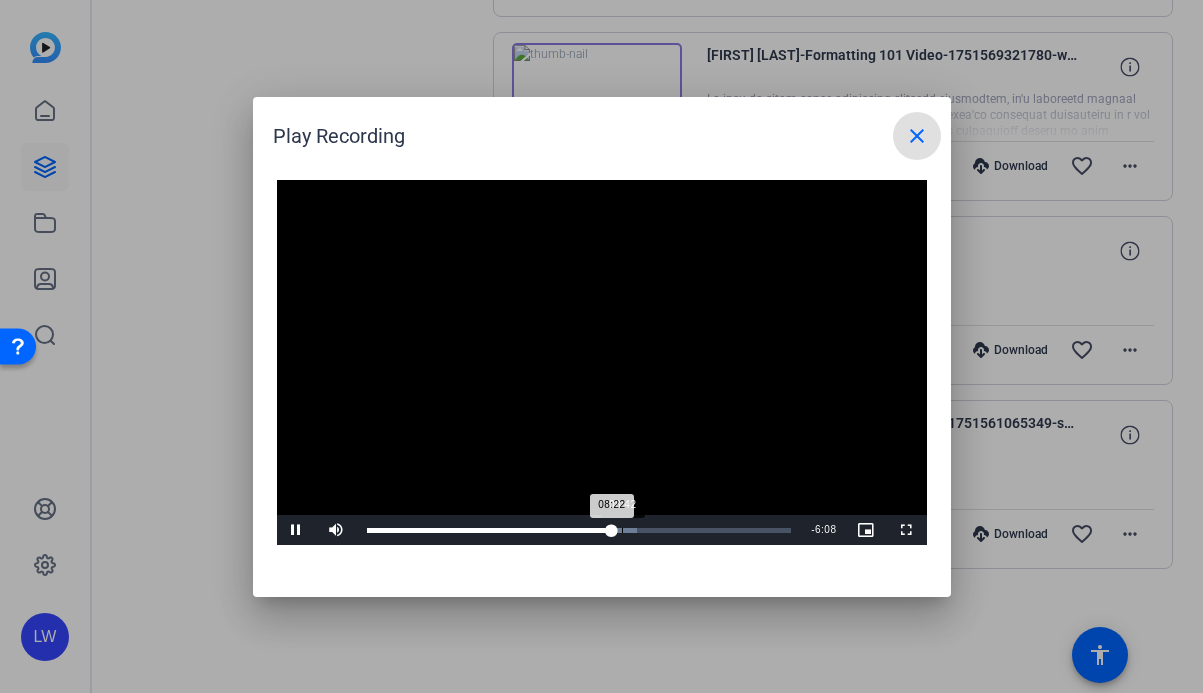 click on "Loaded :  63.59% 08:42 08:22" at bounding box center (579, 530) 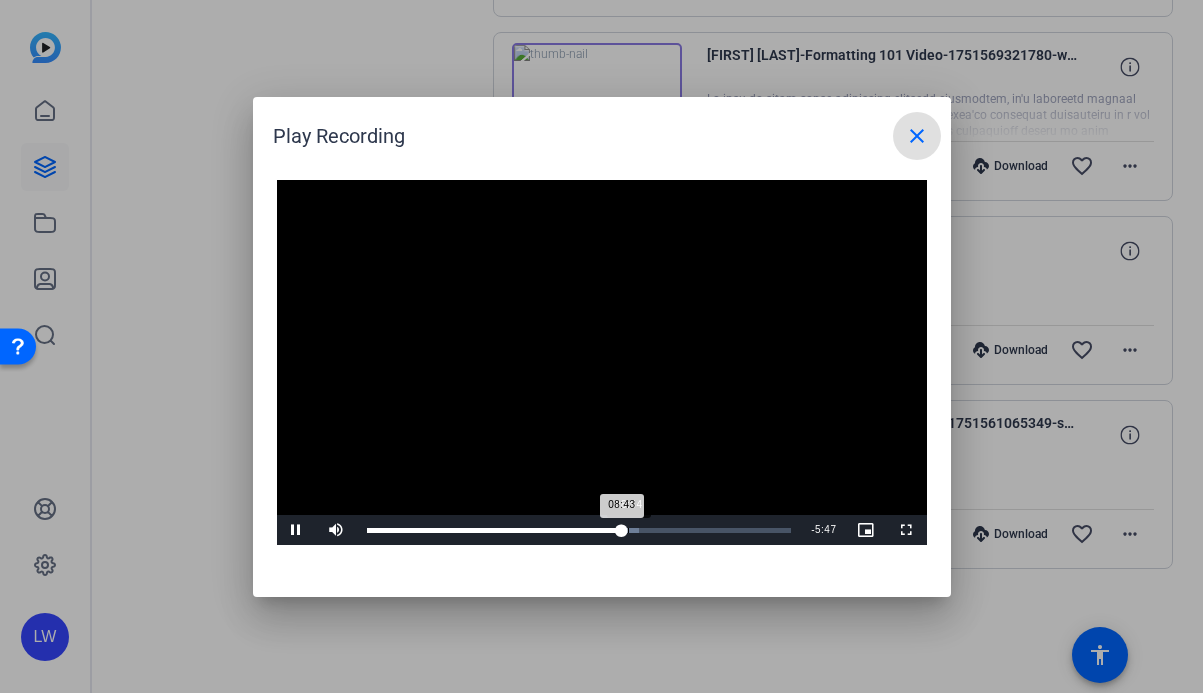 click on "08:43" at bounding box center (494, 530) 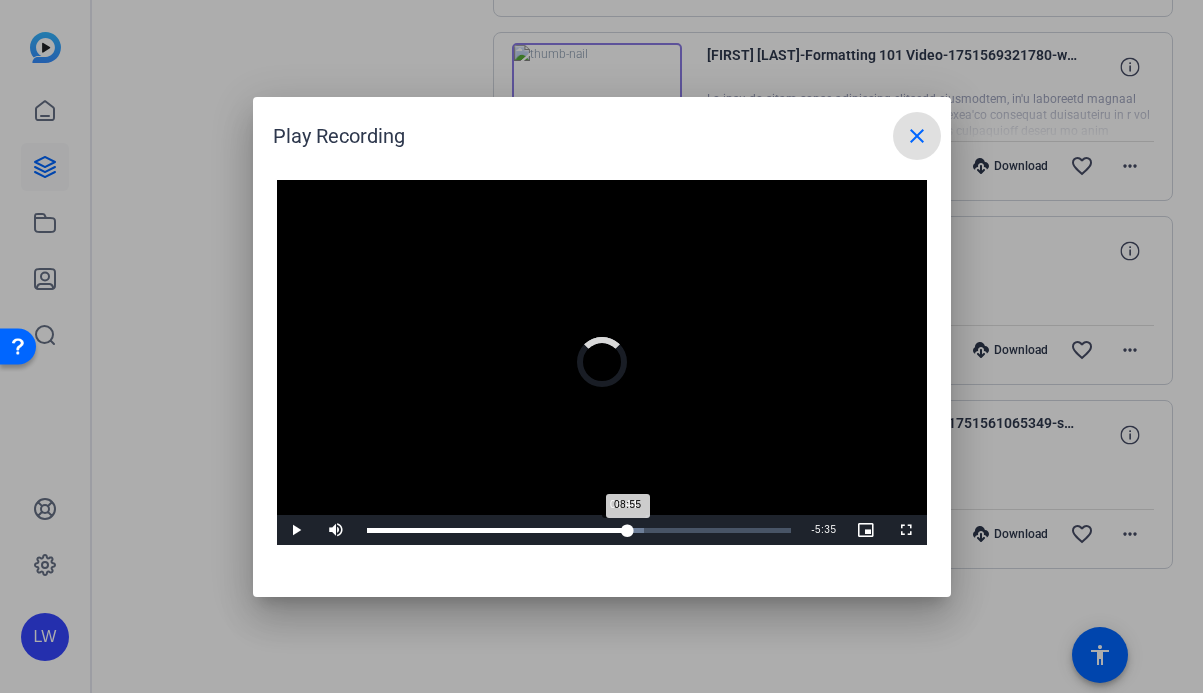 click on "08:55" at bounding box center (497, 530) 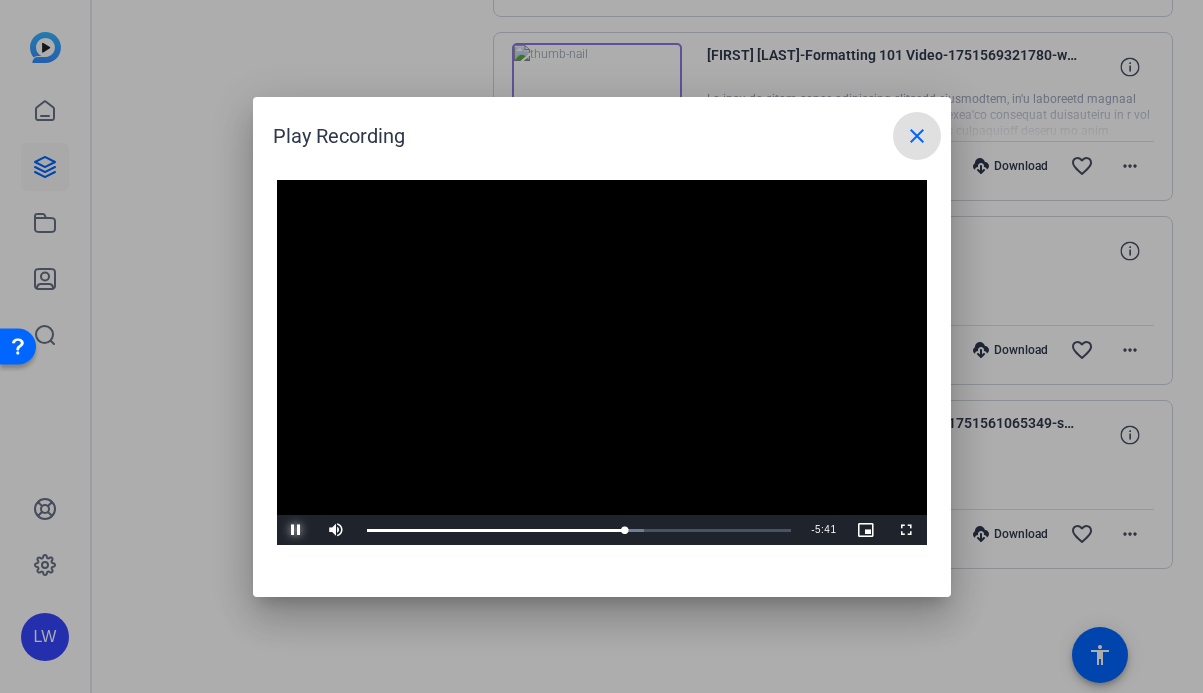 click at bounding box center [297, 530] 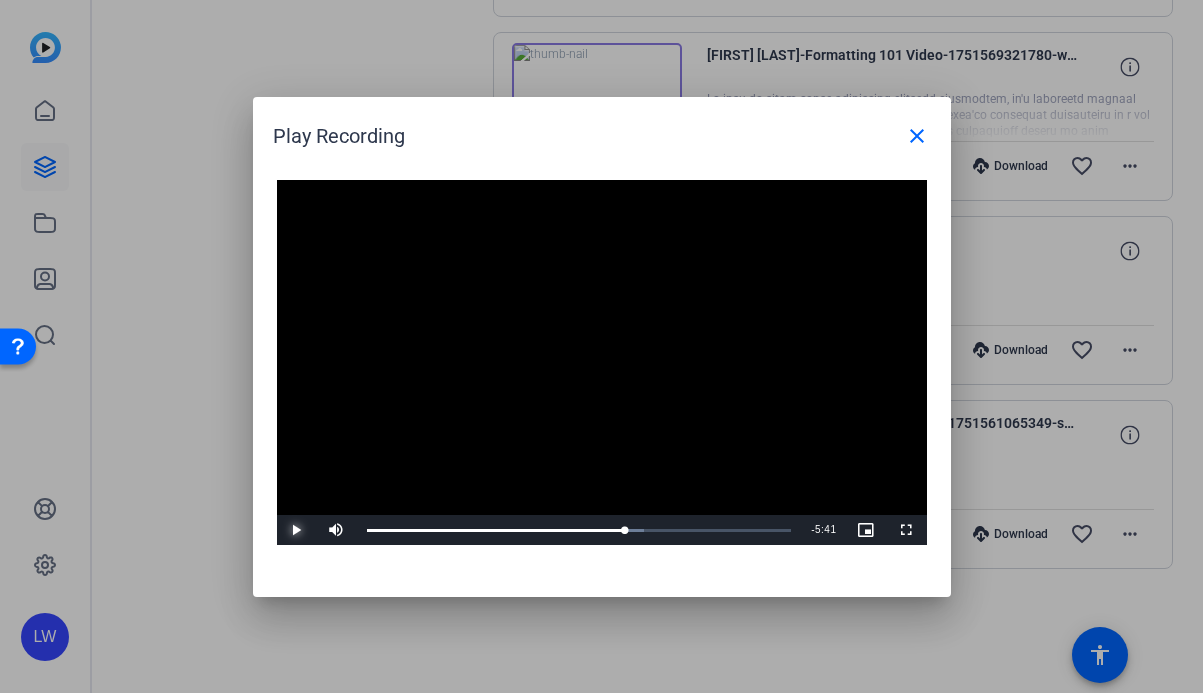 click at bounding box center [297, 530] 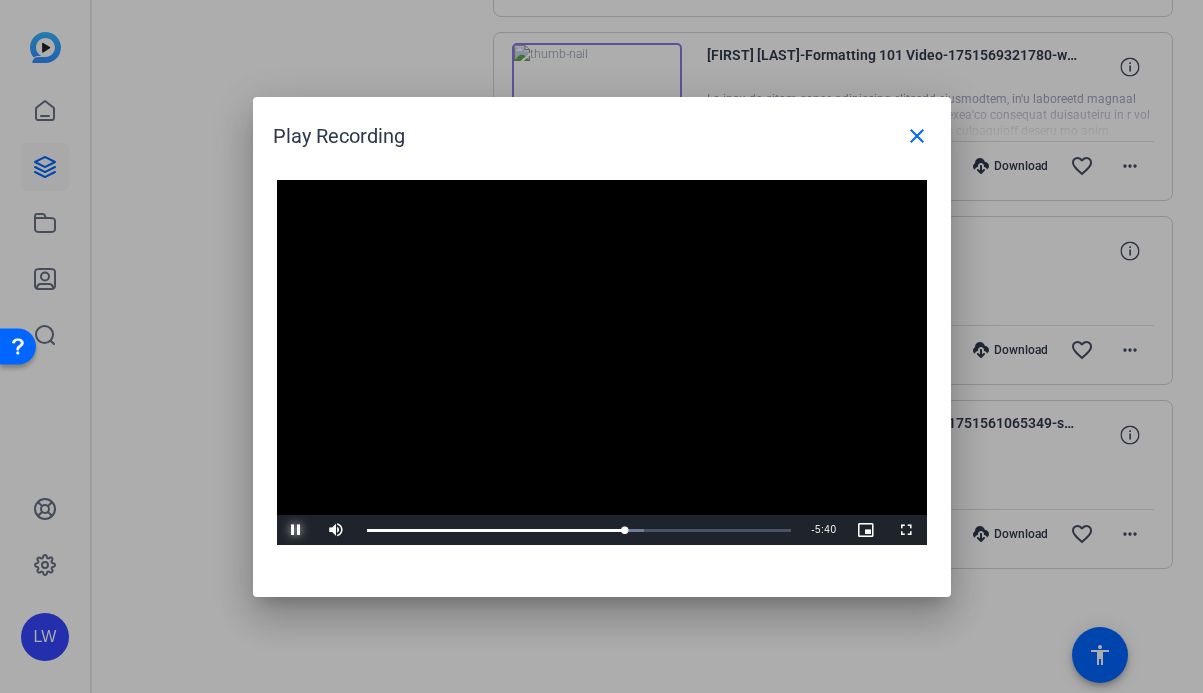 click at bounding box center (297, 530) 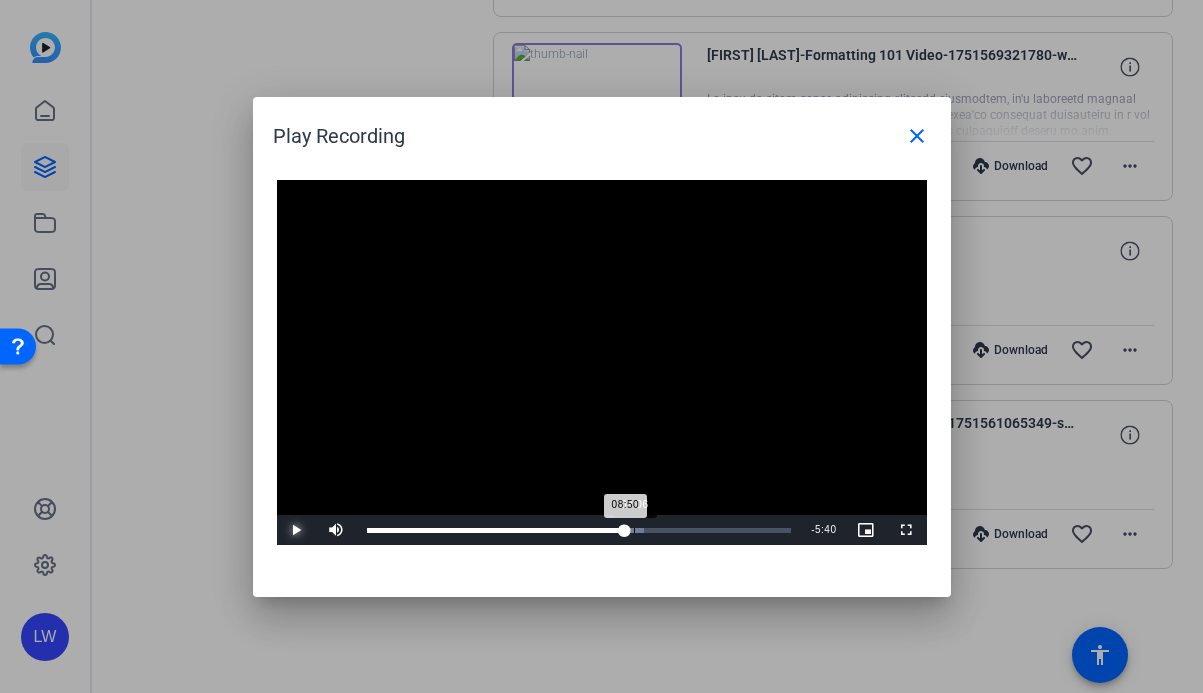click on "09:06" at bounding box center [634, 530] 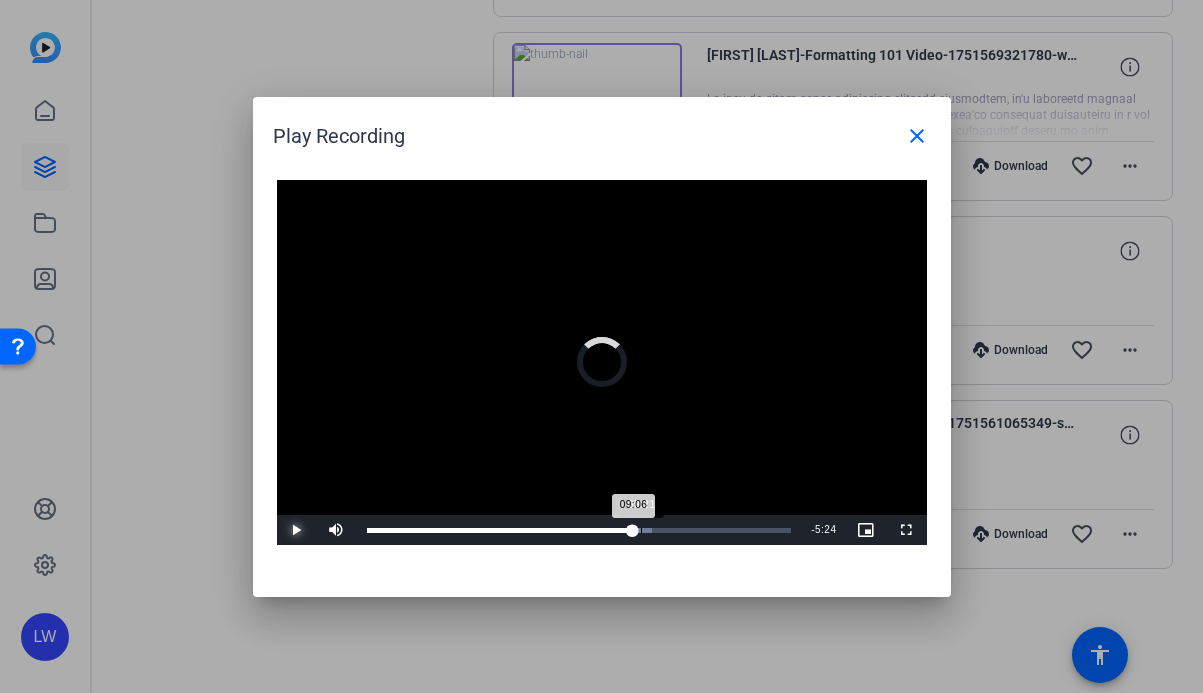 click on "09:06" at bounding box center (500, 530) 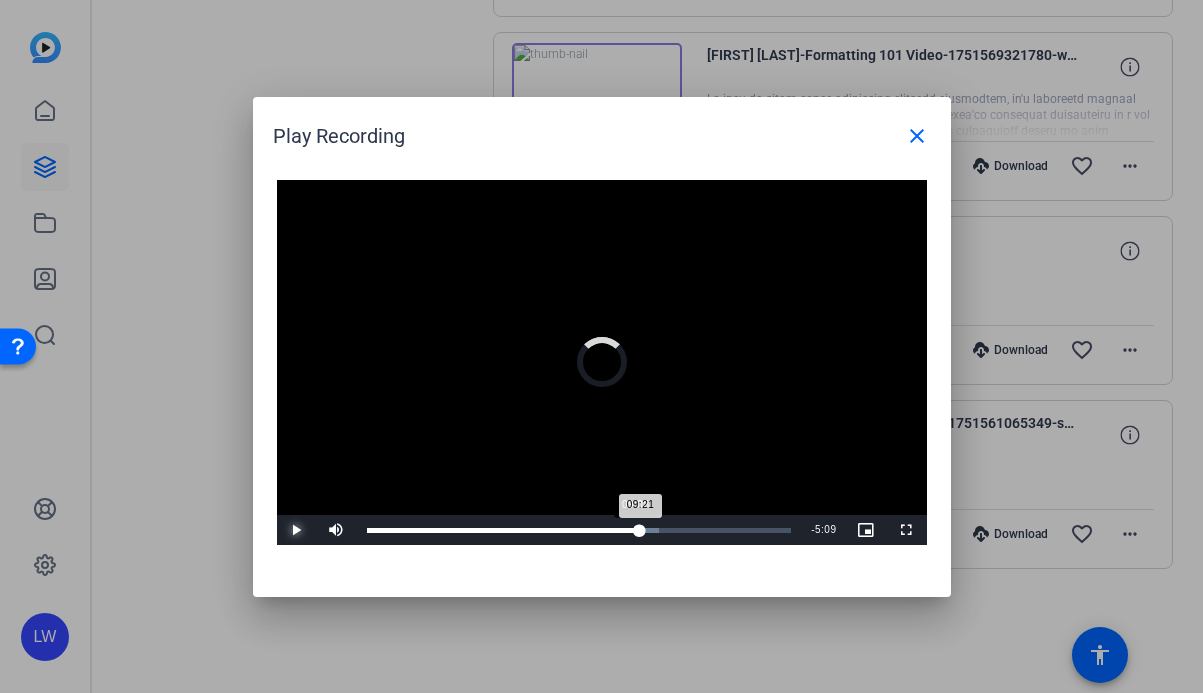 click on "09:21" at bounding box center [504, 530] 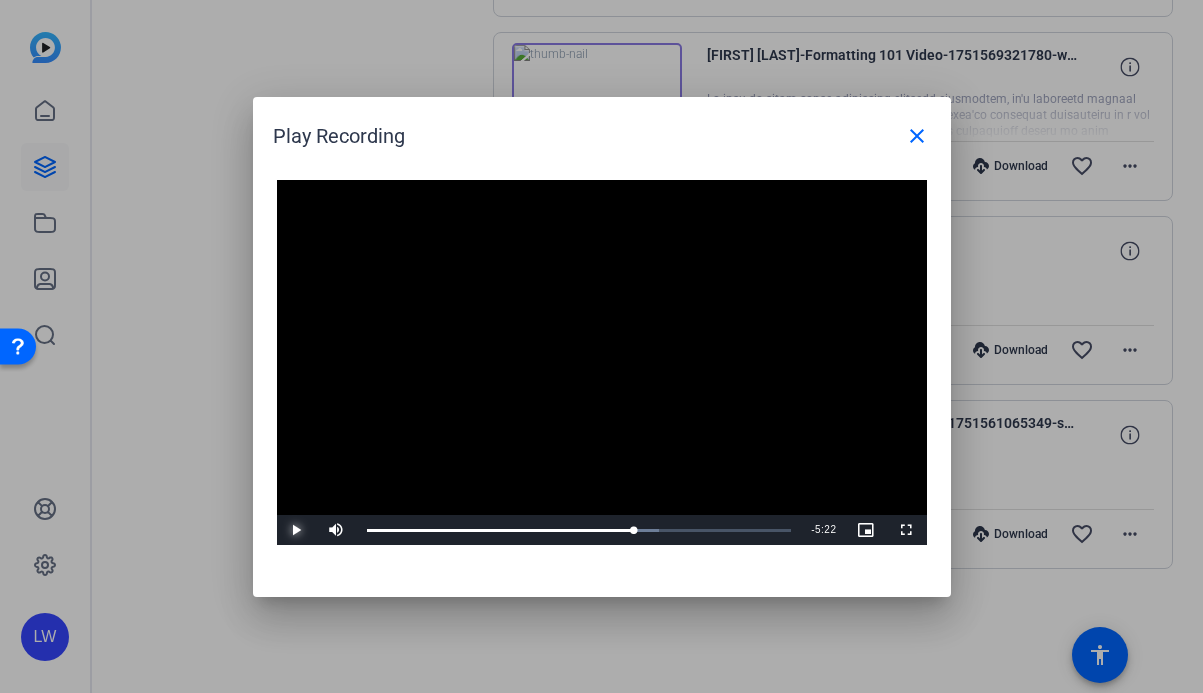 click at bounding box center [297, 530] 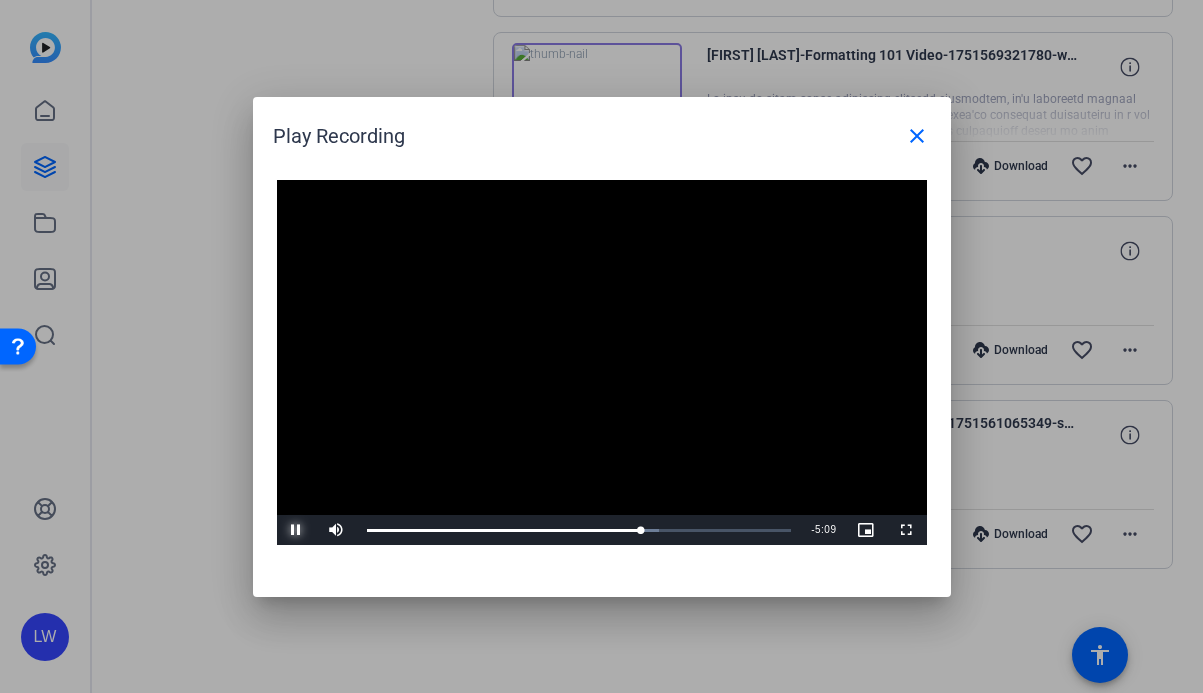 click at bounding box center (297, 530) 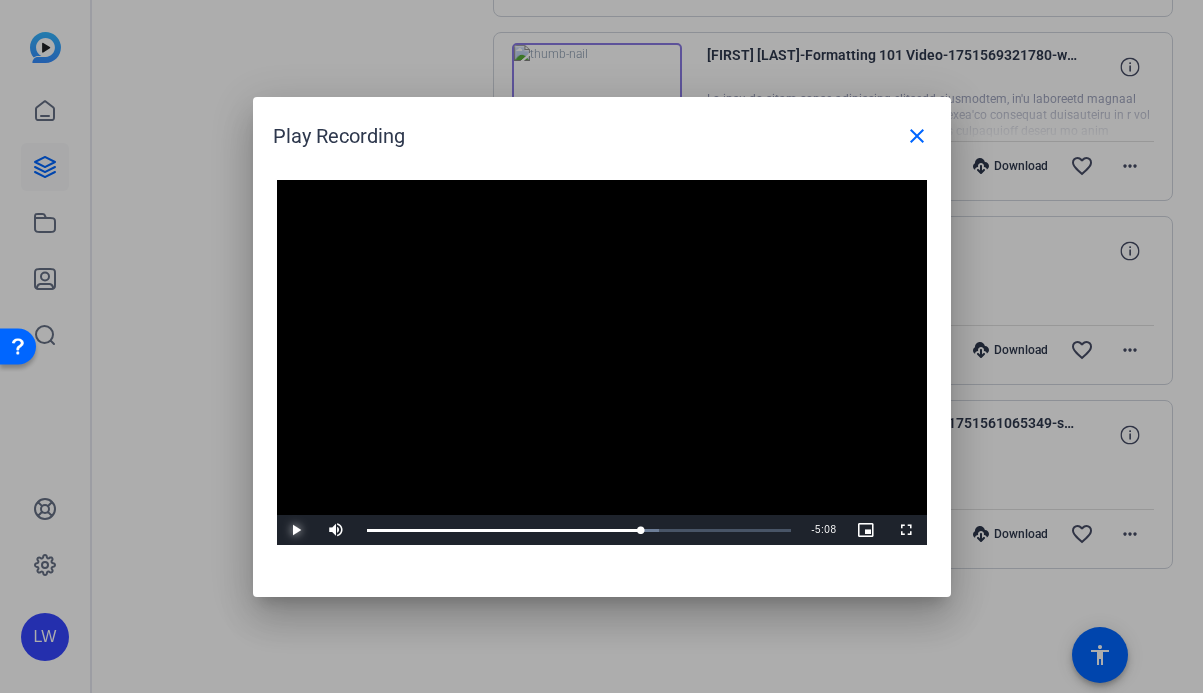 click at bounding box center [297, 530] 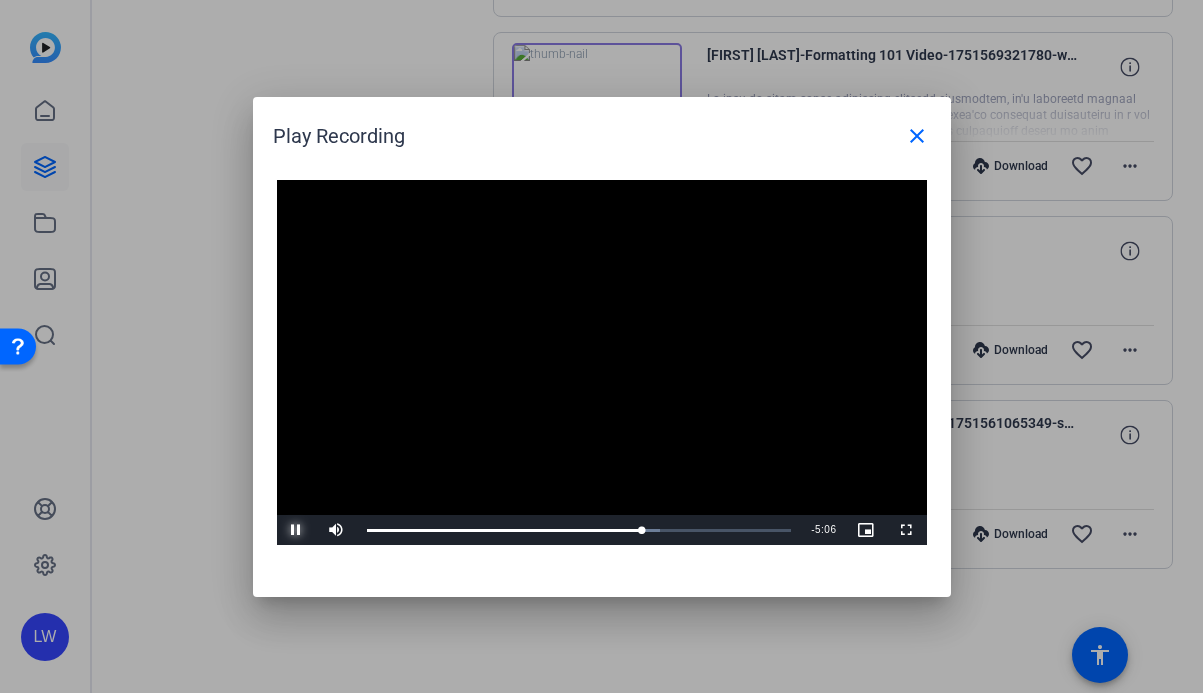 click at bounding box center [297, 530] 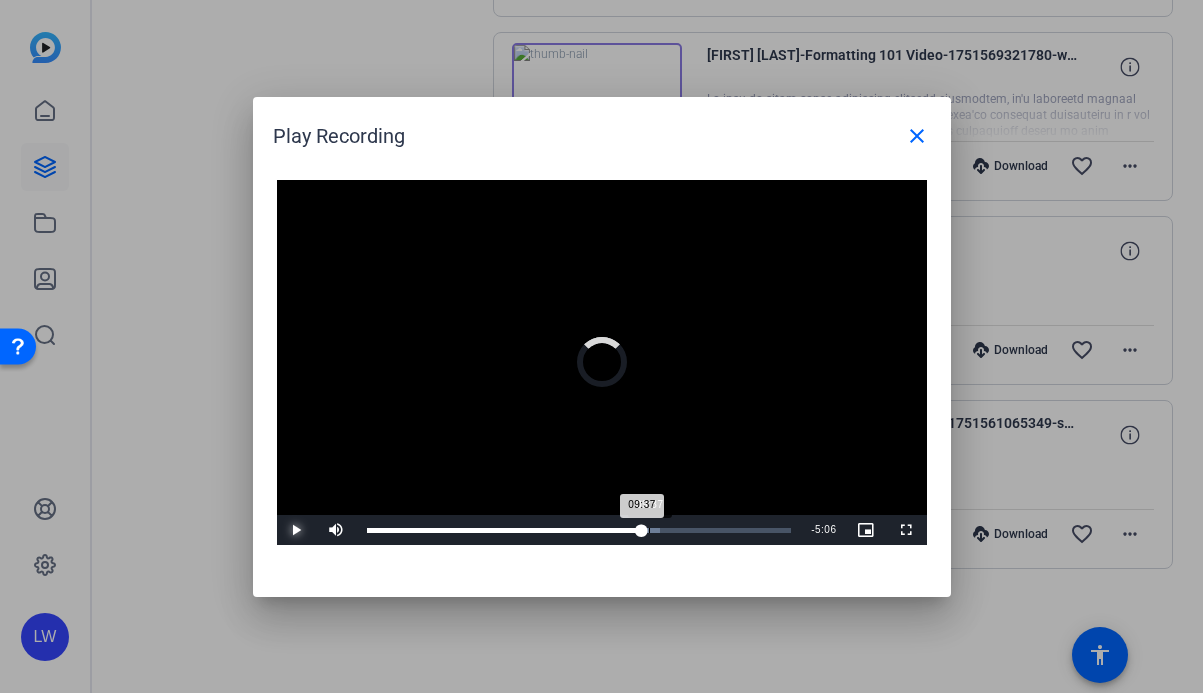 click on "09:37" at bounding box center (504, 530) 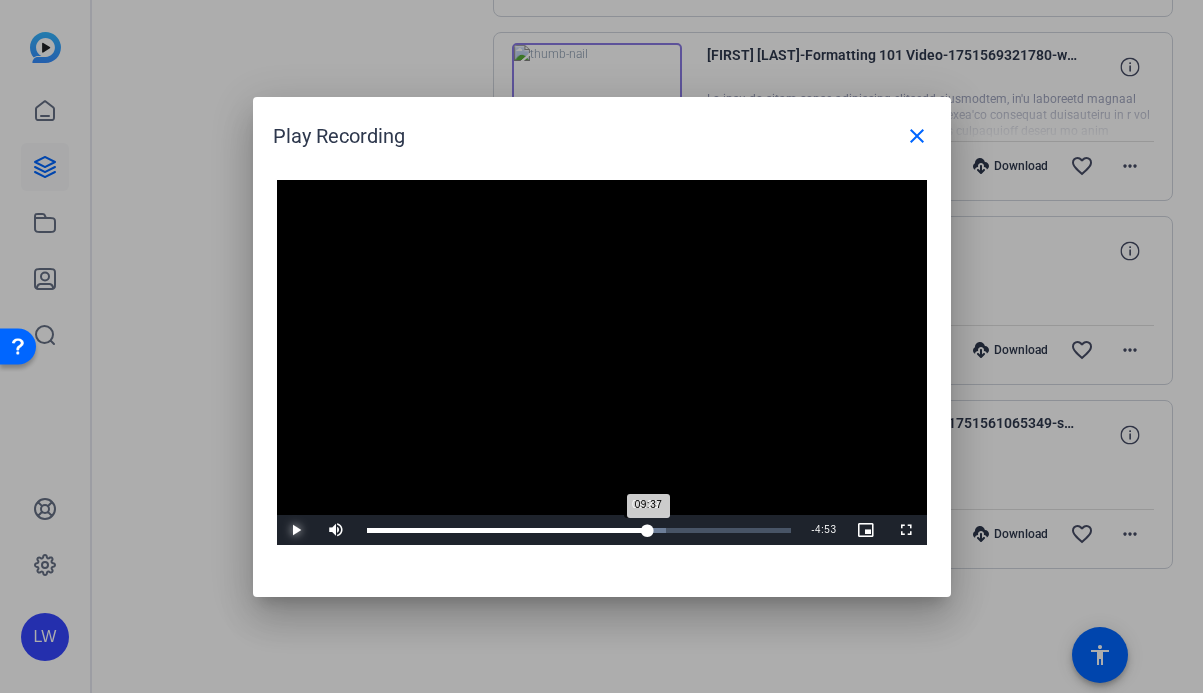 click on "09:37" at bounding box center (508, 530) 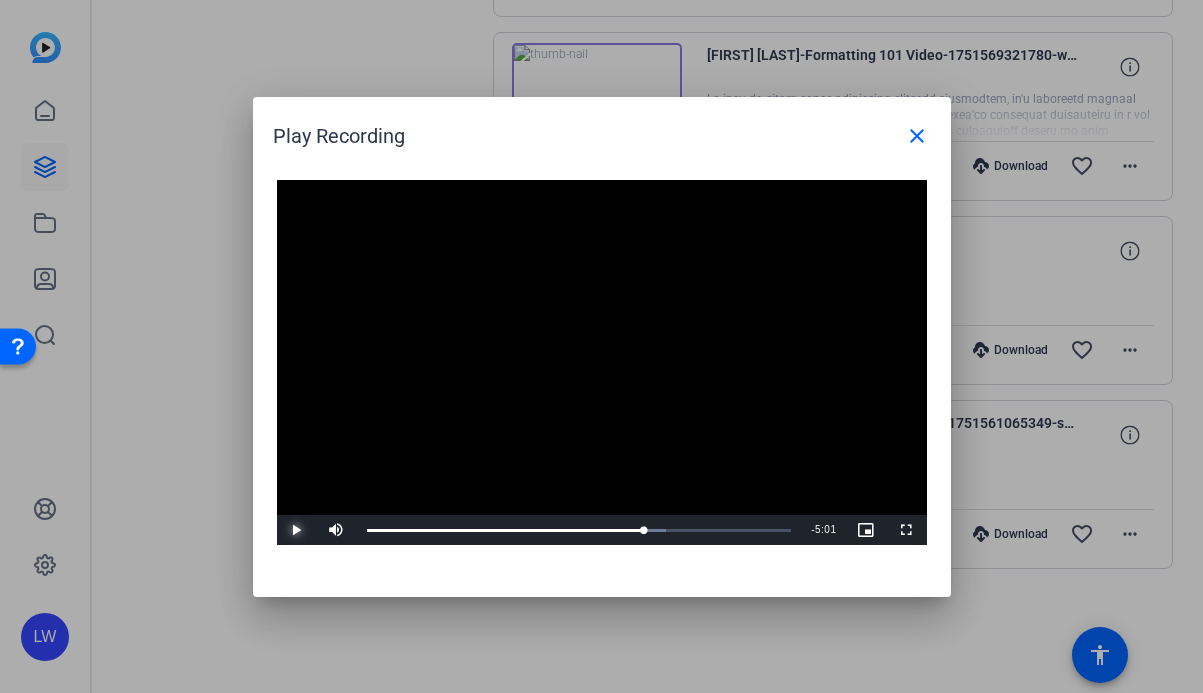 click at bounding box center [297, 530] 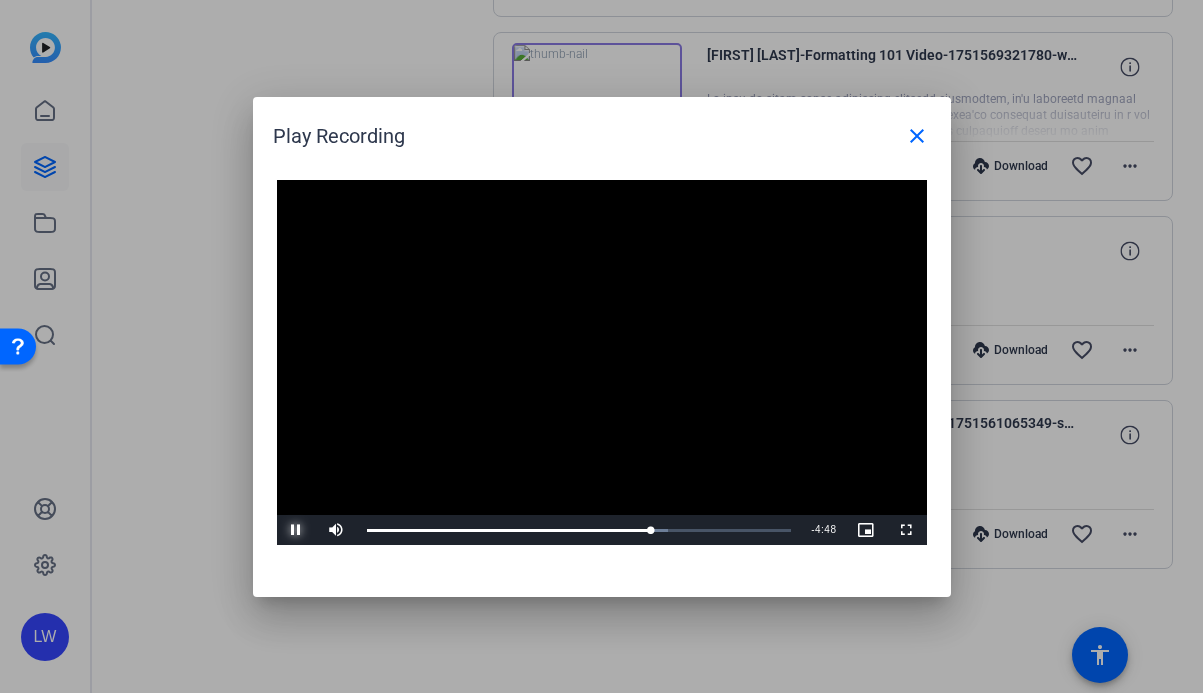 click at bounding box center [297, 530] 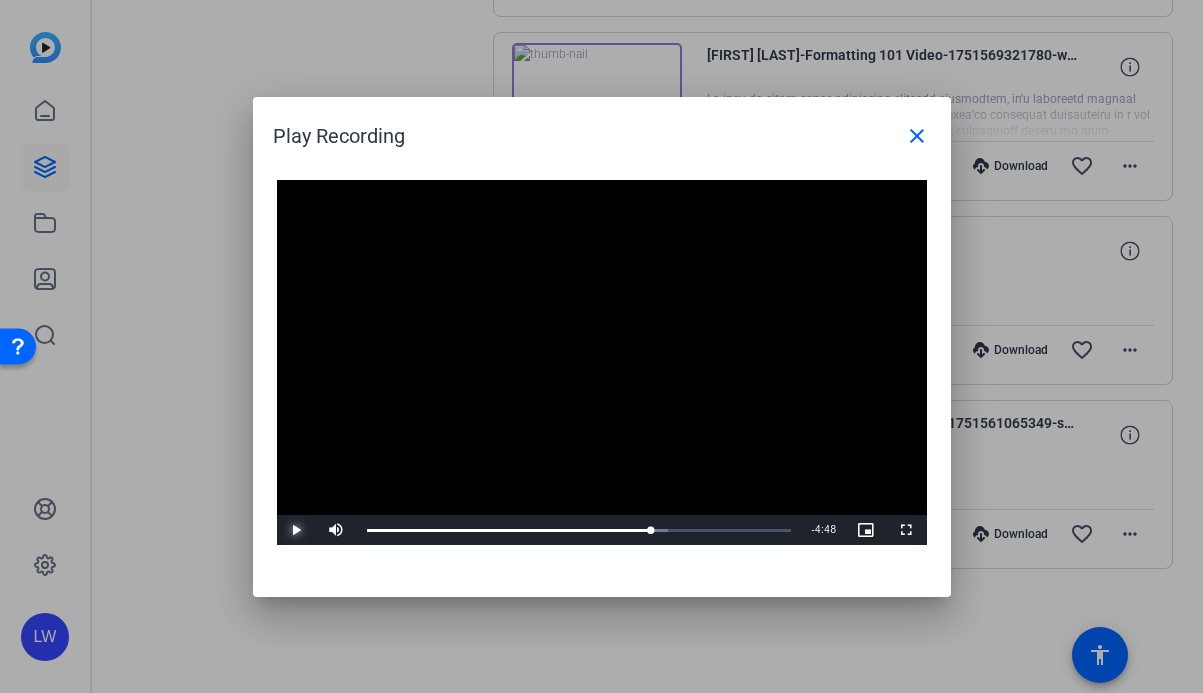 click at bounding box center [297, 530] 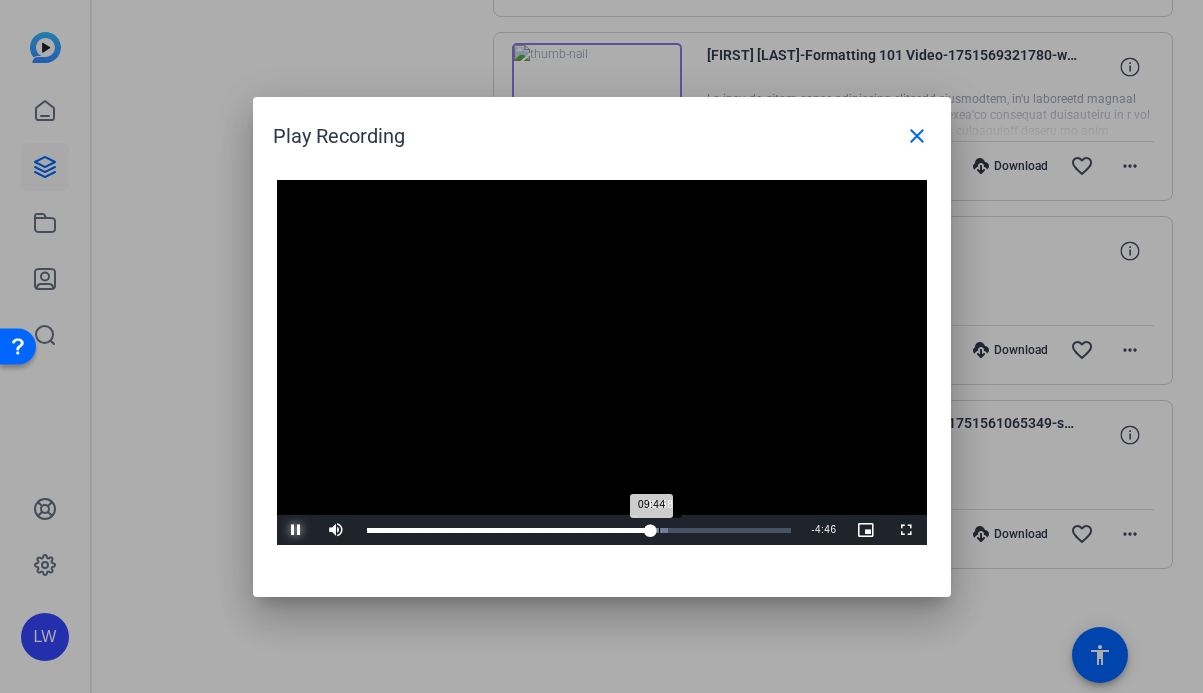 click on "09:44" at bounding box center [509, 530] 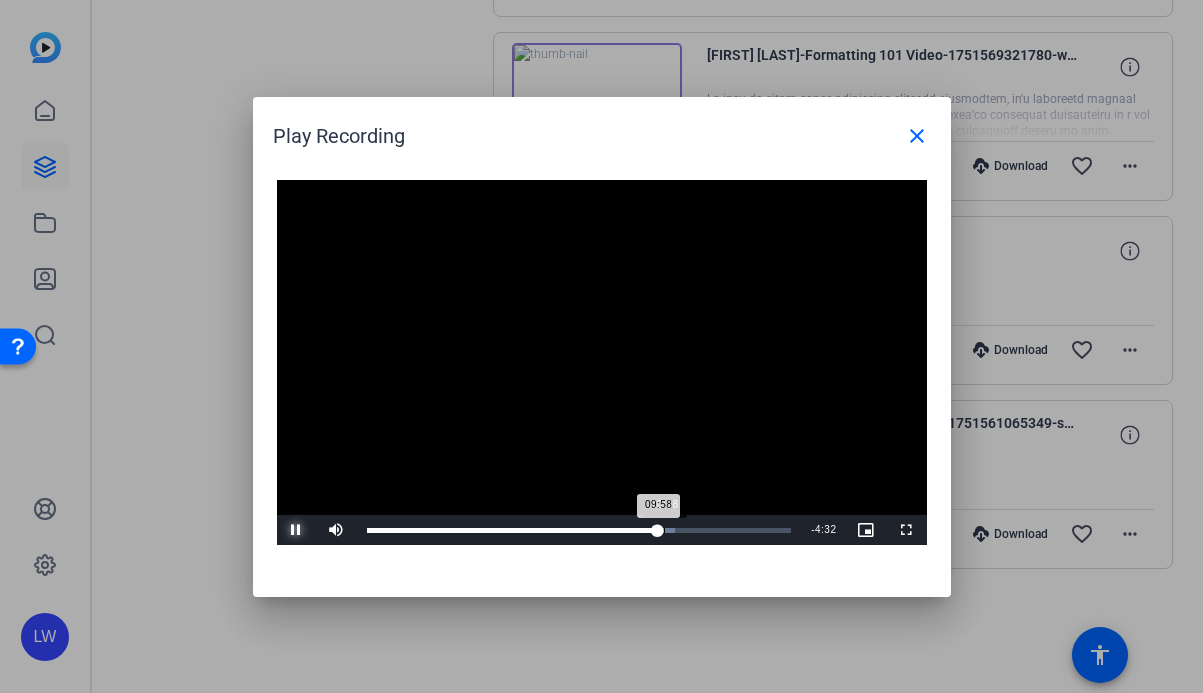 click on "09:58" at bounding box center (513, 530) 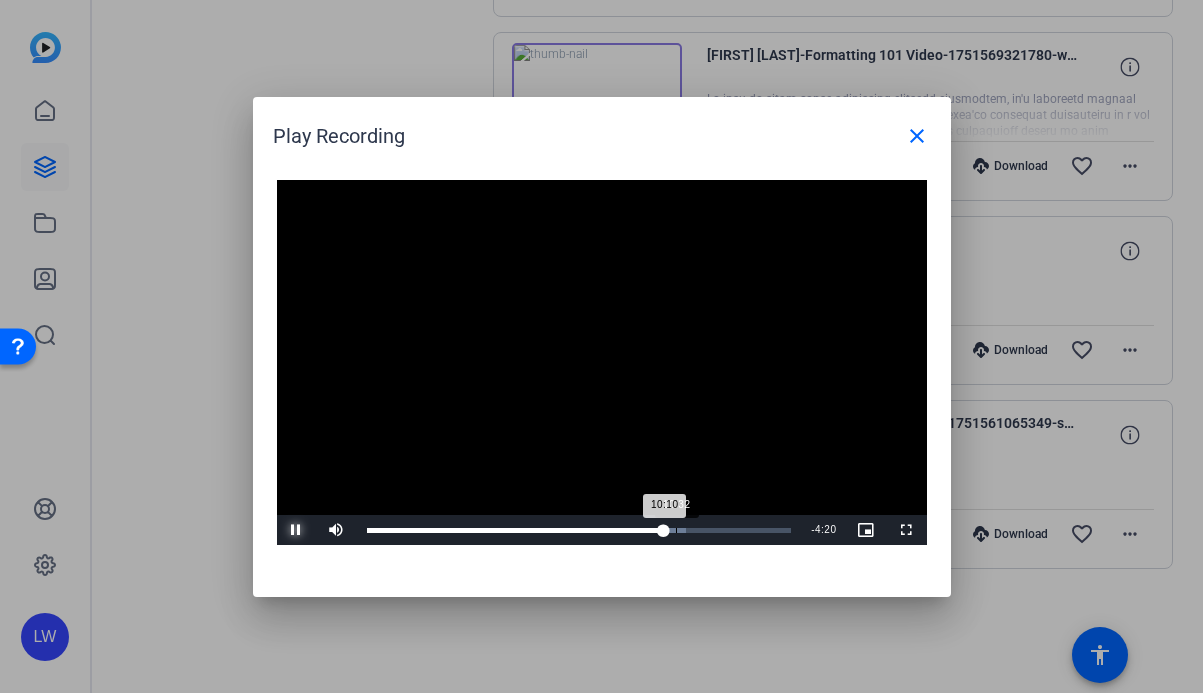 click on "Loaded :  75.15% 10:32 10:10" at bounding box center (579, 530) 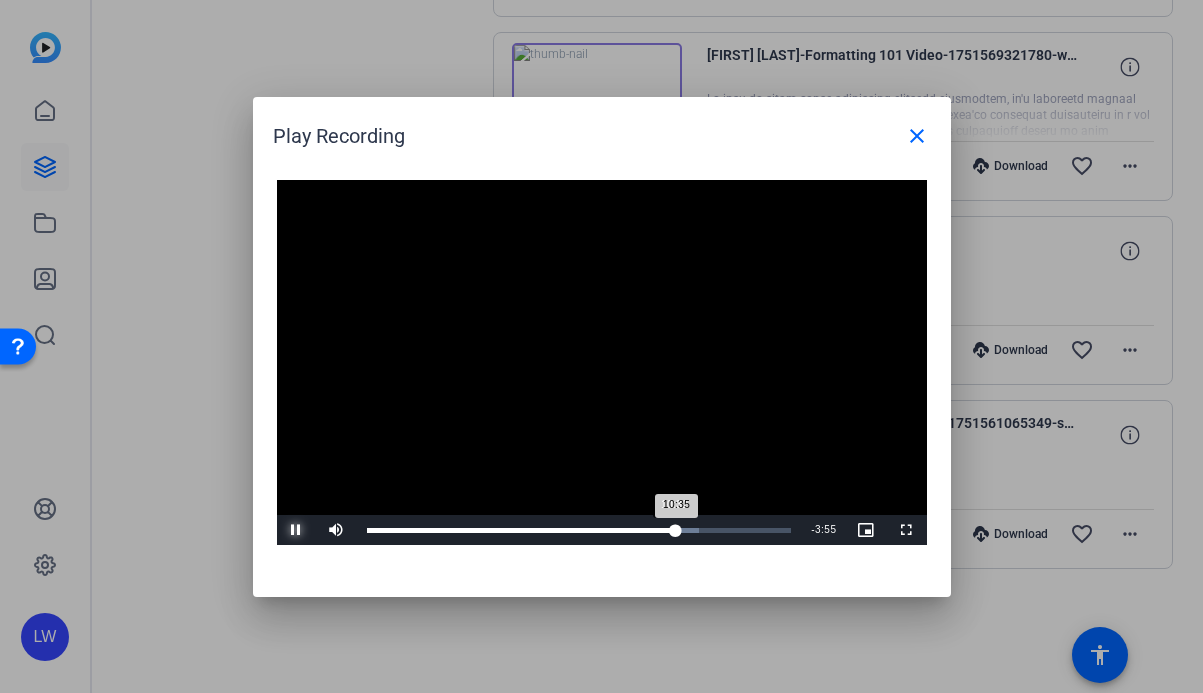 click on "10:35" at bounding box center [522, 530] 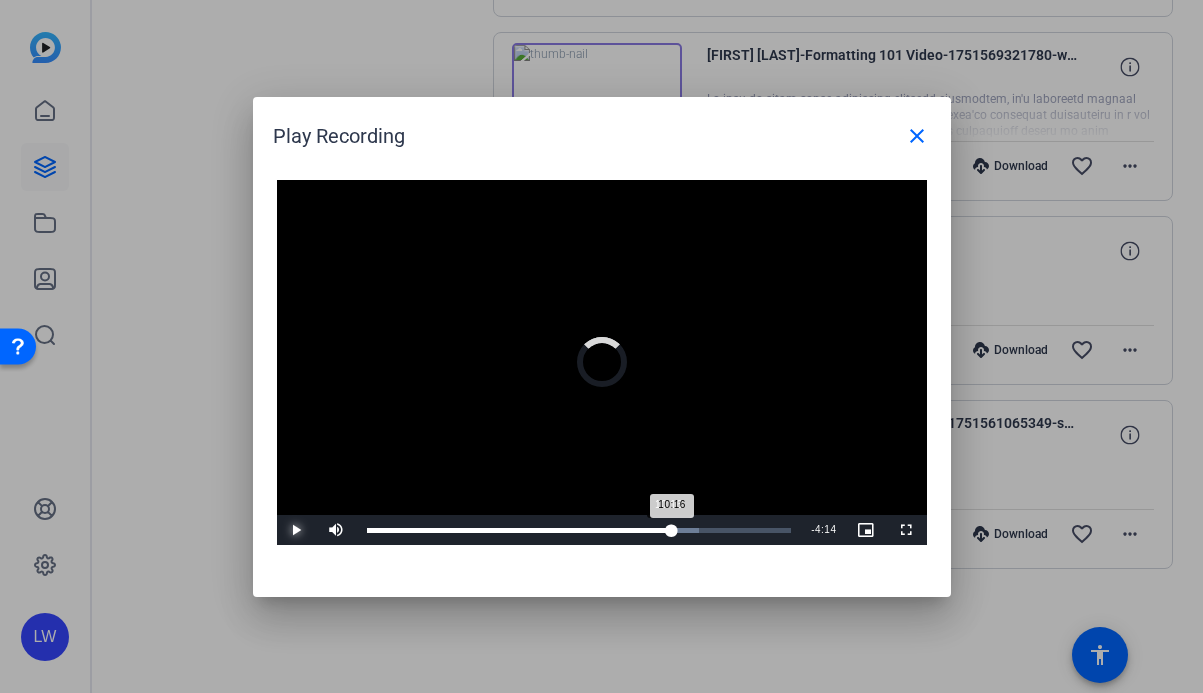 click on "10:16" at bounding box center [519, 530] 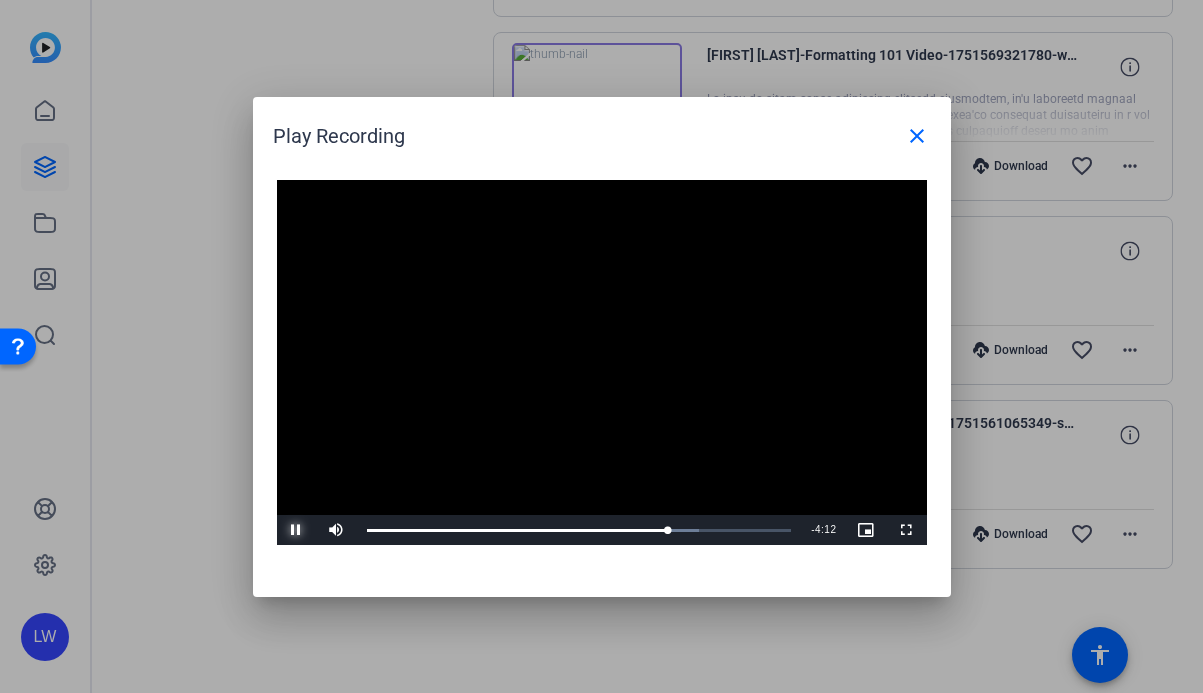 click at bounding box center (297, 530) 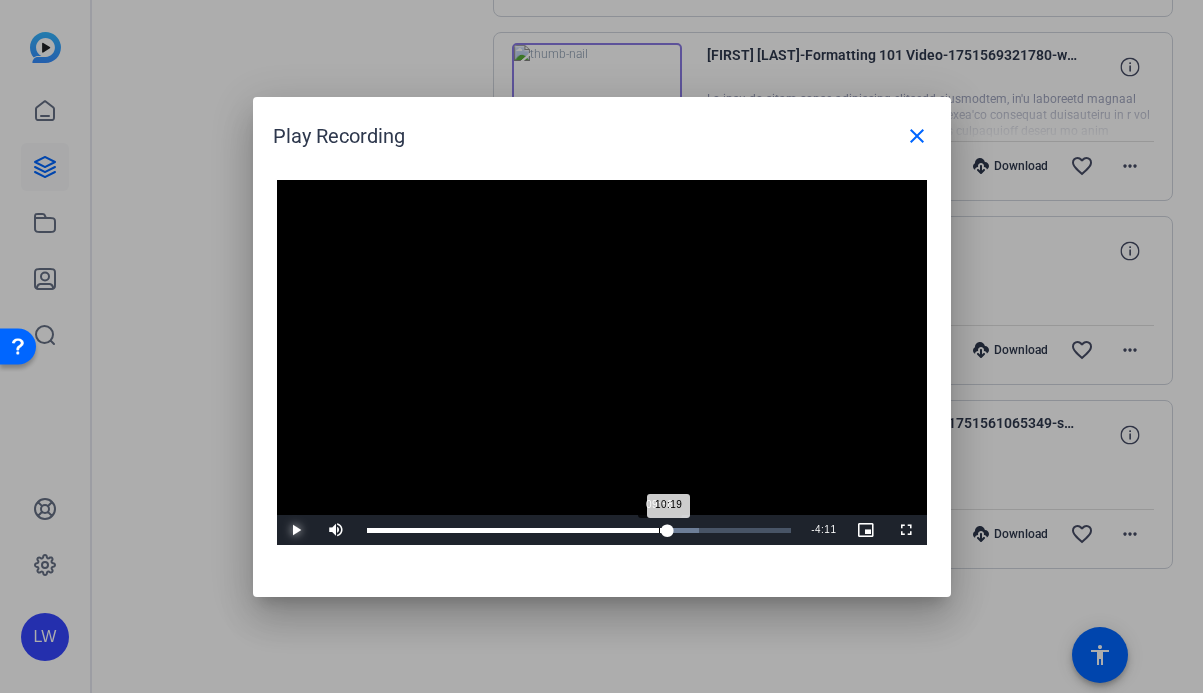 click on "09:58" at bounding box center (659, 530) 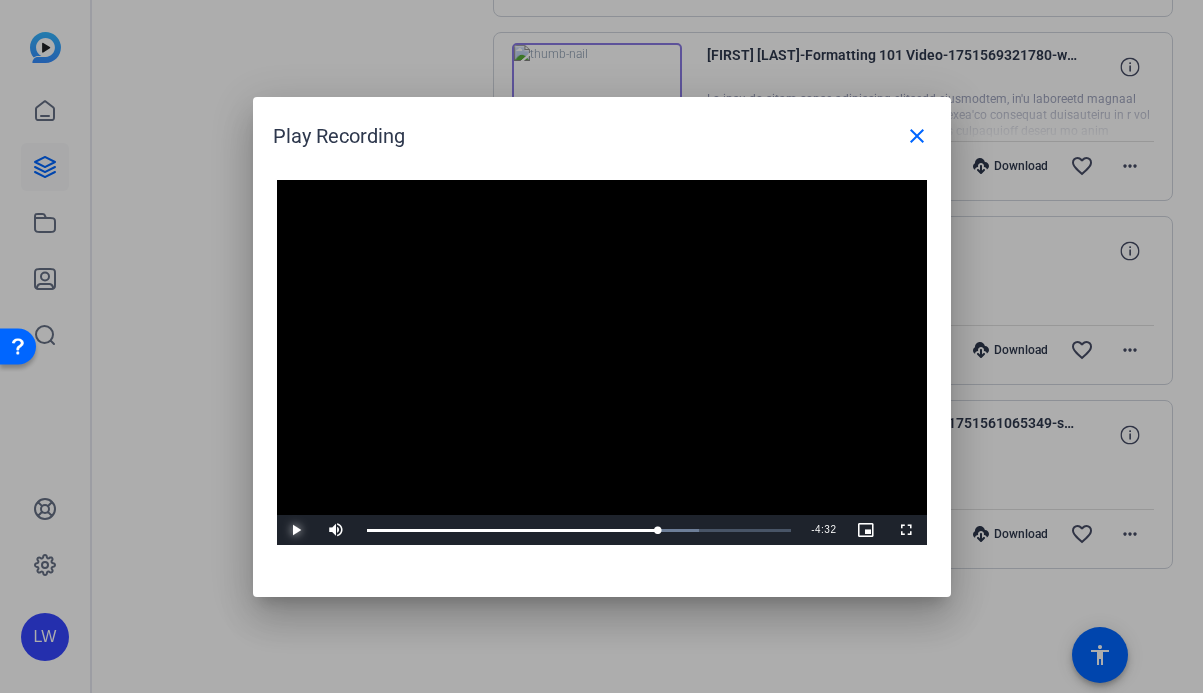click at bounding box center [297, 530] 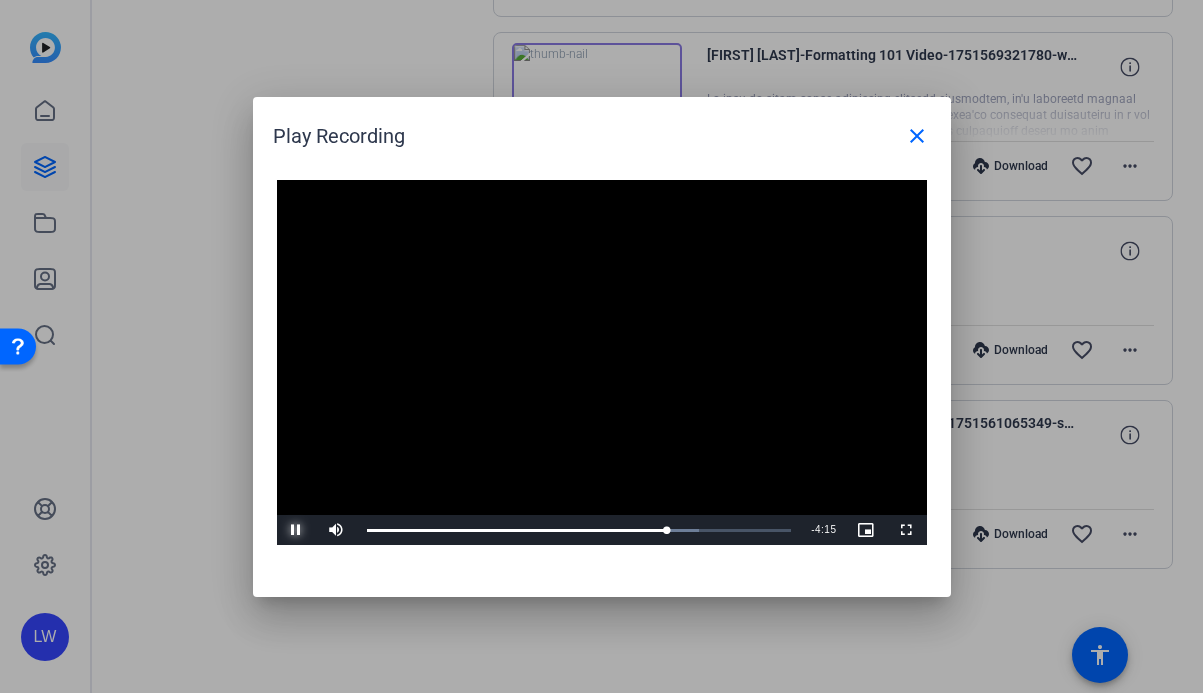 click at bounding box center [297, 530] 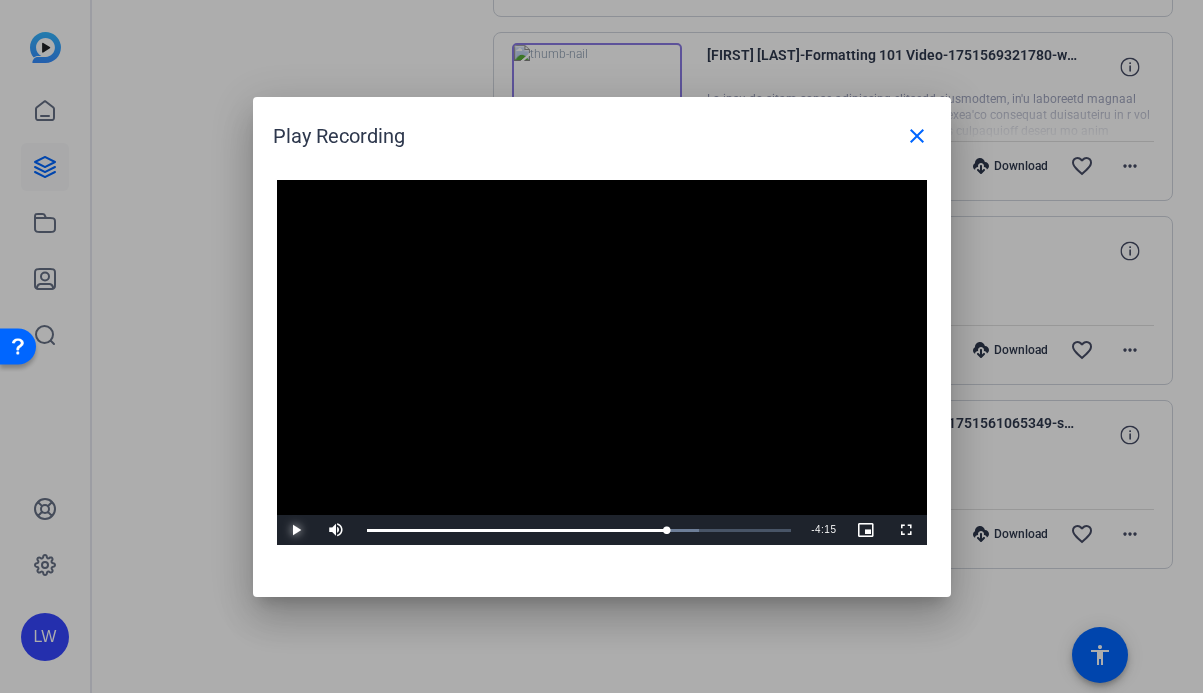 click at bounding box center (297, 530) 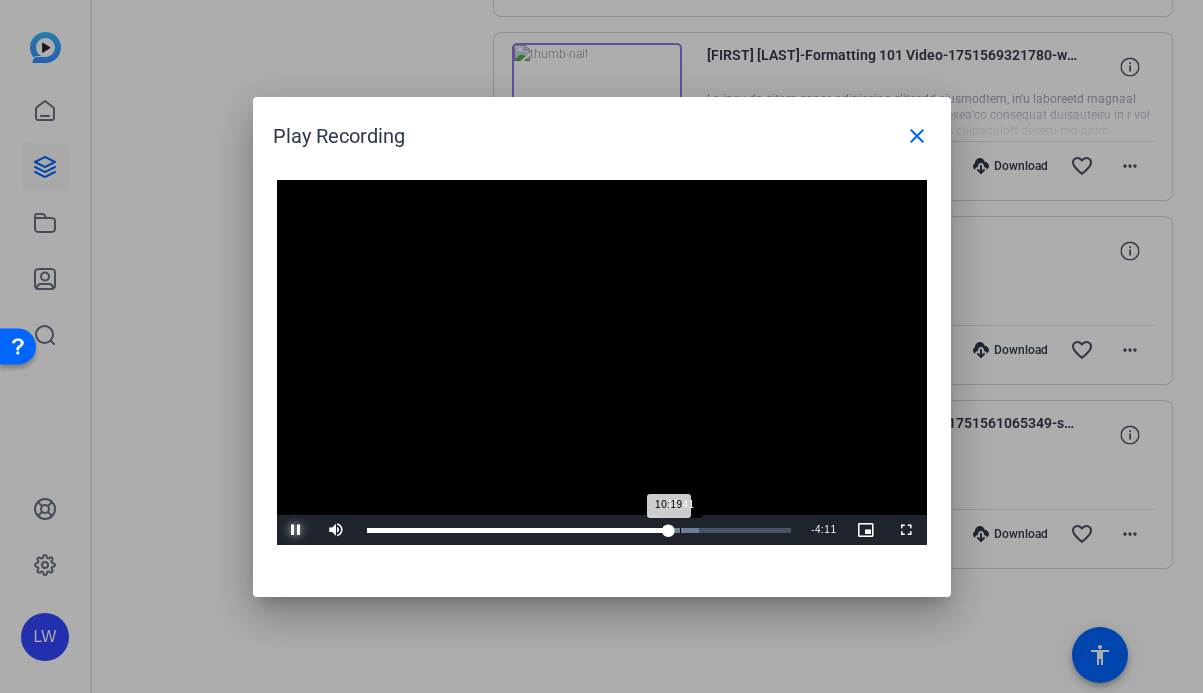 click on "Loaded :  78.24% 10:41 10:19" at bounding box center [579, 530] 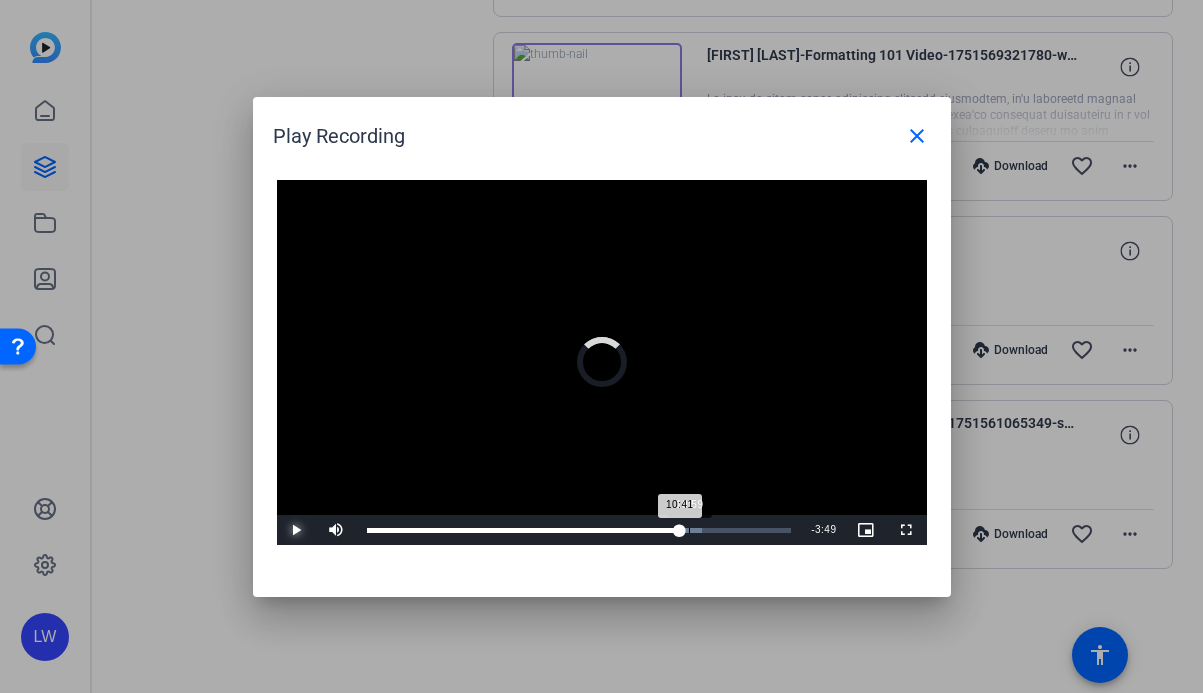 click on "Loaded :  79.06% 10:59 10:41" at bounding box center (579, 530) 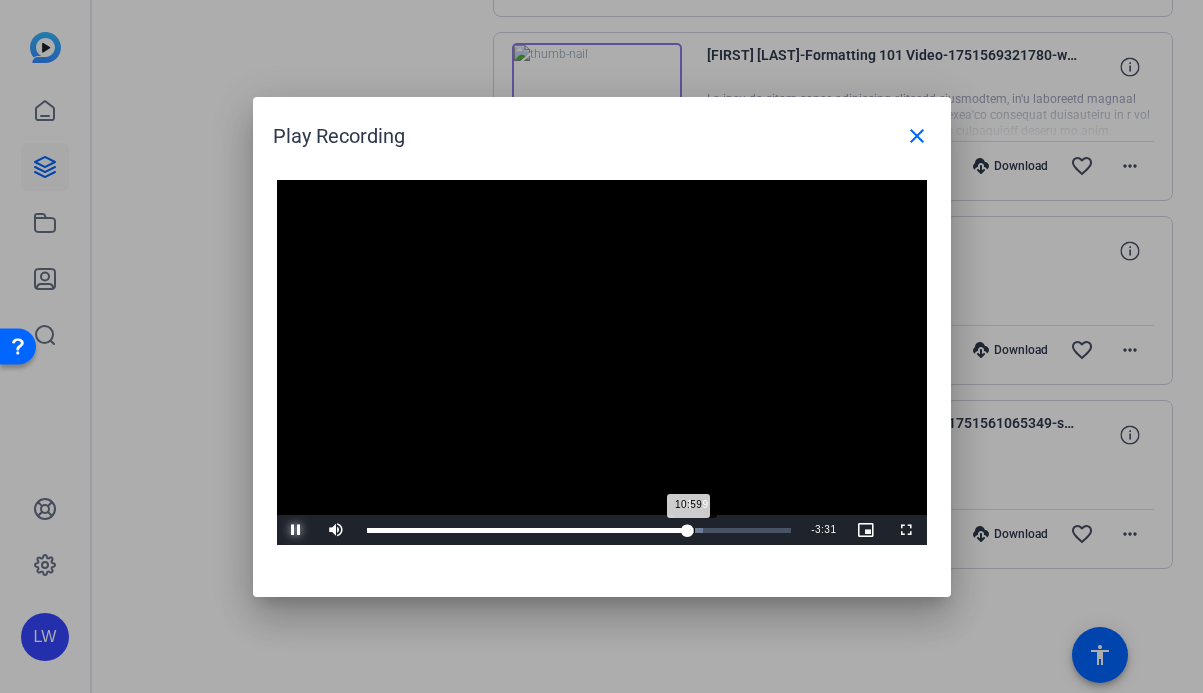 click on "10:59" at bounding box center [528, 530] 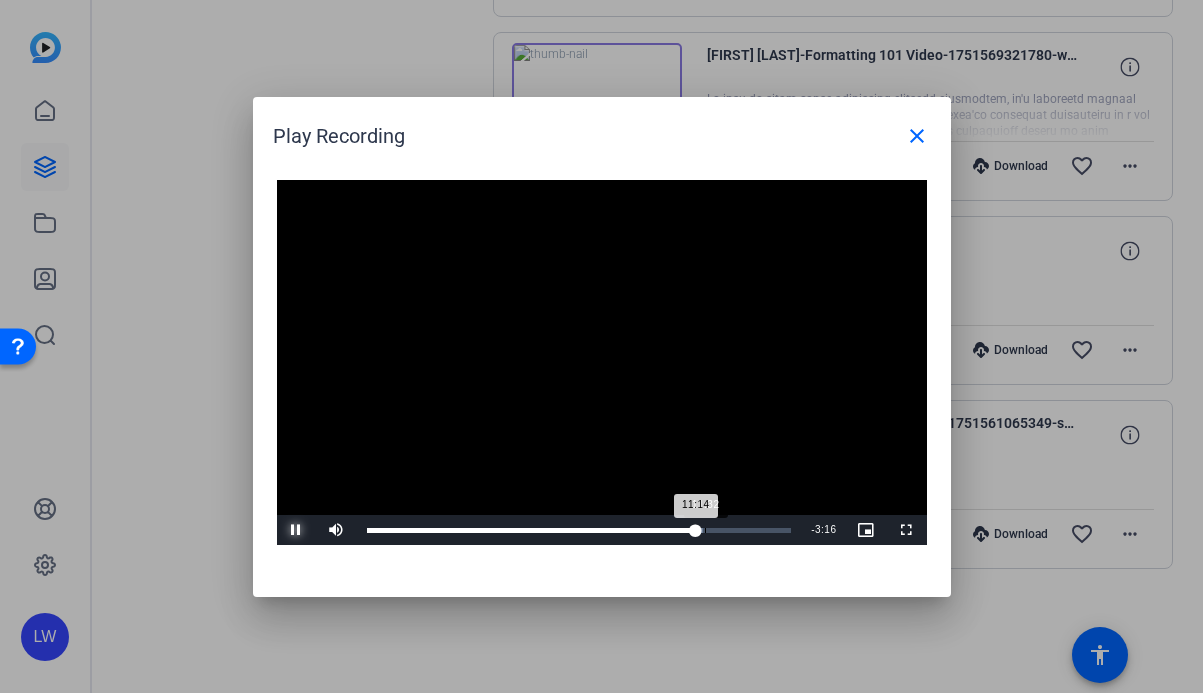 click on "11:32" at bounding box center [705, 530] 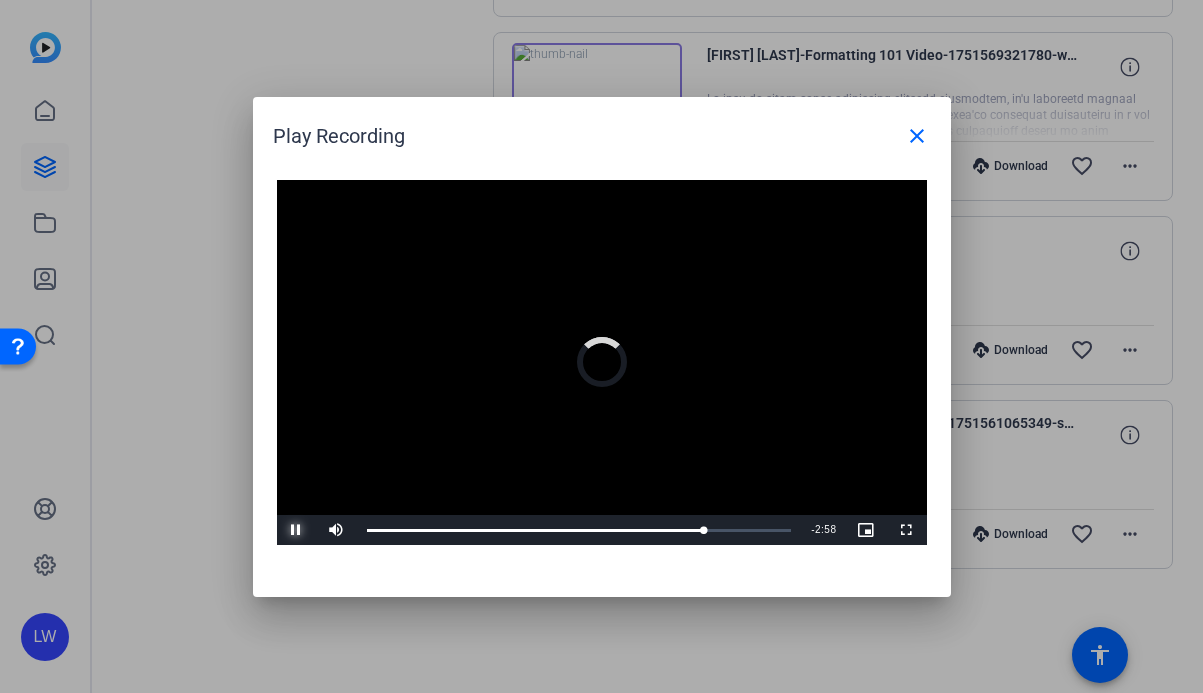 type 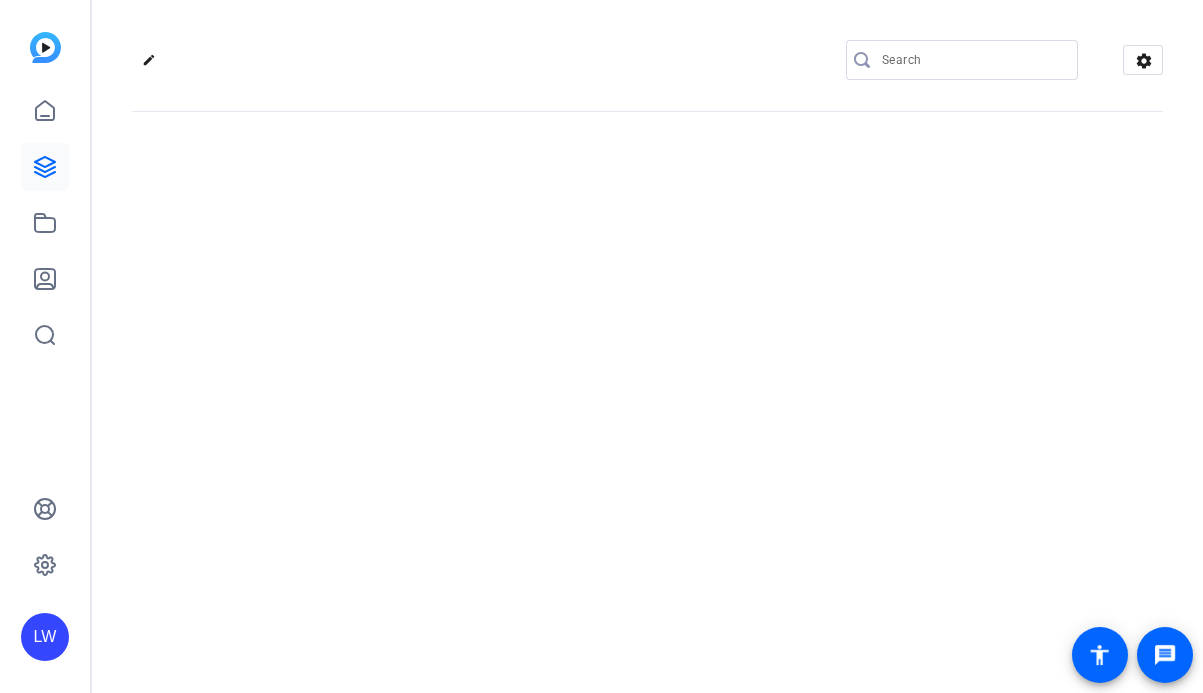 scroll, scrollTop: 0, scrollLeft: 0, axis: both 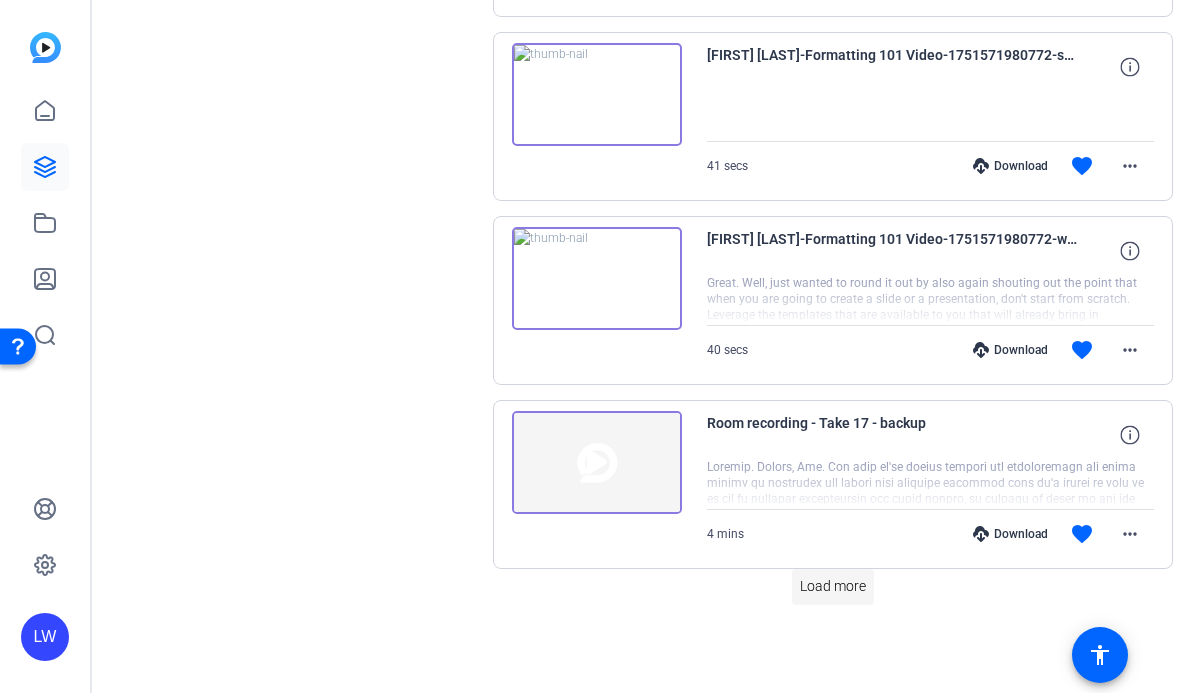 click at bounding box center (833, 587) 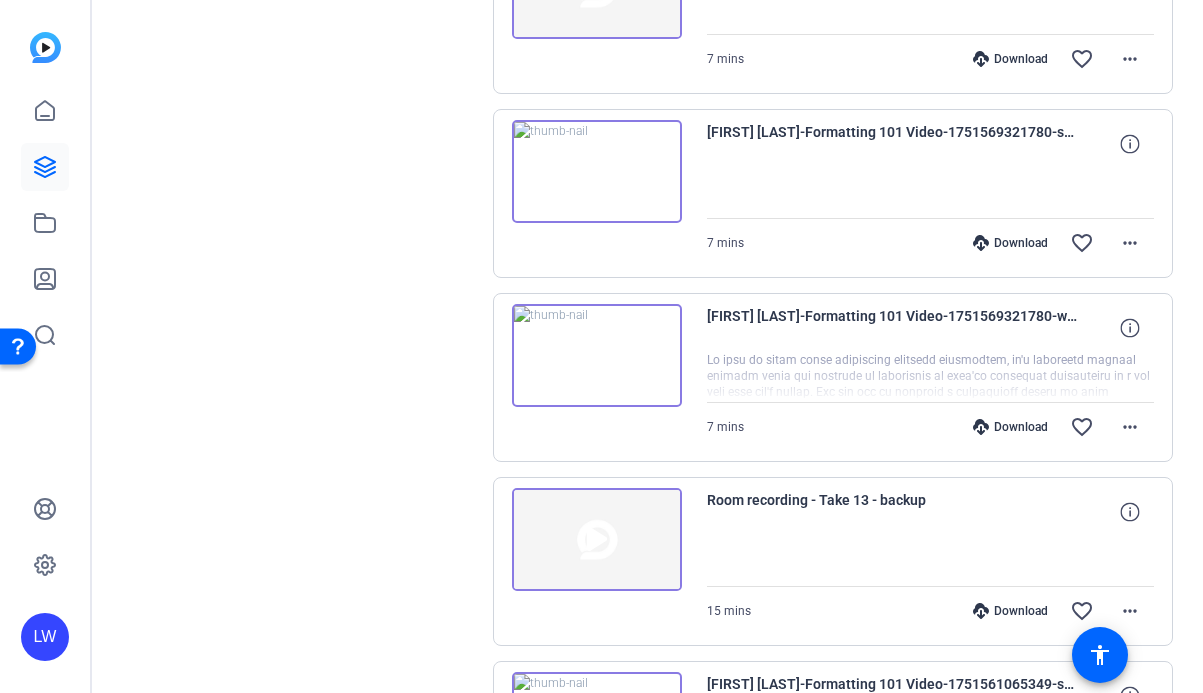 scroll, scrollTop: 3570, scrollLeft: 0, axis: vertical 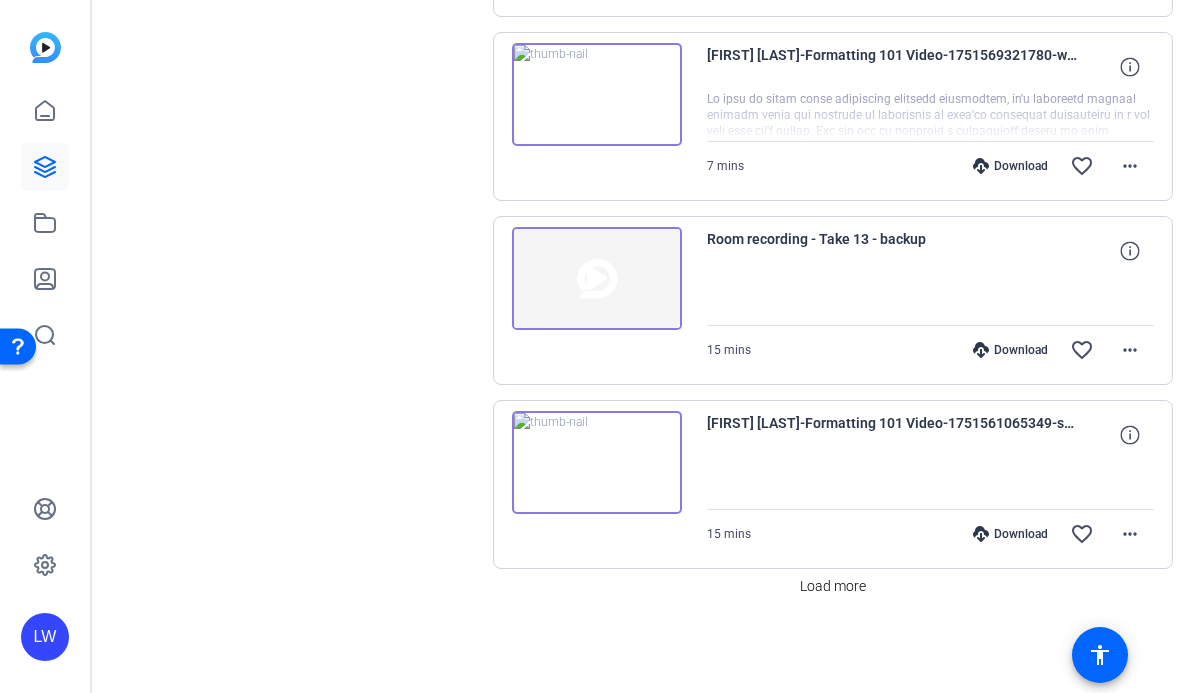 click at bounding box center [597, 279] 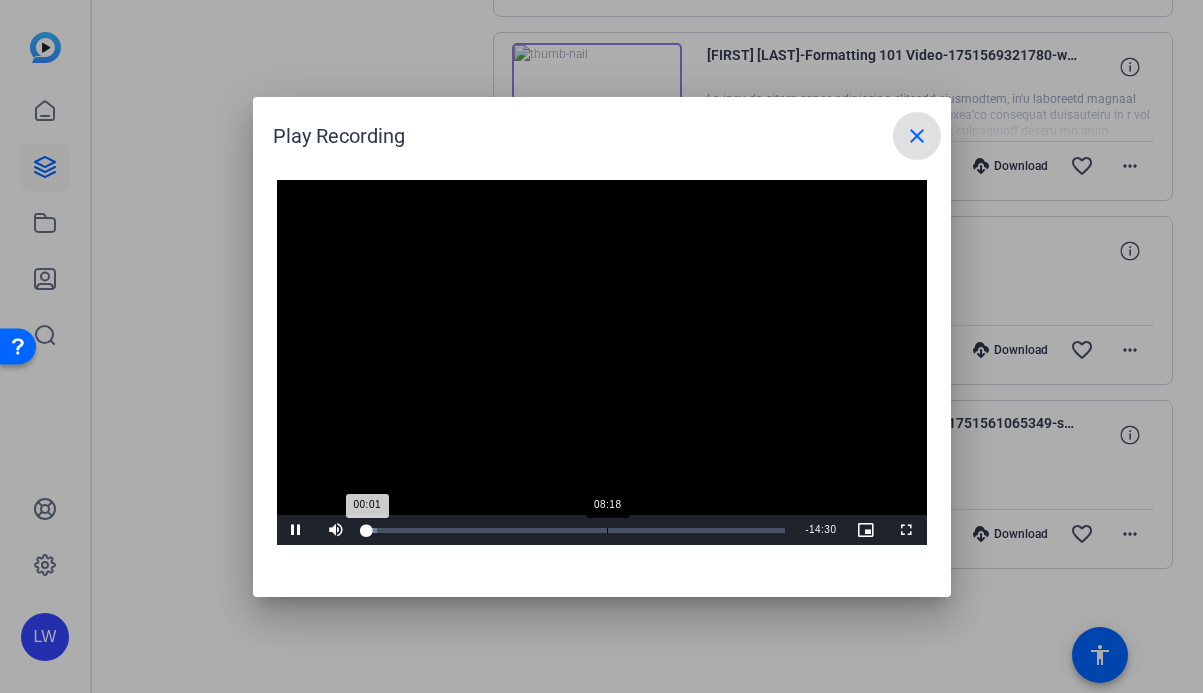 click on "Loaded :  2.48% 08:18 00:01" at bounding box center (576, 530) 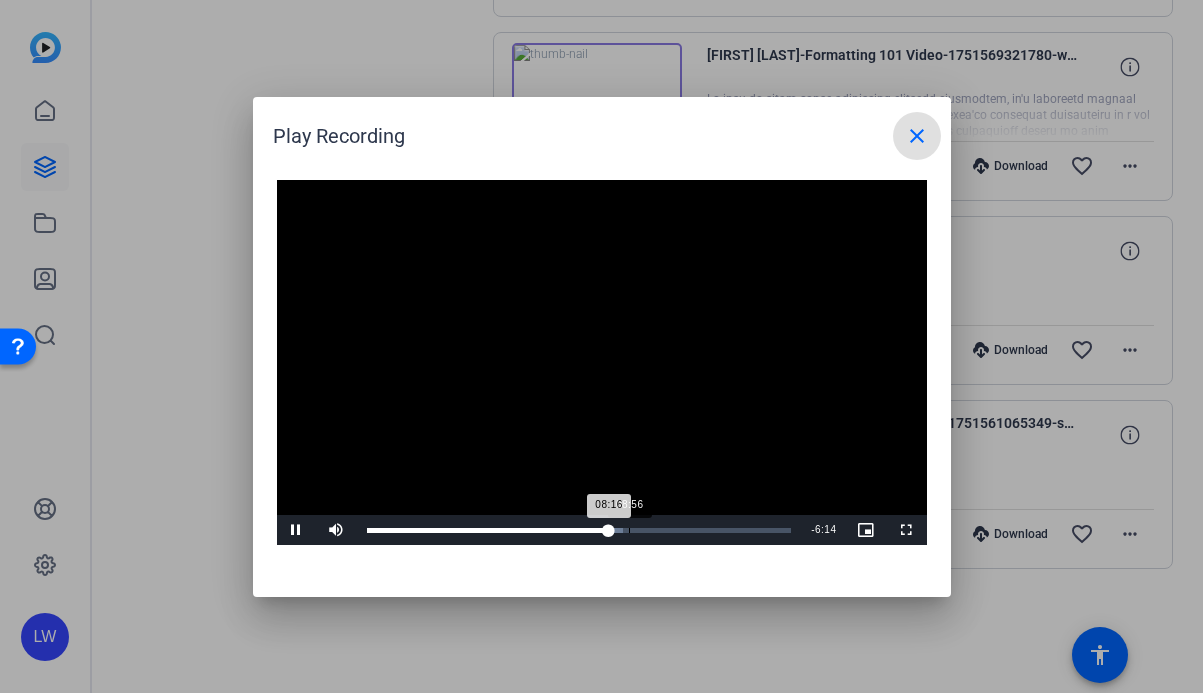 click on "08:56" at bounding box center (629, 530) 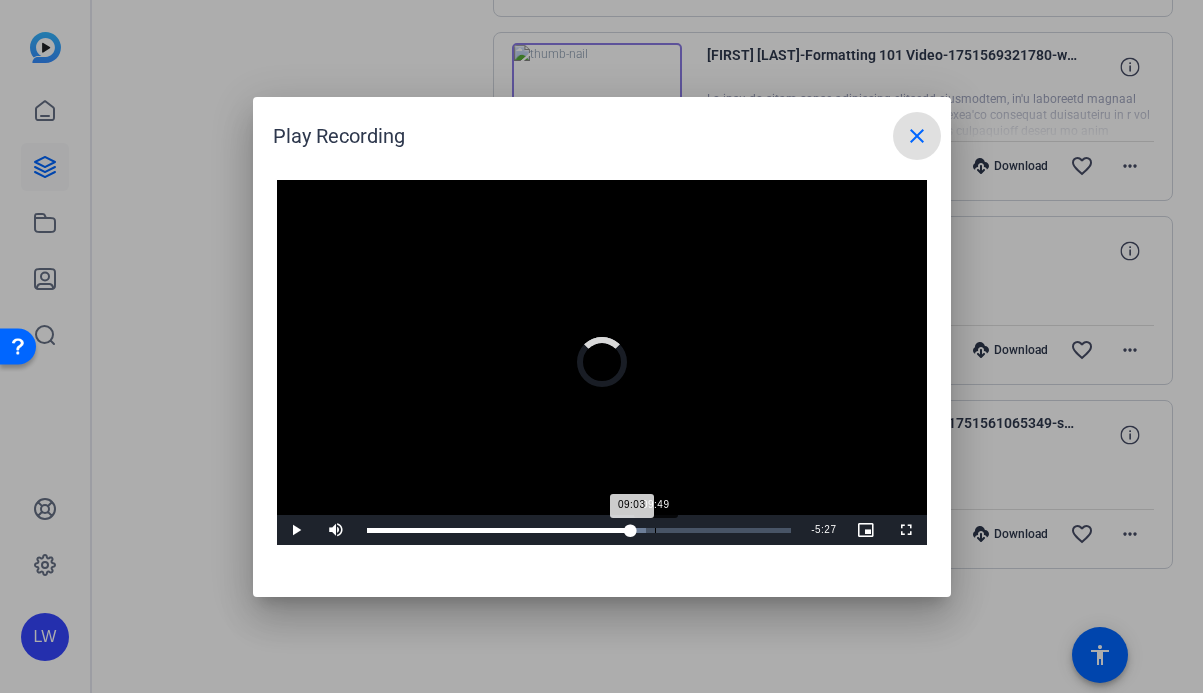 click on "Loaded :  65.80% 09:49 09:03" at bounding box center [579, 530] 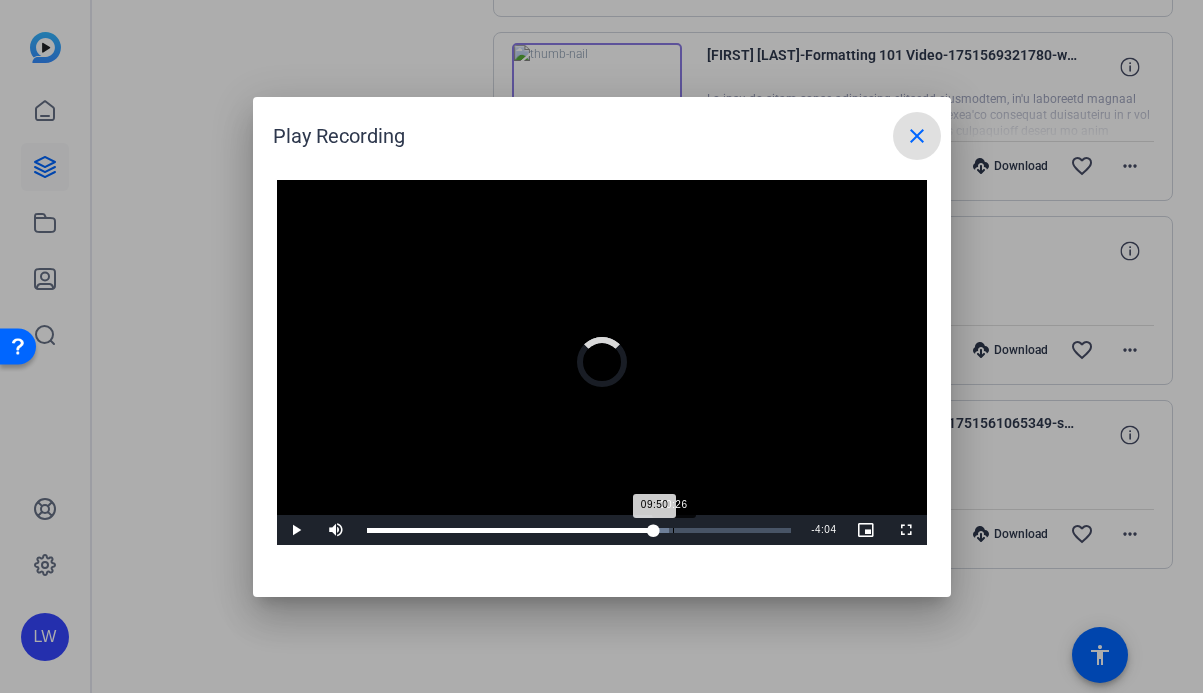 click on "10:26" at bounding box center [673, 530] 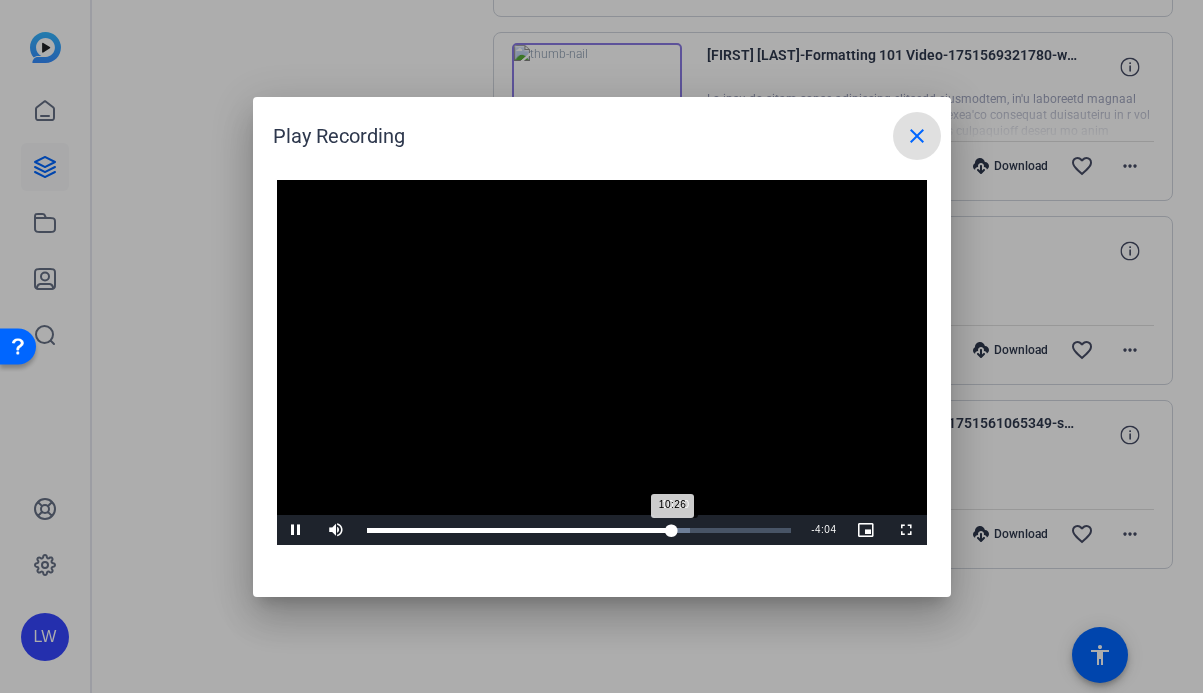 click on "Loaded :  76.25% 10:30 10:26" at bounding box center (579, 530) 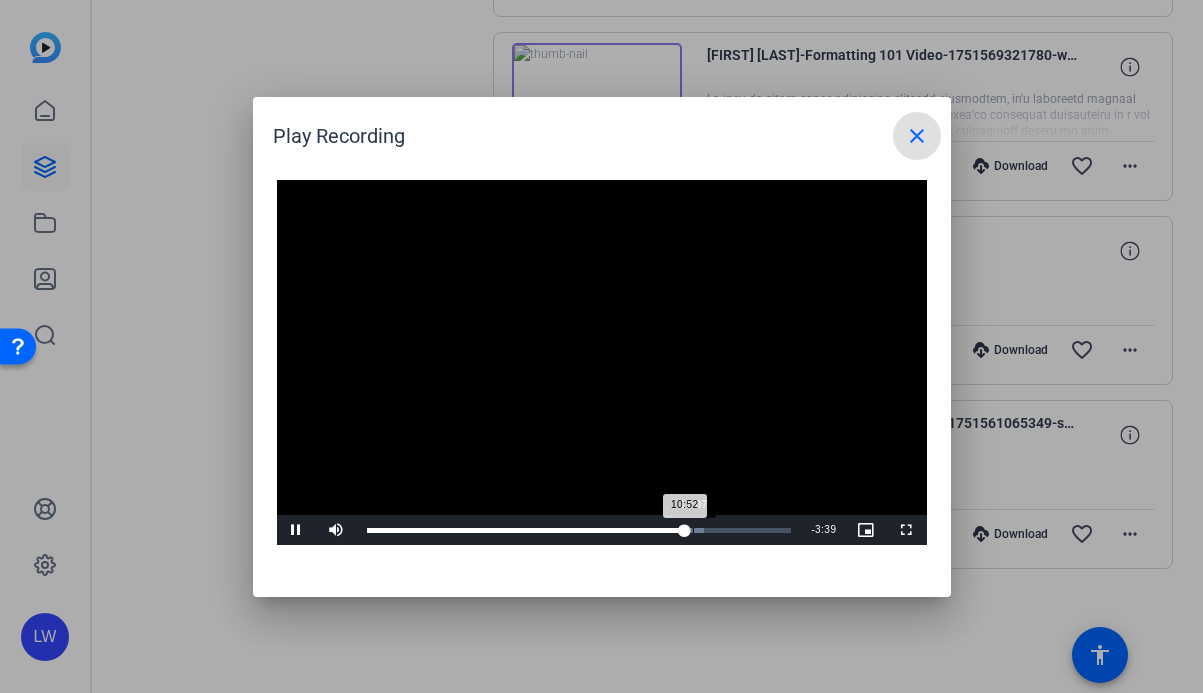 click on "11:07" at bounding box center (693, 530) 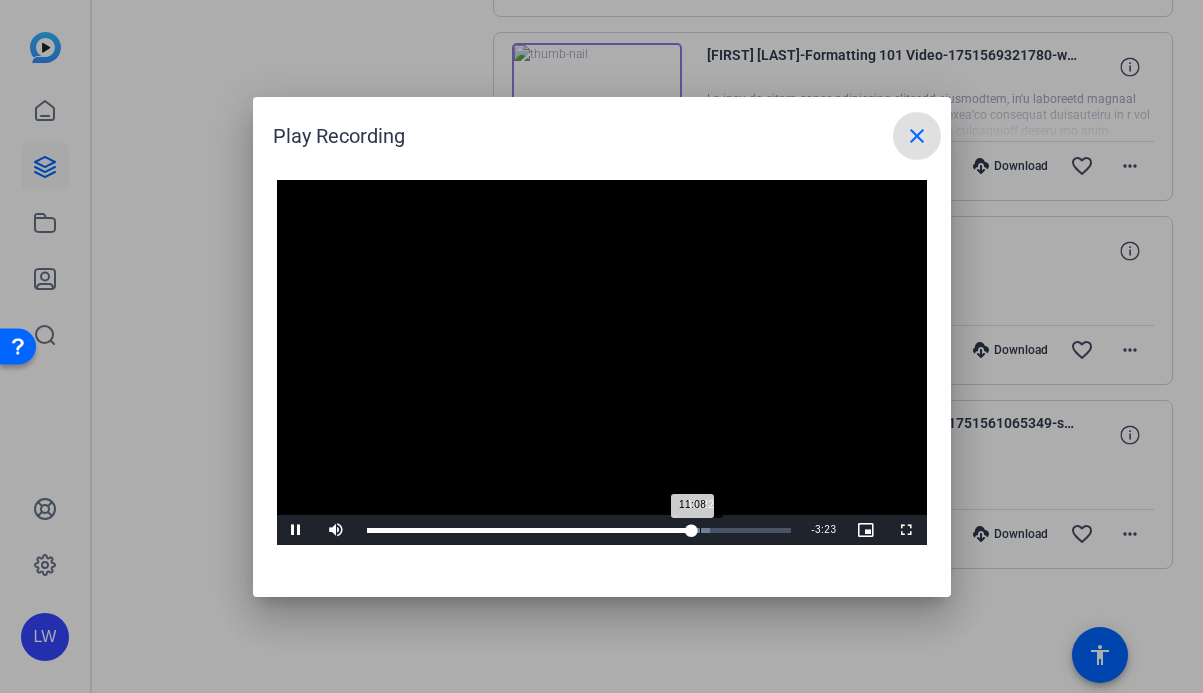 click on "11:22" at bounding box center [700, 530] 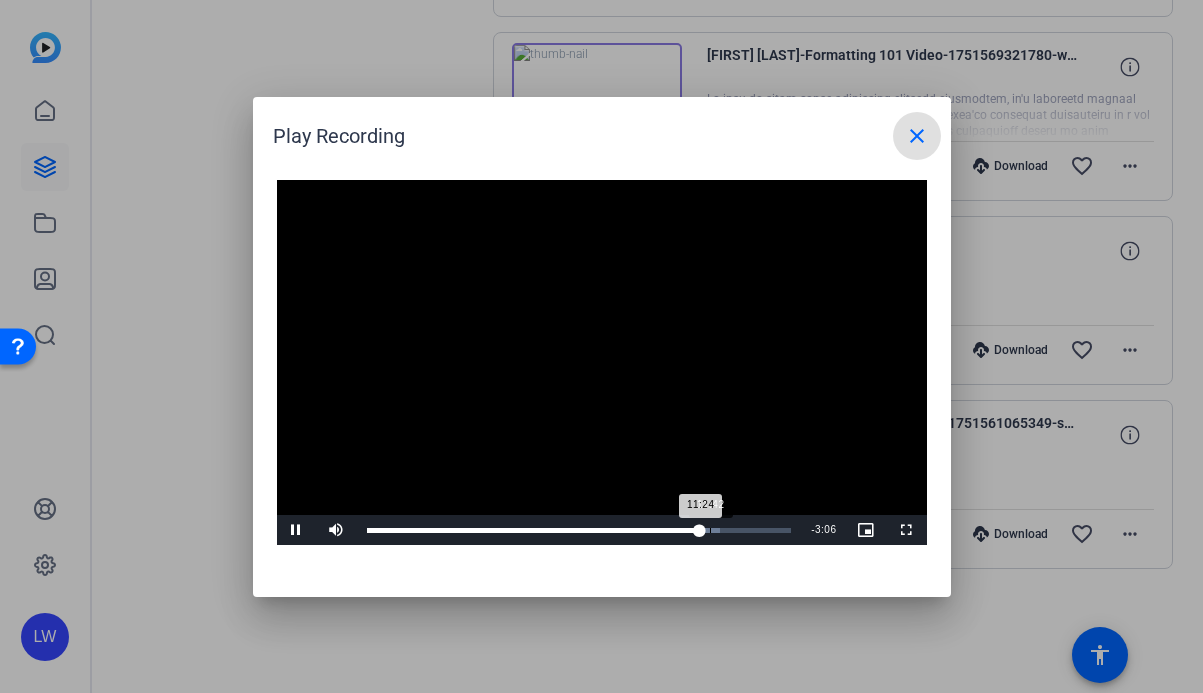 click on "11:42" at bounding box center [710, 530] 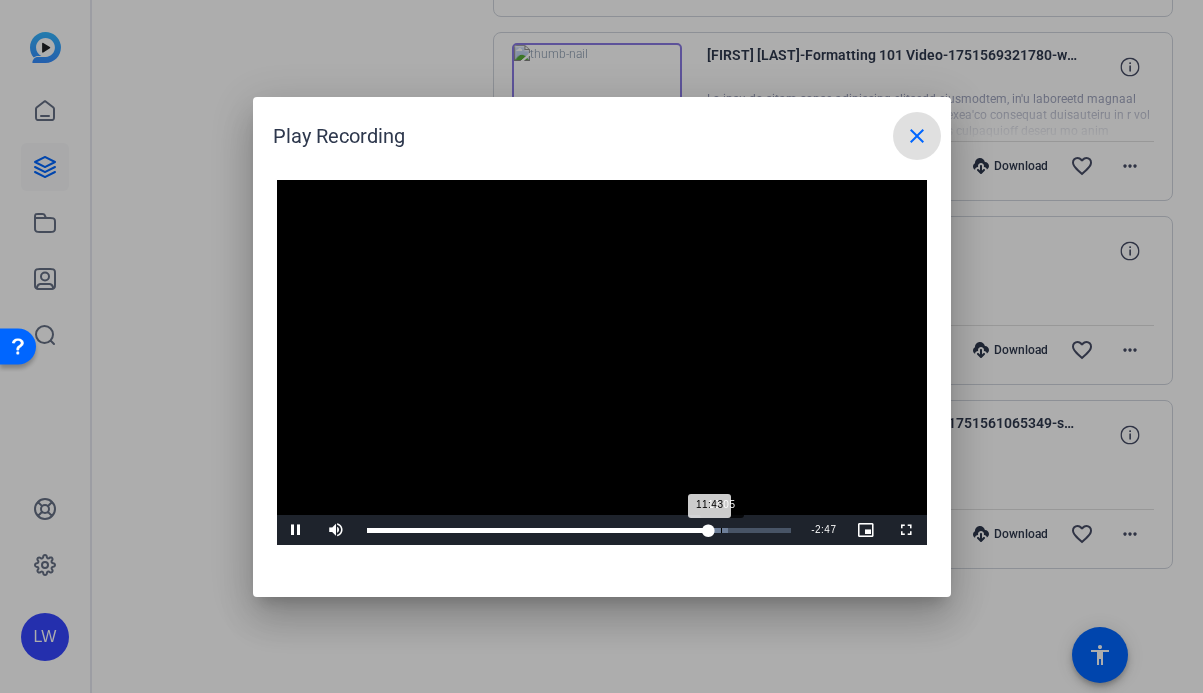 click on "Loaded :  85.05% 12:05 11:43" at bounding box center [579, 530] 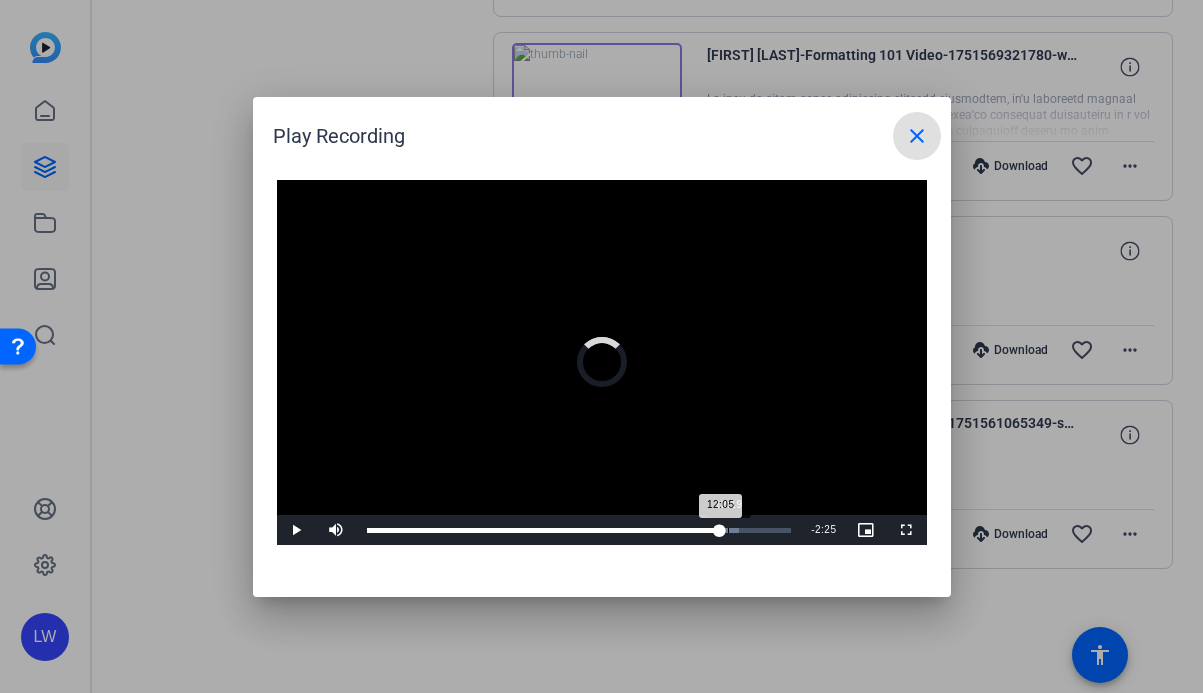 click on "Loaded :  87.75% 12:19 12:05" at bounding box center (579, 530) 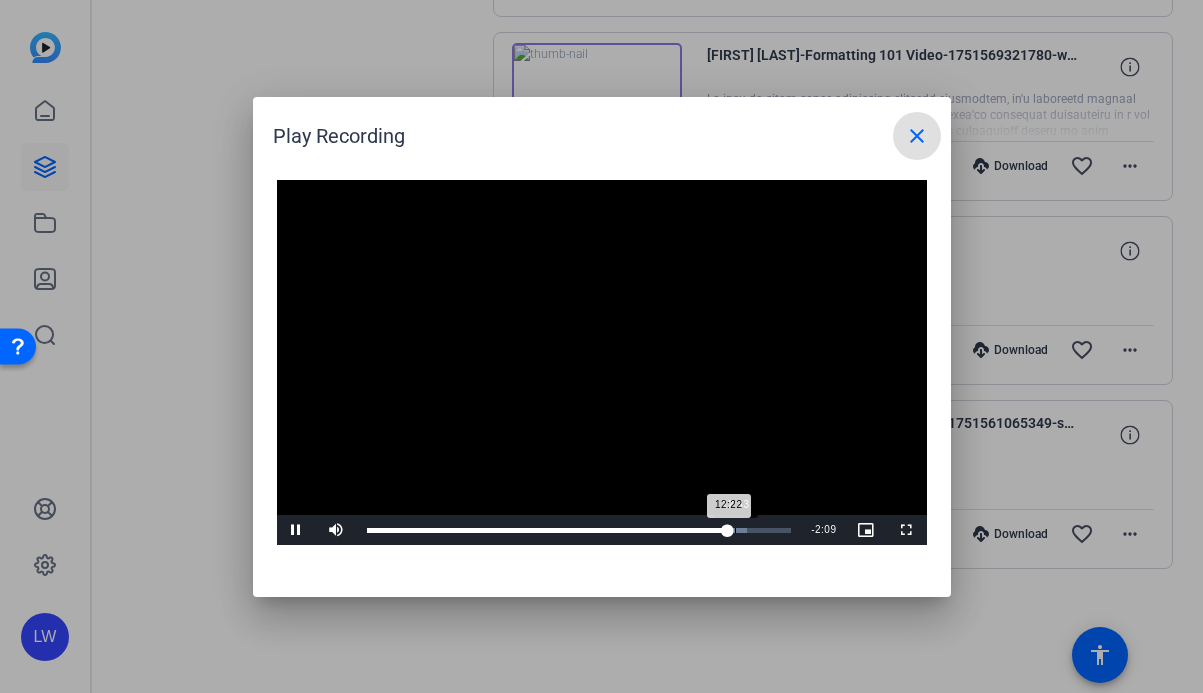 click on "12:22" at bounding box center (548, 530) 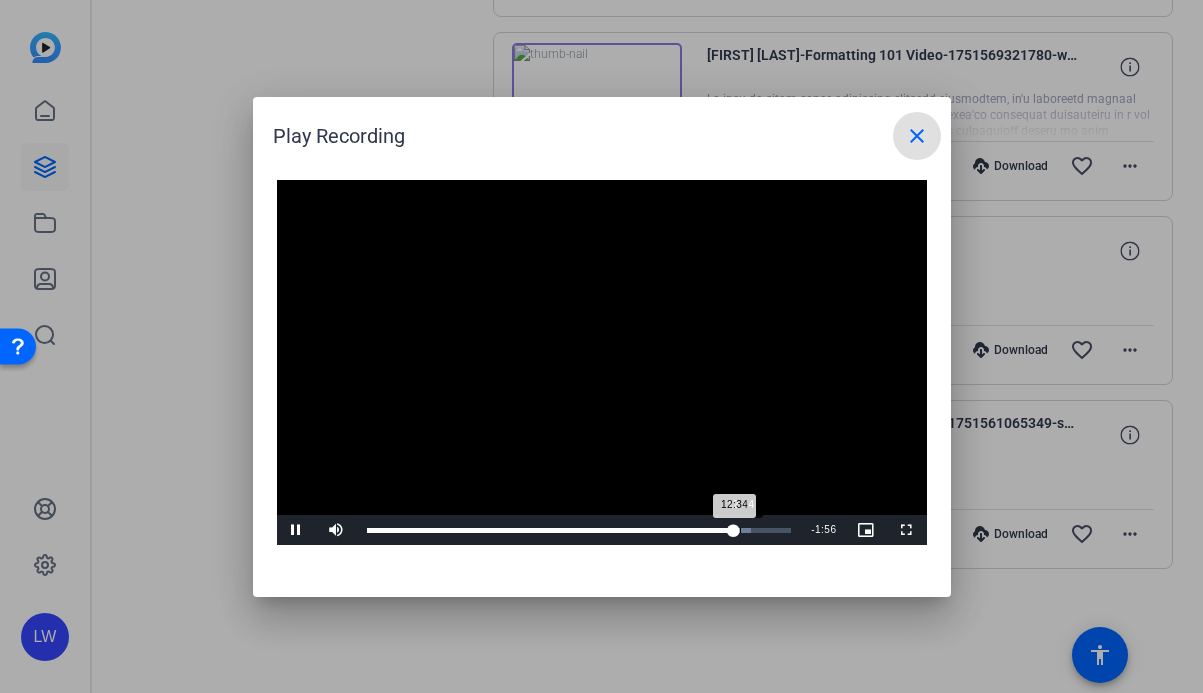 click on "12:34" at bounding box center [551, 530] 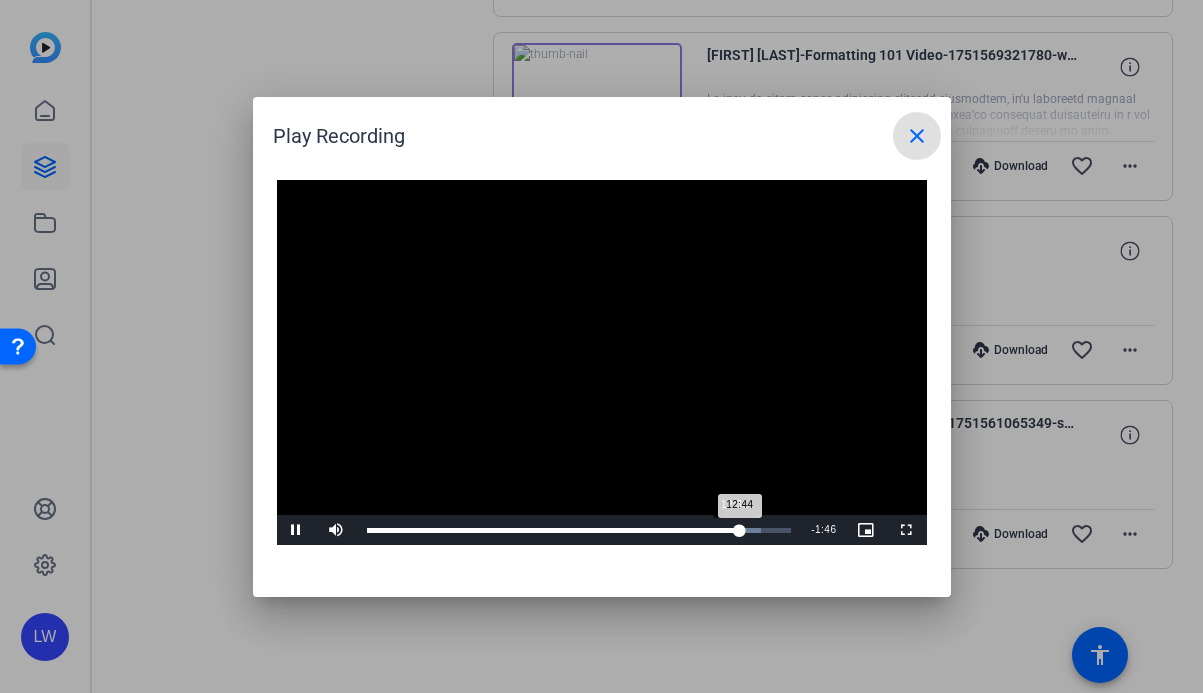 click on "12:44" at bounding box center [553, 530] 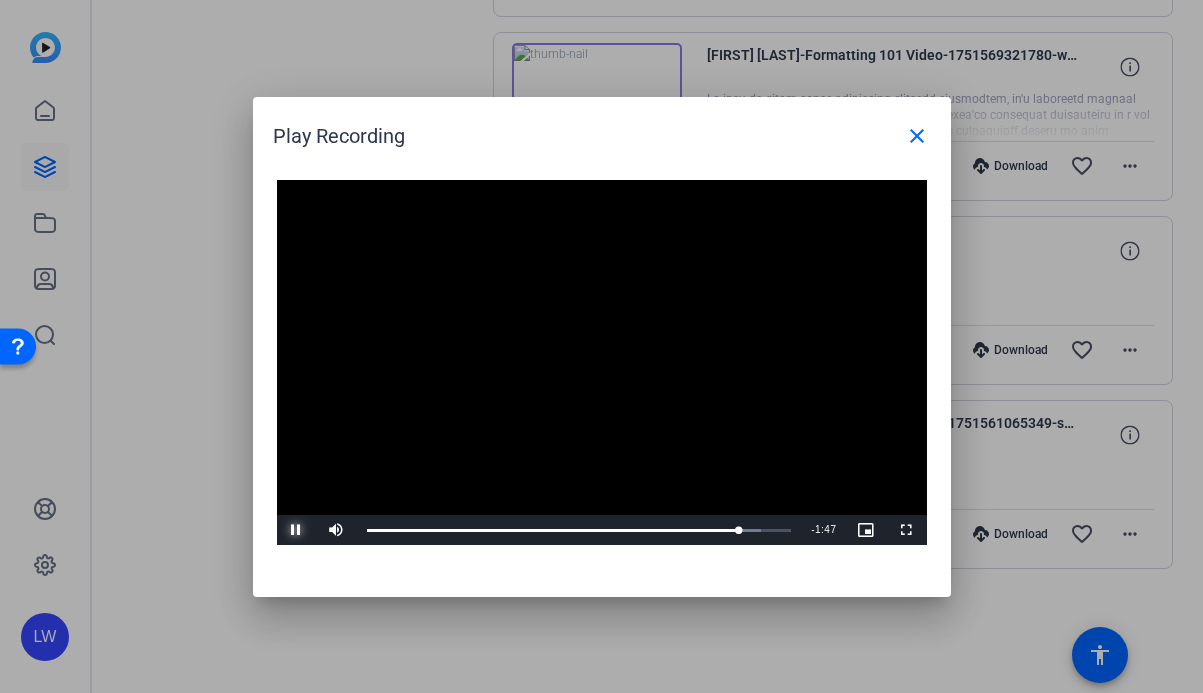 click at bounding box center [297, 530] 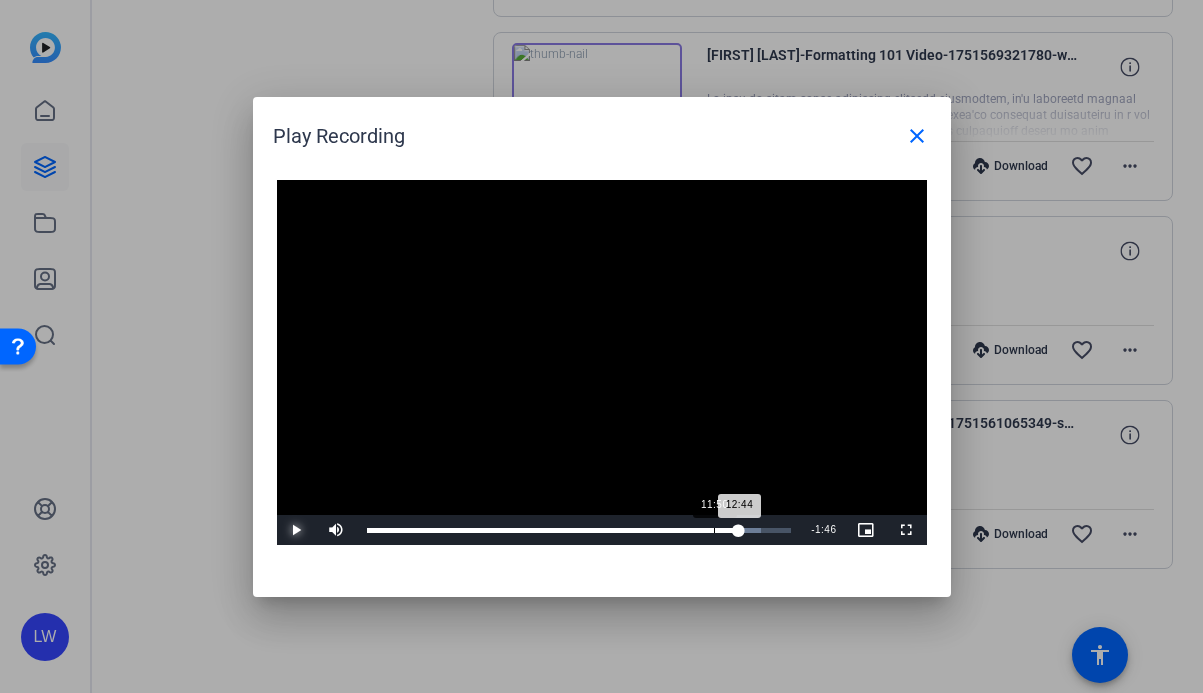click on "11:50" at bounding box center (714, 530) 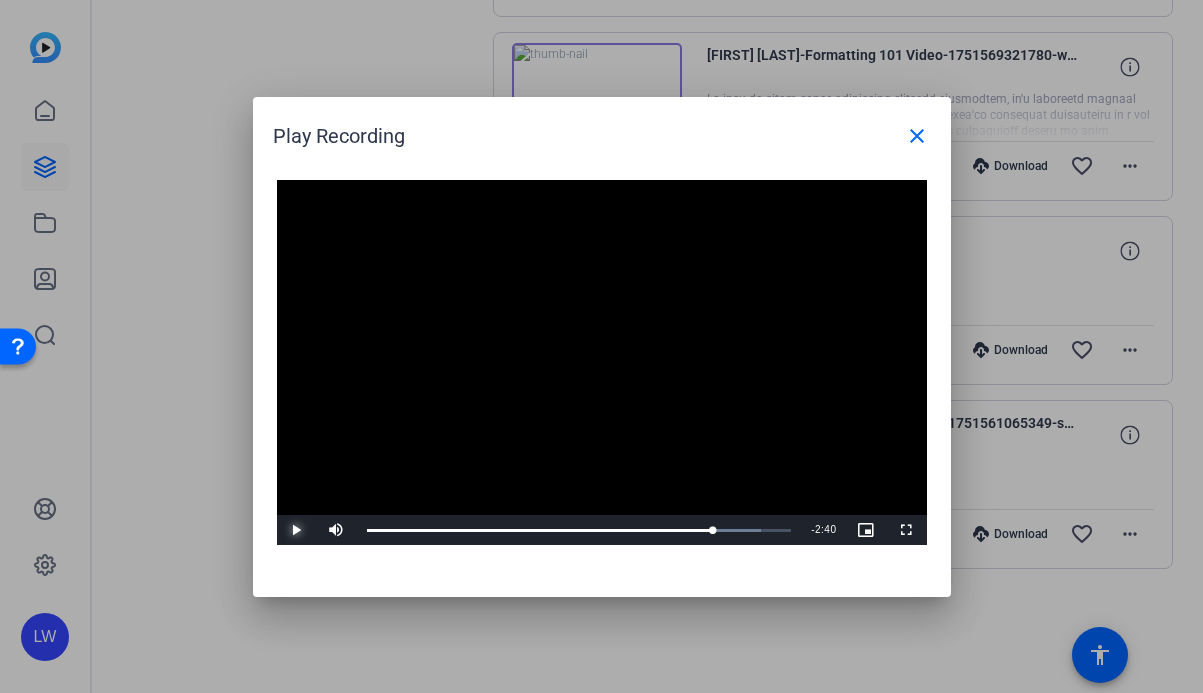 click at bounding box center [297, 530] 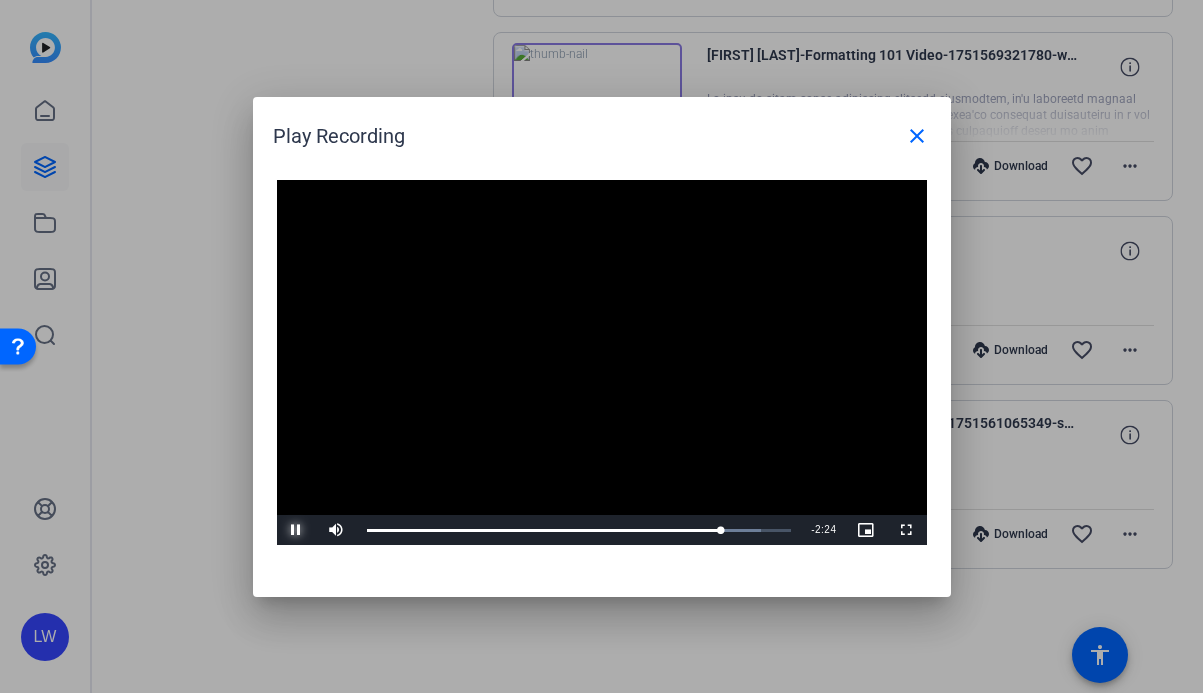 click at bounding box center [297, 530] 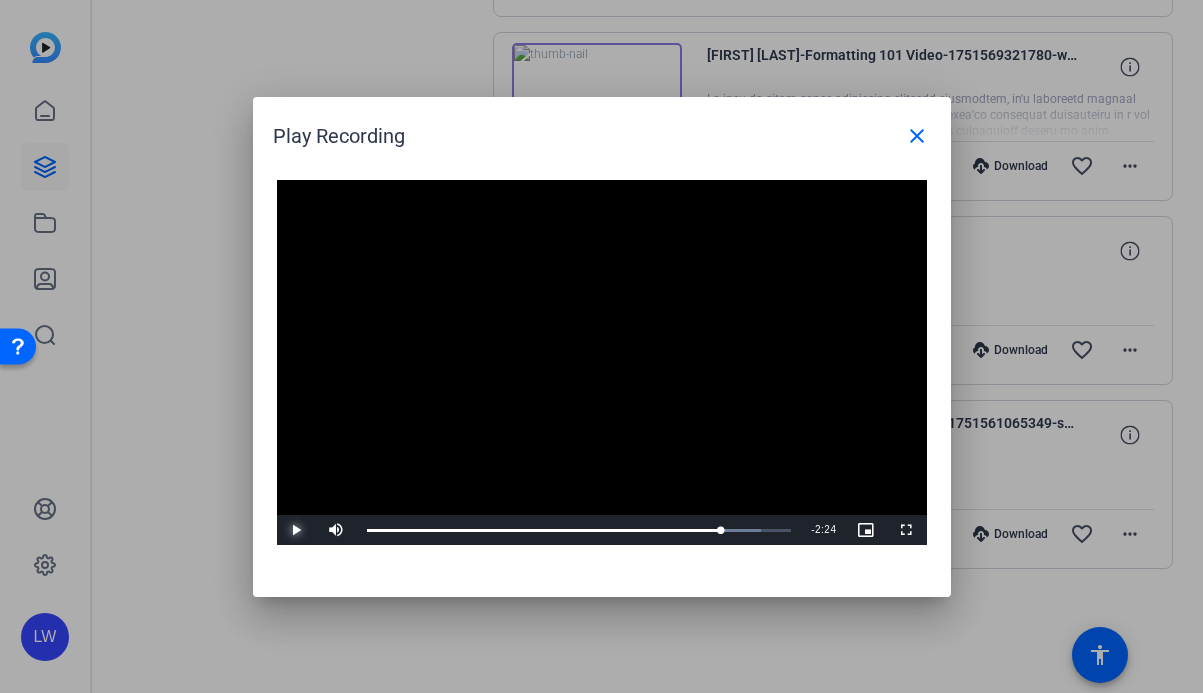 click at bounding box center (297, 530) 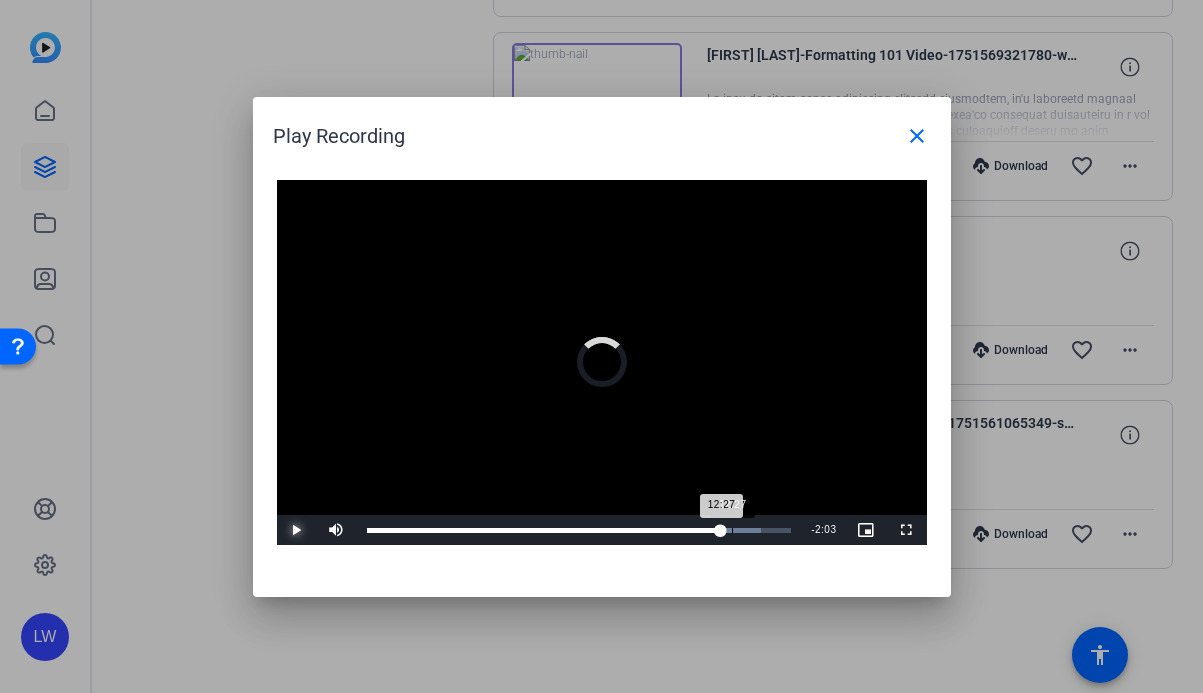 click on "12:27" at bounding box center (732, 530) 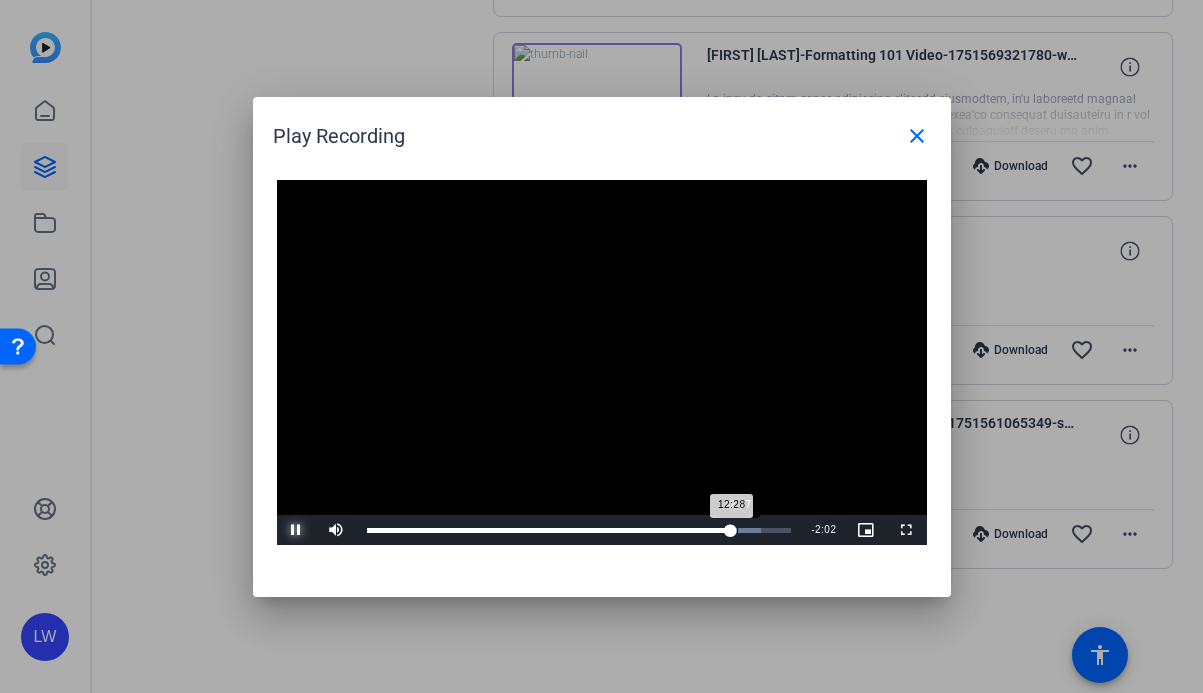 click on "12:28" at bounding box center [549, 530] 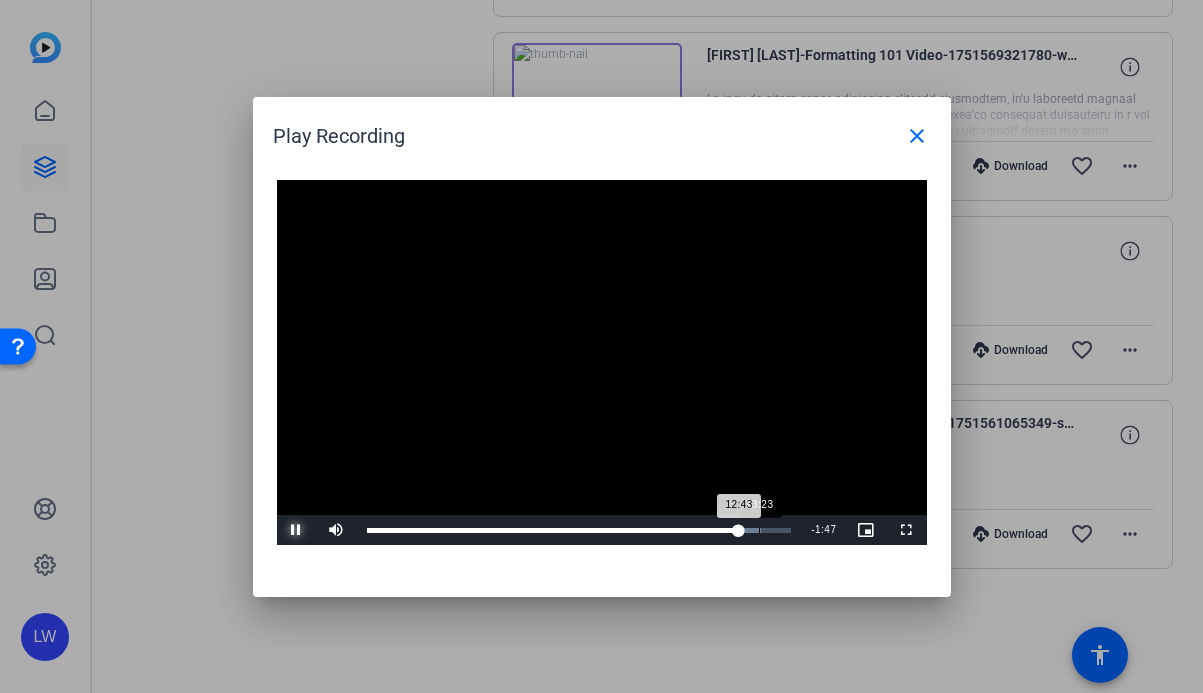 click on "Loaded :  92.84% 13:23 12:43" at bounding box center (579, 530) 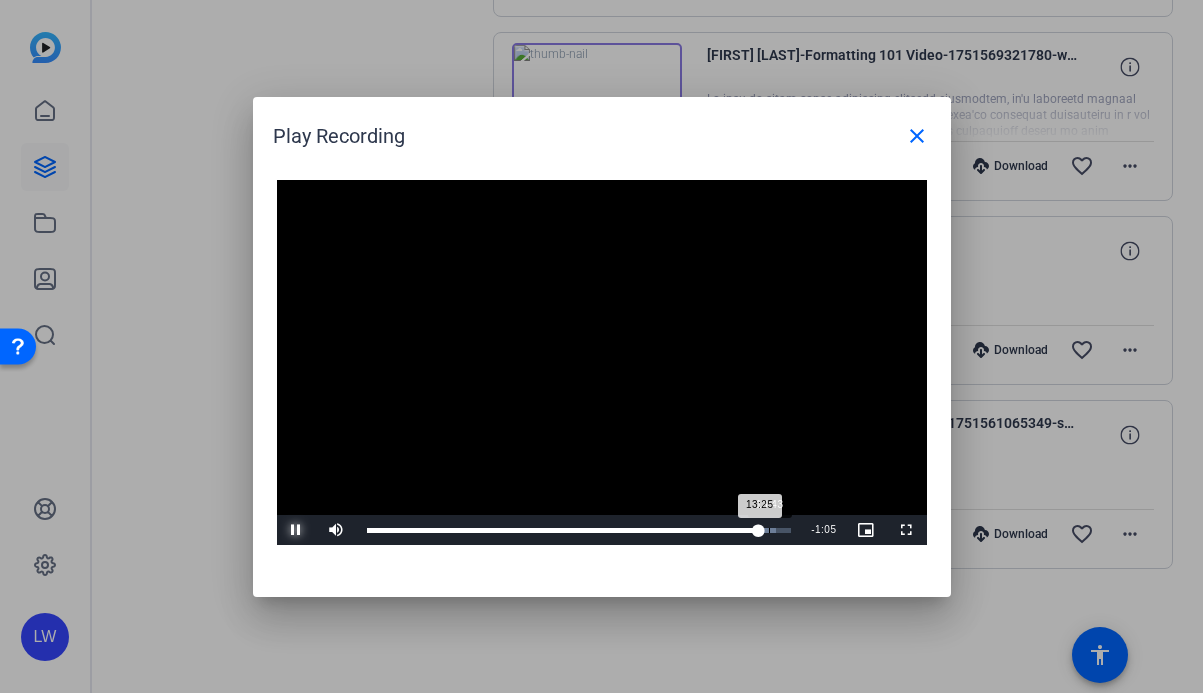 click on "13:43" at bounding box center (769, 530) 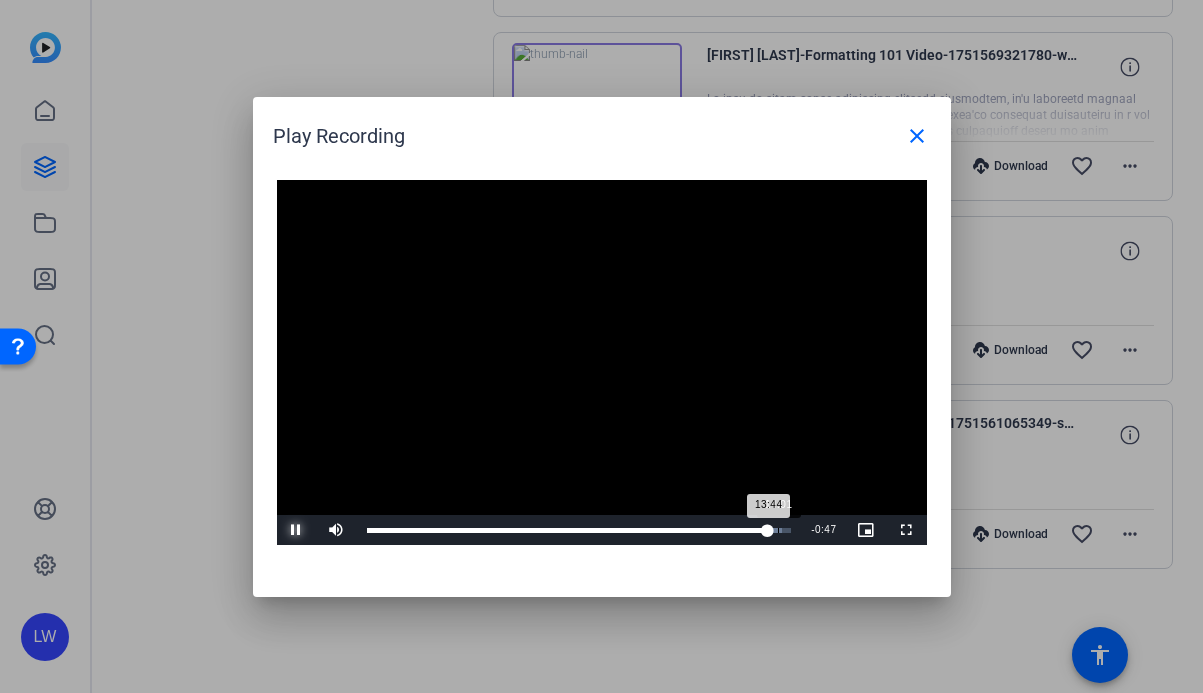 click on "Loaded :  97.80% 14:01 13:44" at bounding box center (579, 530) 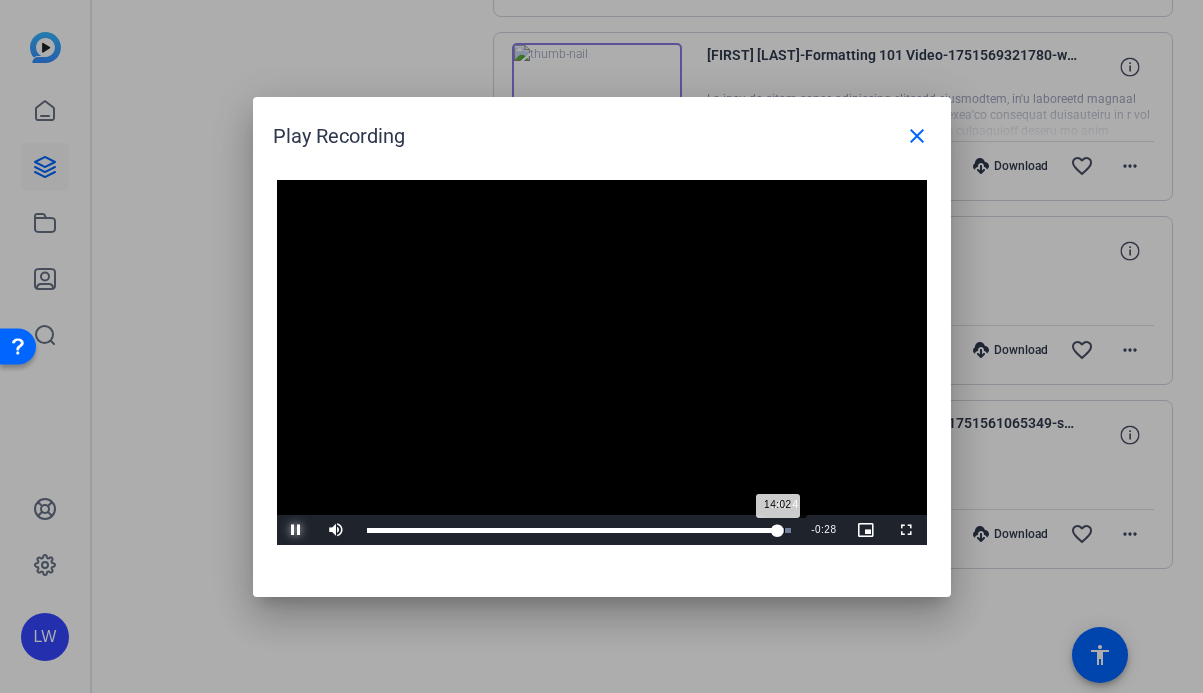 click on "14:02" at bounding box center (572, 530) 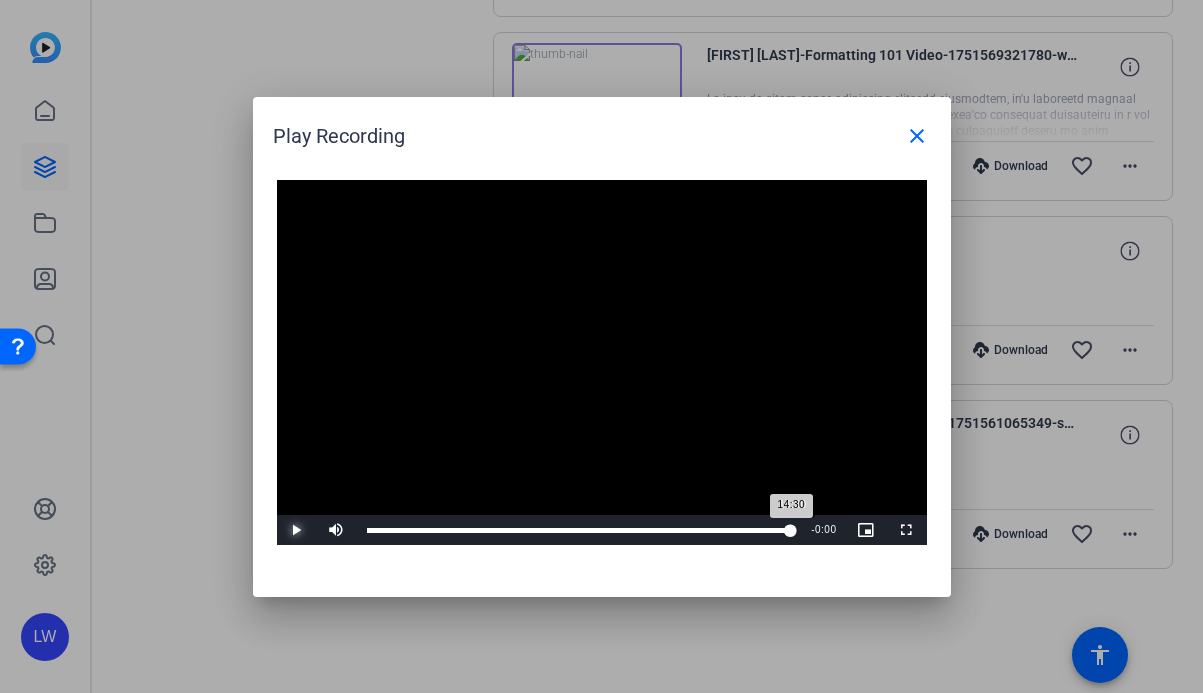 click on "Loaded :  100.00% 14:30 14:30" at bounding box center [579, 530] 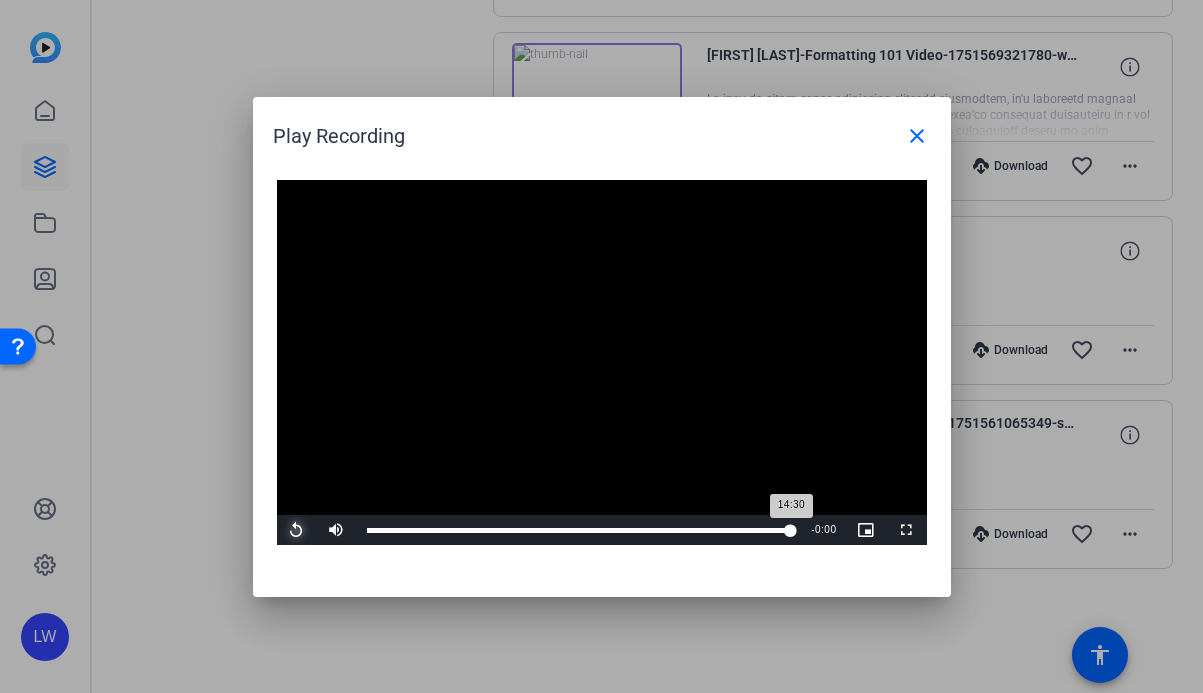 click on "14:30" at bounding box center (579, 530) 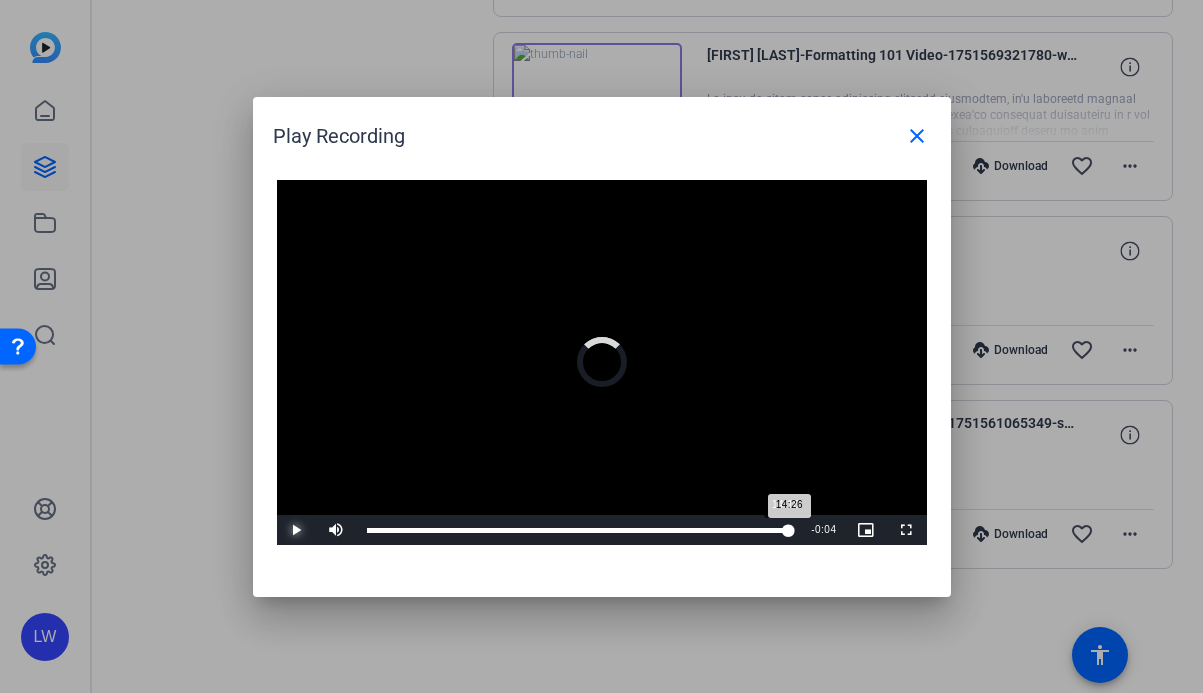 click on "14:26" at bounding box center (578, 530) 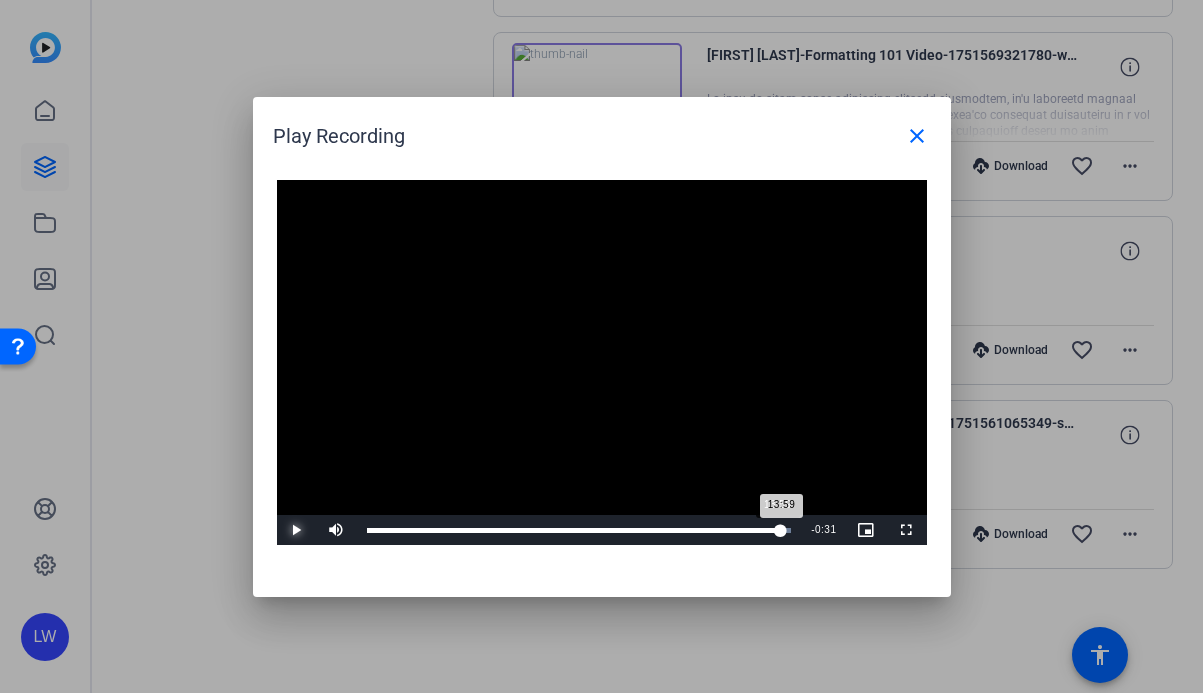 click on "13:59" at bounding box center (574, 530) 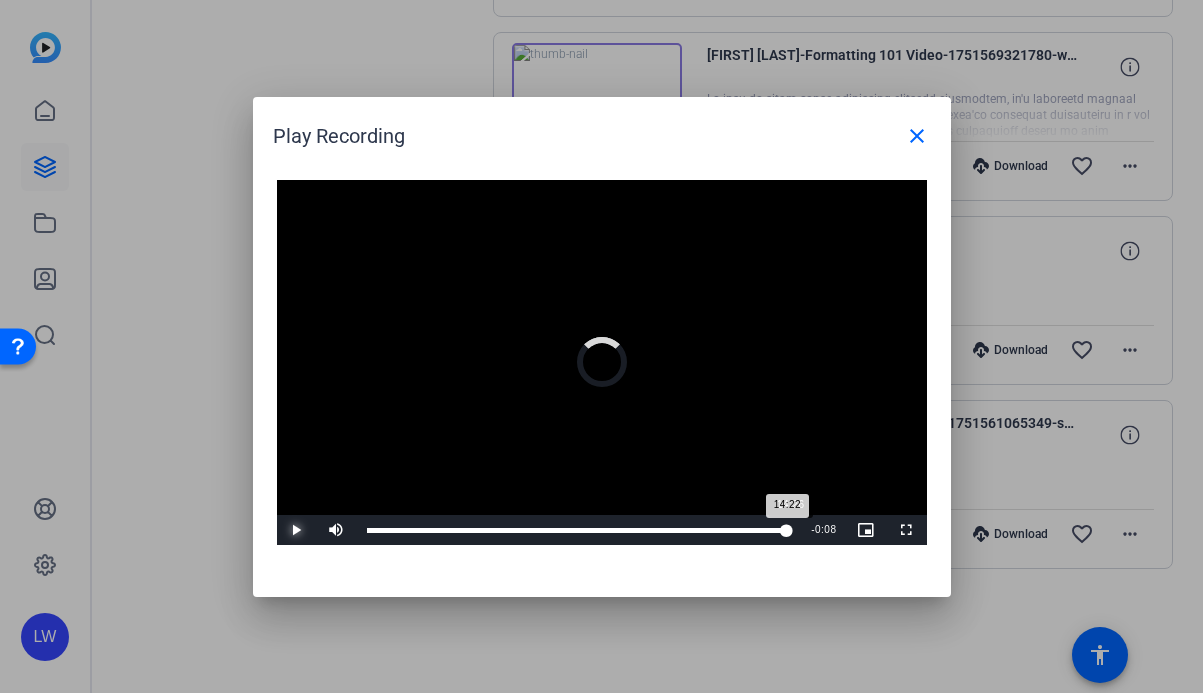 click on "14:22" at bounding box center [577, 530] 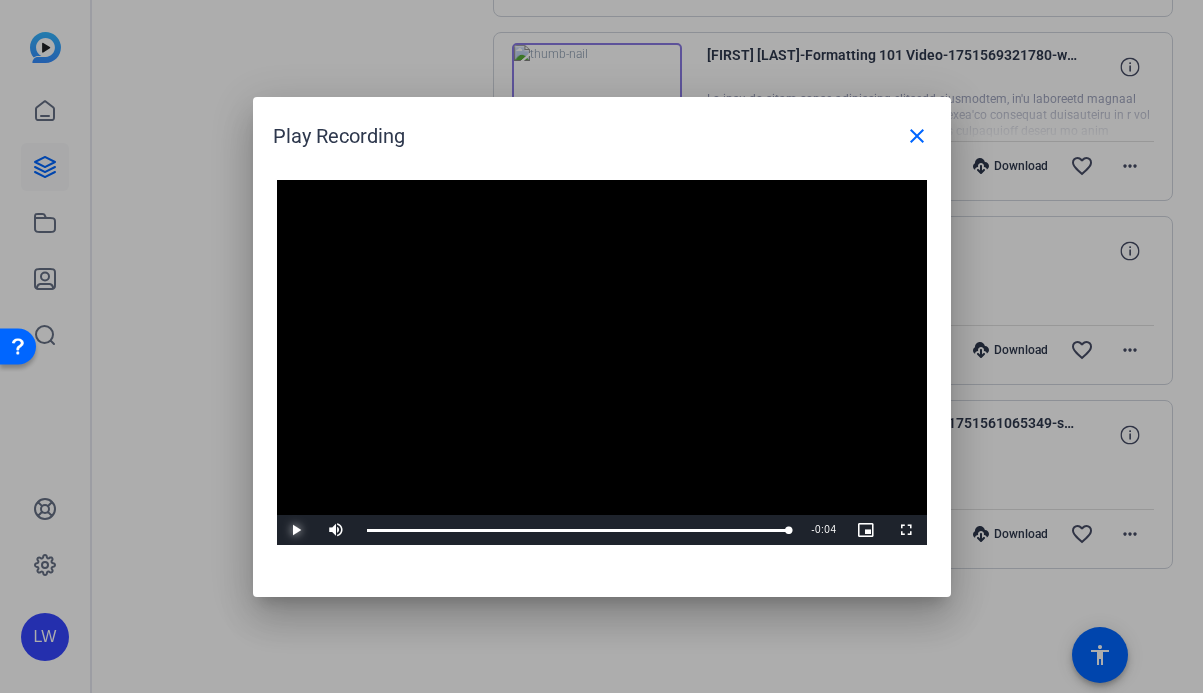 click at bounding box center [297, 530] 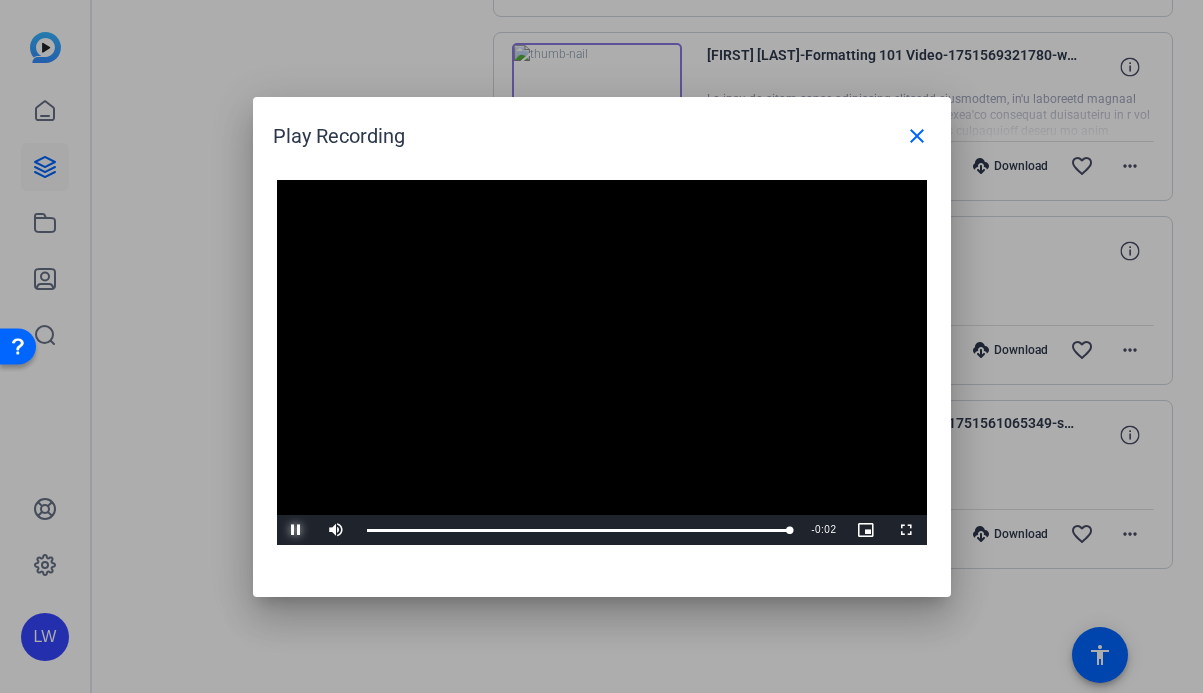 click at bounding box center (297, 530) 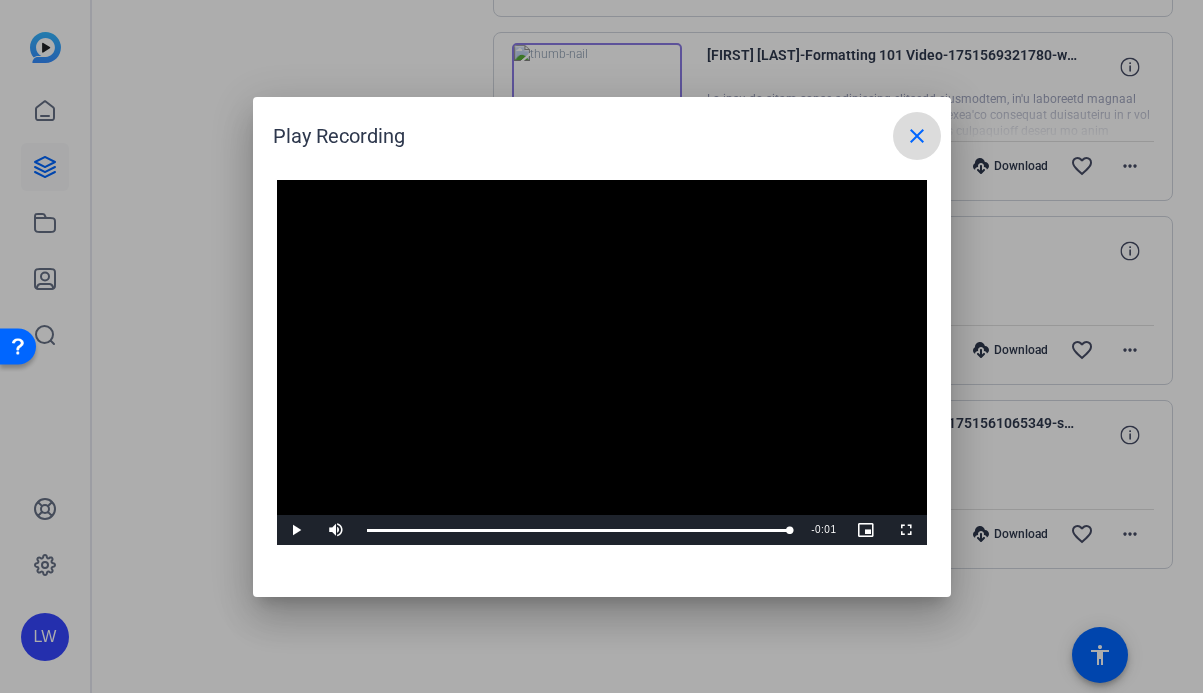 click on "close" at bounding box center [917, 136] 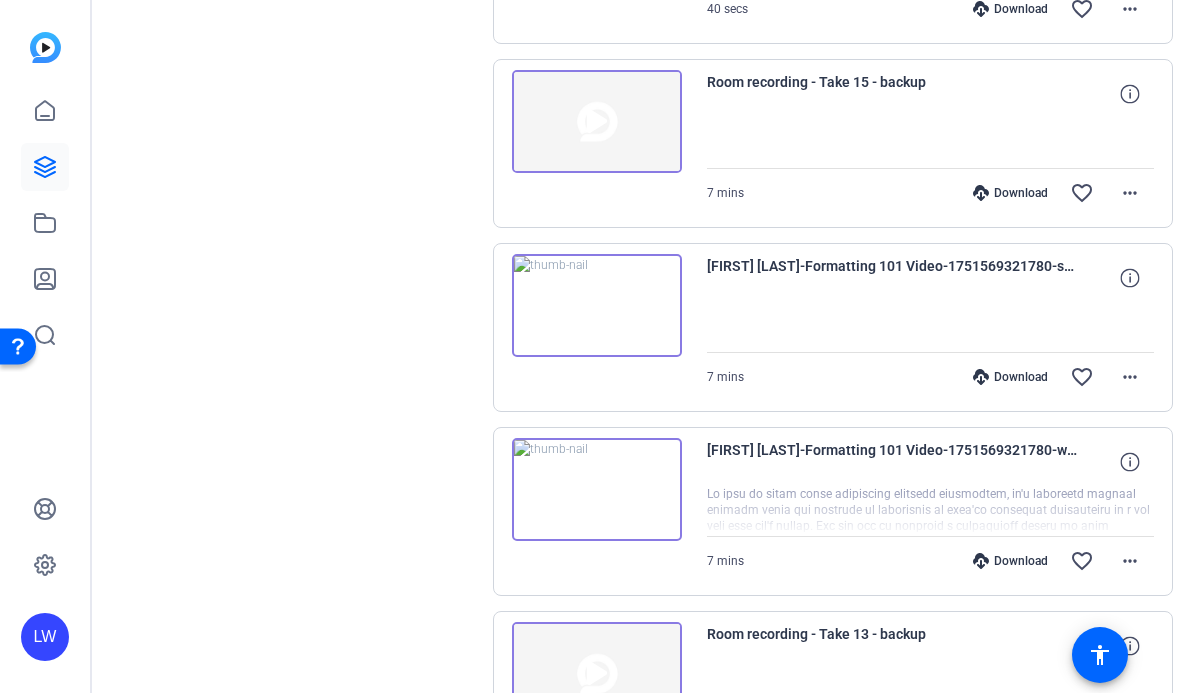 scroll, scrollTop: 3153, scrollLeft: 0, axis: vertical 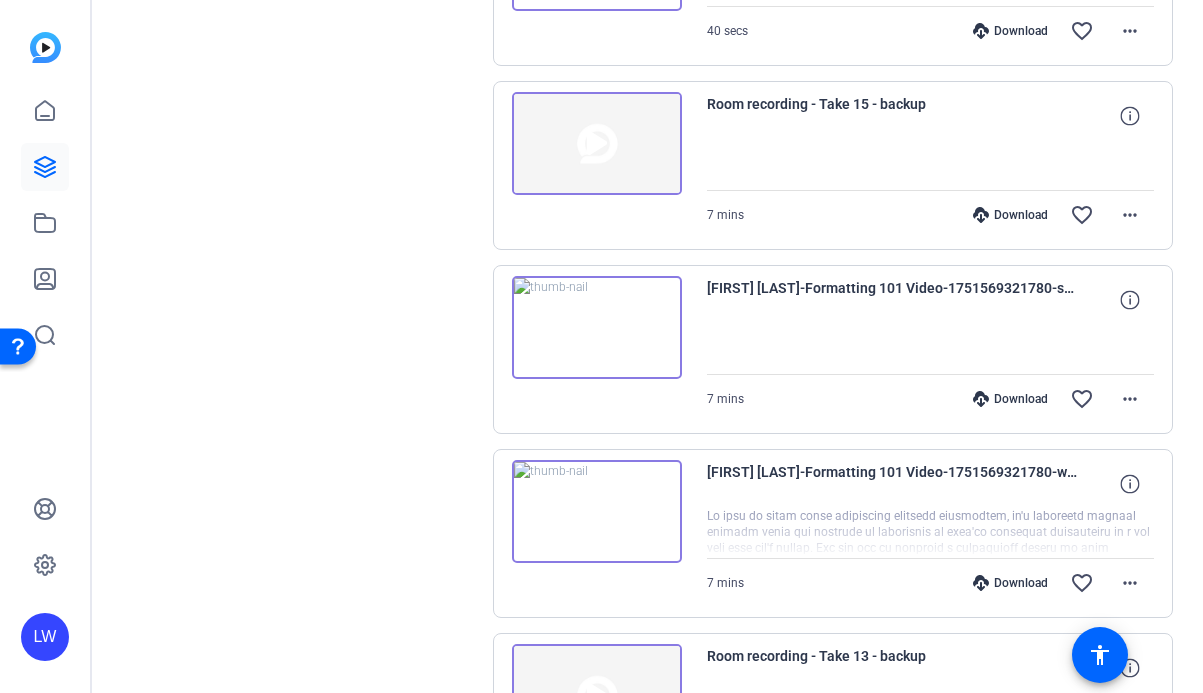 click at bounding box center (597, 144) 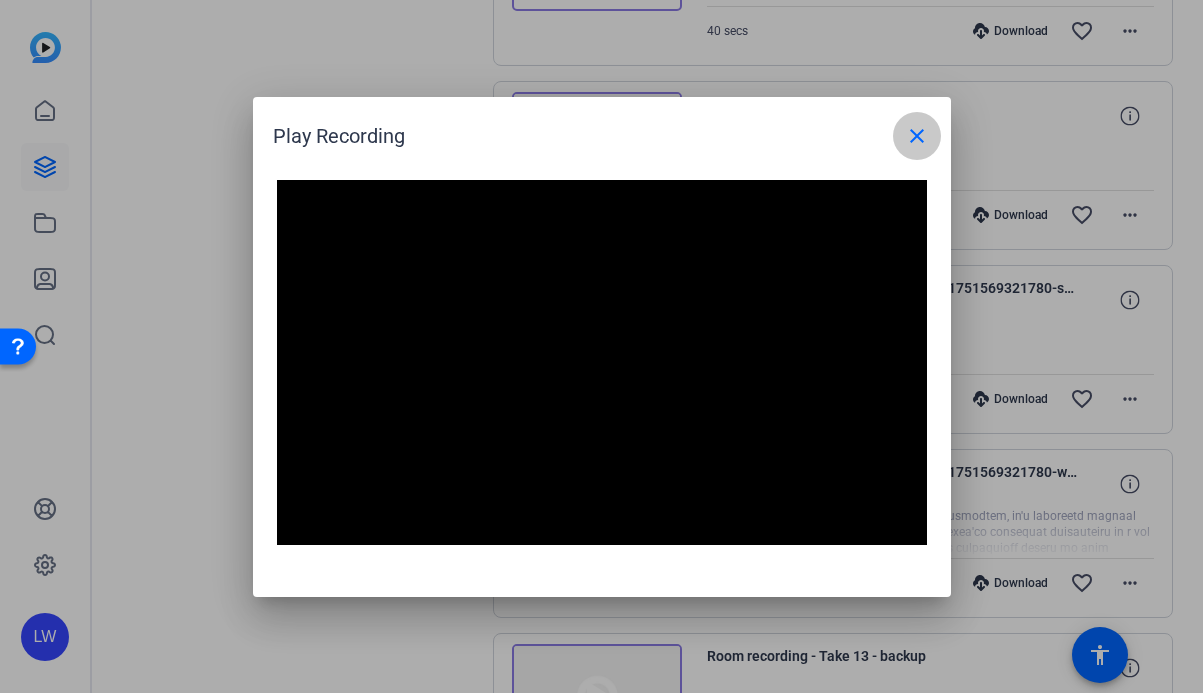click on "close" at bounding box center (917, 136) 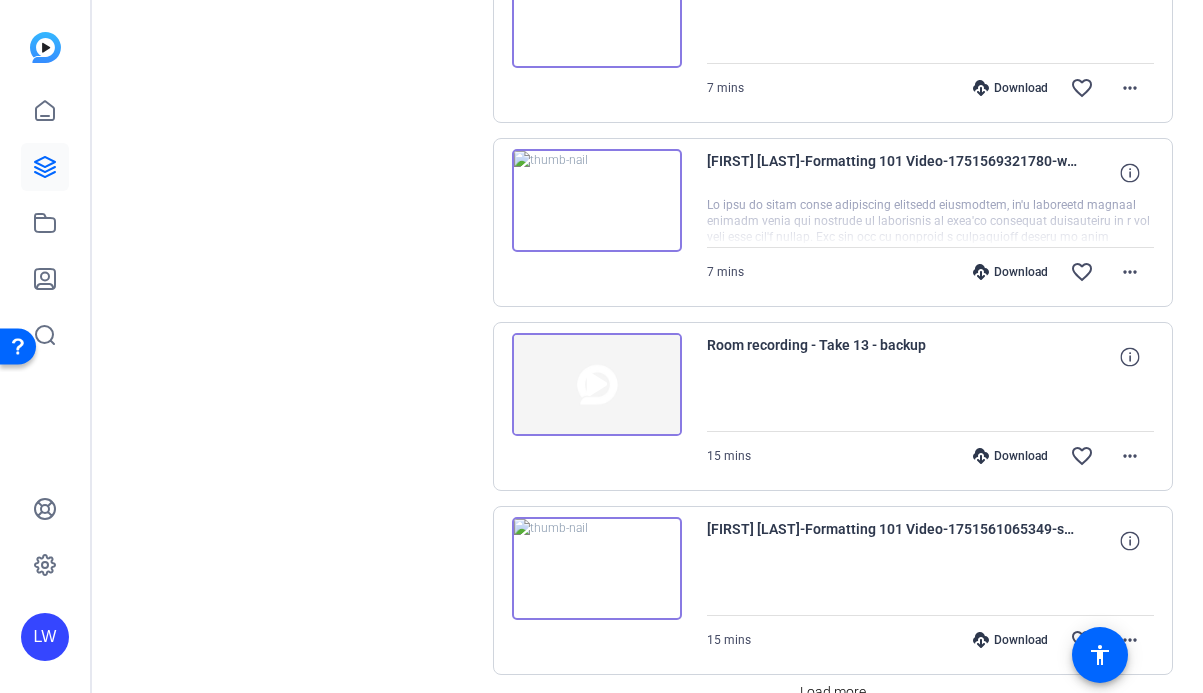 scroll, scrollTop: 3439, scrollLeft: 0, axis: vertical 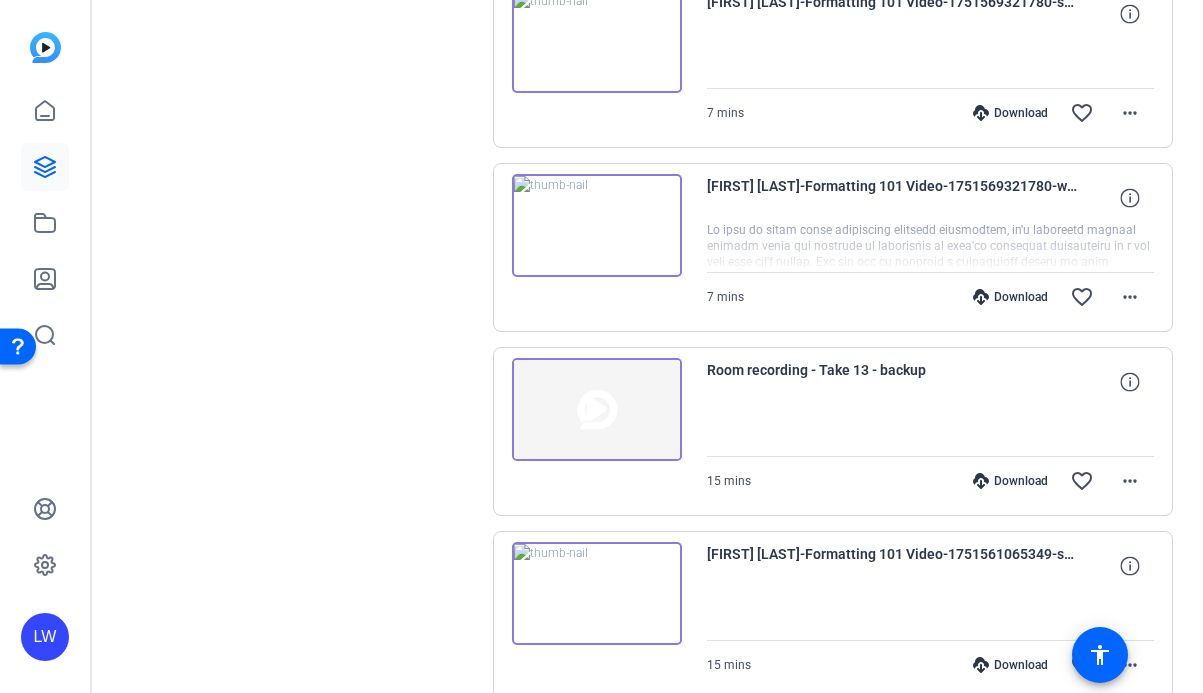 click at bounding box center [597, 410] 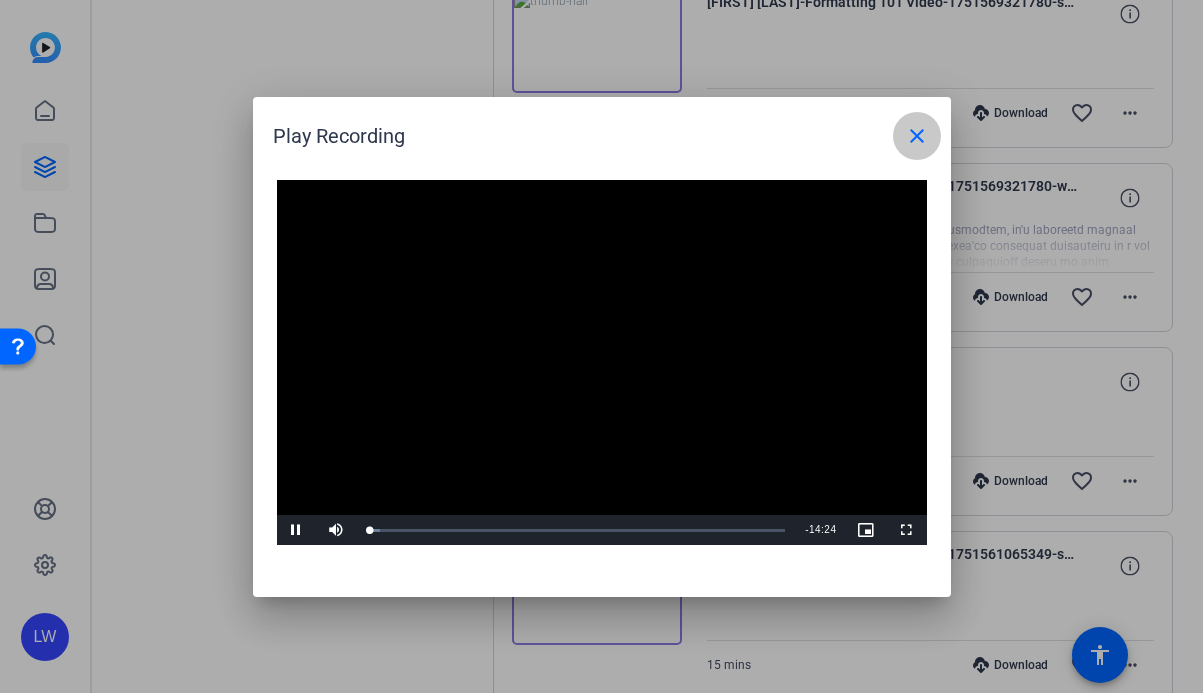 click at bounding box center (917, 136) 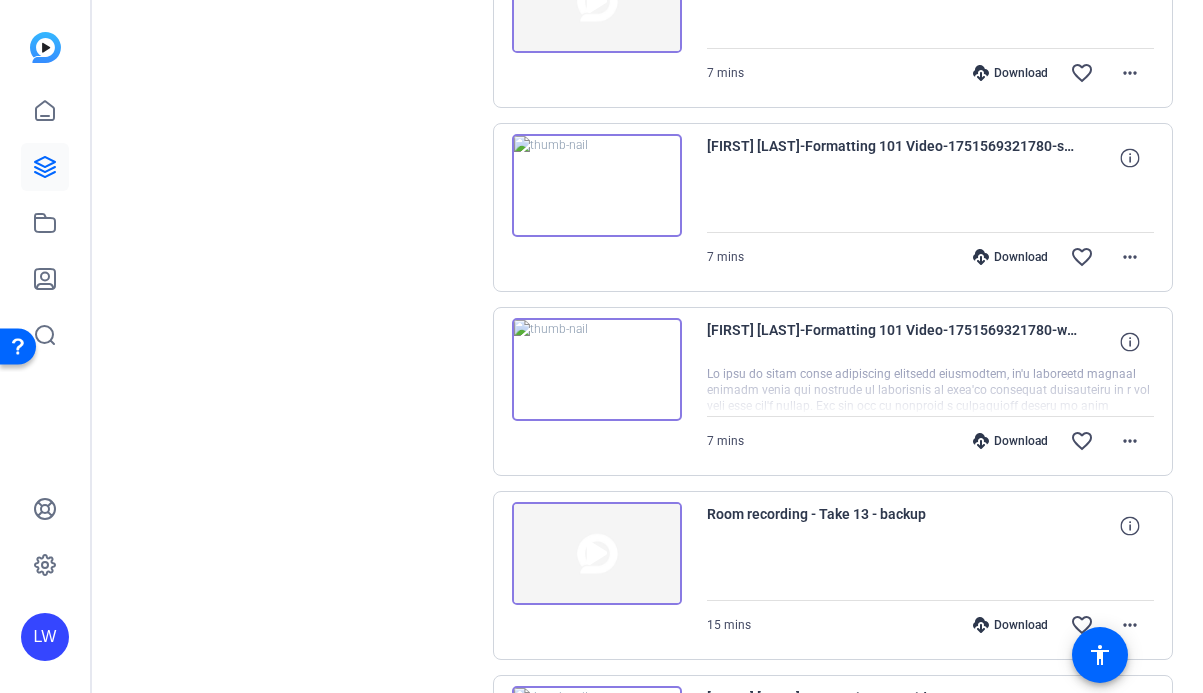 scroll, scrollTop: 3277, scrollLeft: 0, axis: vertical 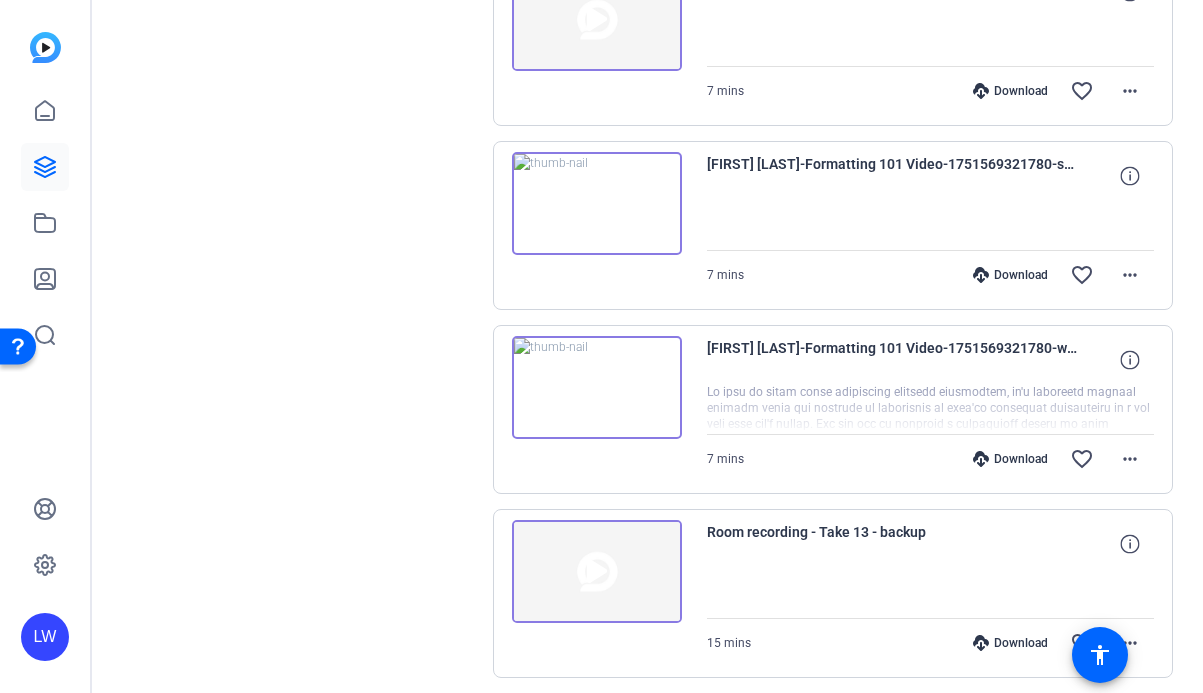 click at bounding box center [597, 204] 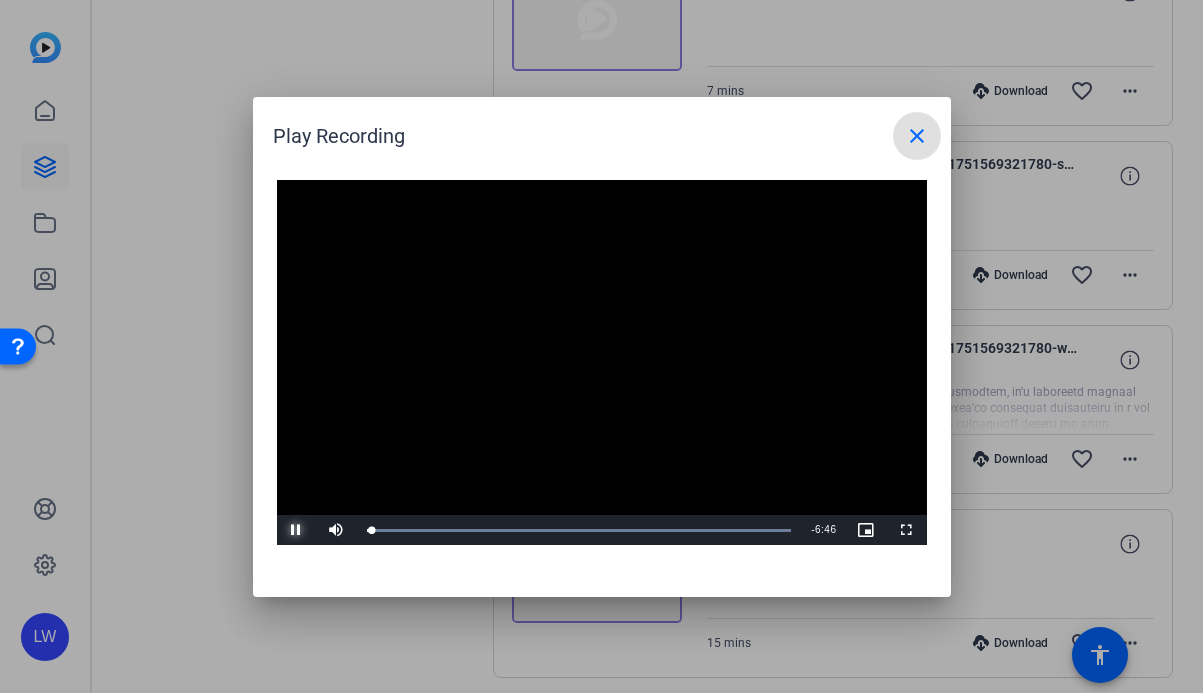 click at bounding box center (297, 530) 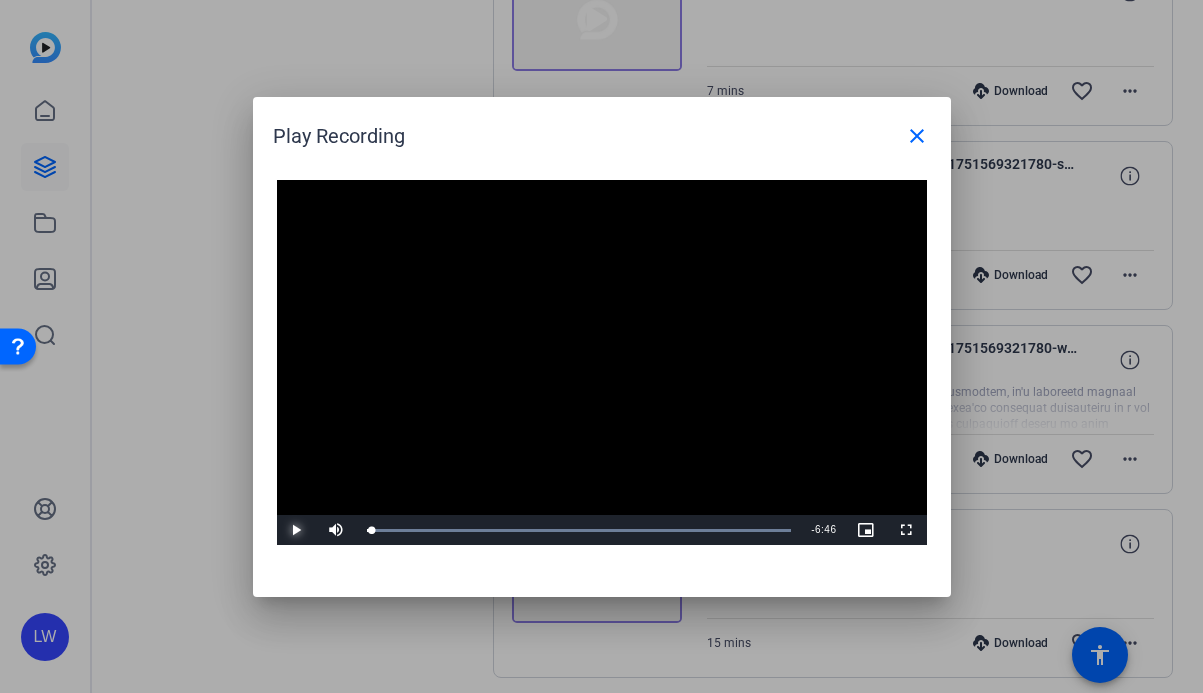 type 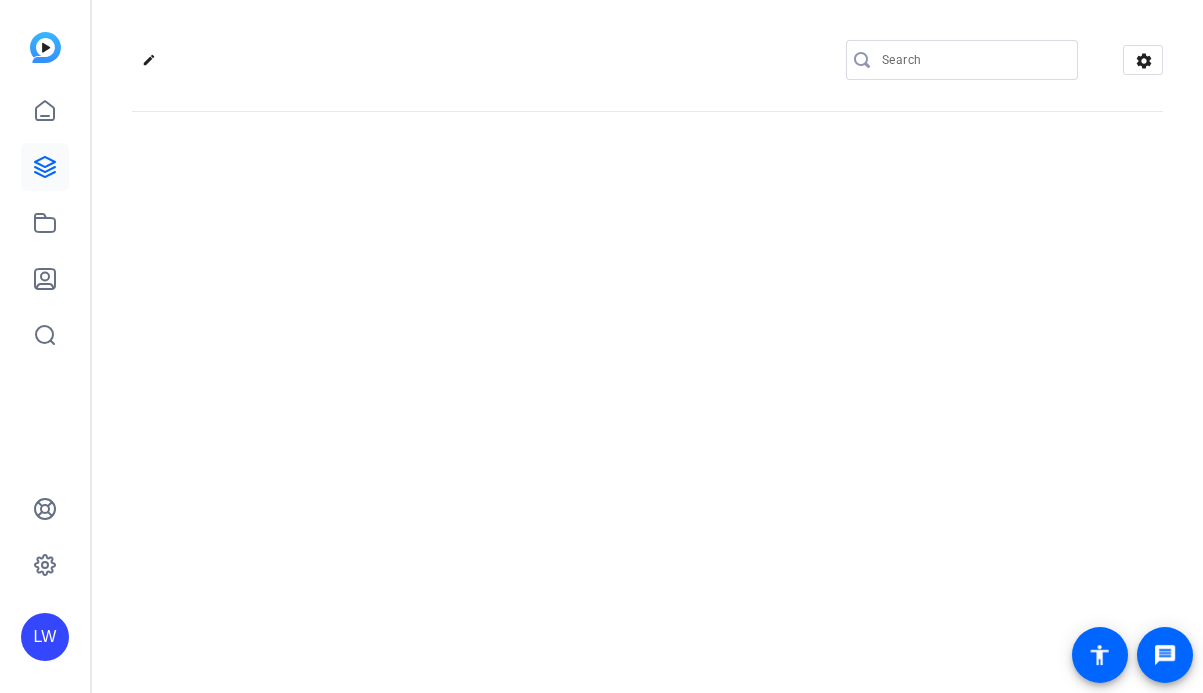 scroll, scrollTop: 0, scrollLeft: 0, axis: both 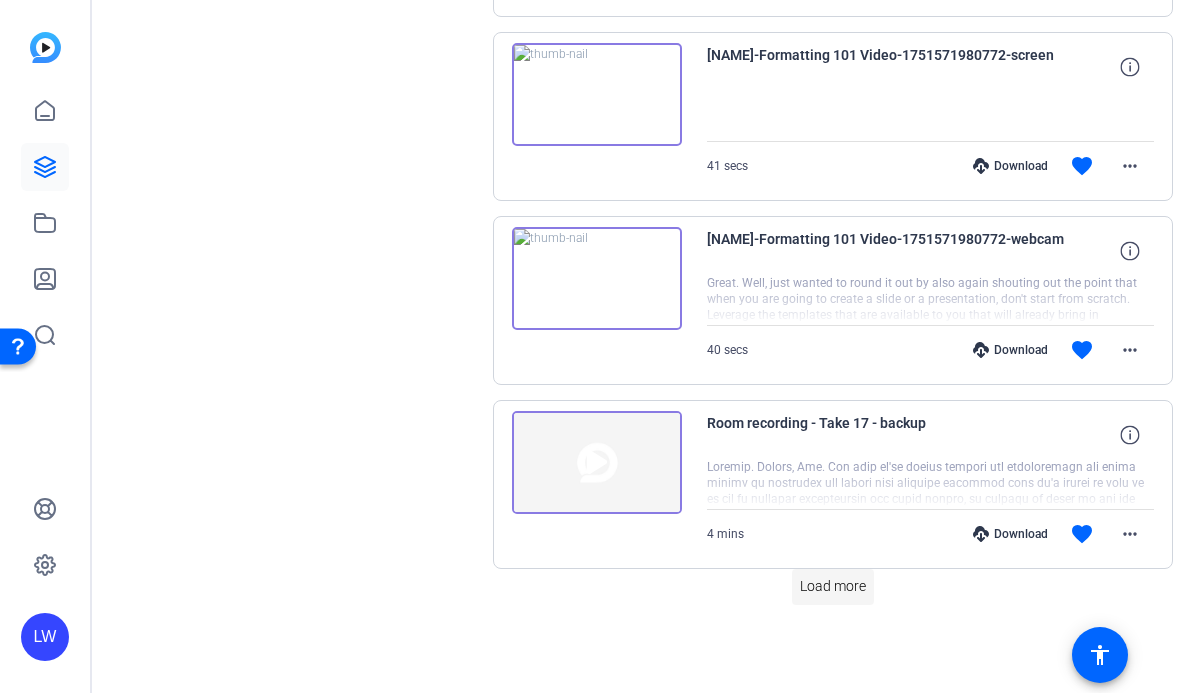 click on "Load more" at bounding box center (833, 586) 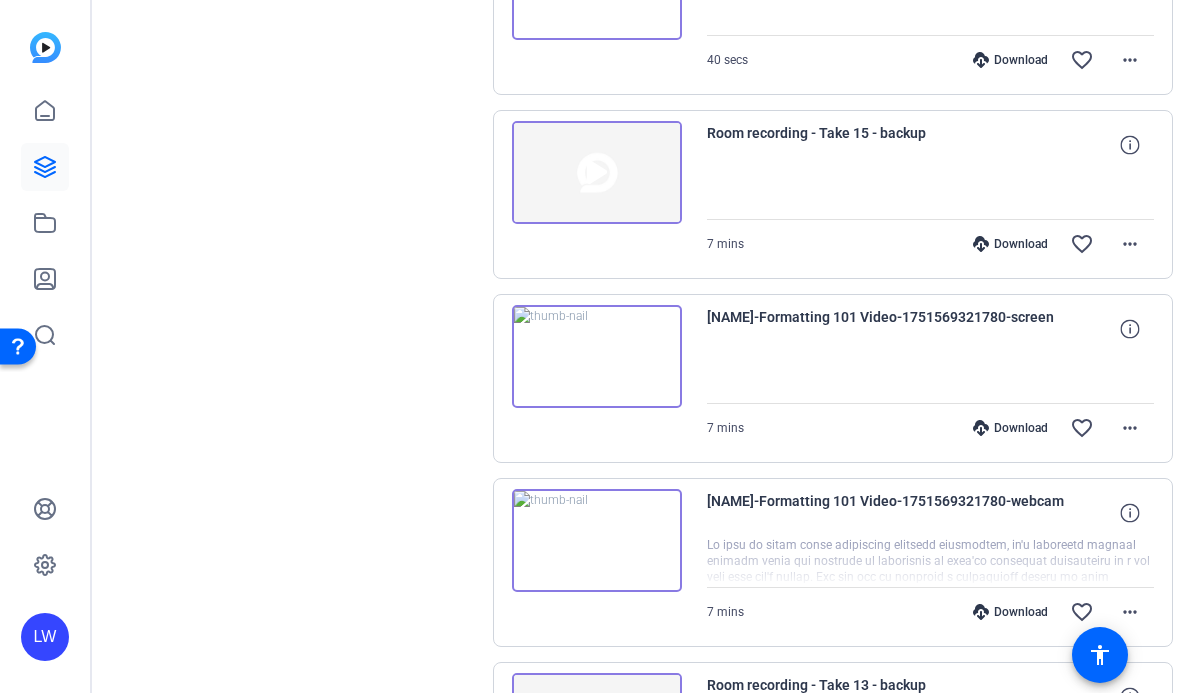 scroll, scrollTop: 3091, scrollLeft: 0, axis: vertical 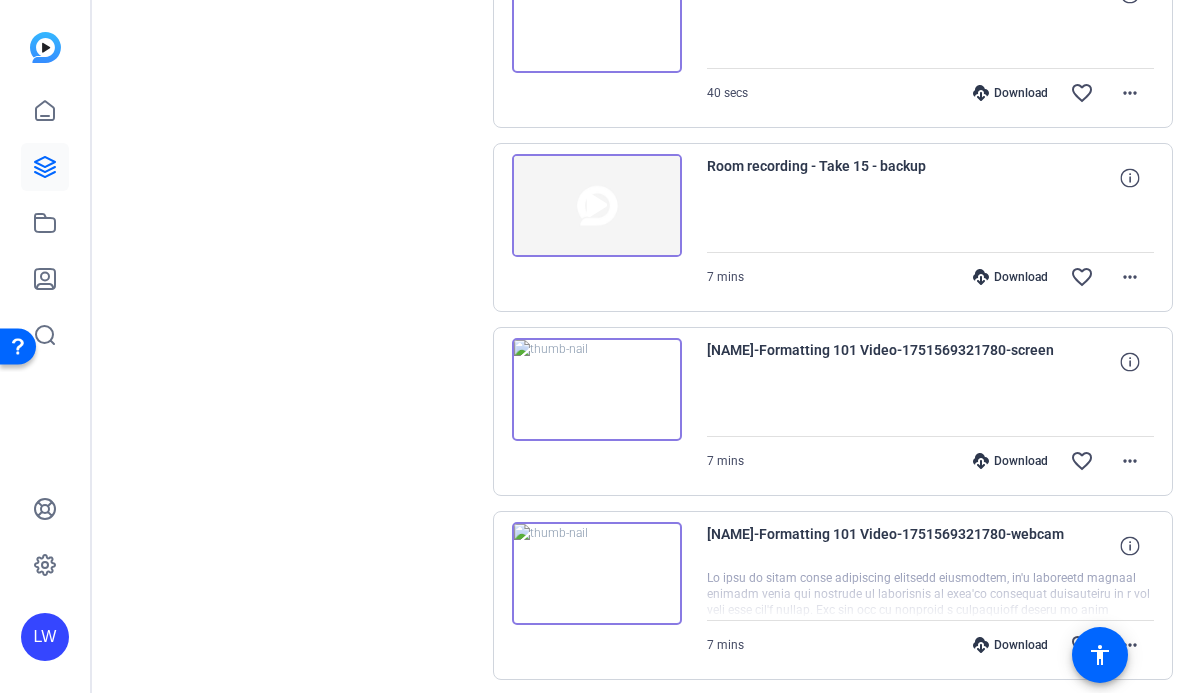 click at bounding box center [597, 206] 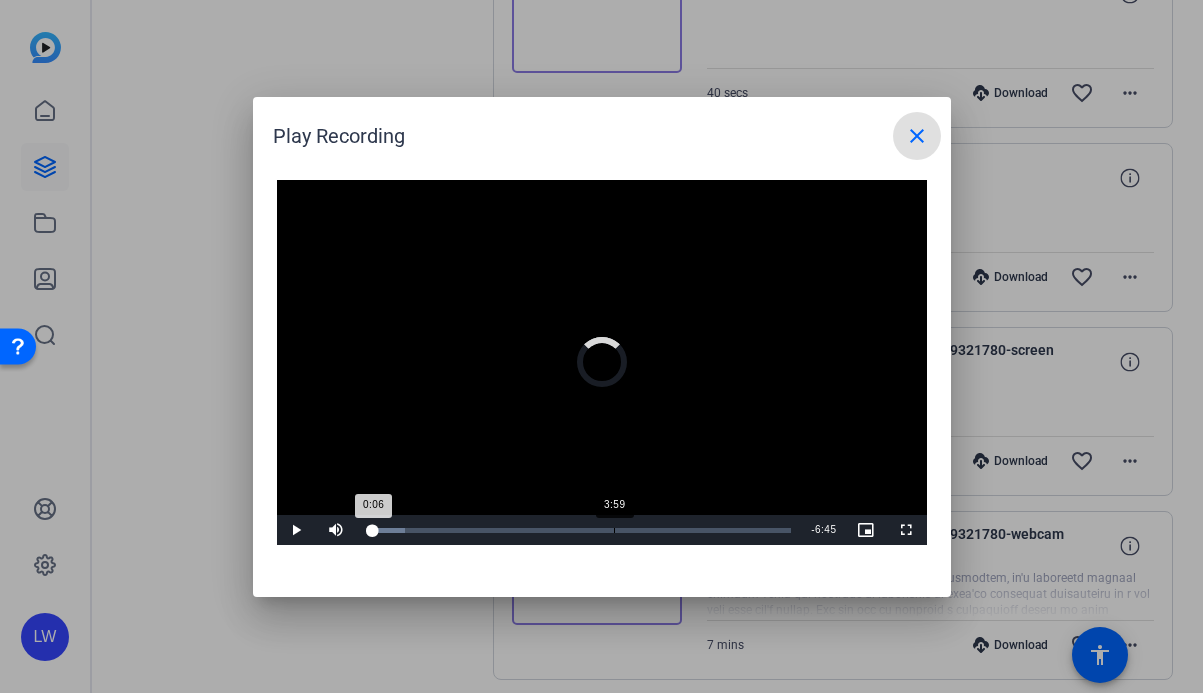 click on "Loaded :  8.96% 3:59 0:06" at bounding box center (579, 530) 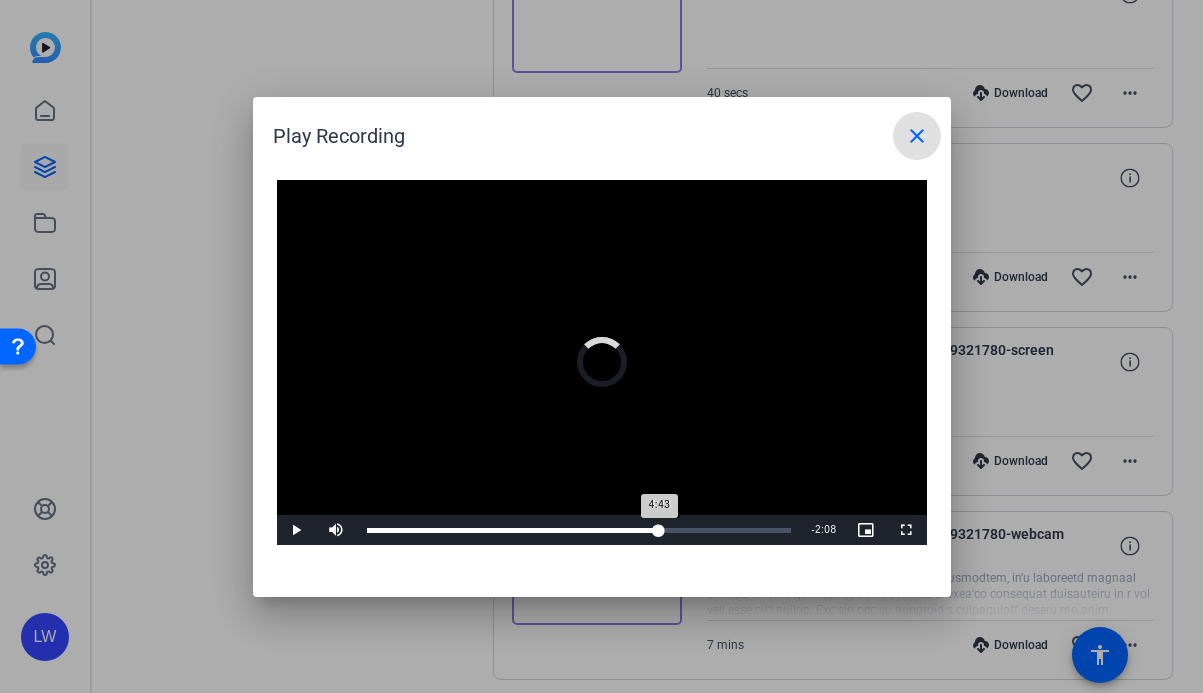 click on "Loaded :  63.55% 4:43 4:43" at bounding box center [579, 530] 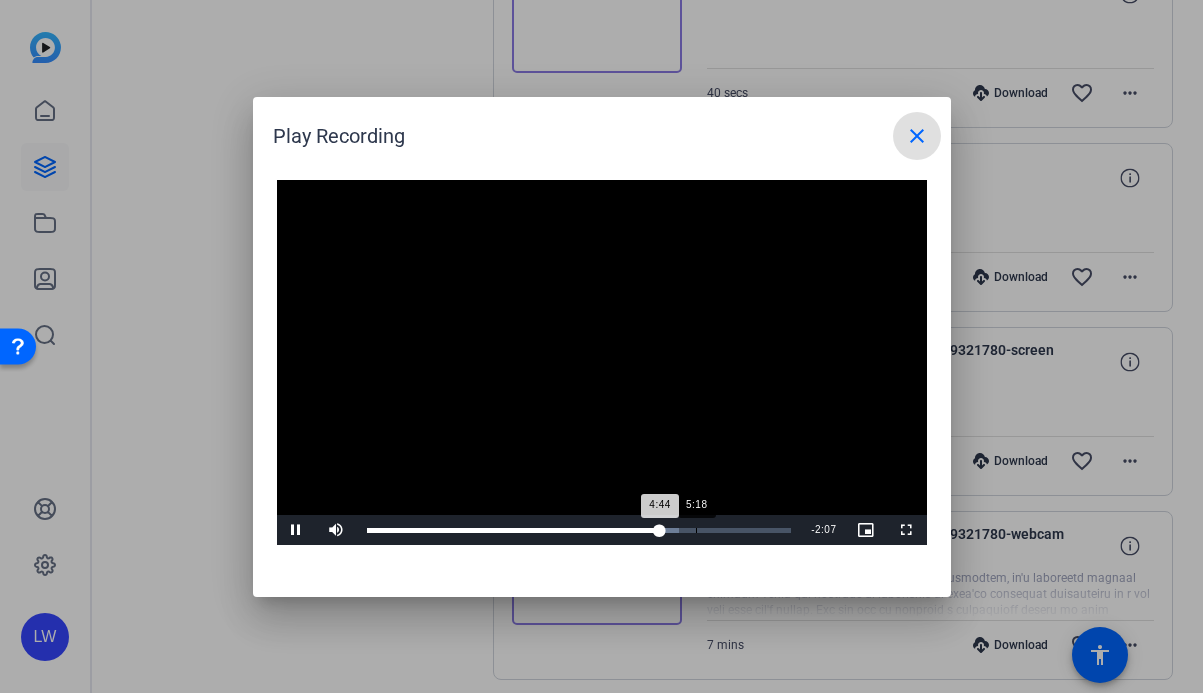 click on "Loaded :  73.61% 5:18 4:44" at bounding box center (579, 530) 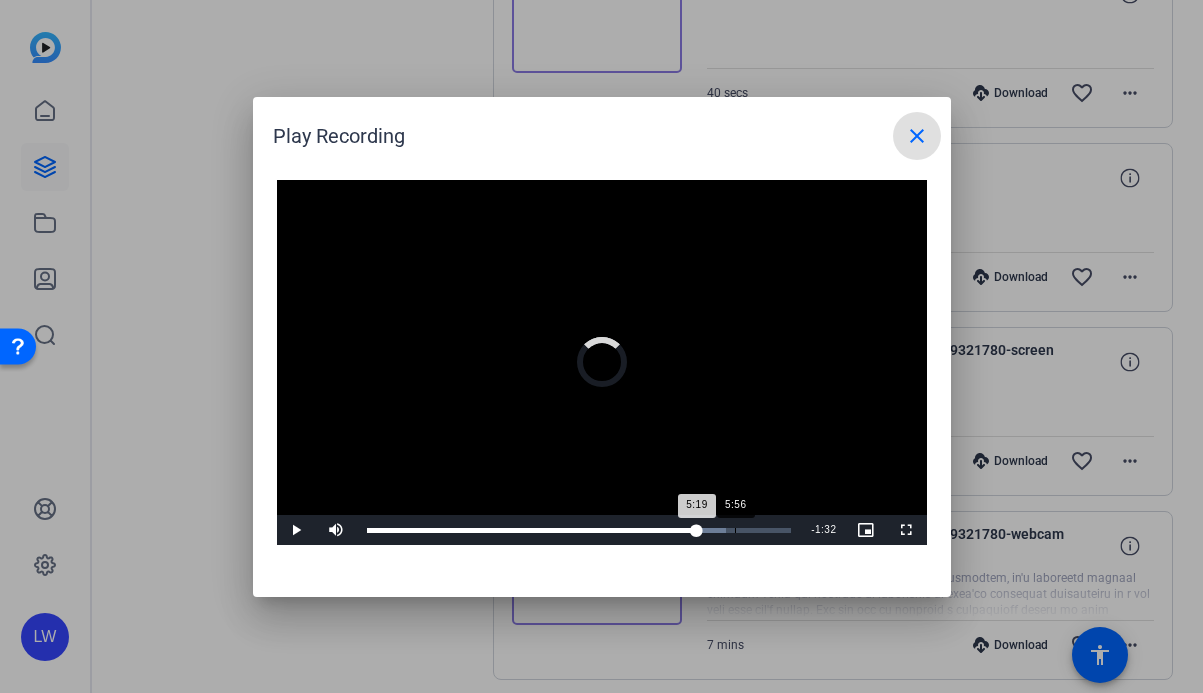 click on "Loaded :  84.57% 5:56 5:19" at bounding box center (579, 530) 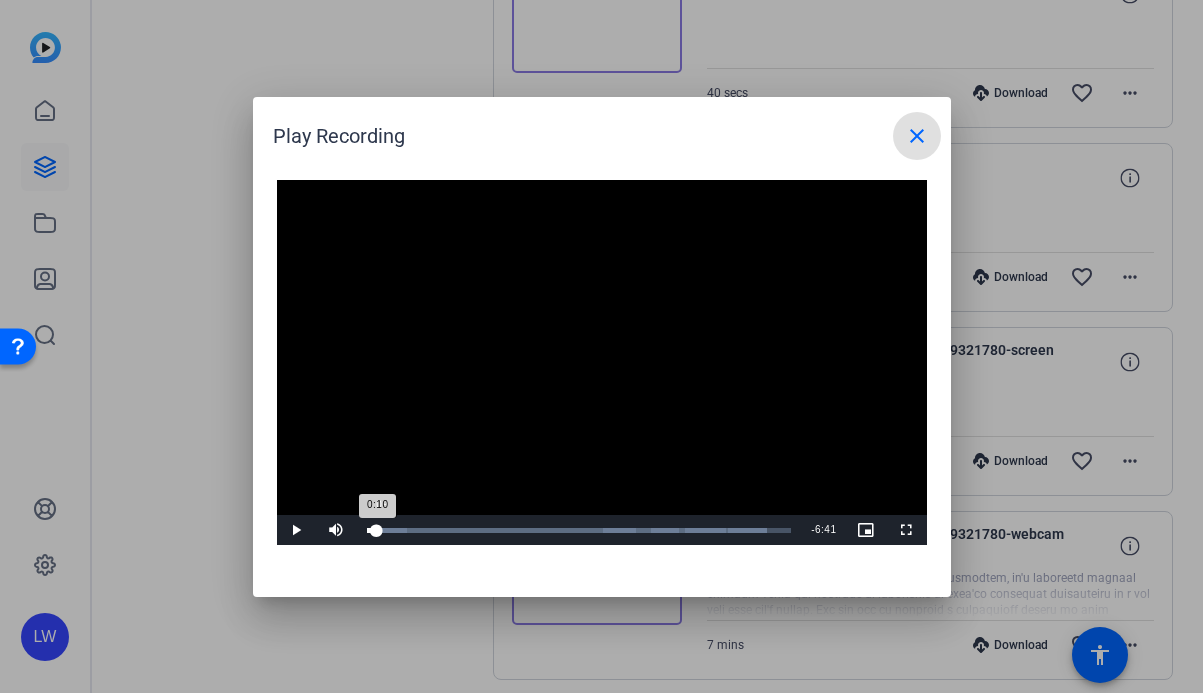 click on "Loaded :  94.25% 0:09 0:10" at bounding box center [579, 530] 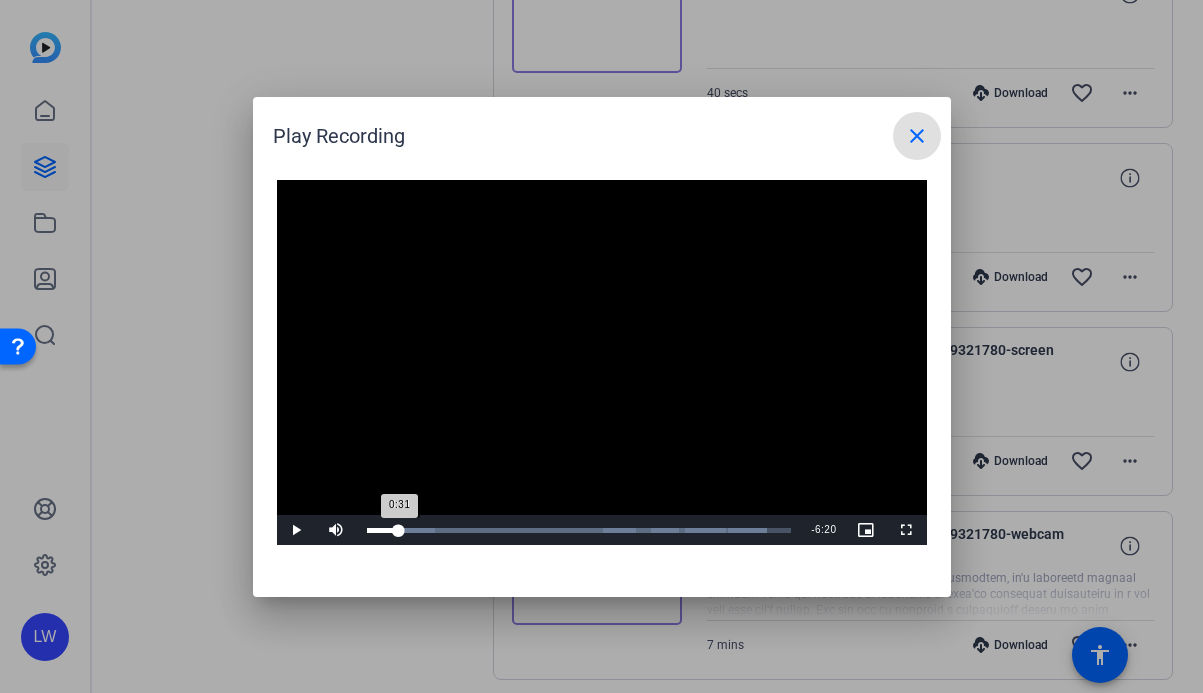 click on "Loaded :  94.25% 0:31 0:31" at bounding box center (579, 530) 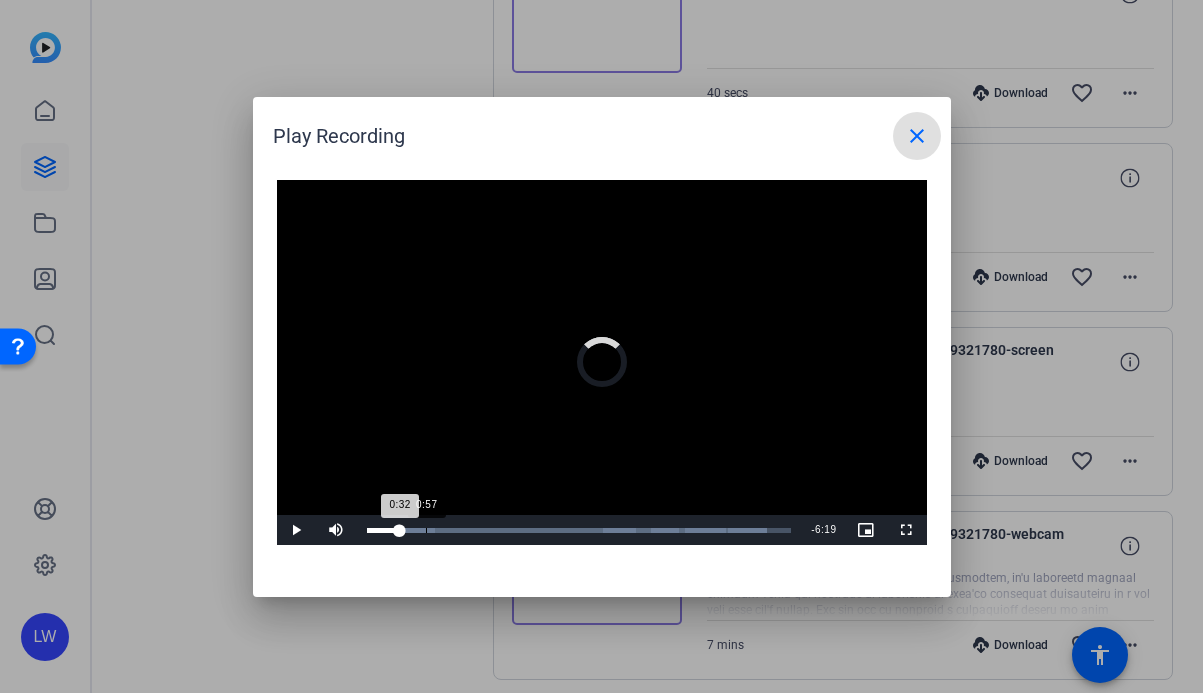 click on "0:57" at bounding box center (426, 530) 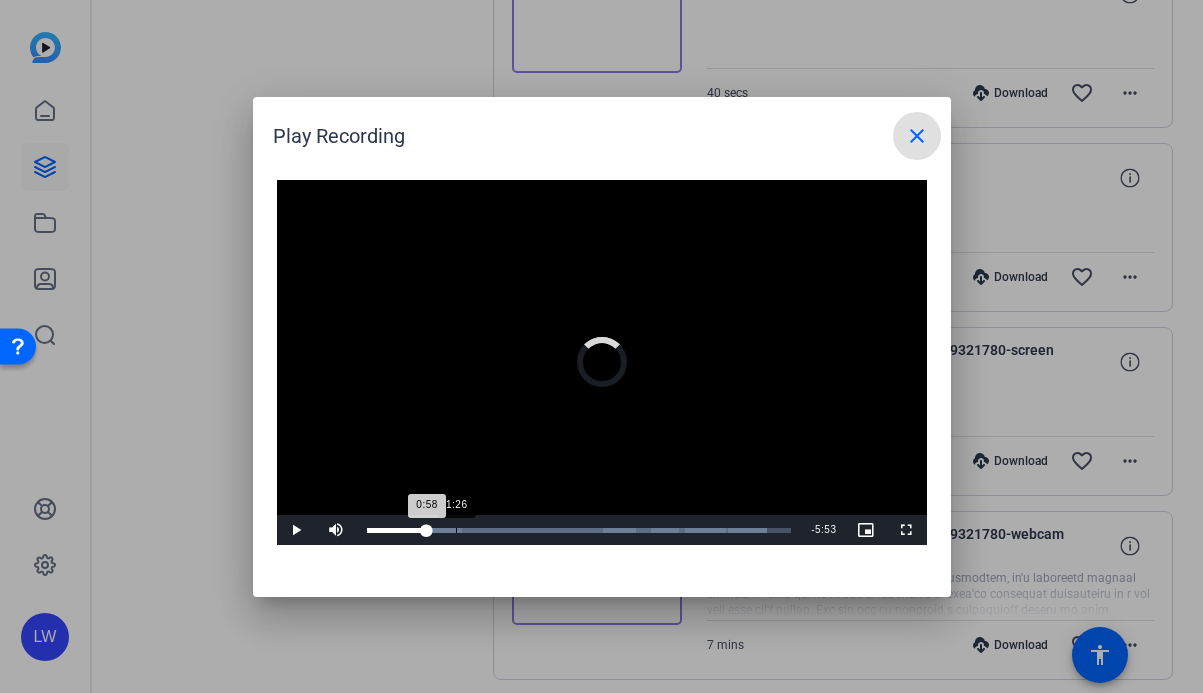 click on "Loaded :  94.25% 1:26 0:58" at bounding box center (579, 530) 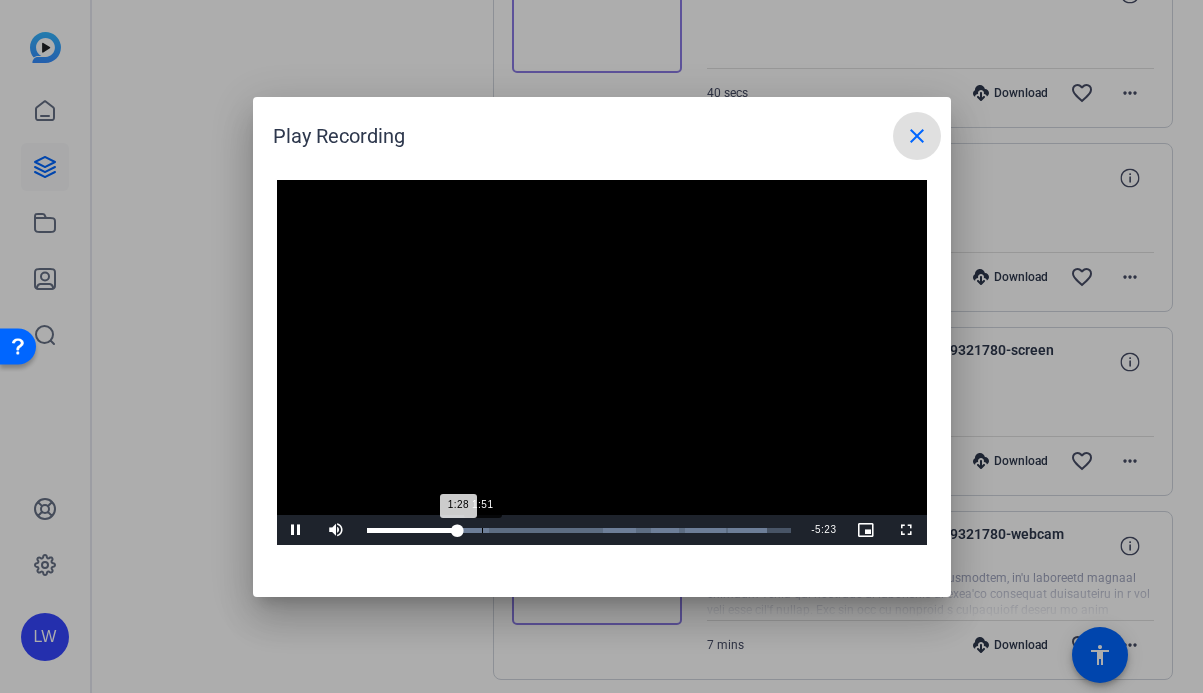 click on "Loaded :  94.25% 1:51 1:28" at bounding box center (579, 530) 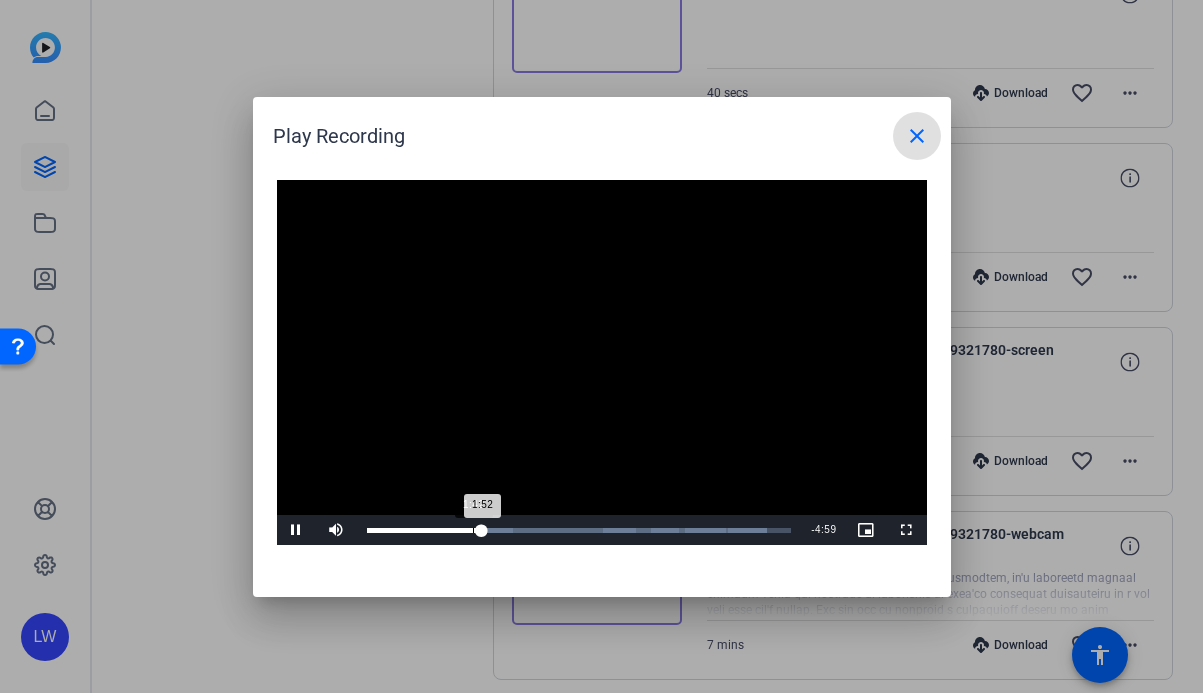 click on "1:42" at bounding box center (473, 530) 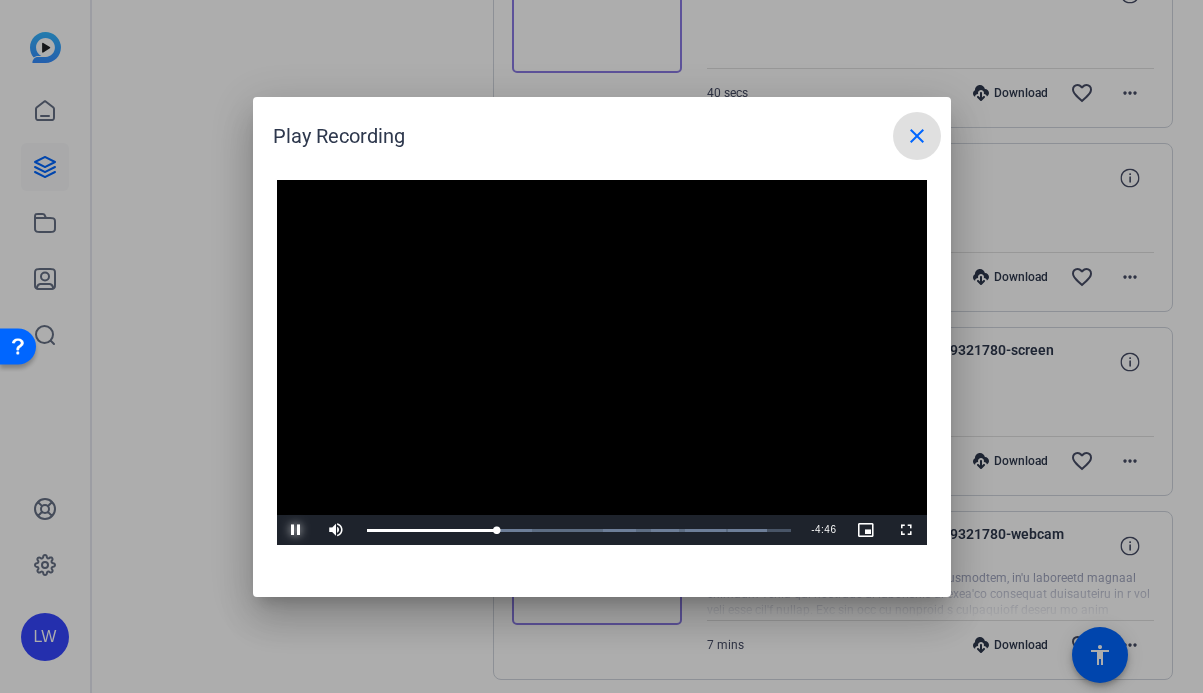 click at bounding box center [297, 530] 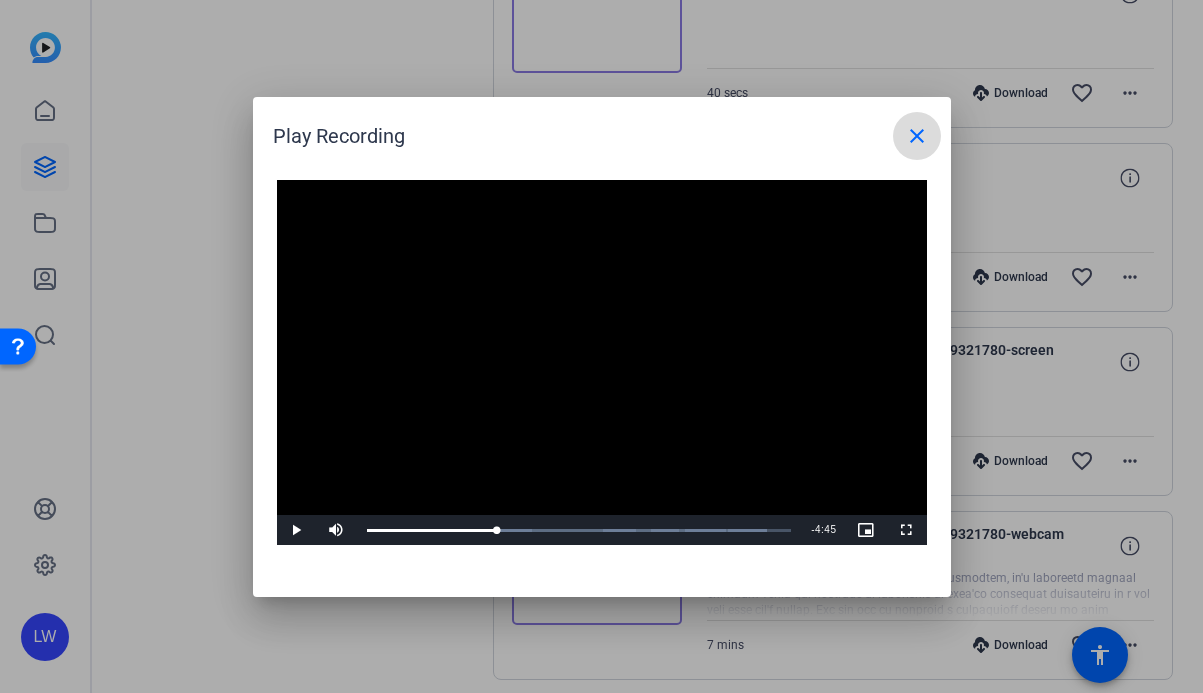 click on "close" at bounding box center [917, 136] 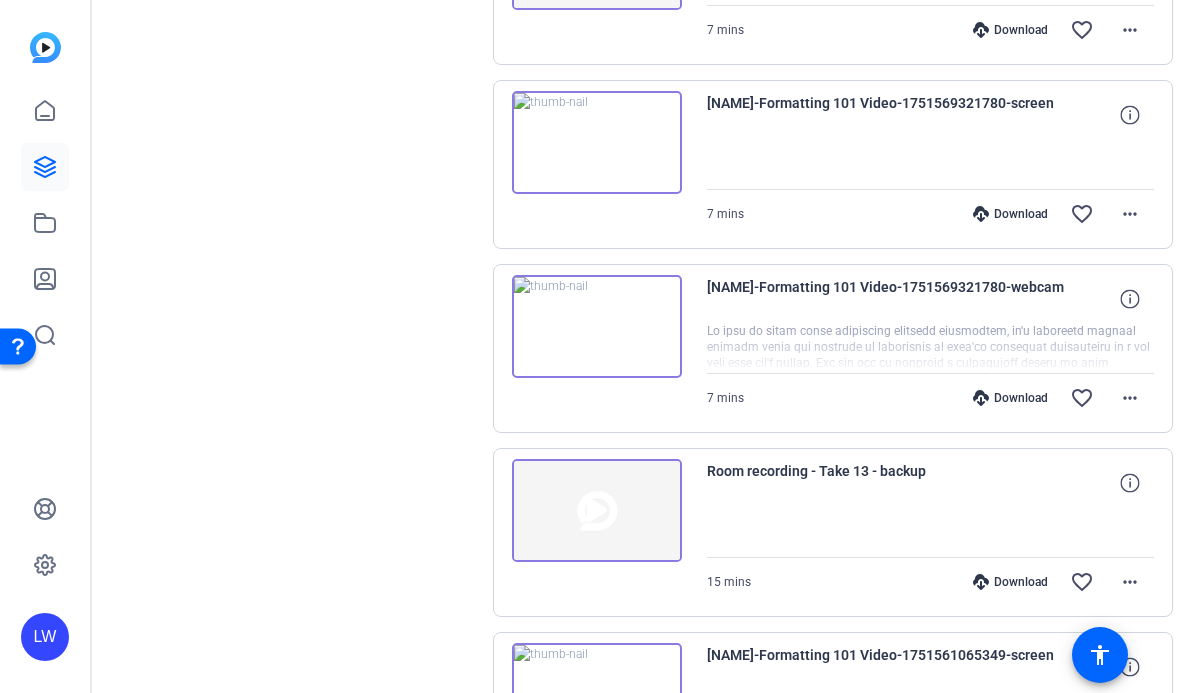 scroll, scrollTop: 3570, scrollLeft: 0, axis: vertical 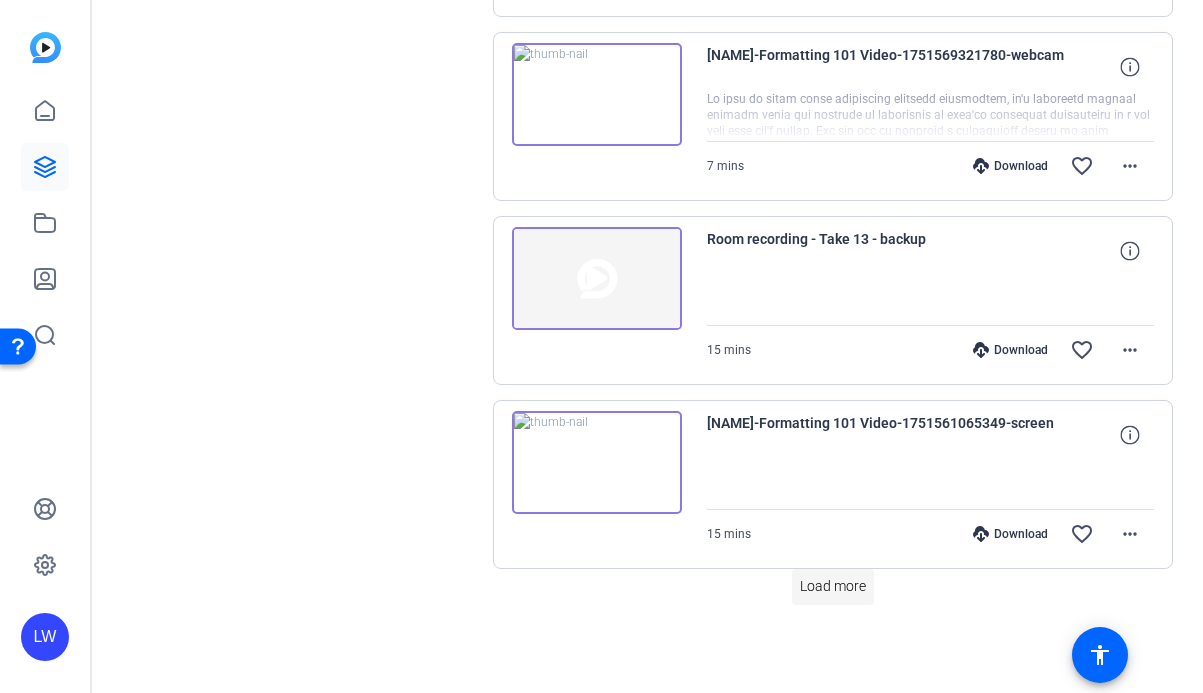 click on "Load more" at bounding box center [833, 586] 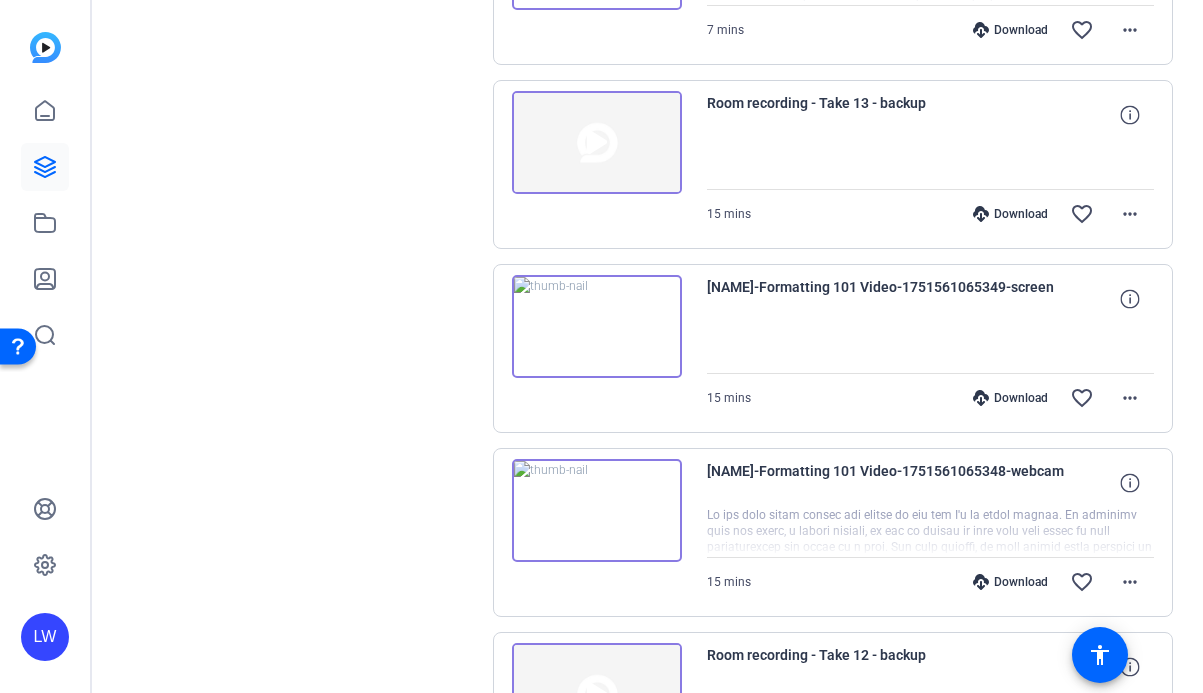 scroll, scrollTop: 3704, scrollLeft: 0, axis: vertical 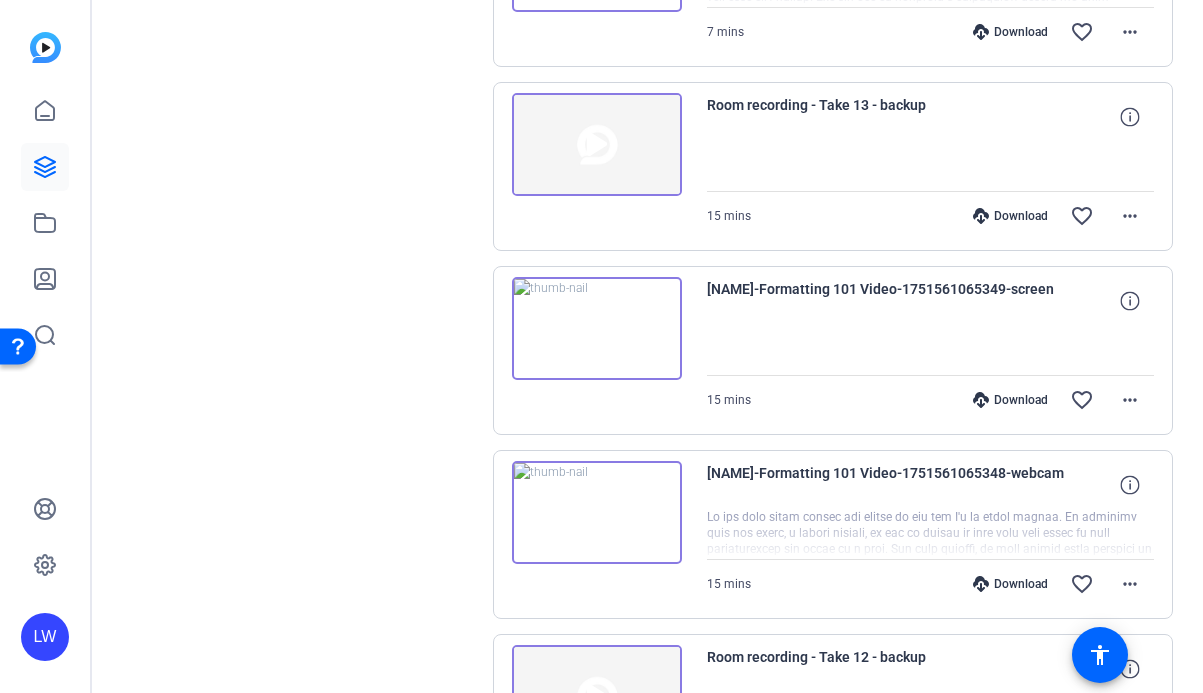 click at bounding box center (597, 145) 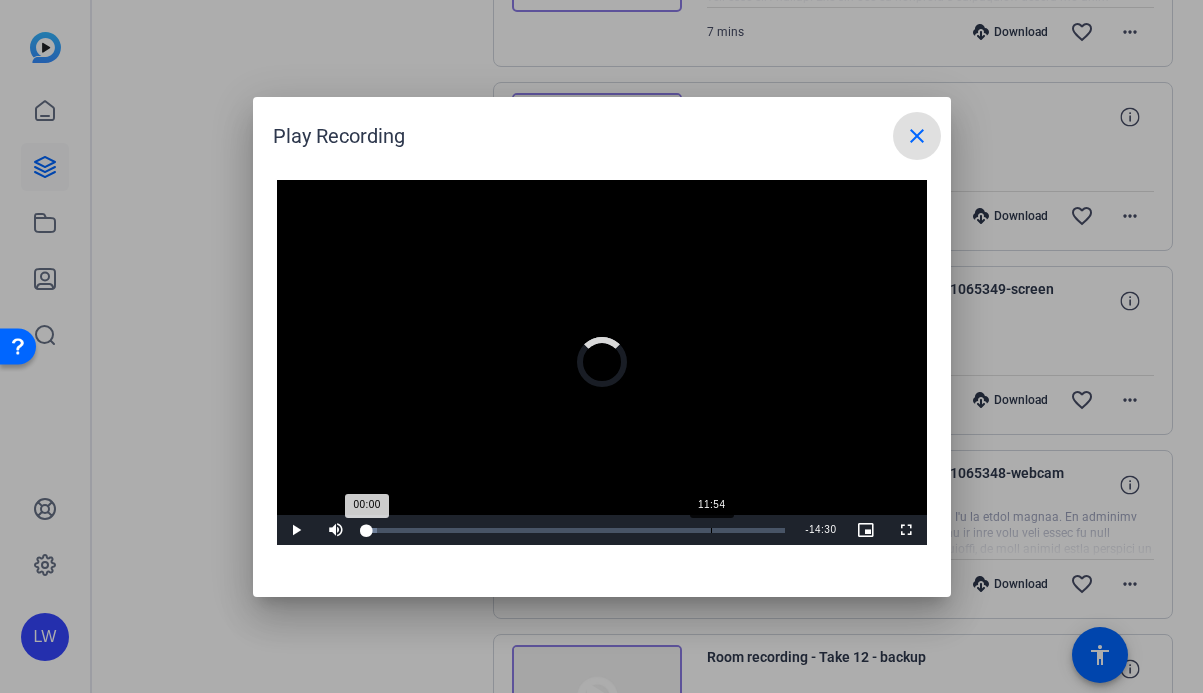 click on "Loaded :  2.48% 11:54 00:00" at bounding box center (576, 530) 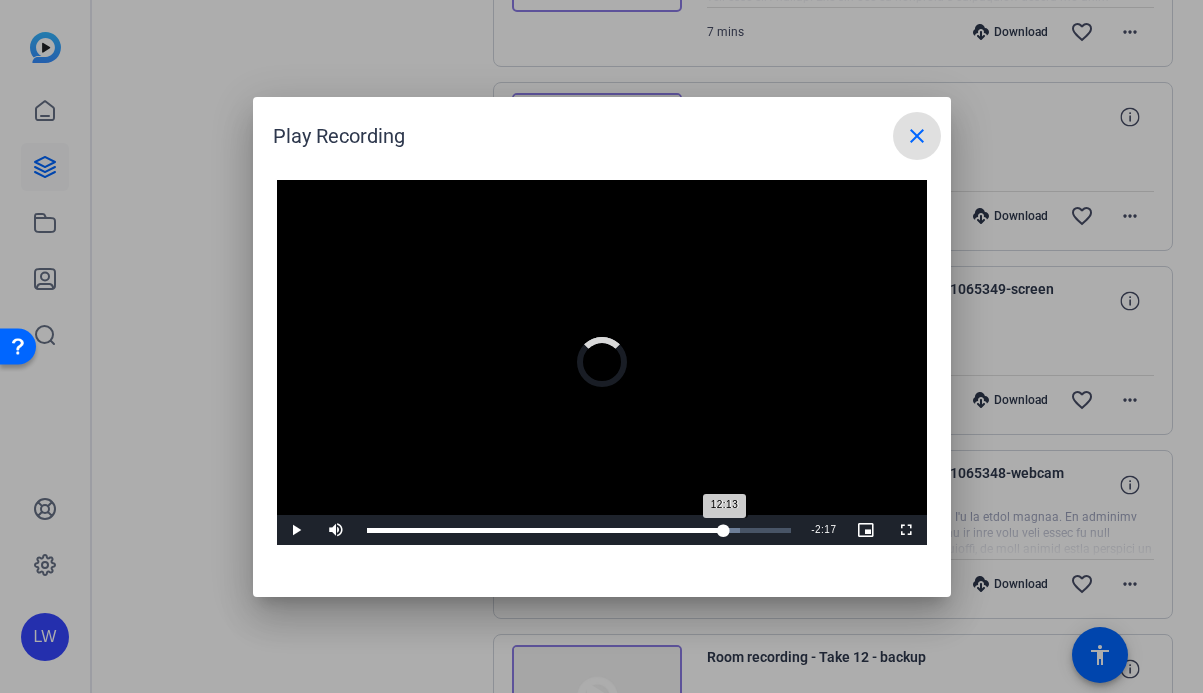 click on "Loaded :  87.99% 12:13 12:13" at bounding box center (579, 530) 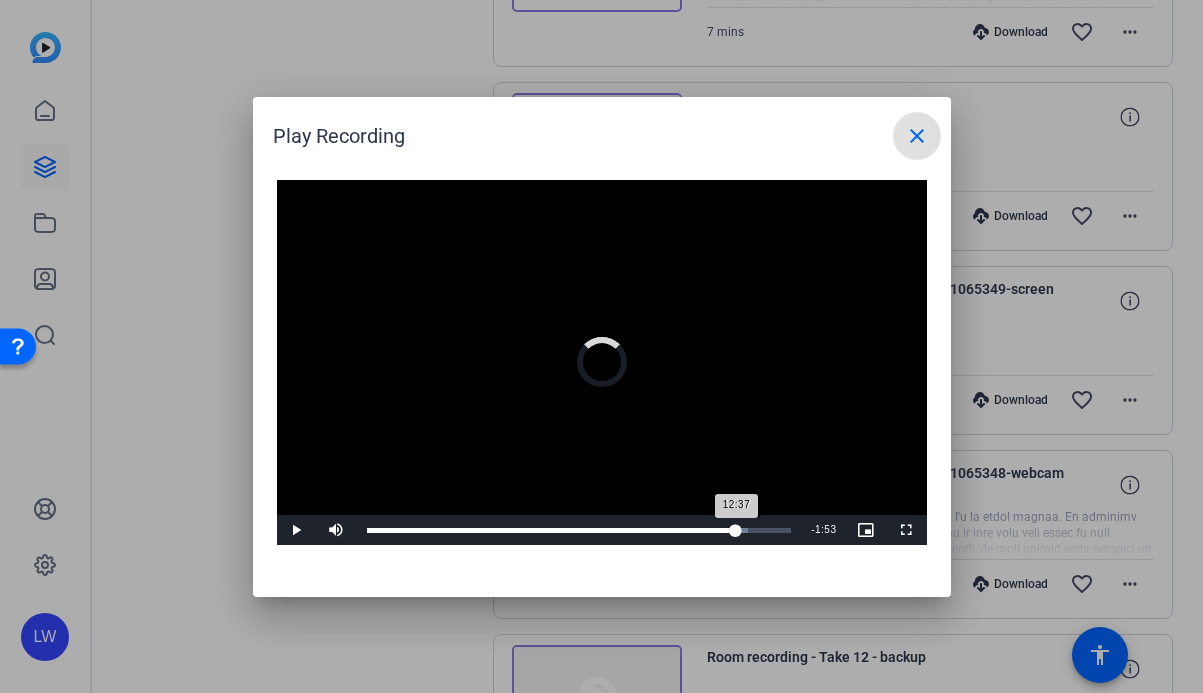click on "Loaded :  89.90% 12:37 12:37" at bounding box center (579, 530) 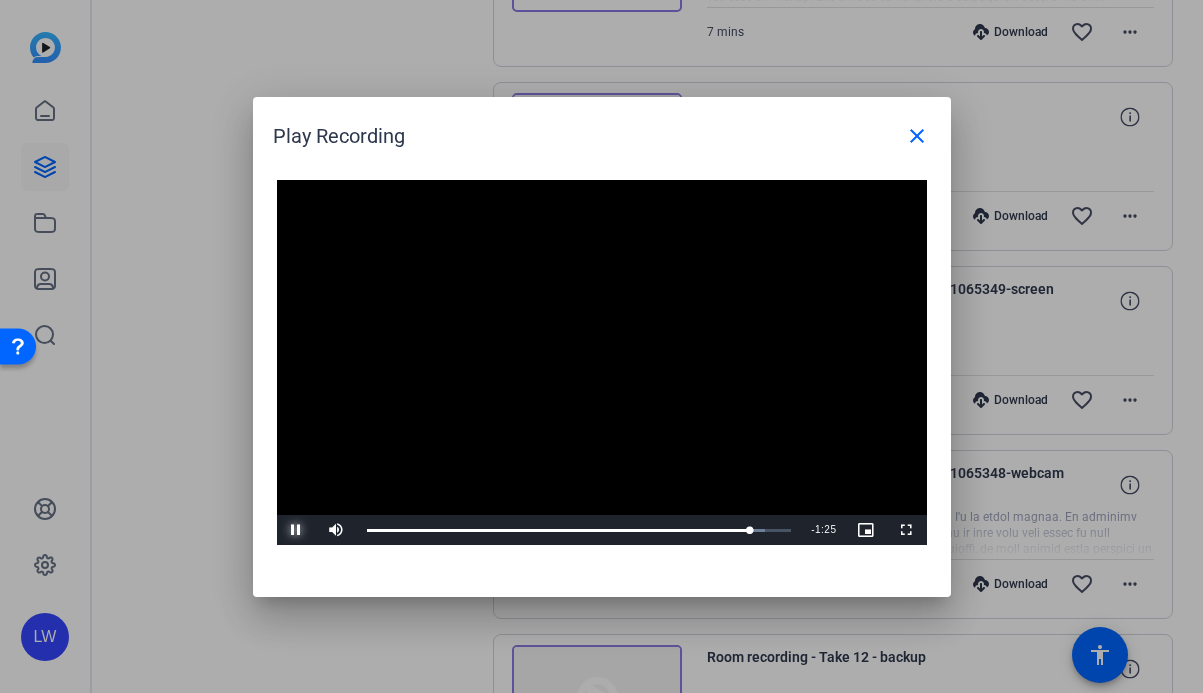 click at bounding box center [297, 530] 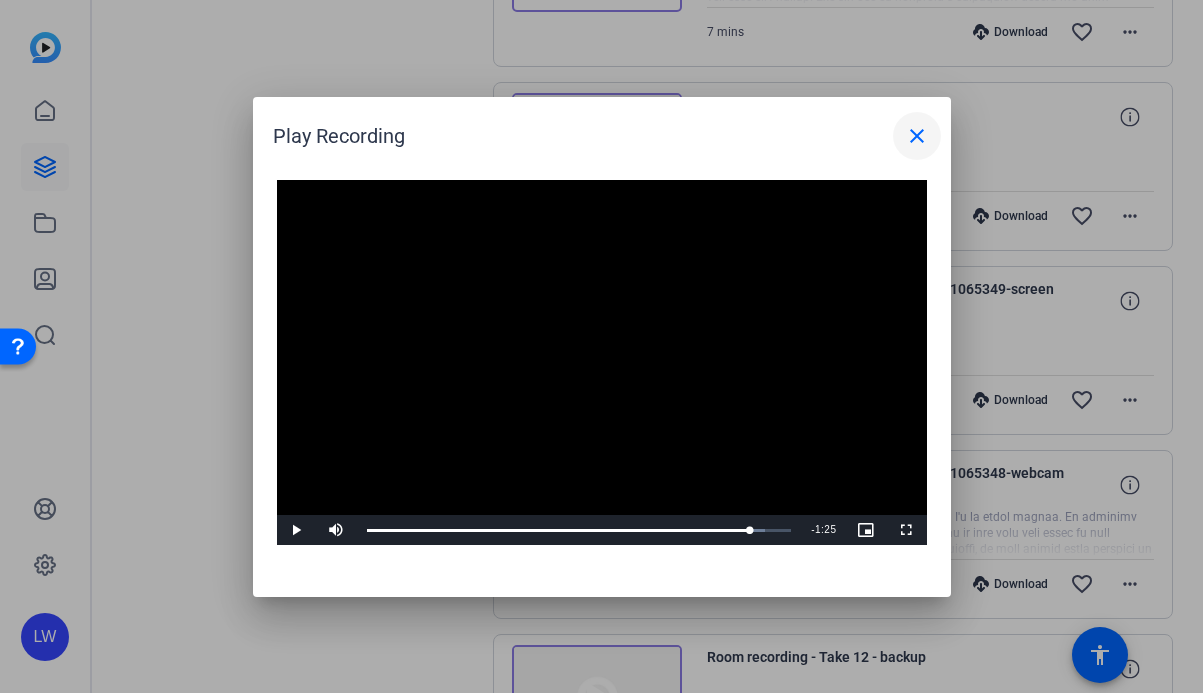 click on "close" at bounding box center [917, 136] 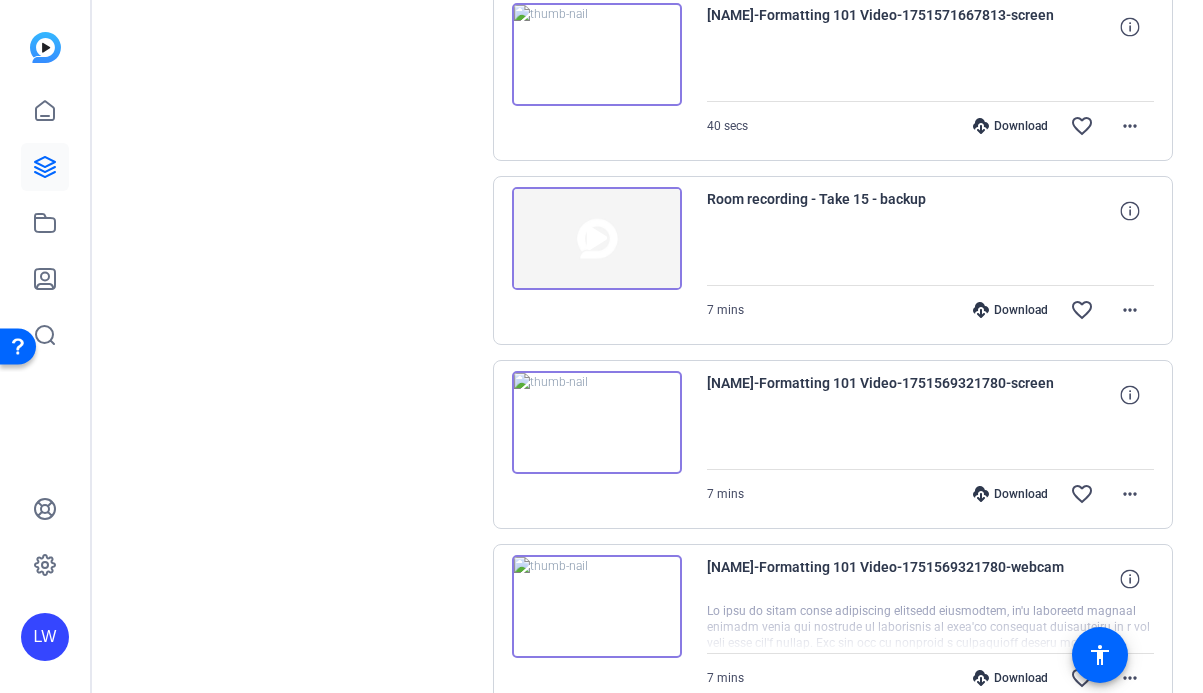 scroll, scrollTop: 3054, scrollLeft: 0, axis: vertical 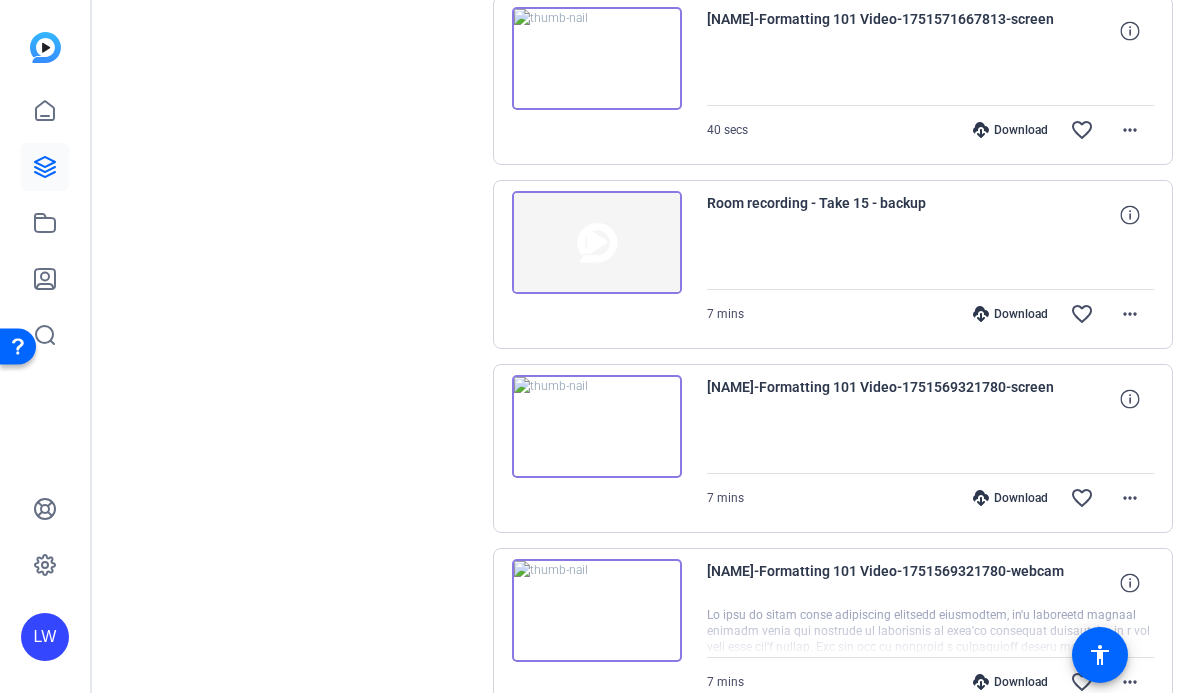 click at bounding box center (597, 243) 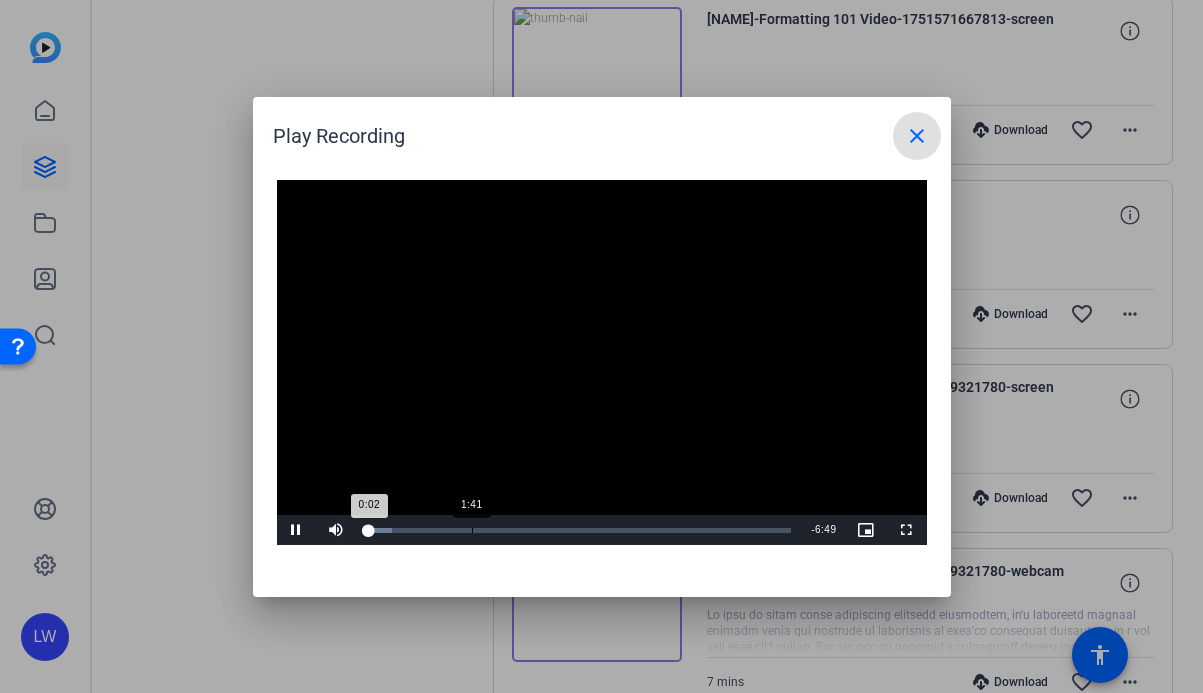click on "Loaded :  5.90% 1:41 0:02" at bounding box center (579, 530) 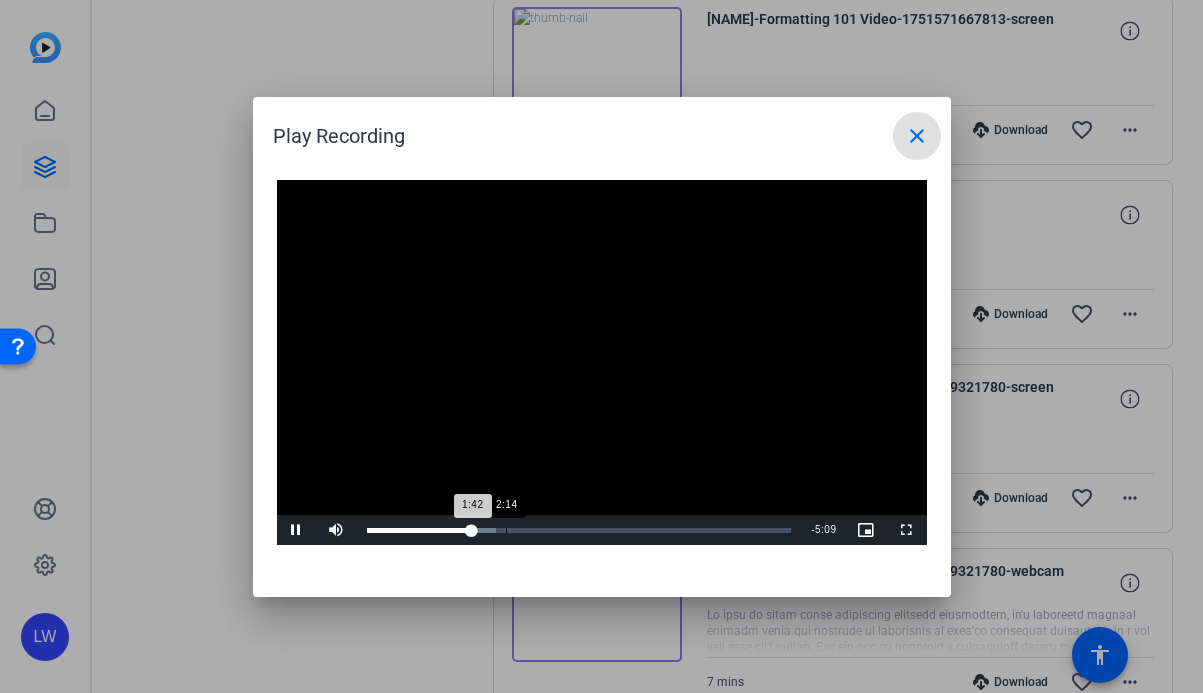 click on "Loaded :  30.45% 2:14 1:42" at bounding box center (579, 530) 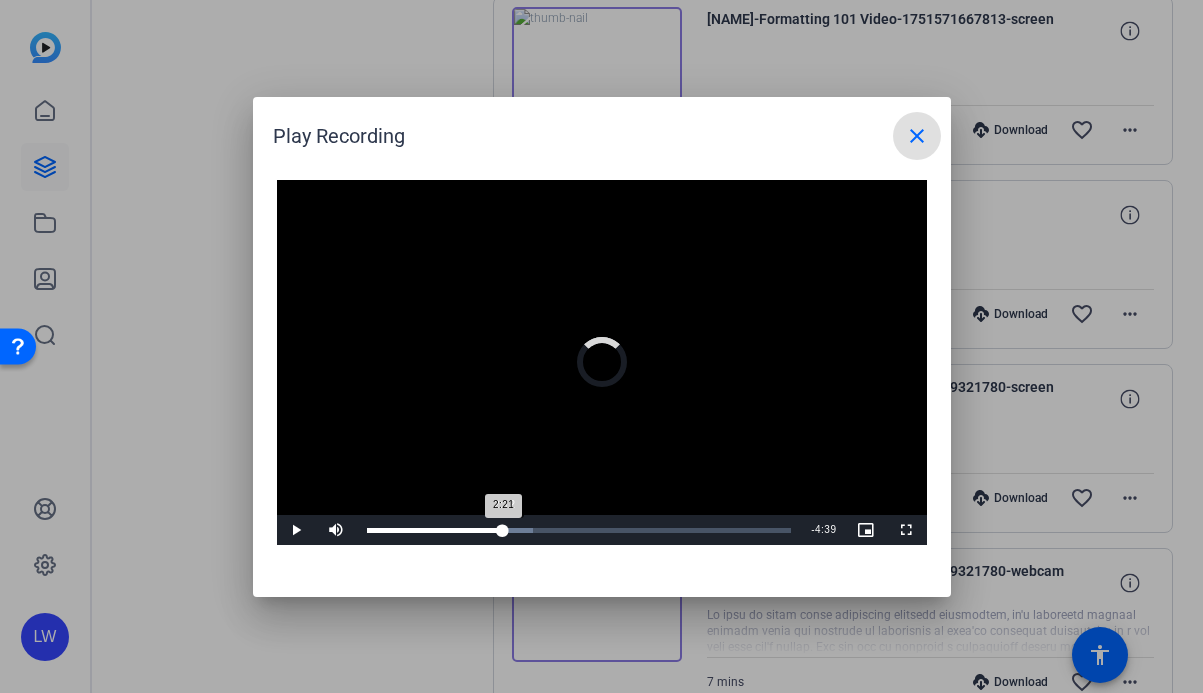 click on "Loaded :  39.12% 2:12 2:21" at bounding box center [579, 530] 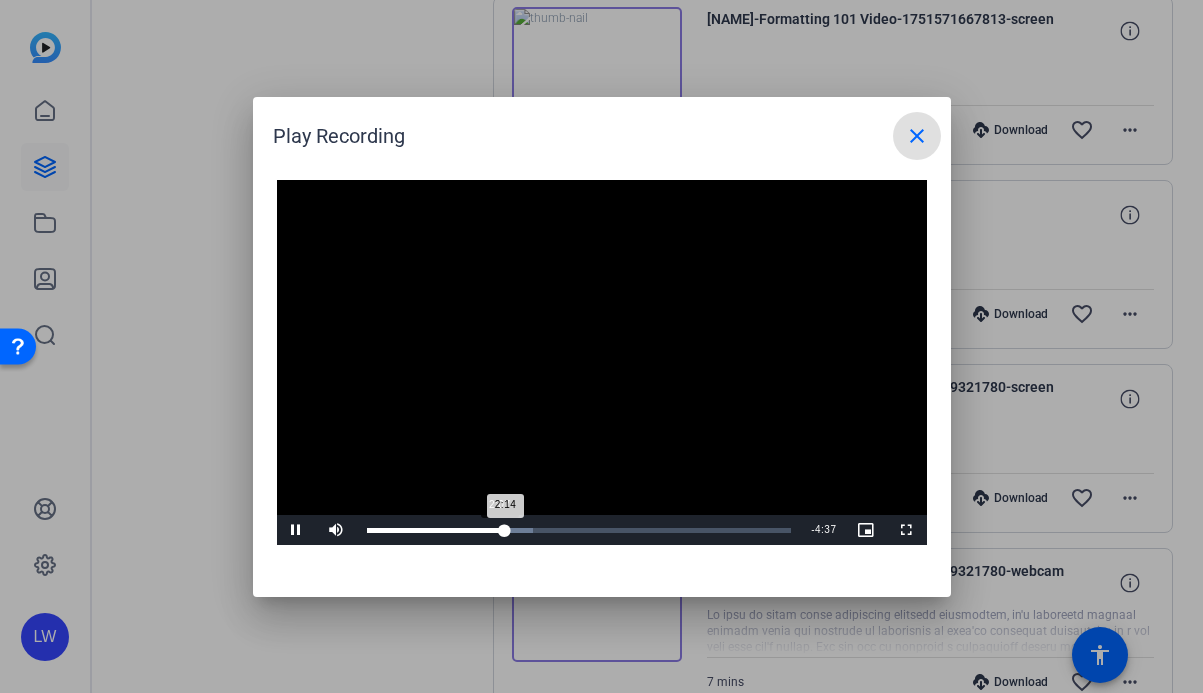 click on "2:14" at bounding box center (436, 530) 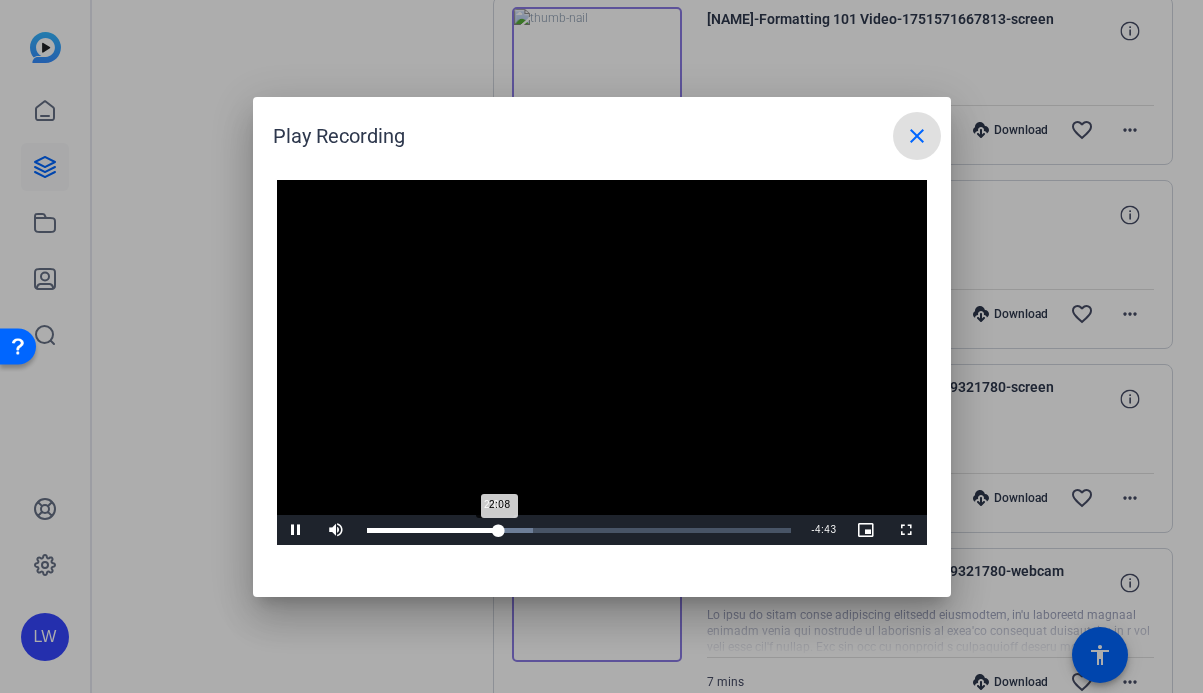 click on "2:08" at bounding box center [433, 530] 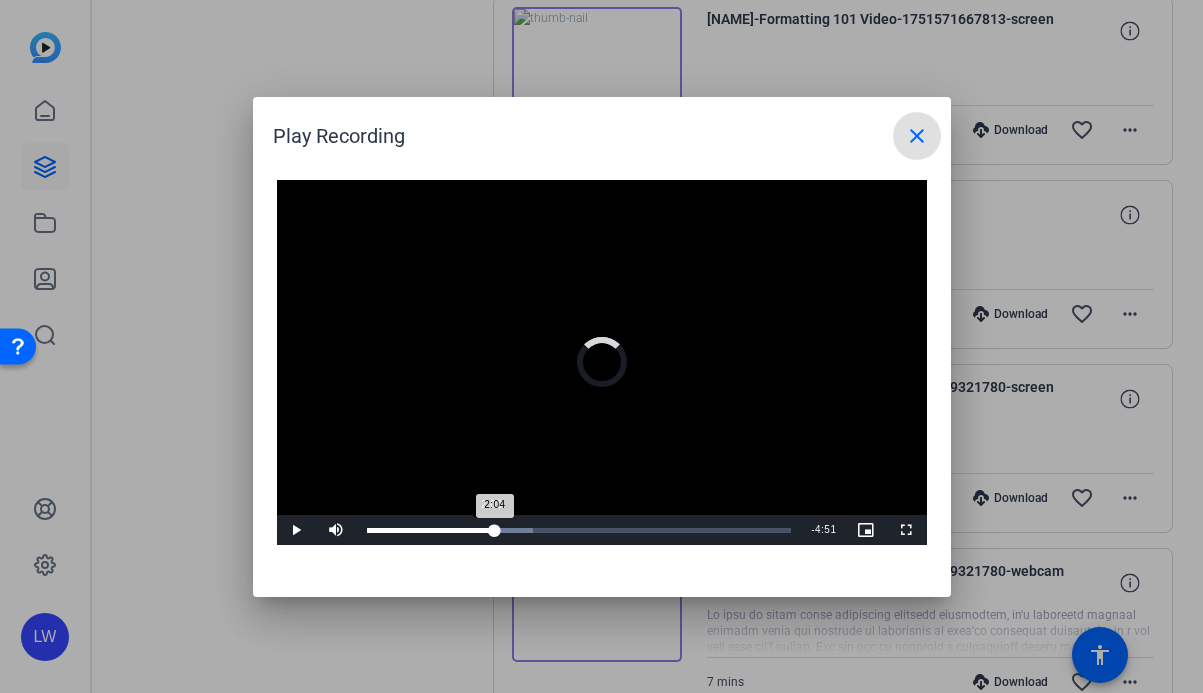 click on "2:04" at bounding box center (431, 530) 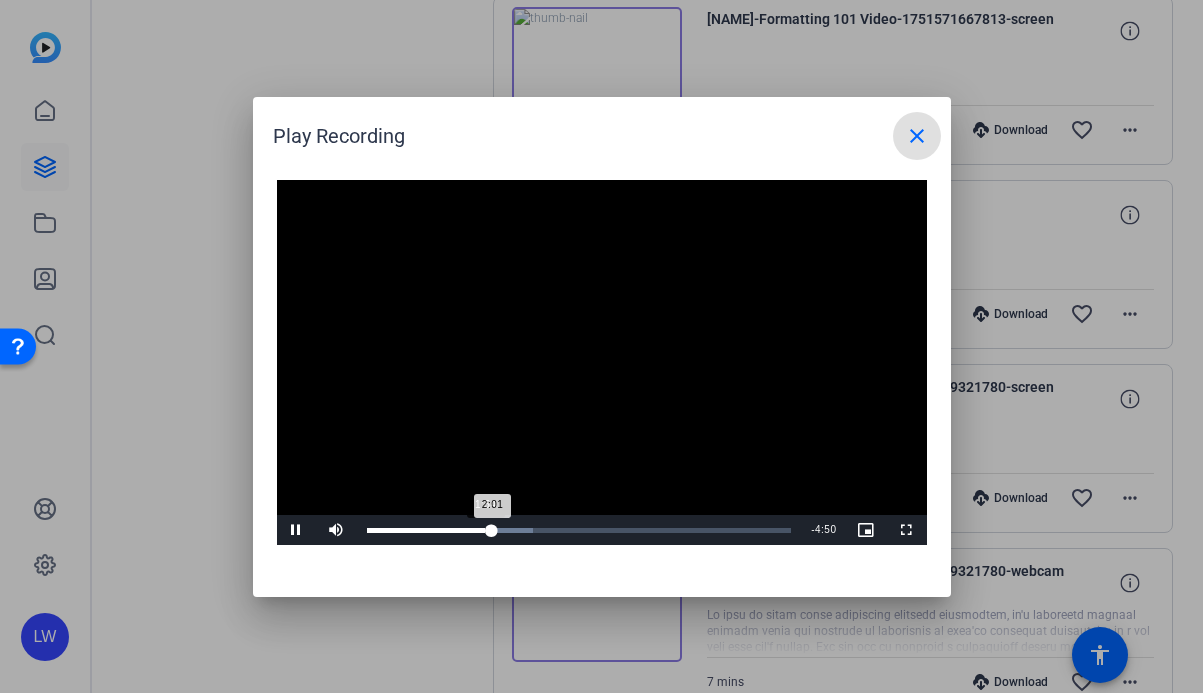 click on "2:01" at bounding box center (430, 530) 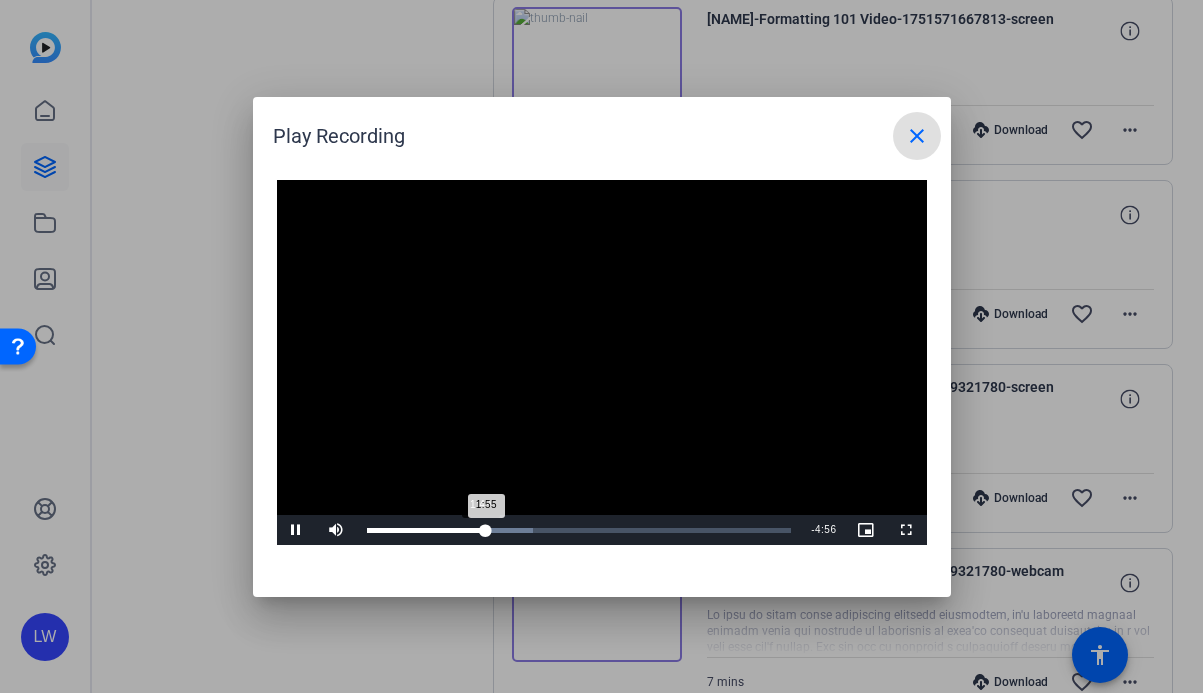 click on "1:55" at bounding box center [427, 530] 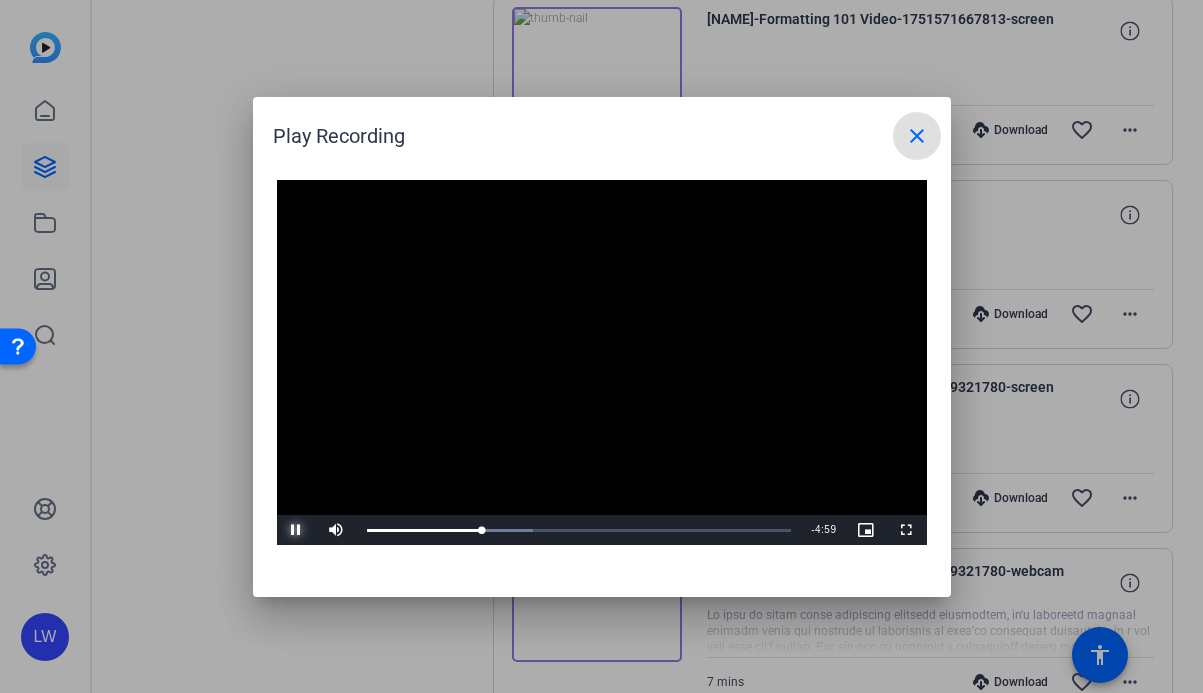 click at bounding box center [297, 530] 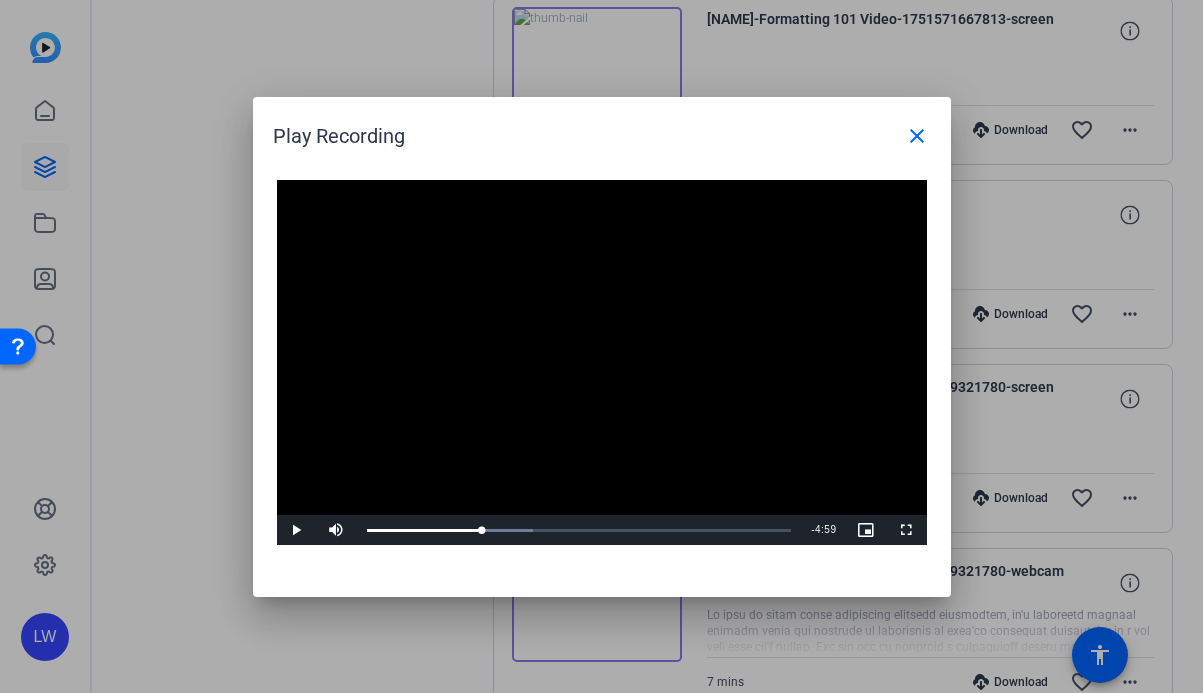 click at bounding box center (601, 346) 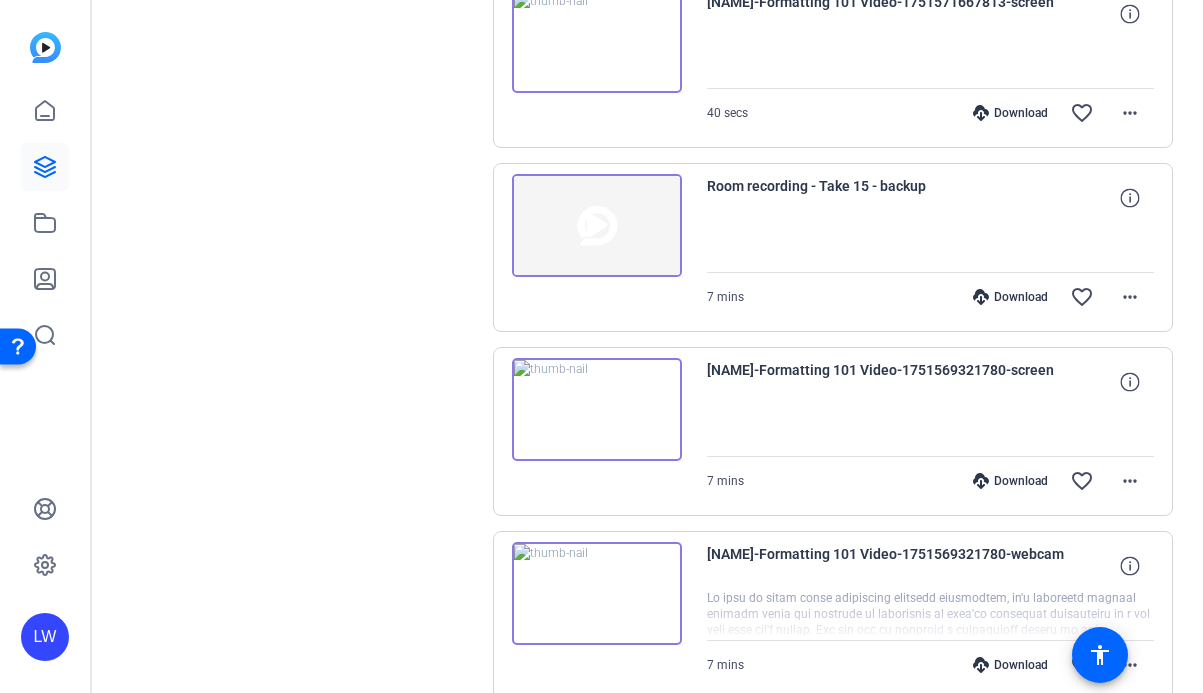 scroll, scrollTop: 3052, scrollLeft: 0, axis: vertical 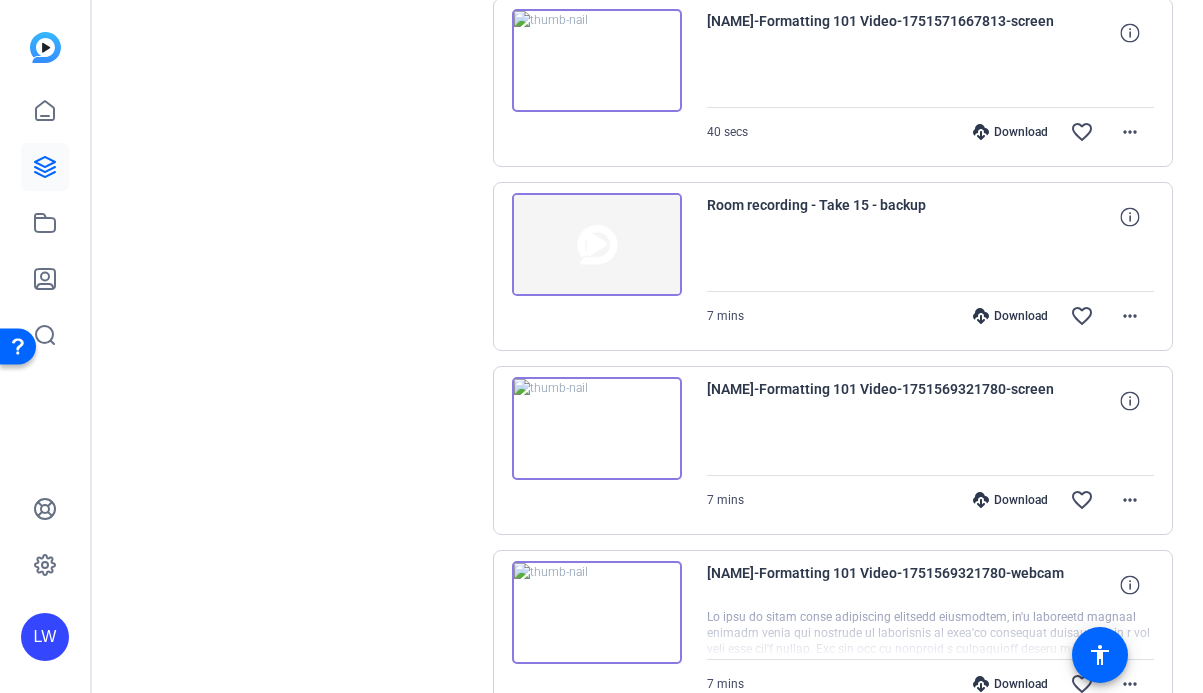 click at bounding box center (597, 245) 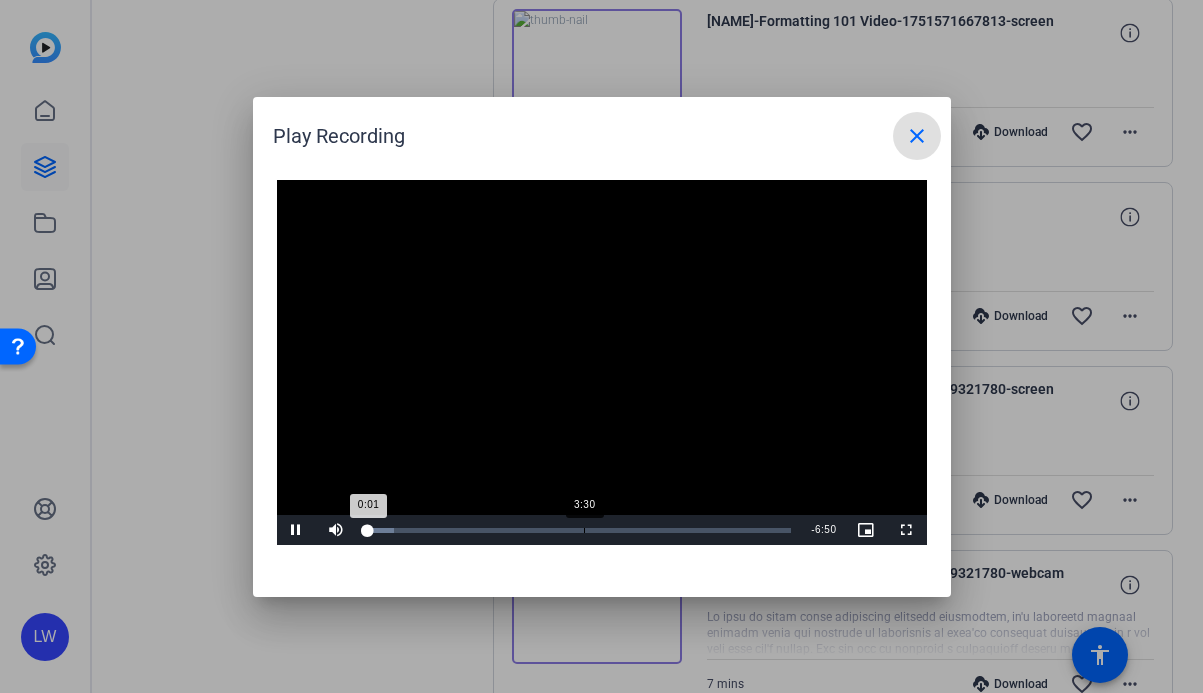 click on "Loaded :  6.40% 3:30 0:01" at bounding box center [579, 530] 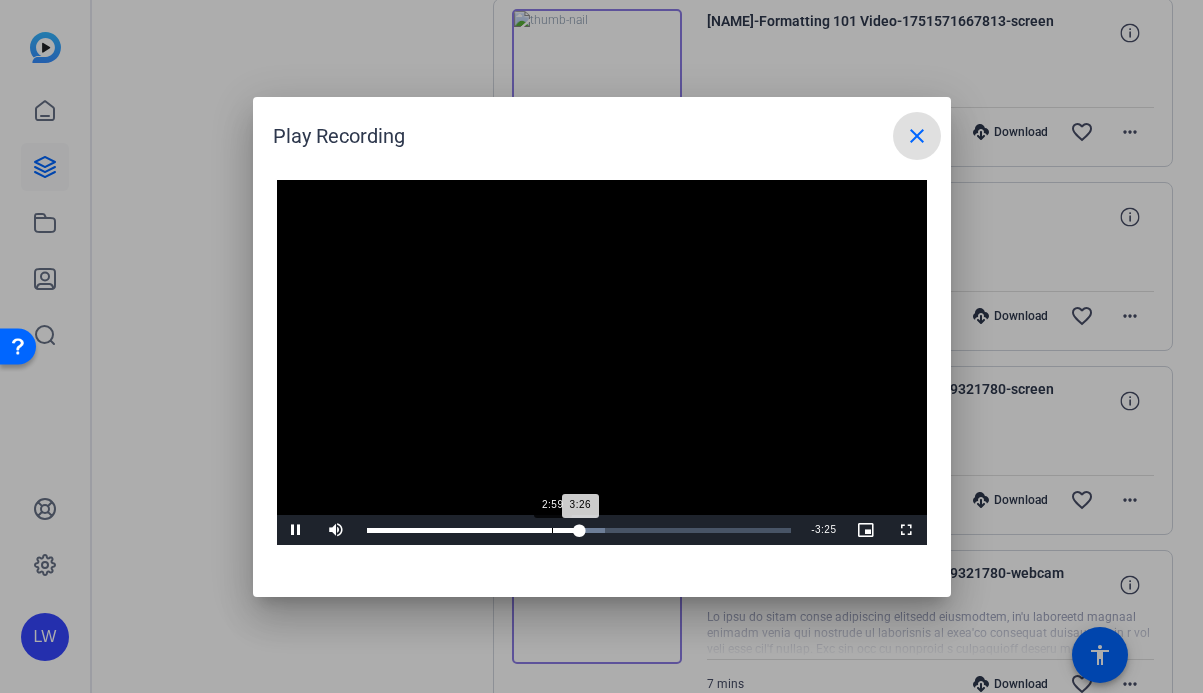 click on "Loaded :  56.07% 2:59 3:26" at bounding box center (579, 530) 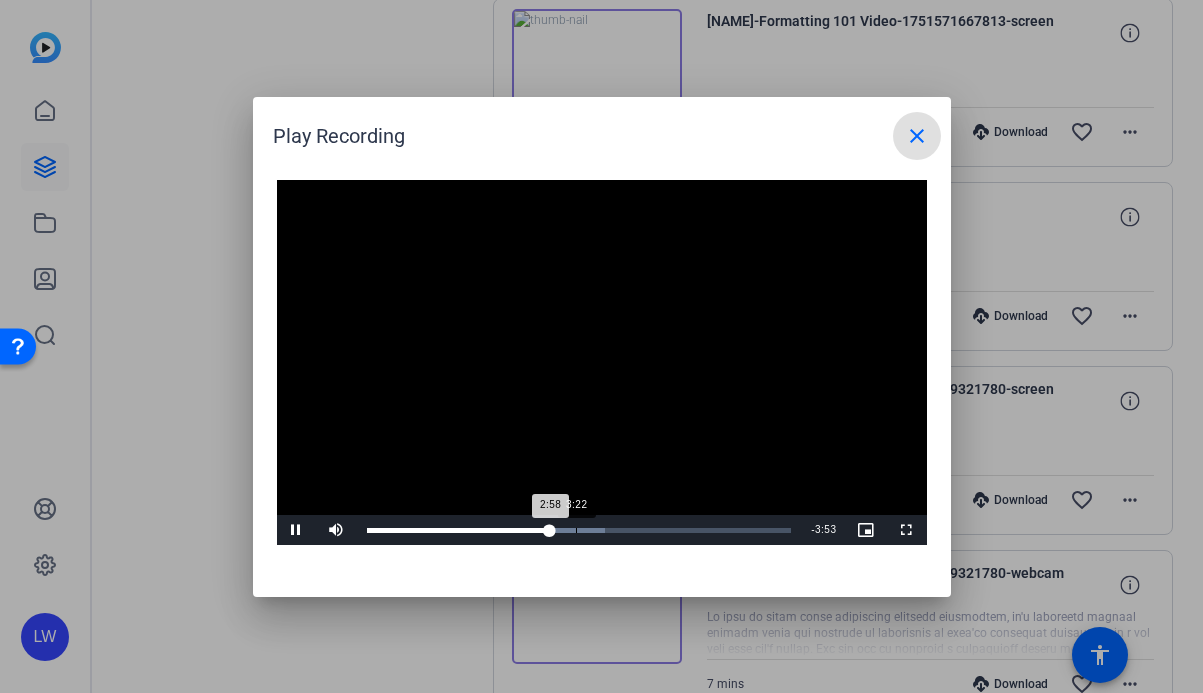 click on "Loaded :  56.07% 3:22 2:58" at bounding box center [579, 530] 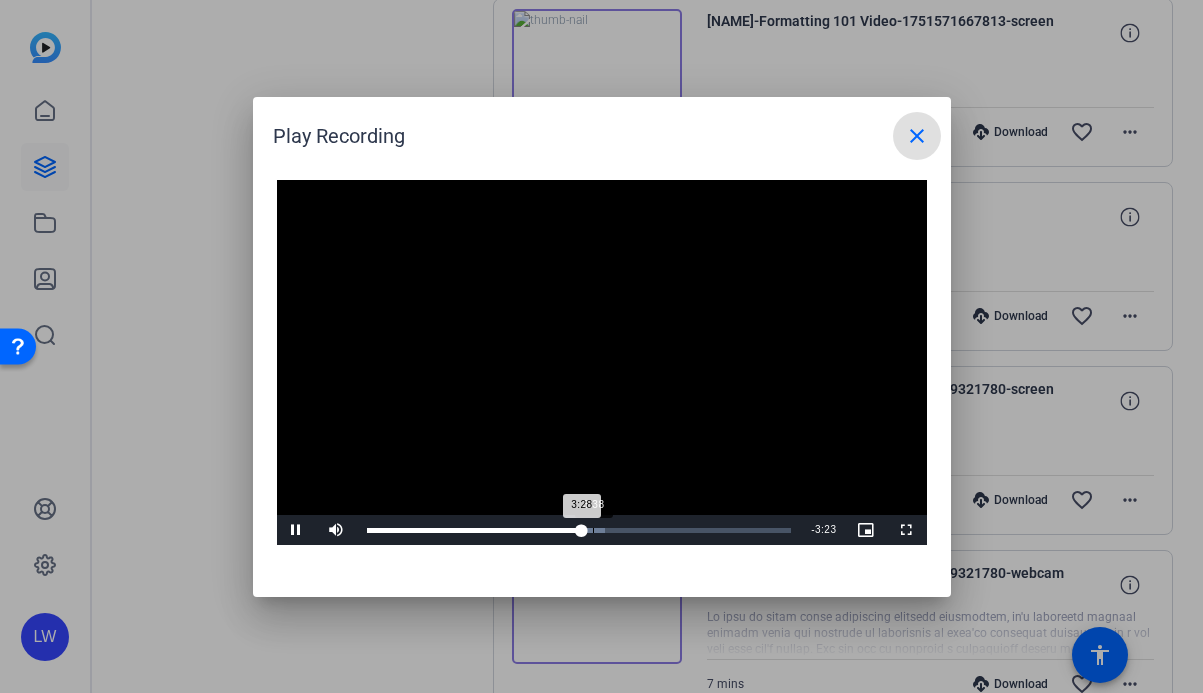 click on "Loaded :  56.07% 3:38 3:28" at bounding box center (579, 530) 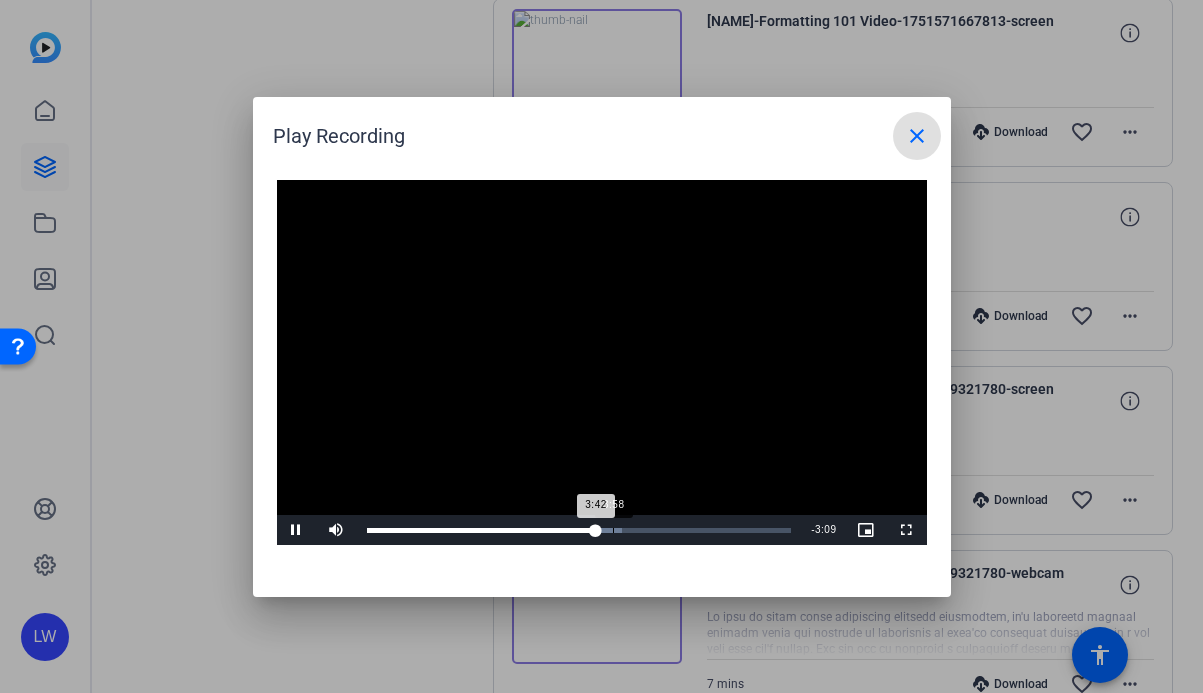 click on "Loaded :  60.27% 3:58 3:42" at bounding box center [579, 530] 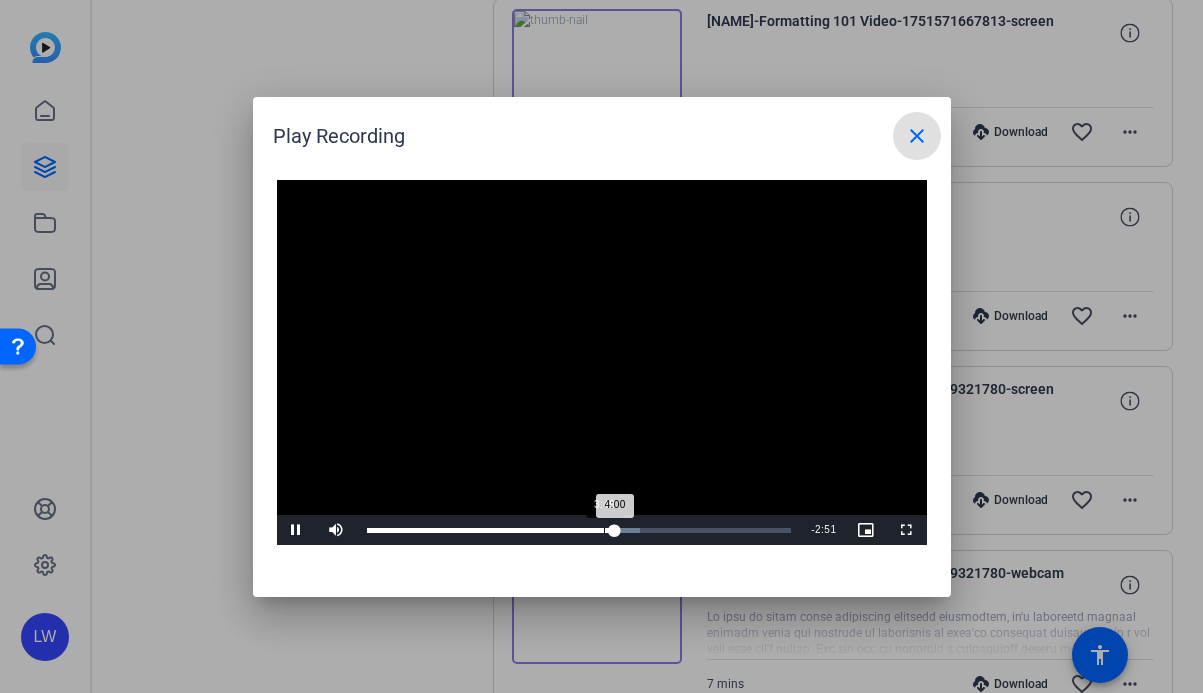 click on "Loaded :  64.47% 3:49 4:00" at bounding box center [579, 530] 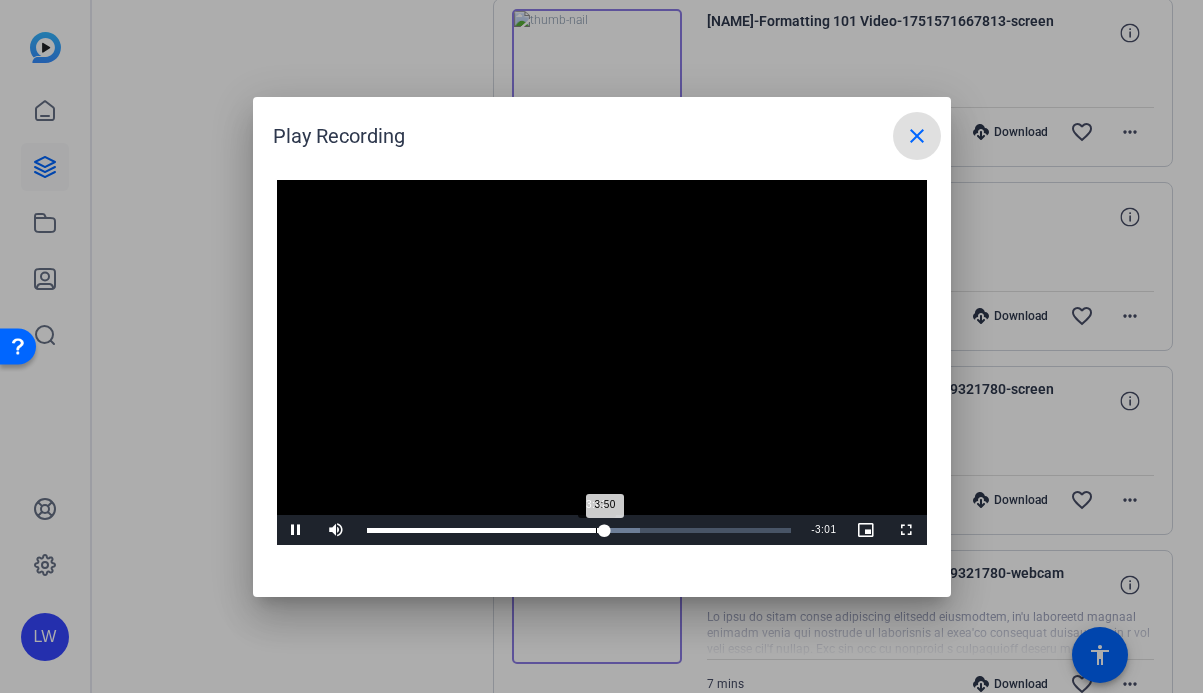 click on "Loaded :  64.47% 3:42 3:50" at bounding box center [579, 530] 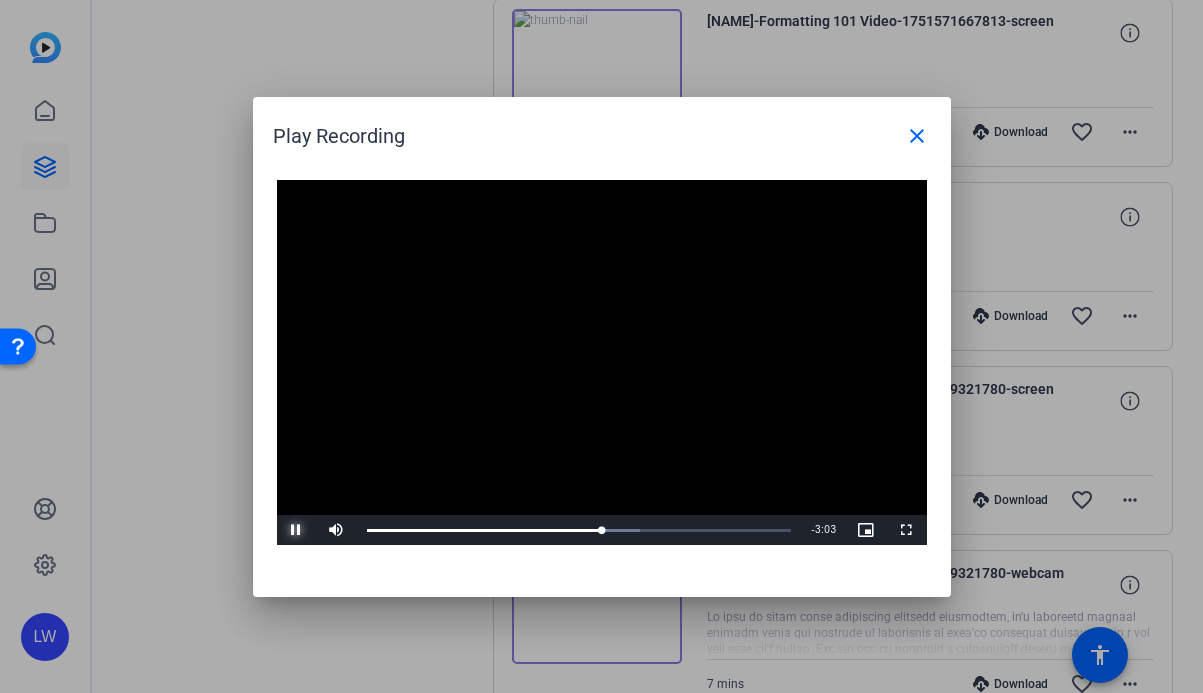 click at bounding box center (297, 530) 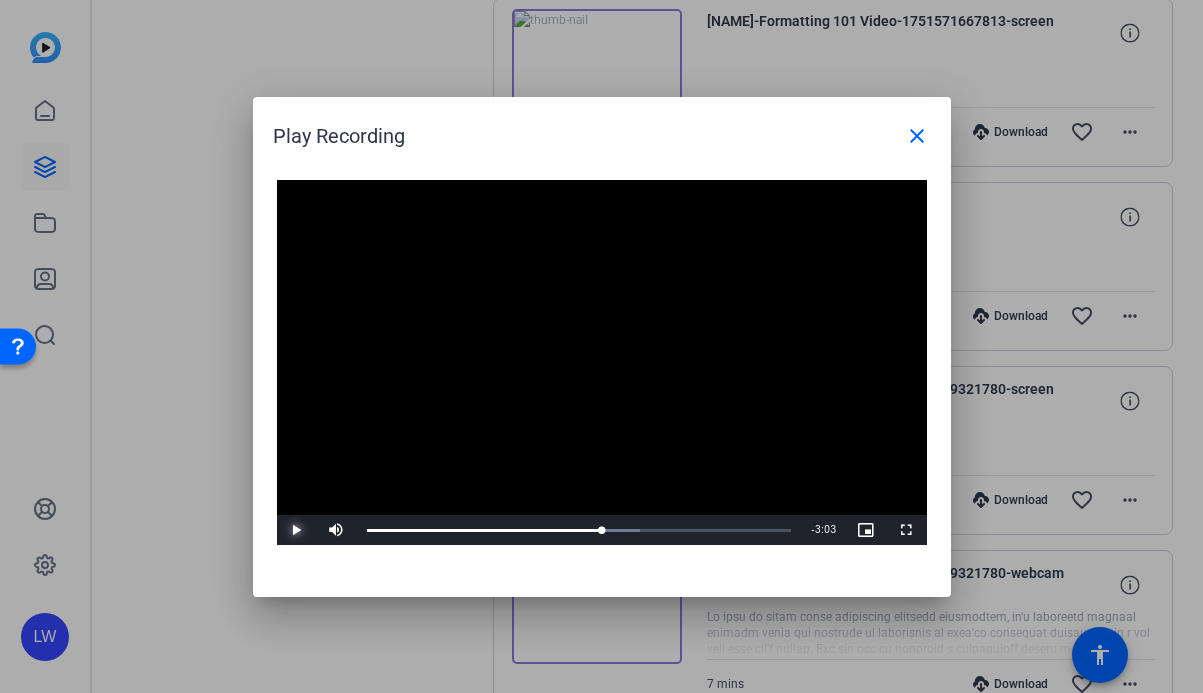click at bounding box center [297, 530] 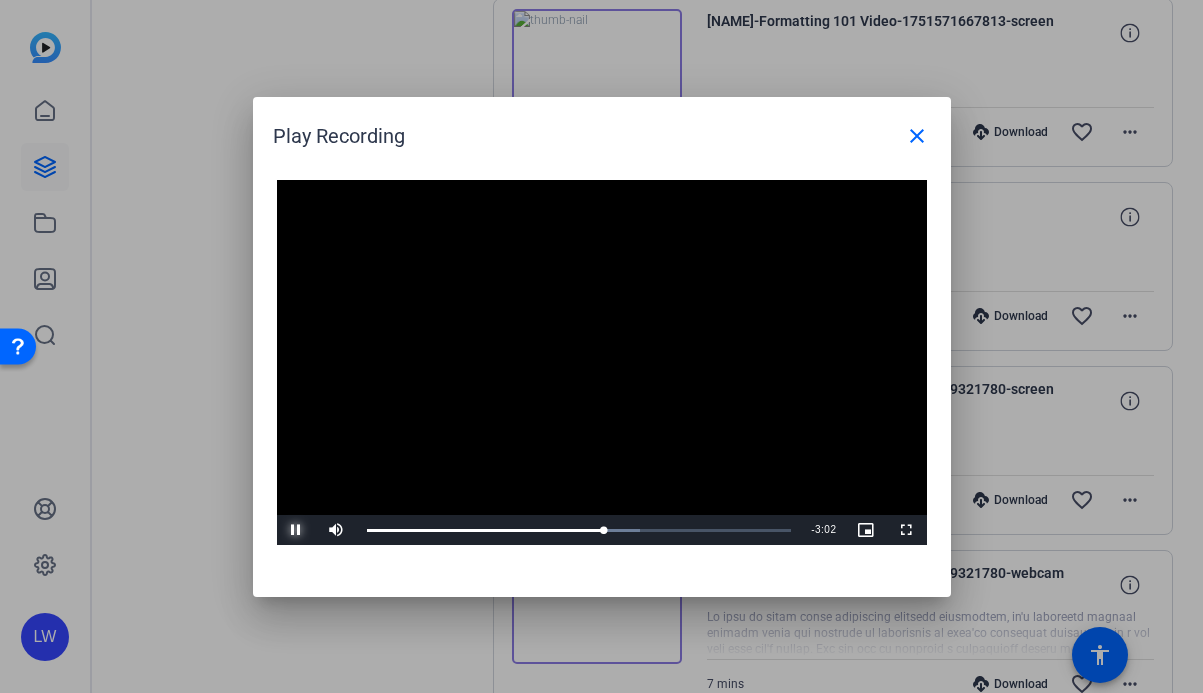 click at bounding box center (297, 530) 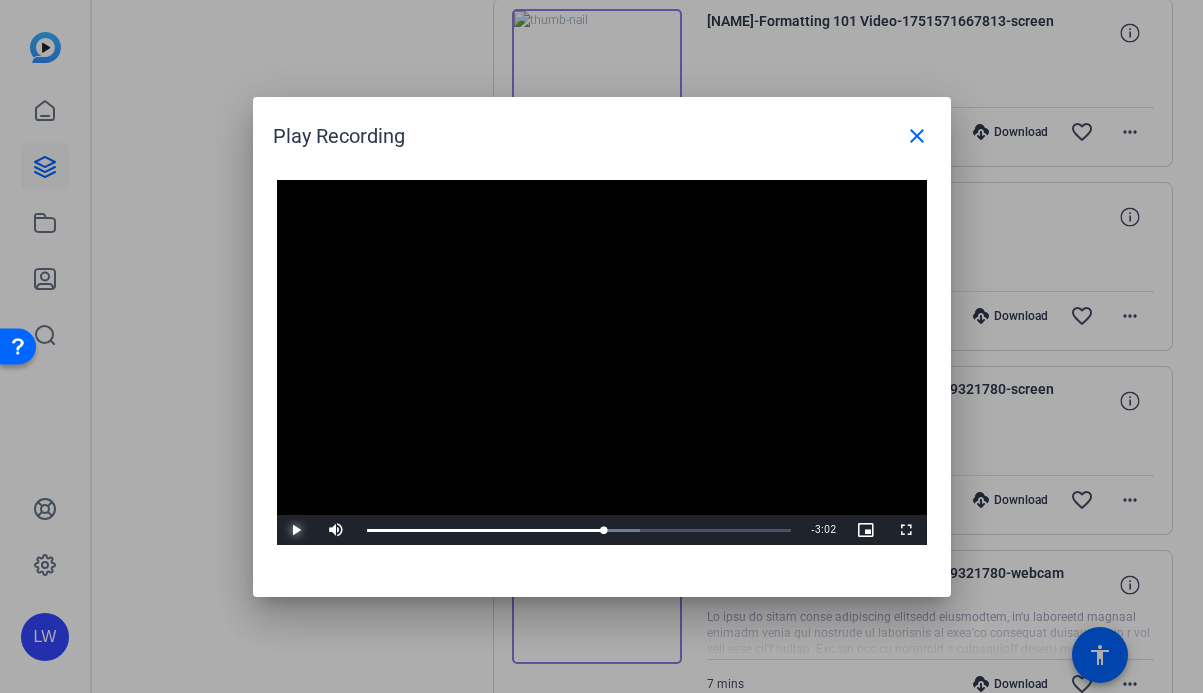 click at bounding box center [297, 530] 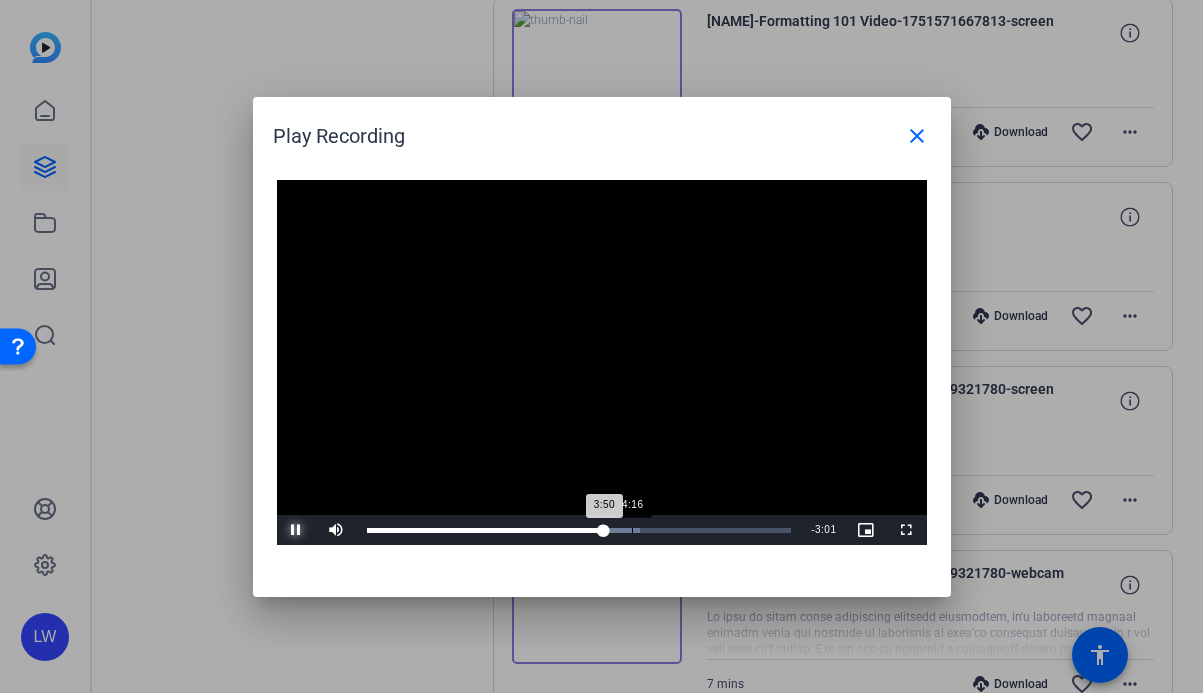 click at bounding box center [587, 530] 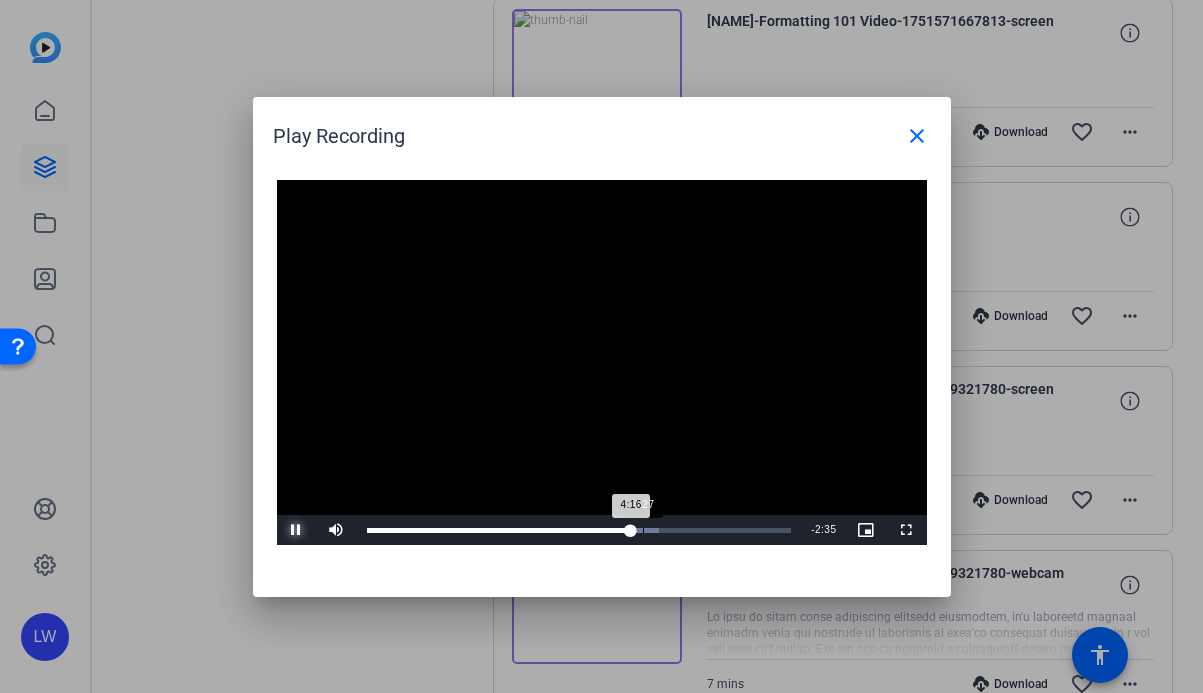 click on "Loaded :  68.91% 4:27 4:16" at bounding box center (579, 530) 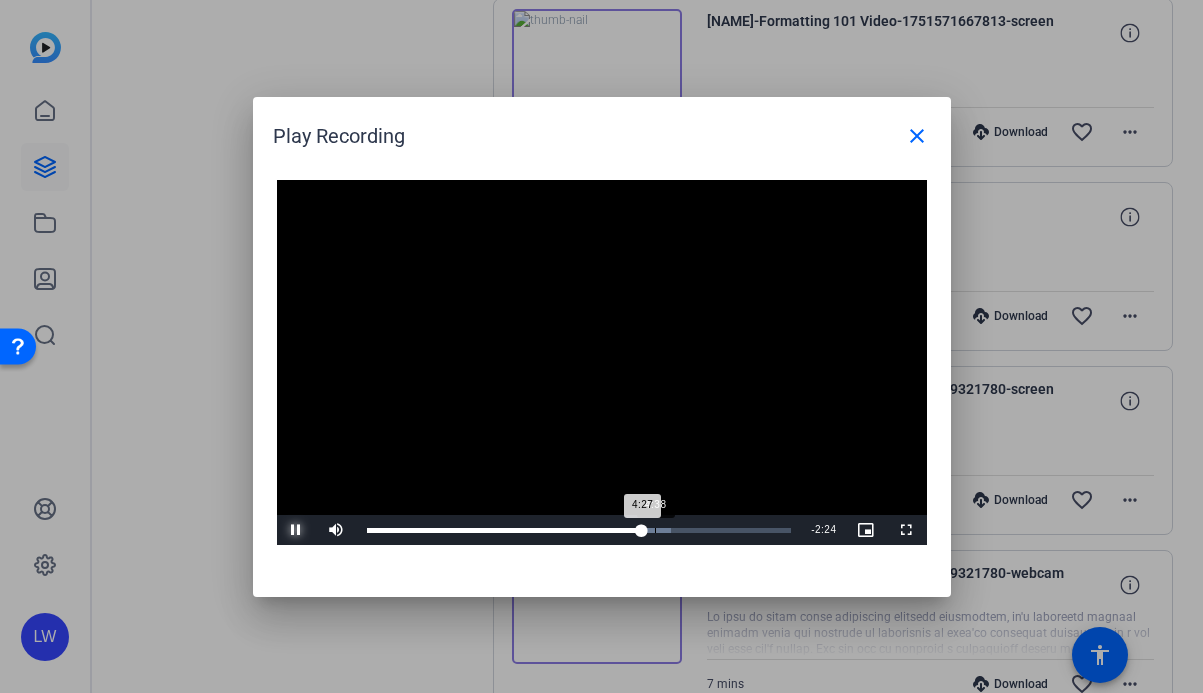click on "4:38" at bounding box center (655, 530) 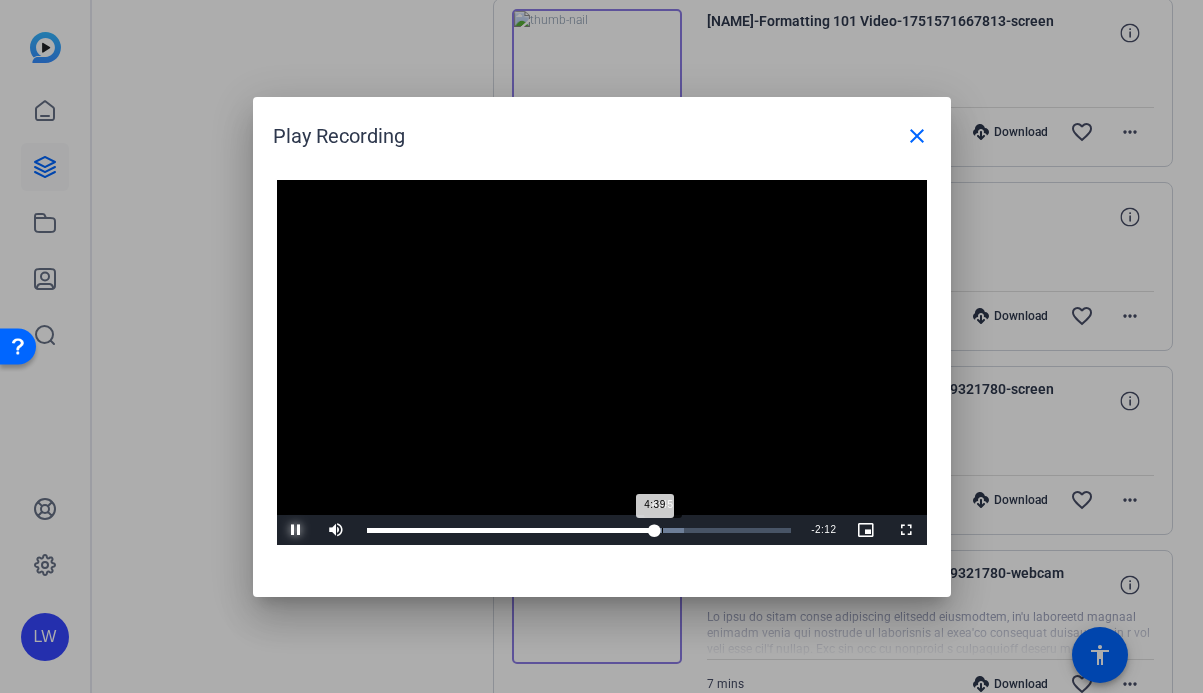 click on "Loaded :  74.74% 4:45 4:39" at bounding box center (579, 530) 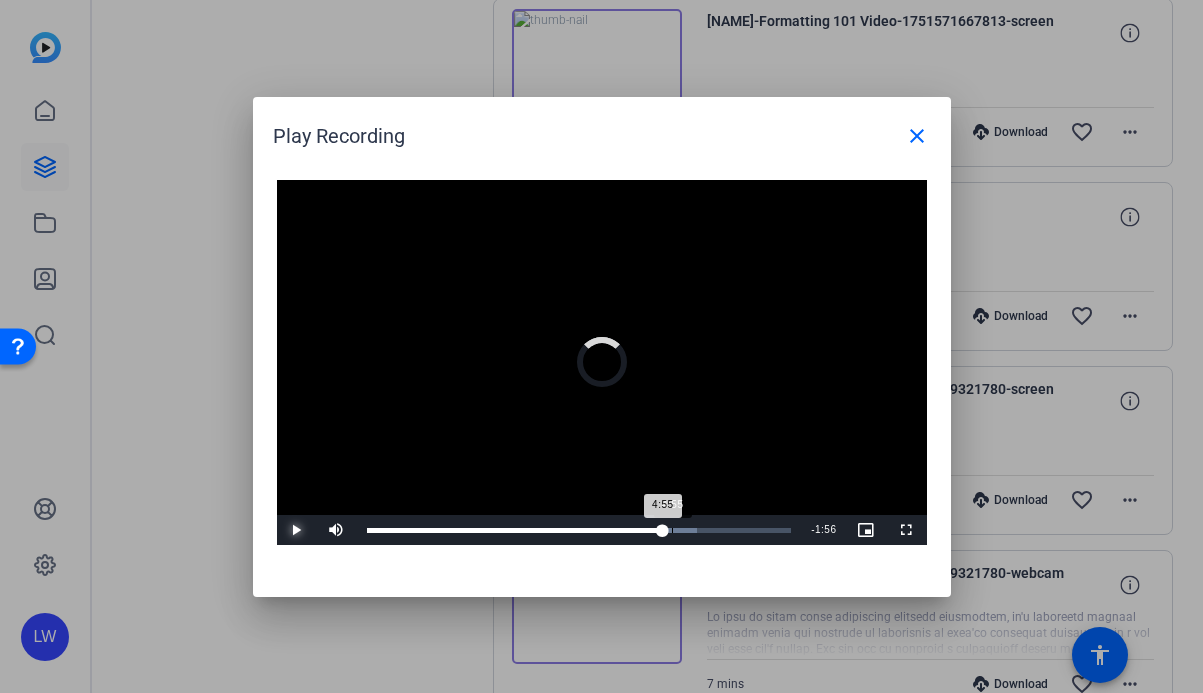 click on "4:55" at bounding box center [672, 530] 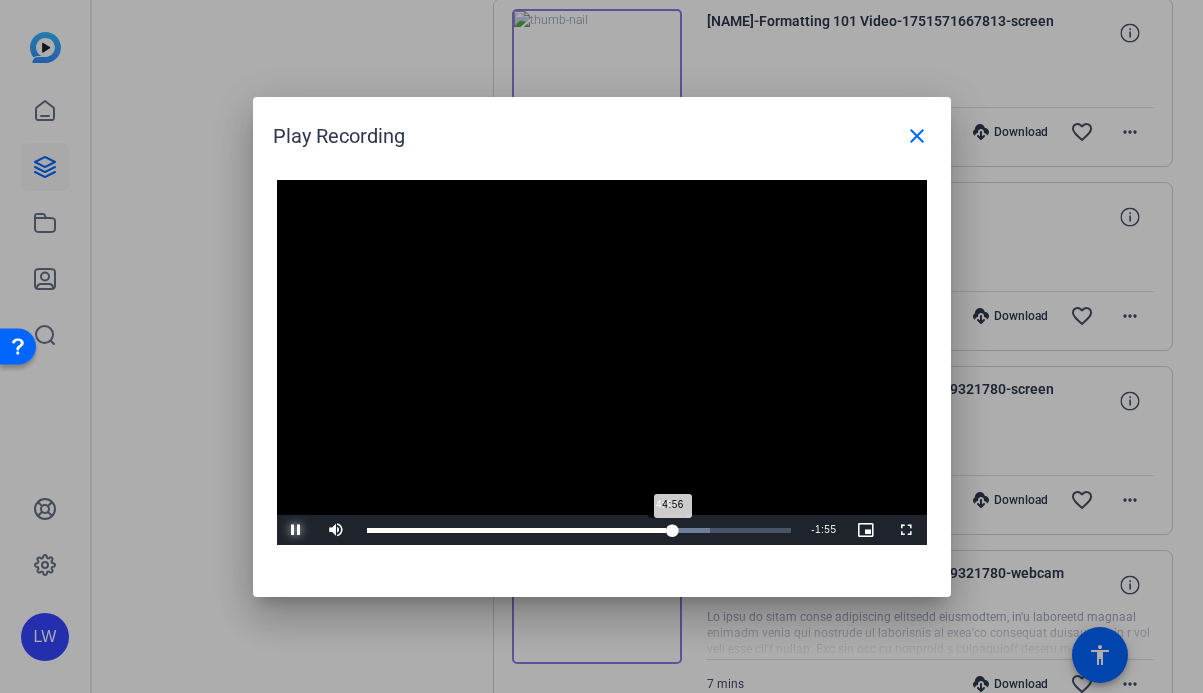 click on "4:56" at bounding box center (520, 530) 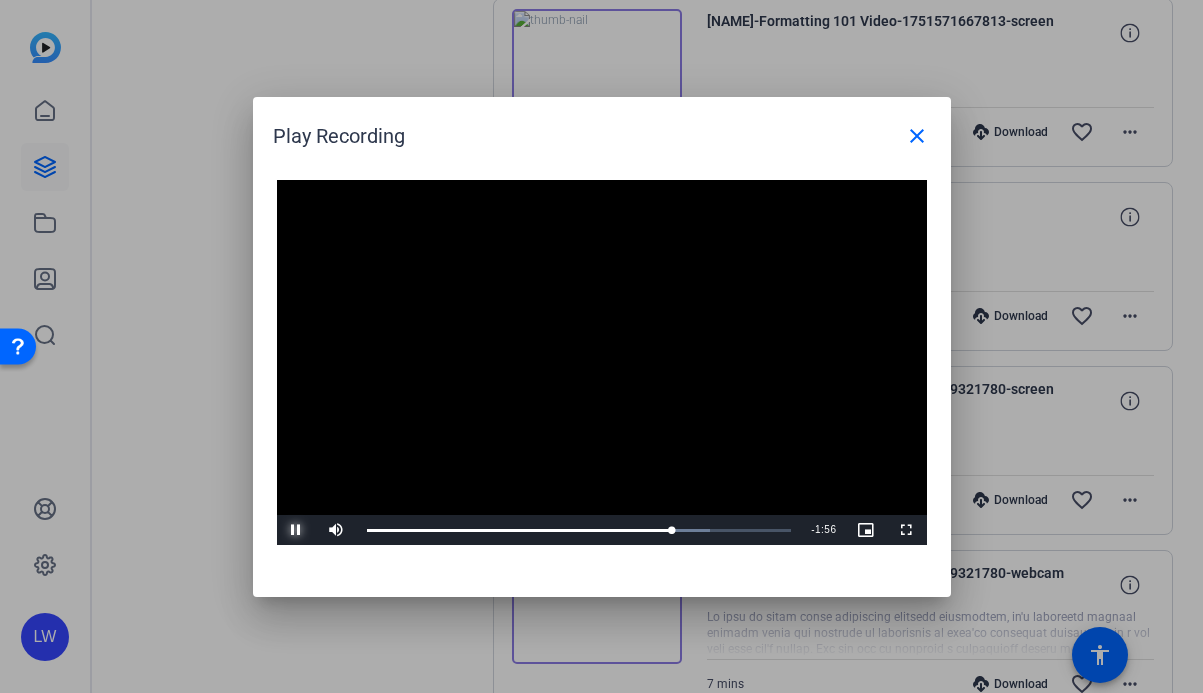 click at bounding box center [297, 530] 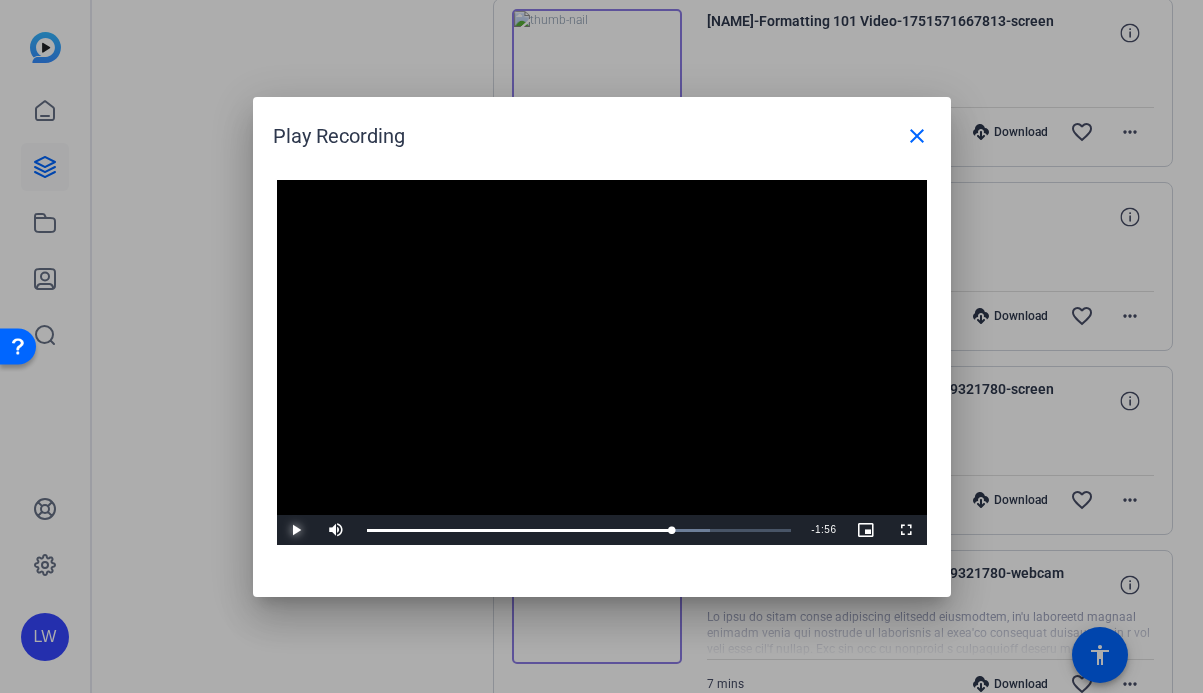 click at bounding box center [297, 530] 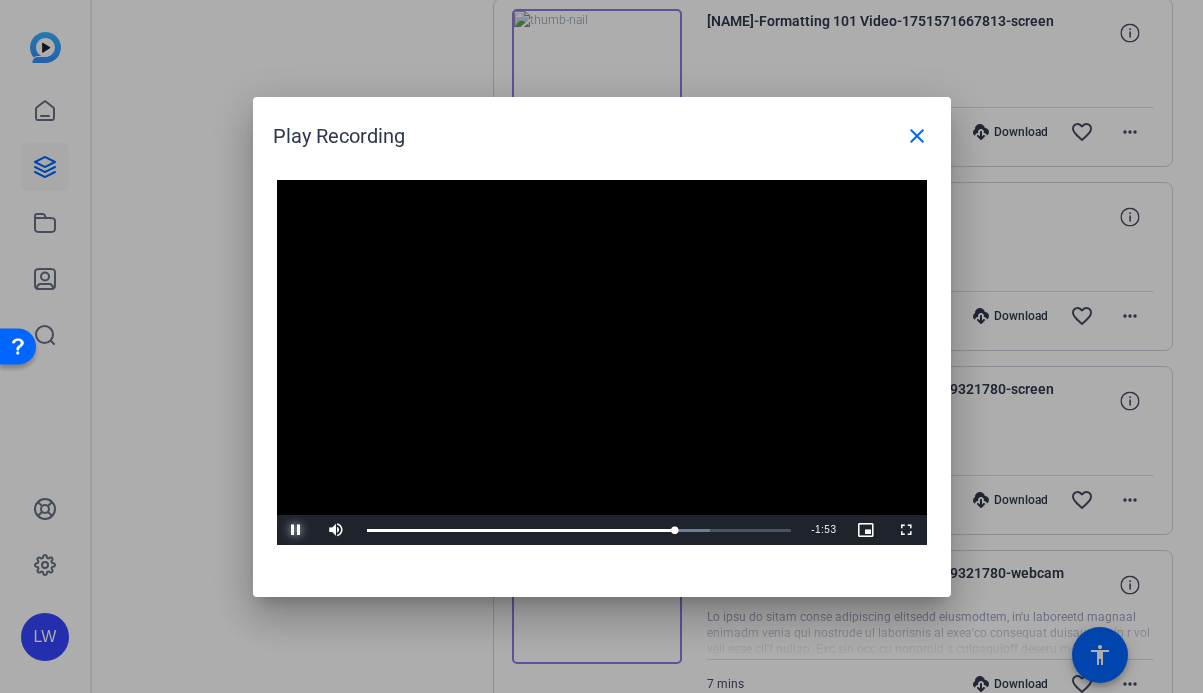 click at bounding box center (297, 530) 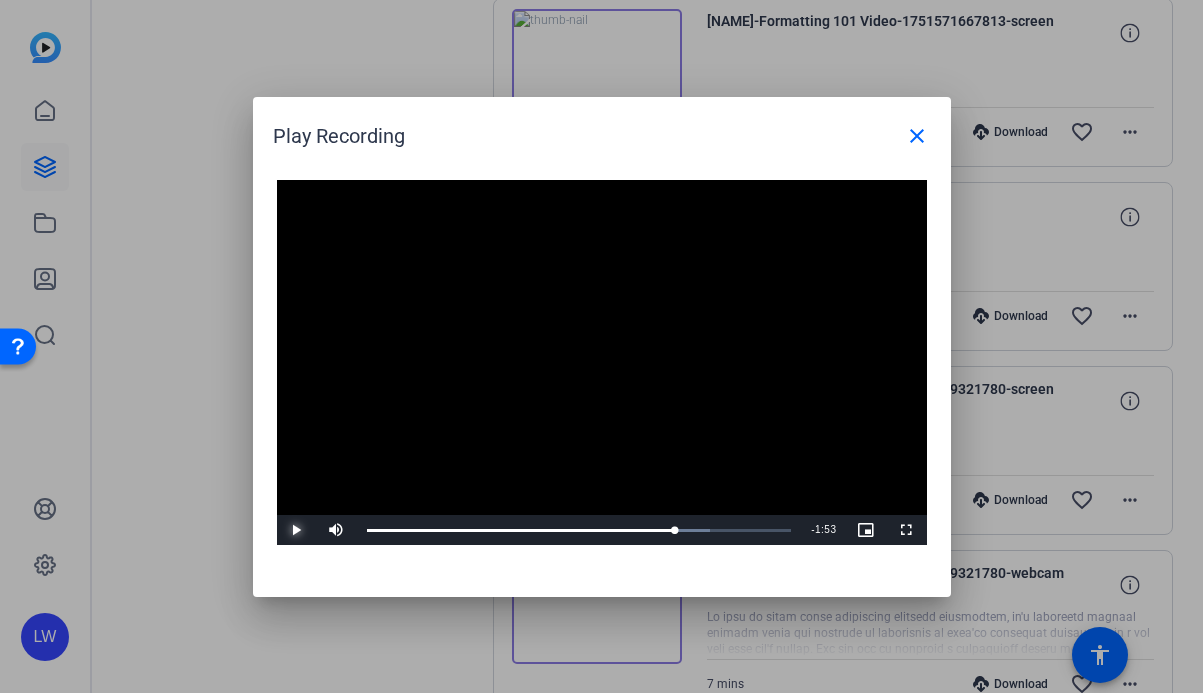 click at bounding box center (297, 530) 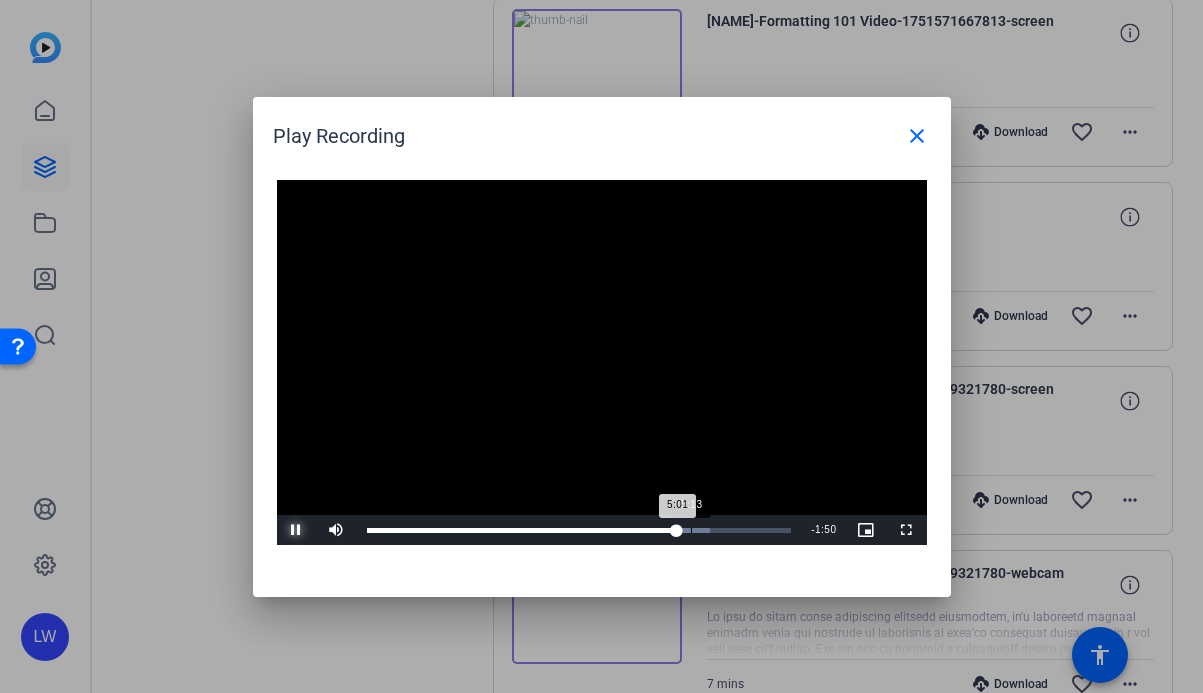 click on "Loaded :  80.87% 5:13 5:01" at bounding box center (579, 530) 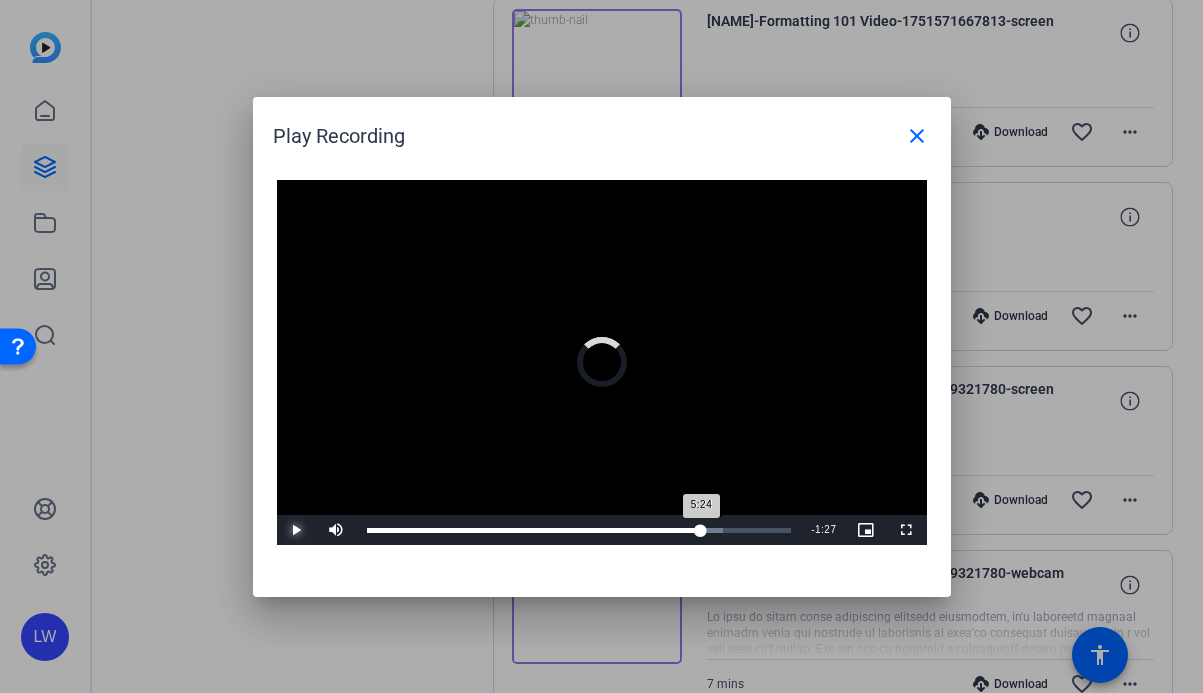click on "Loaded :  83.93% 5:24 5:24" at bounding box center [579, 530] 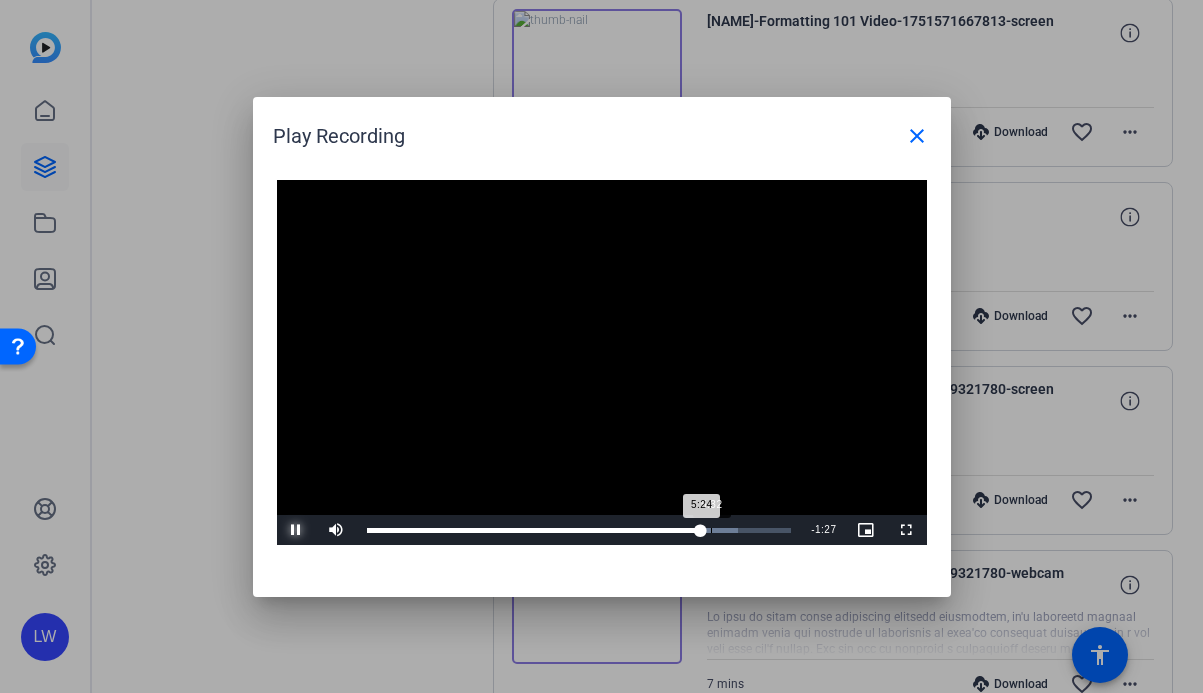 click on "5:32" at bounding box center [711, 530] 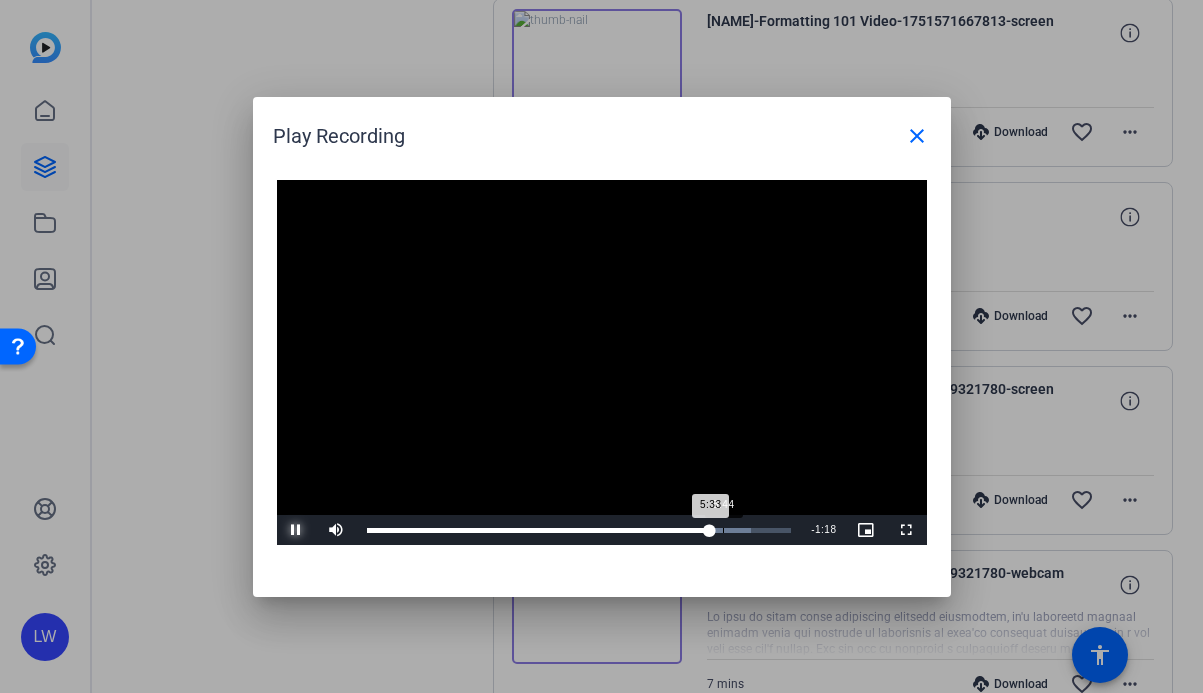 click on "5:44" at bounding box center [723, 530] 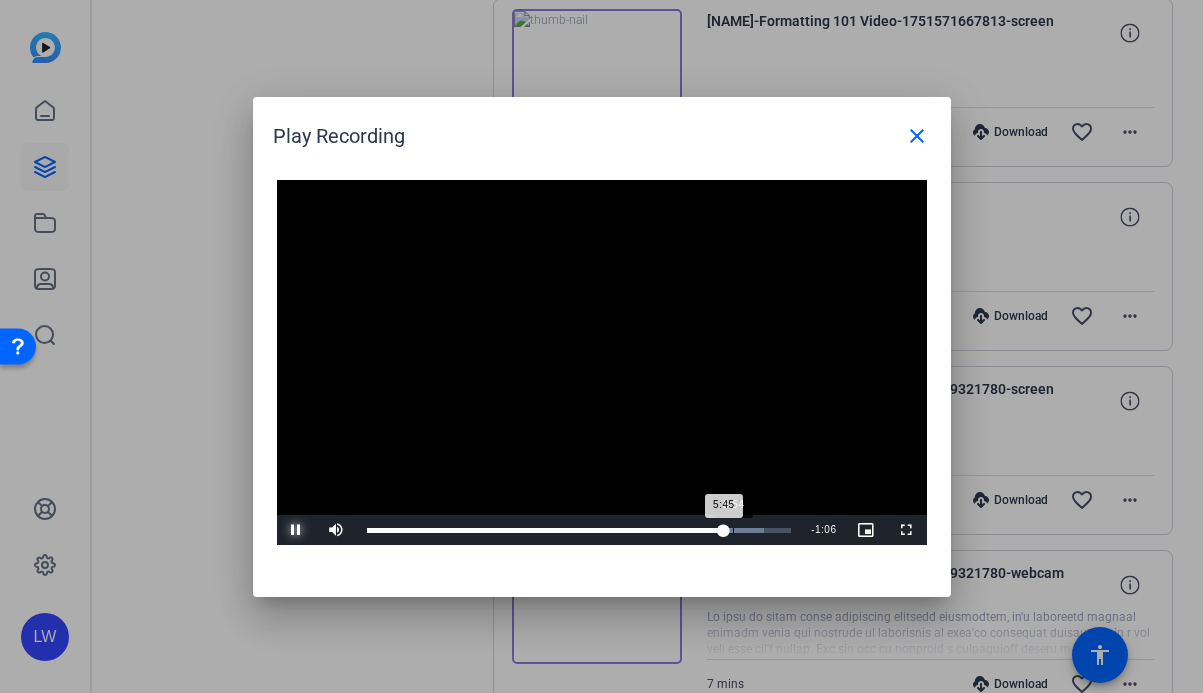 click on "Loaded :  93.63% 5:54 5:45" at bounding box center (579, 530) 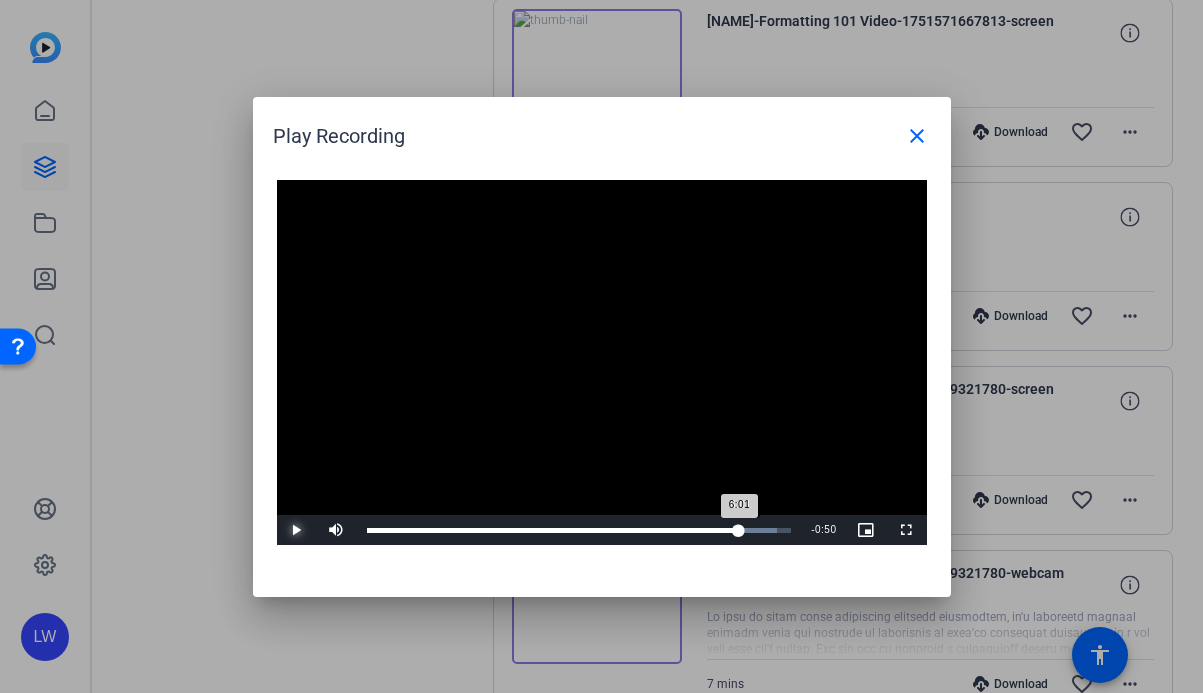 click on "6:01" at bounding box center (553, 530) 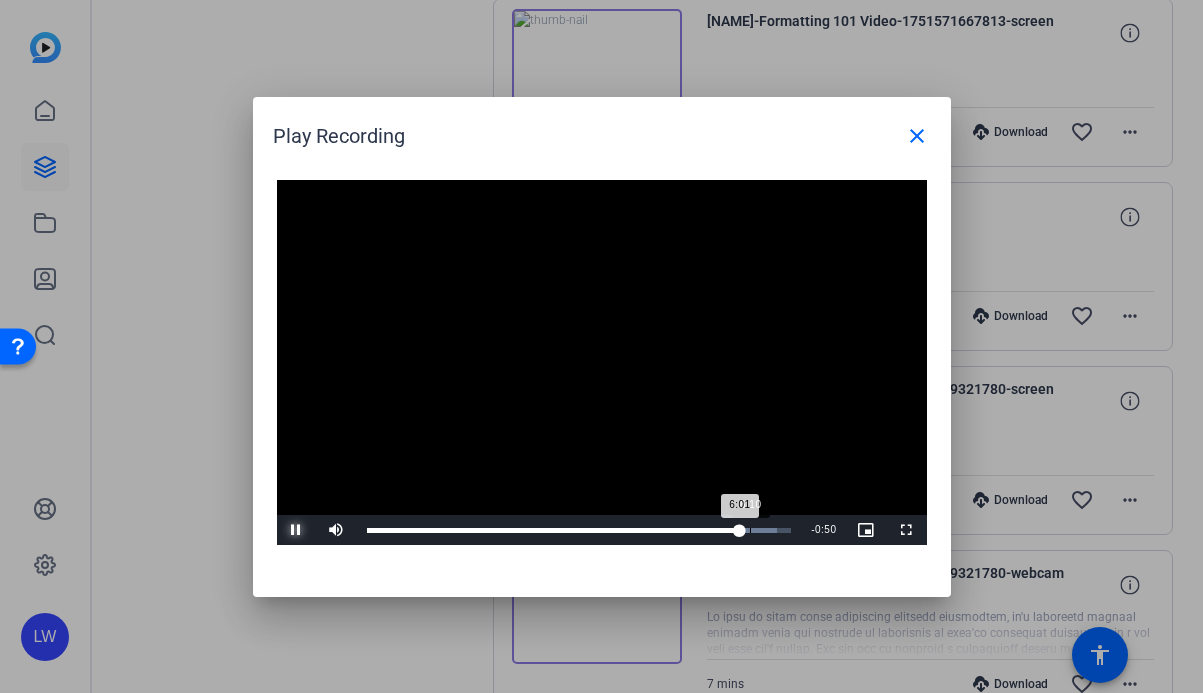 click on "Loaded :  96.70% 6:10 6:01" at bounding box center (579, 530) 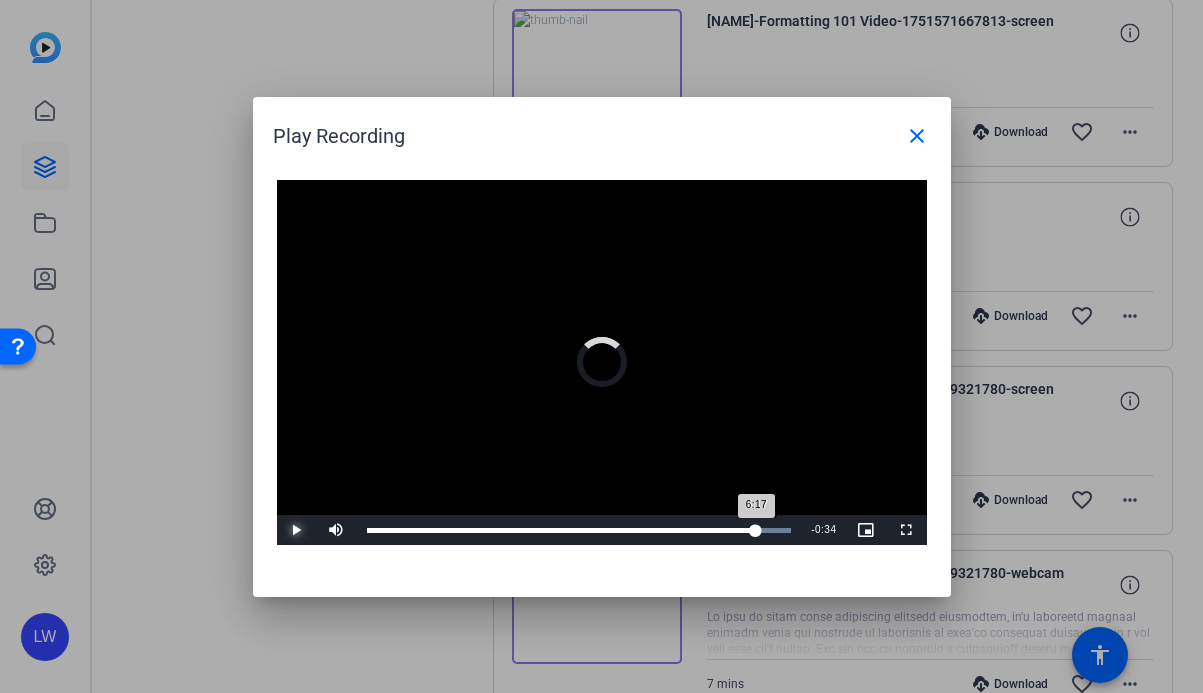 click on "6:17" at bounding box center [562, 530] 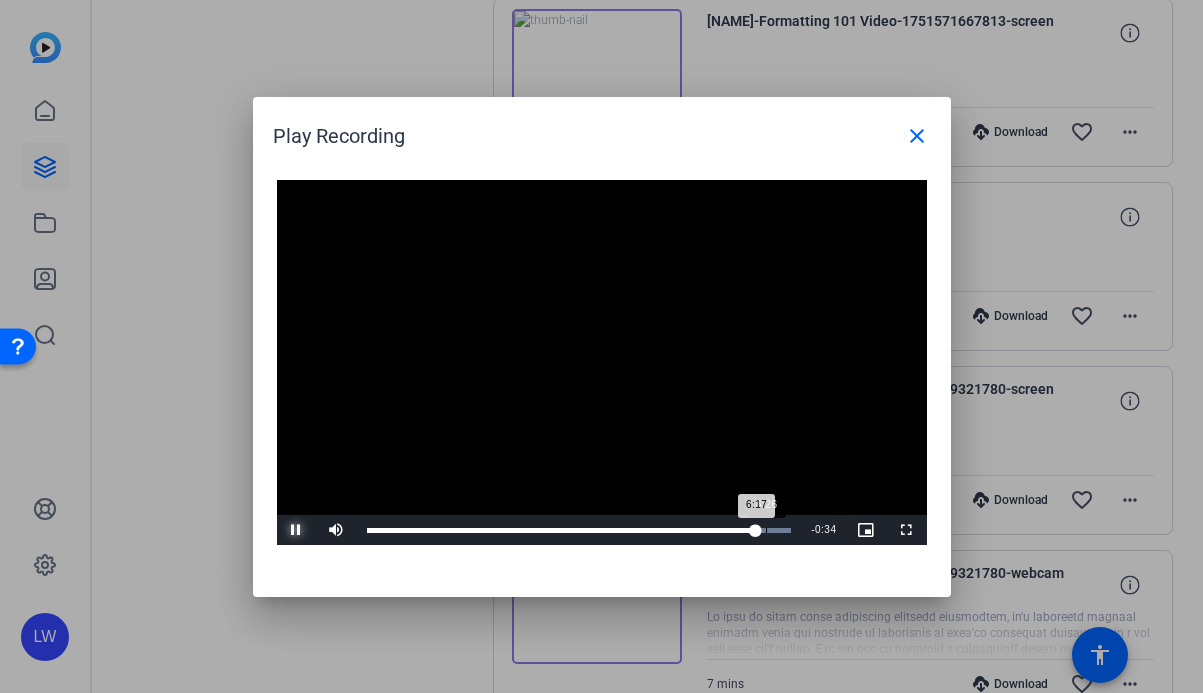 click on "6:26" at bounding box center (766, 530) 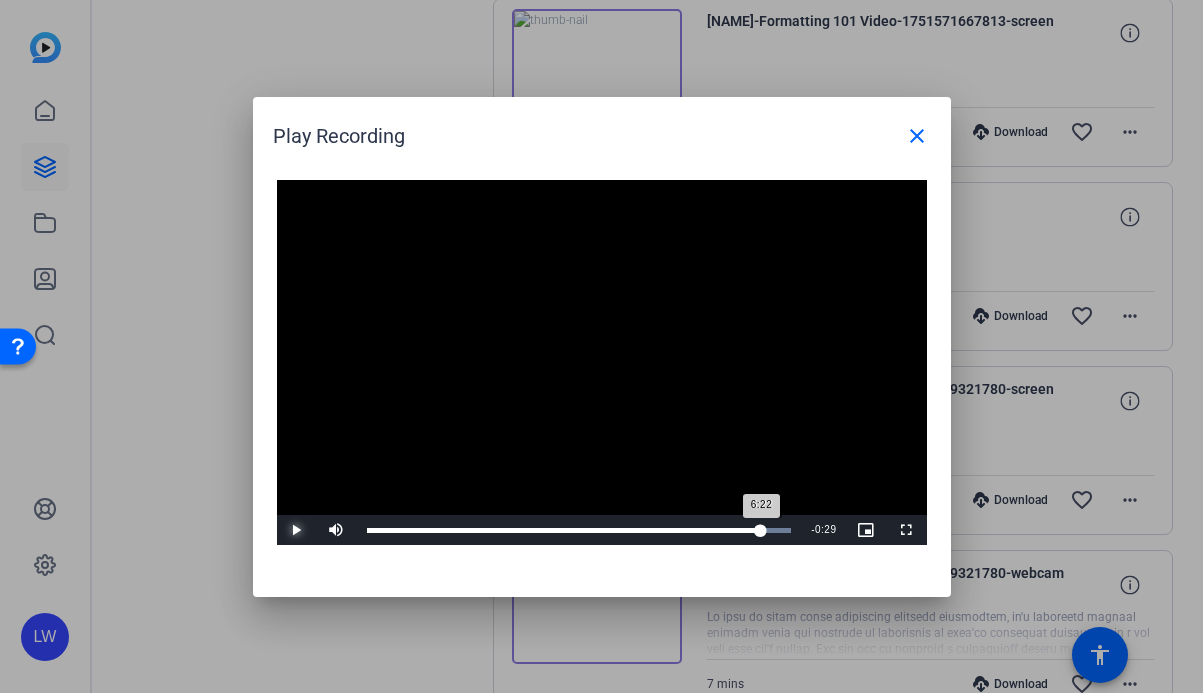 click on "6:22" at bounding box center (564, 530) 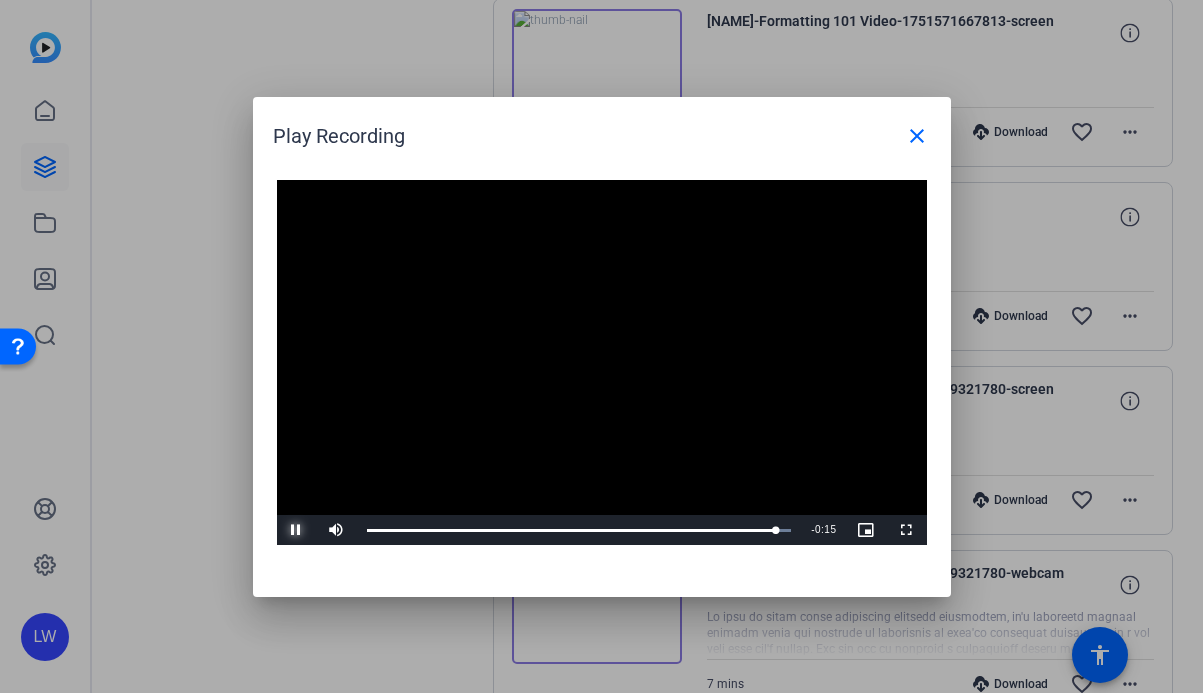 click at bounding box center (297, 530) 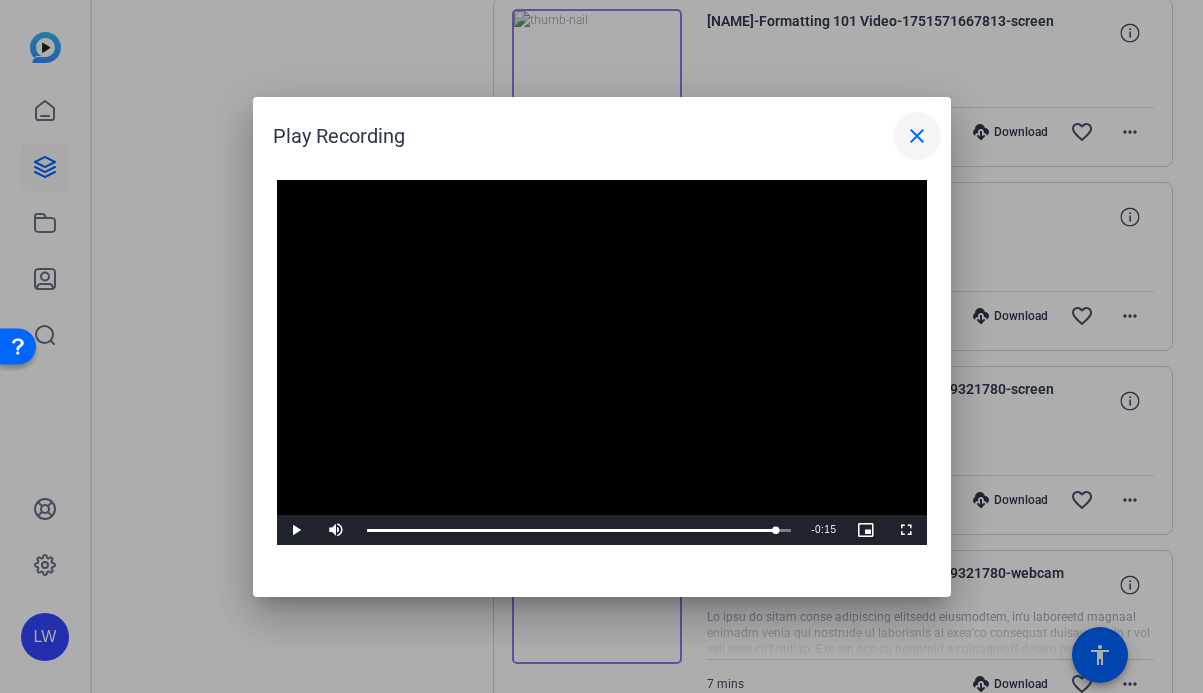 click on "close" at bounding box center [917, 136] 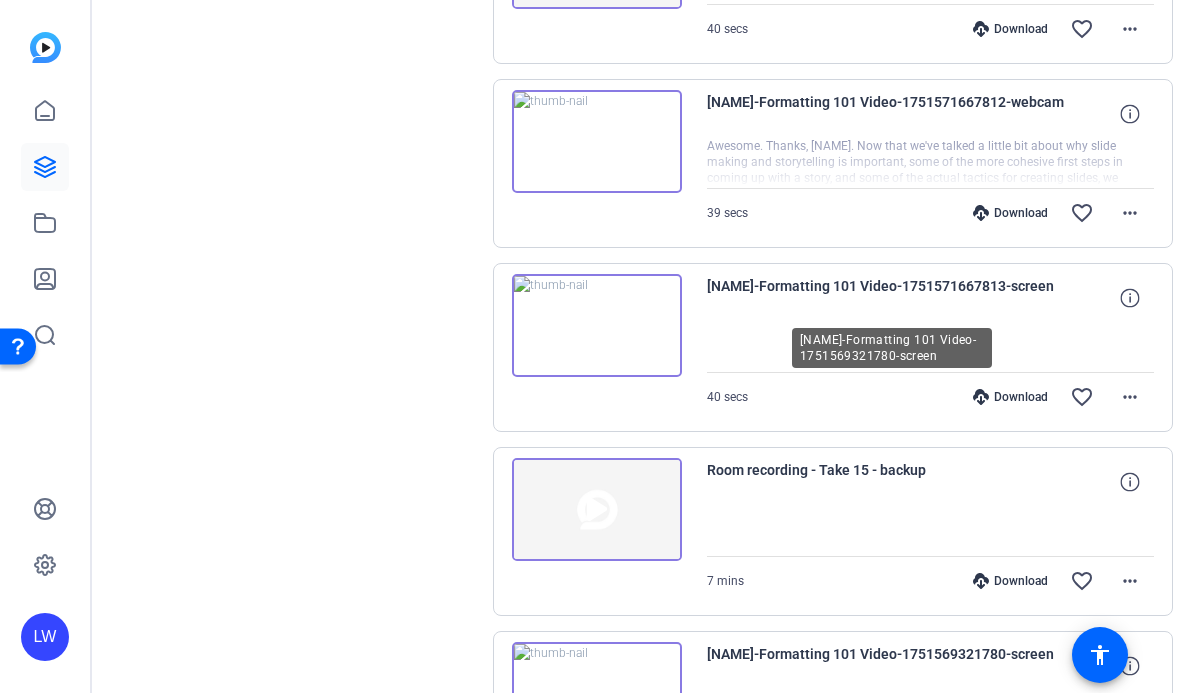 scroll, scrollTop: 2759, scrollLeft: 0, axis: vertical 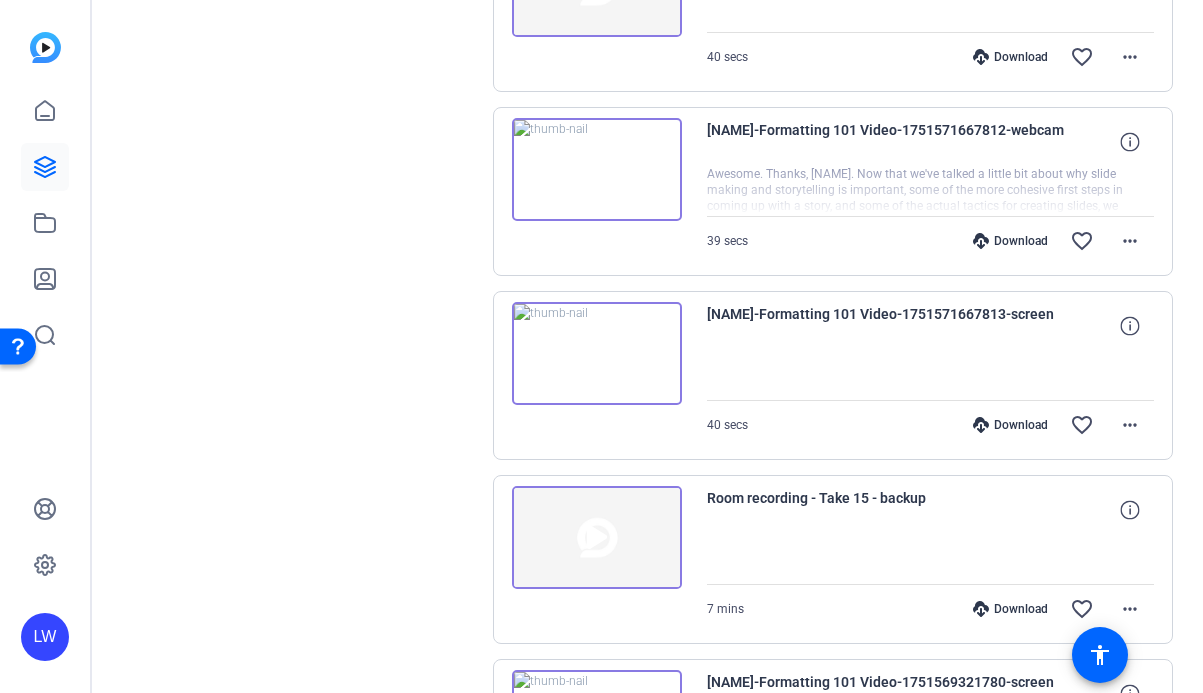 click at bounding box center (597, 354) 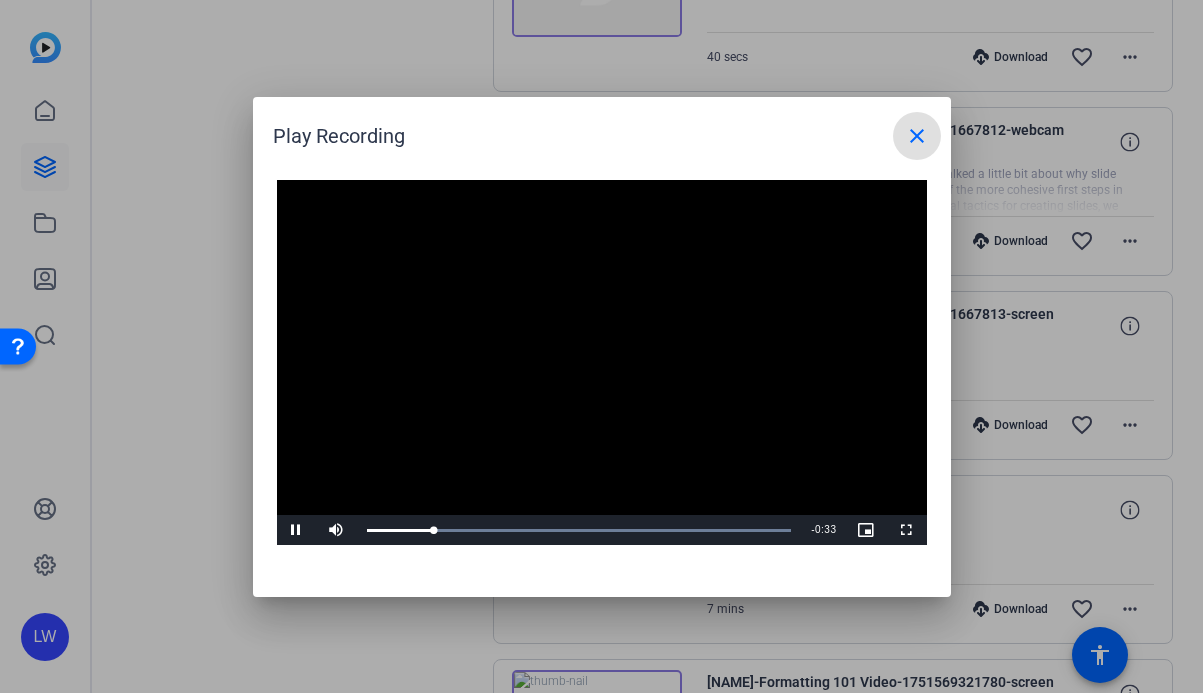 click on "close" at bounding box center [917, 136] 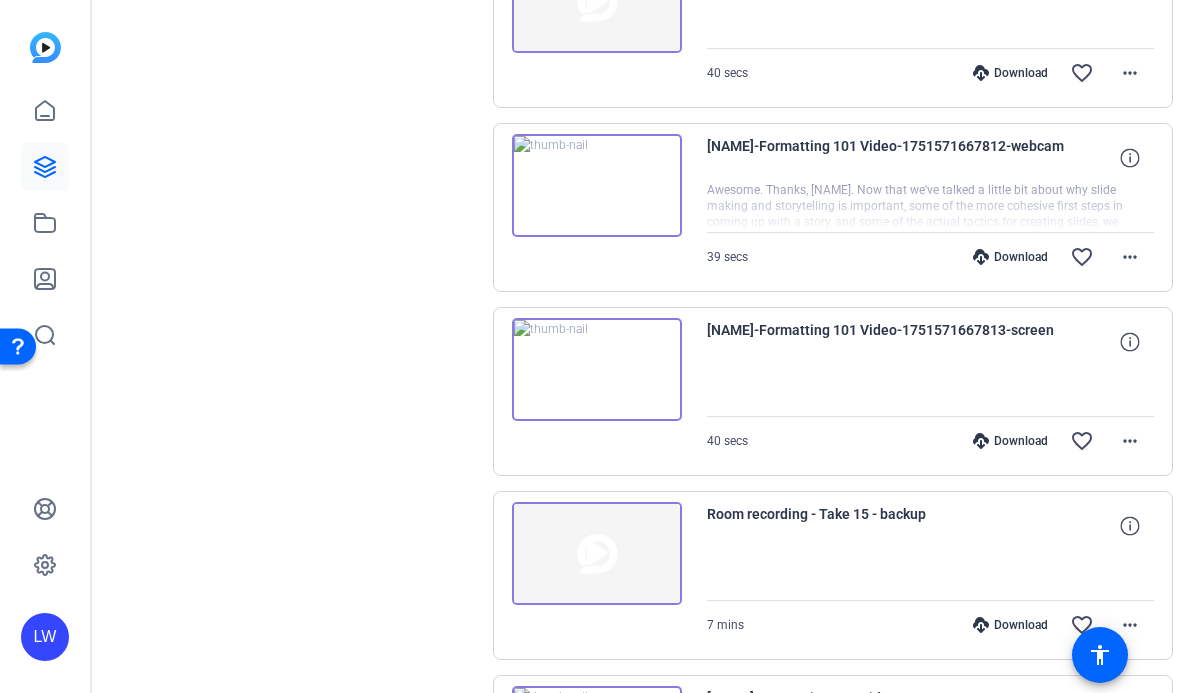 scroll, scrollTop: 2735, scrollLeft: 0, axis: vertical 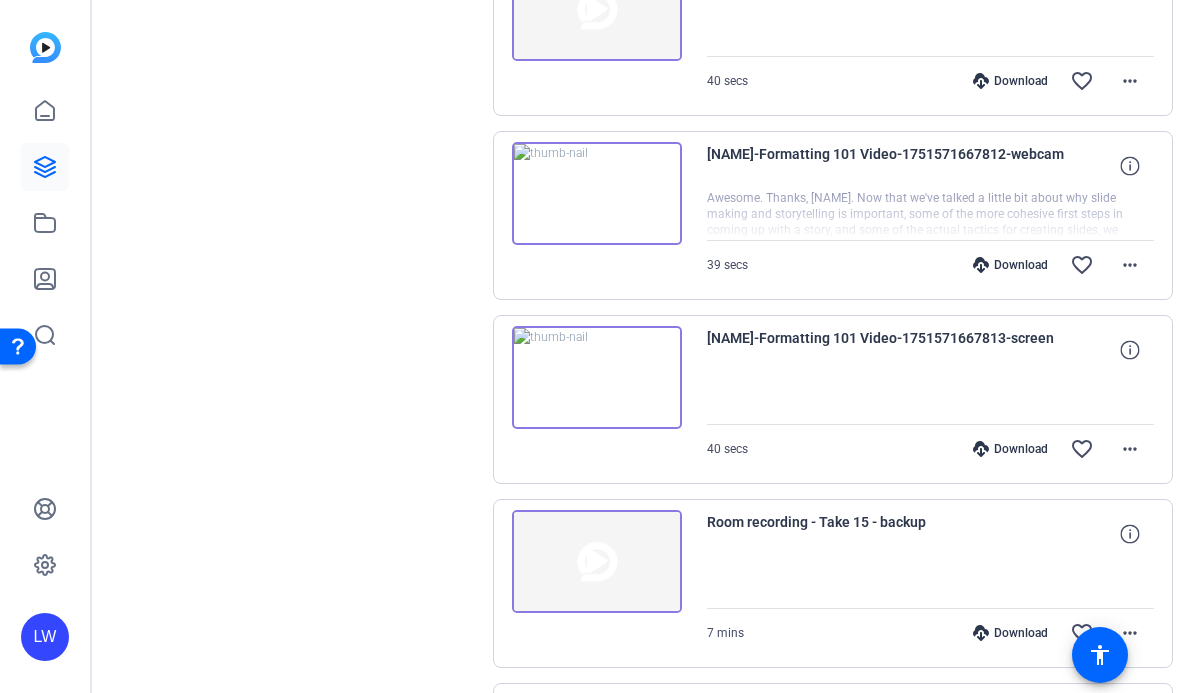 click at bounding box center (597, 194) 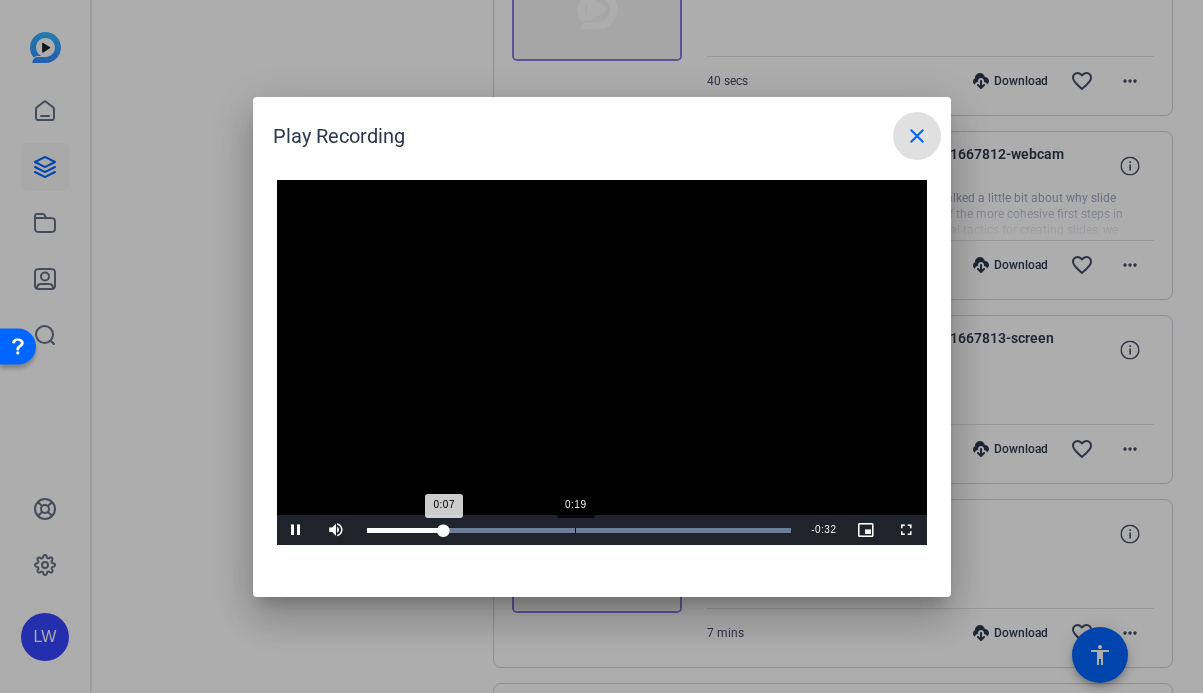 click on "Loaded :  100.00% 0:19 0:07" at bounding box center (579, 530) 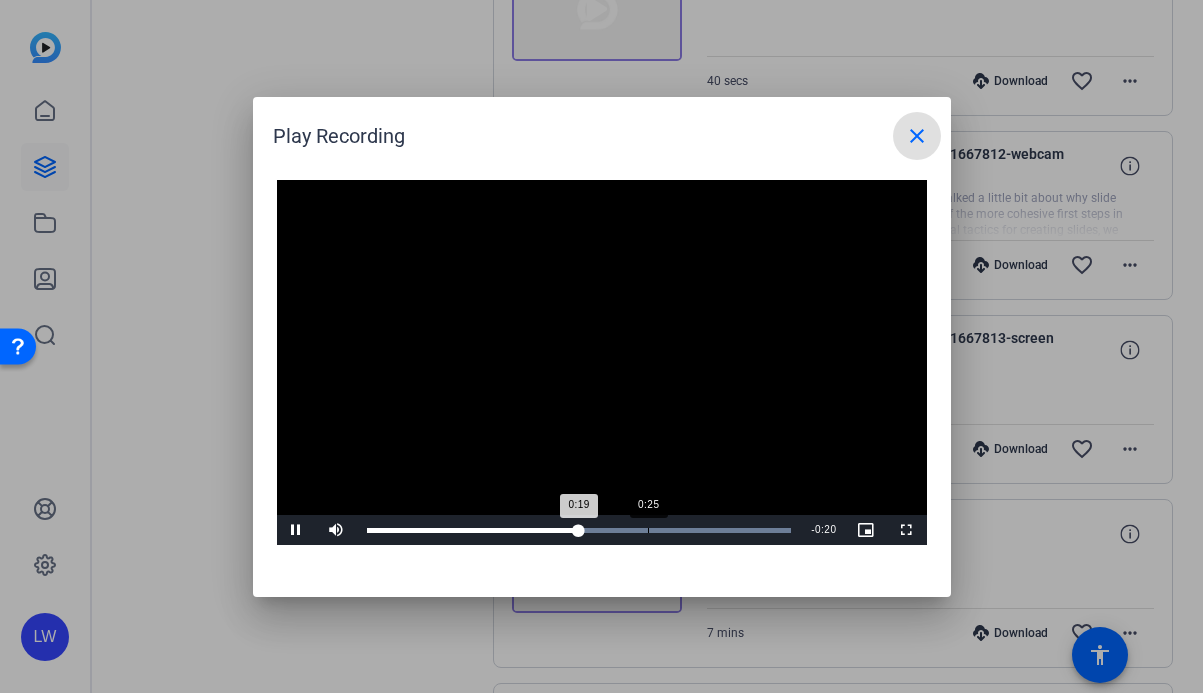 click on "Loaded :  100.00% 0:25 0:19" at bounding box center (579, 530) 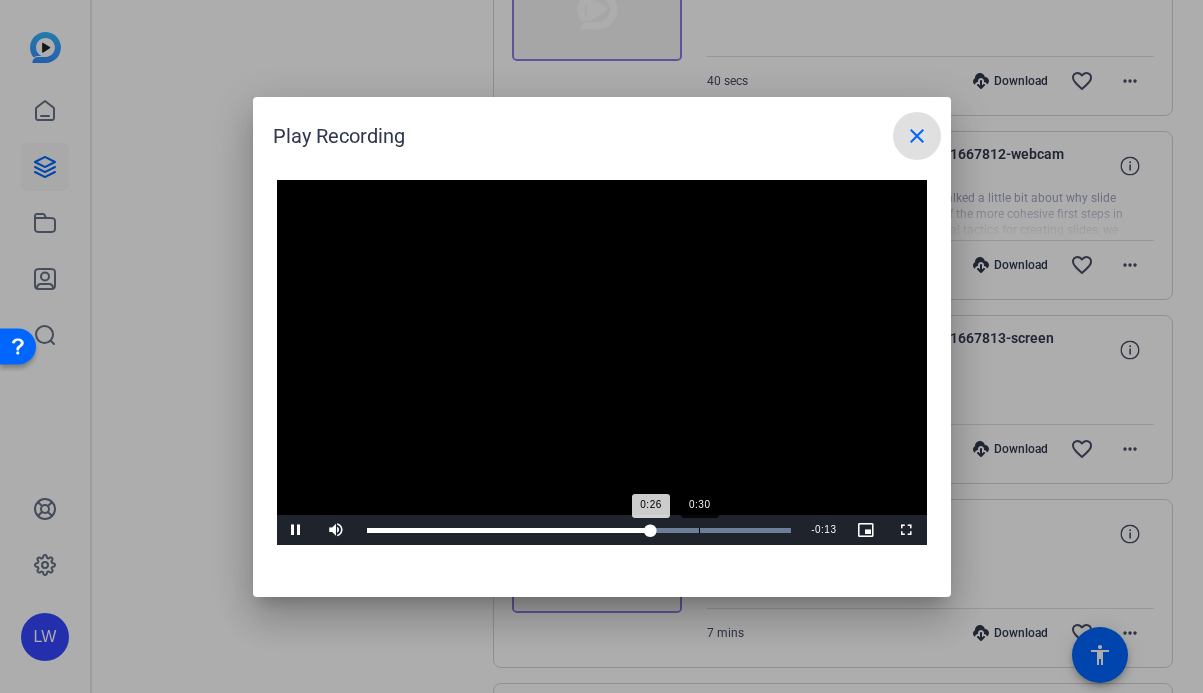 click on "Loaded :  100.00% 0:30 0:26" at bounding box center [579, 530] 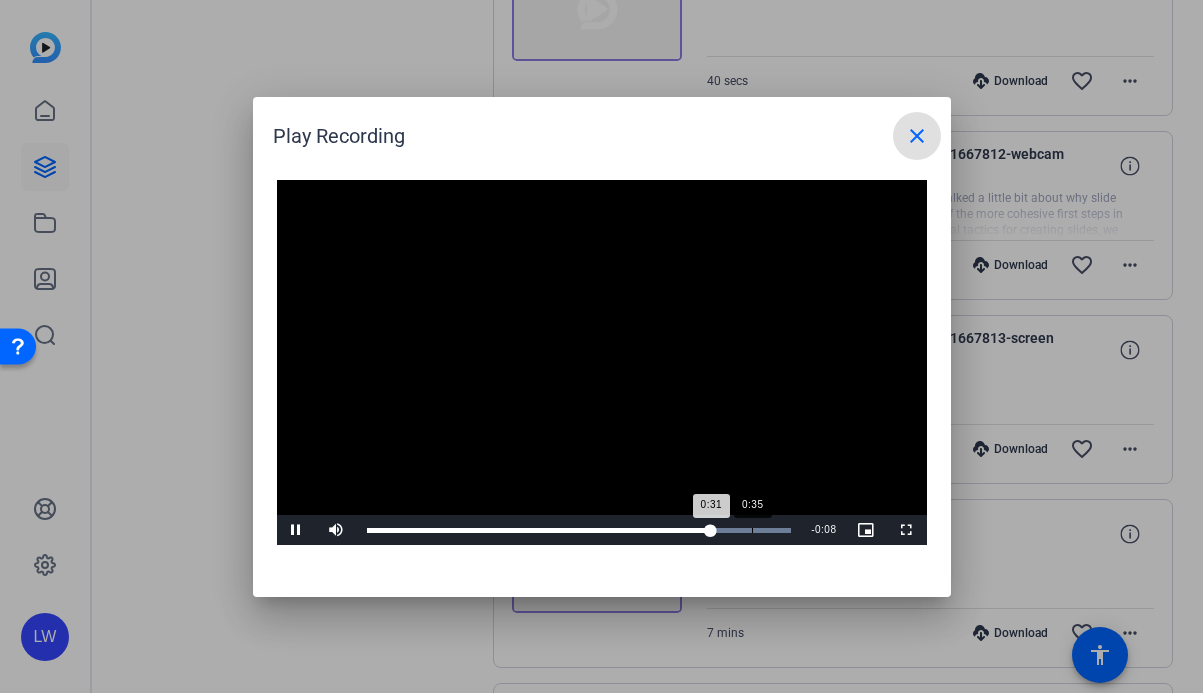 click on "Loaded :  100.00% 0:35 0:31" at bounding box center [579, 530] 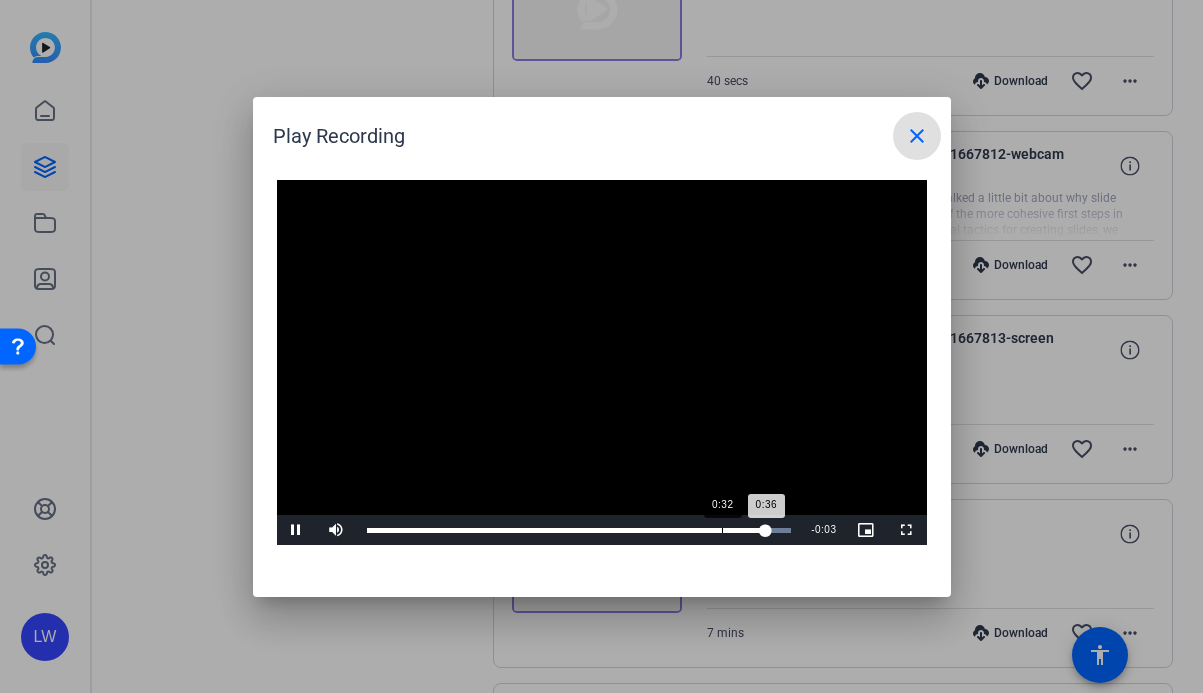 click on "Loaded :  100.00% 0:32 0:36" at bounding box center [579, 530] 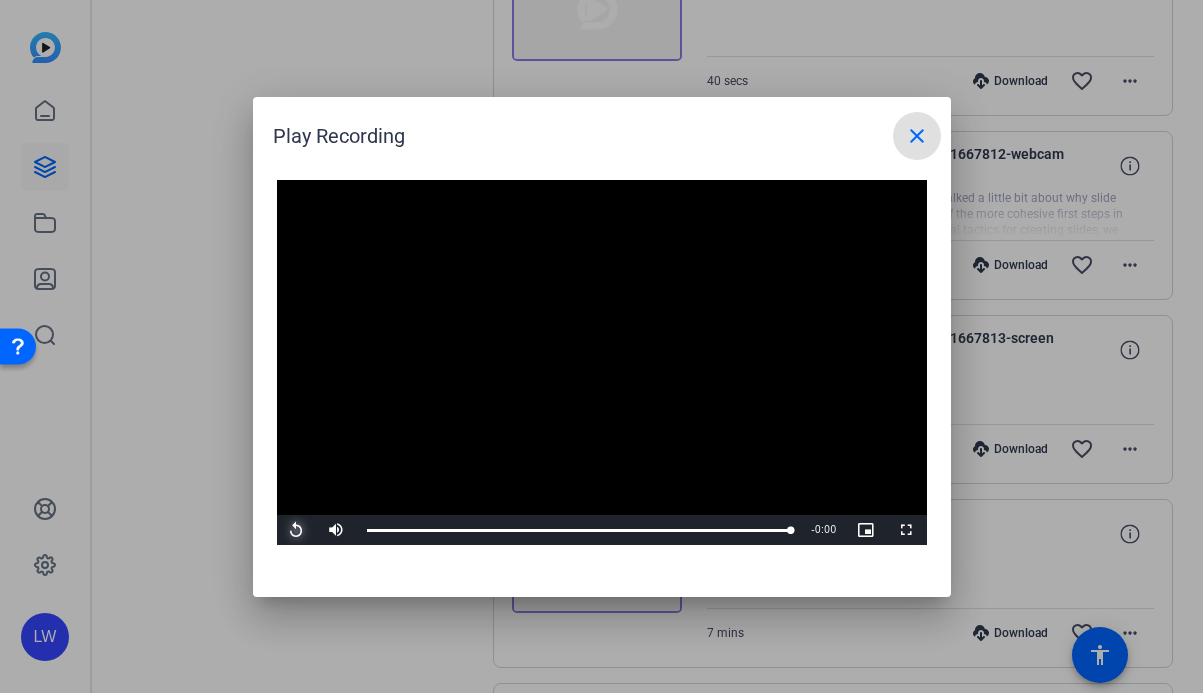 click at bounding box center [297, 530] 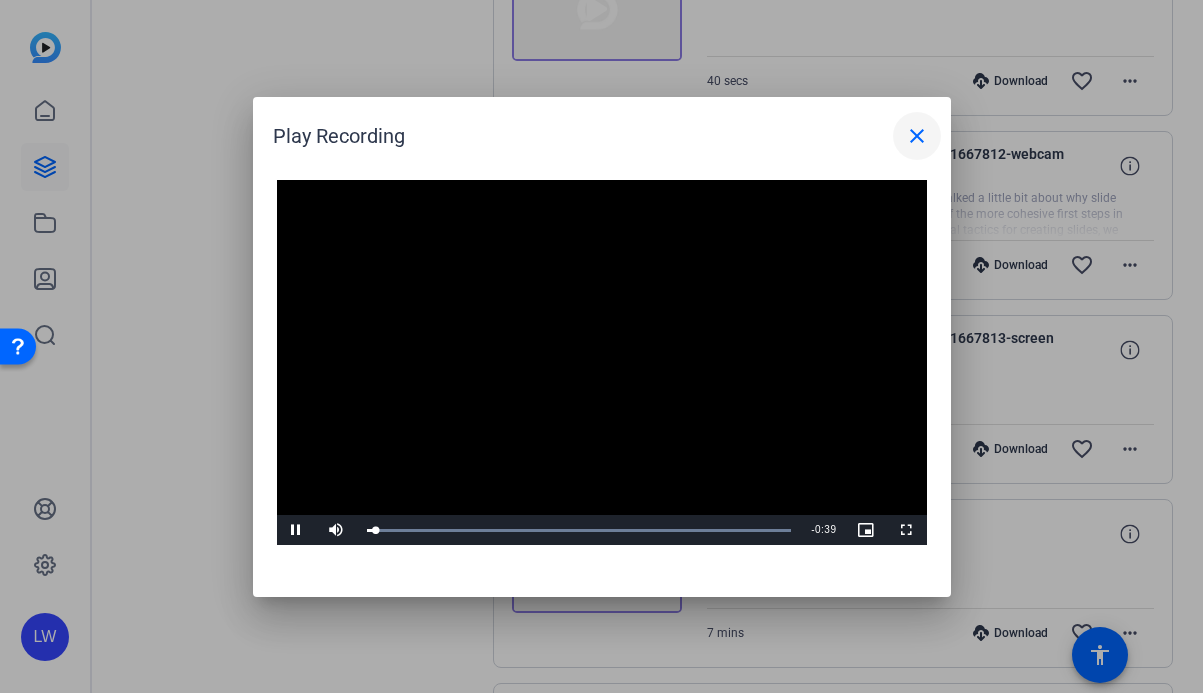 click on "close" at bounding box center (917, 136) 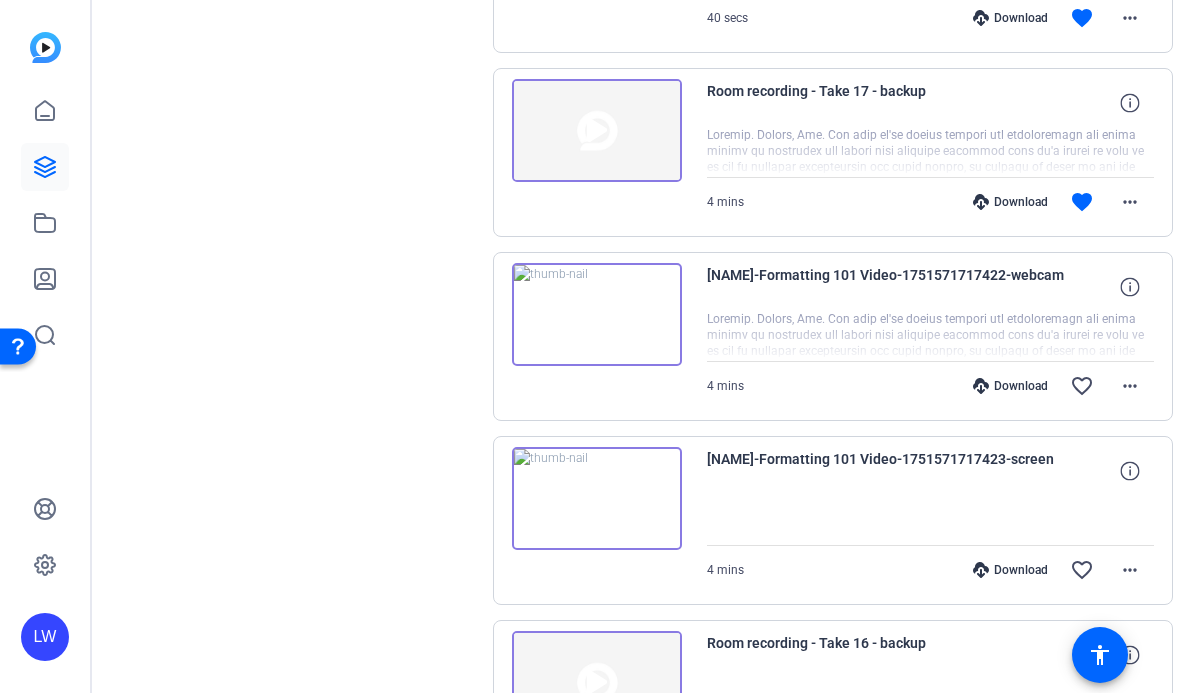 scroll, scrollTop: 2059, scrollLeft: 0, axis: vertical 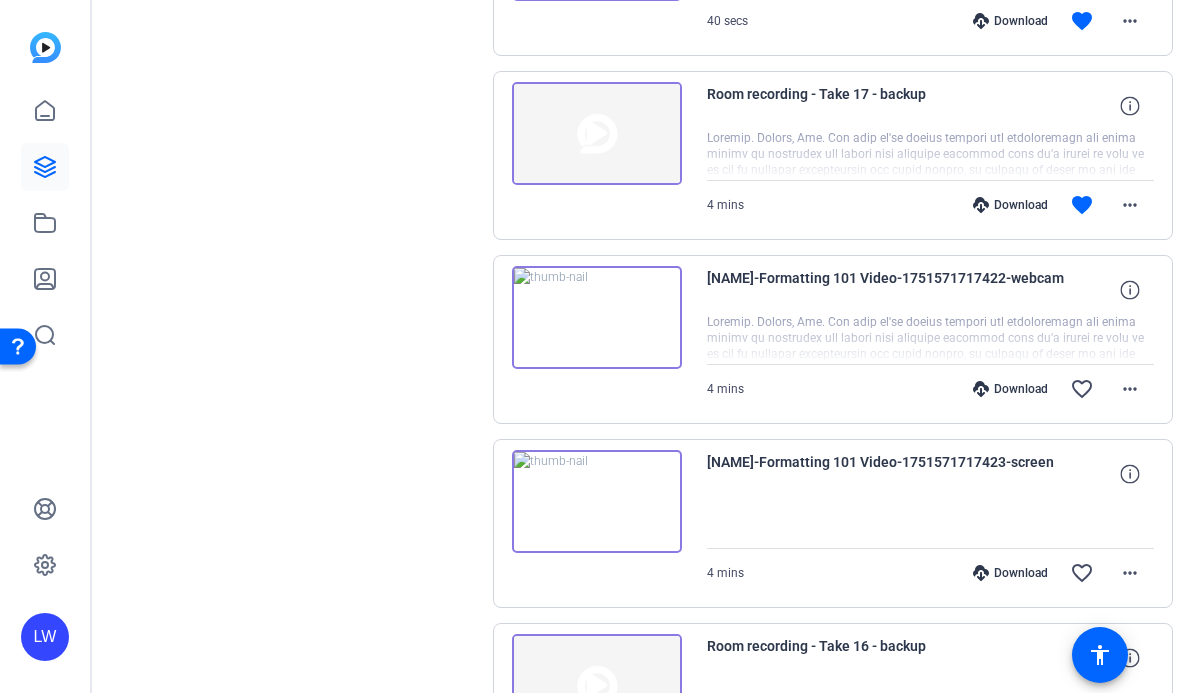 click at bounding box center (597, 318) 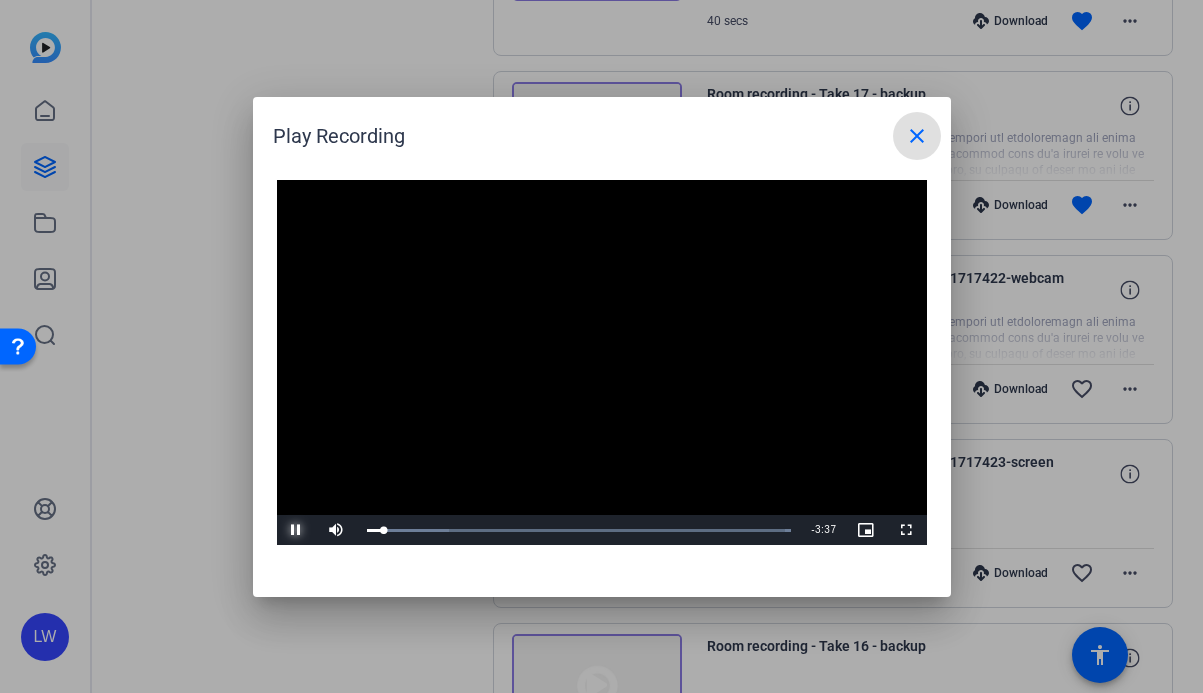 click at bounding box center [297, 530] 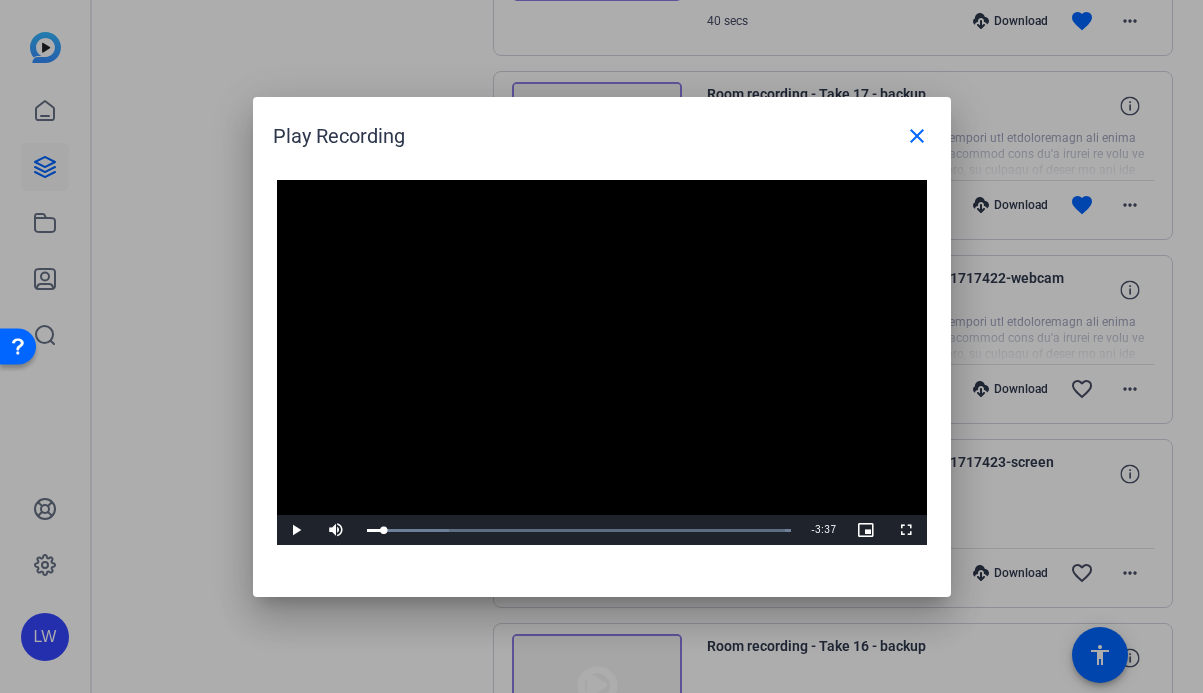 click at bounding box center [601, 346] 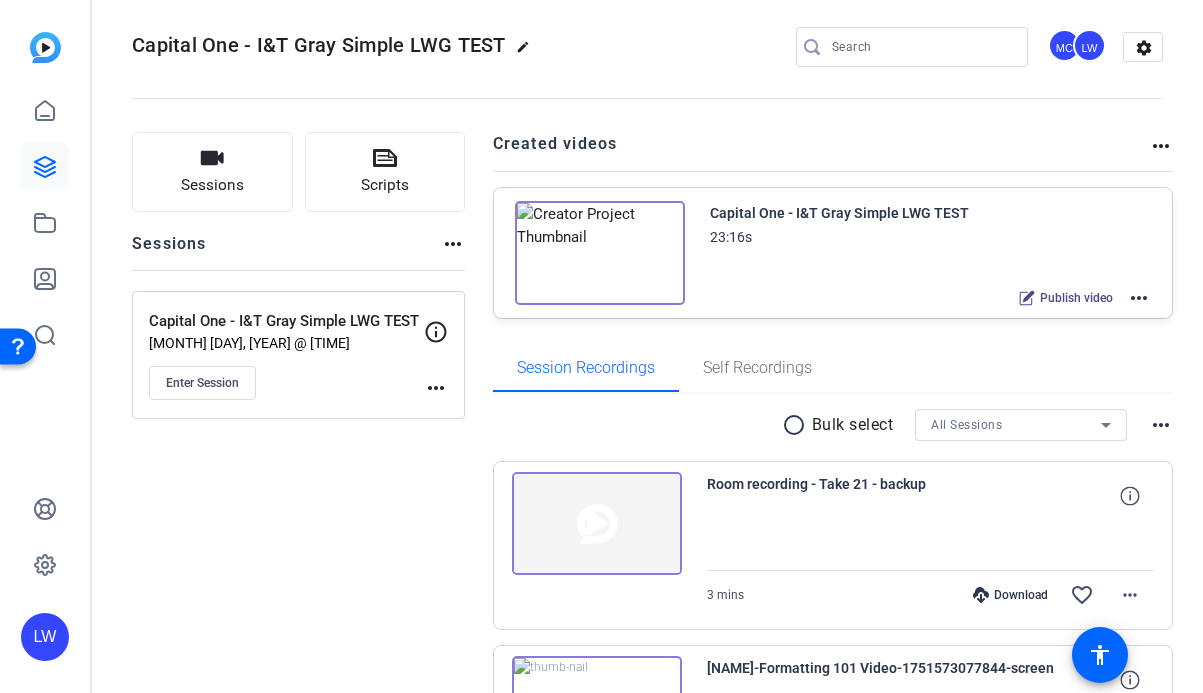 scroll, scrollTop: 0, scrollLeft: 0, axis: both 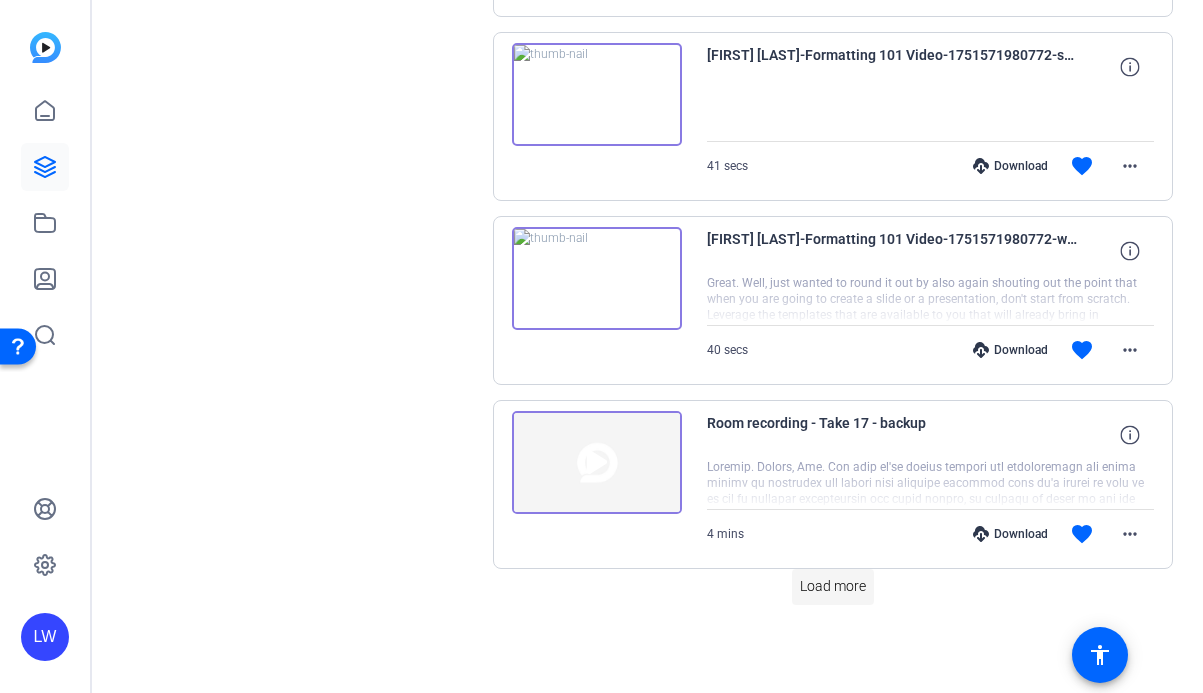 click on "Load more" at bounding box center [833, 586] 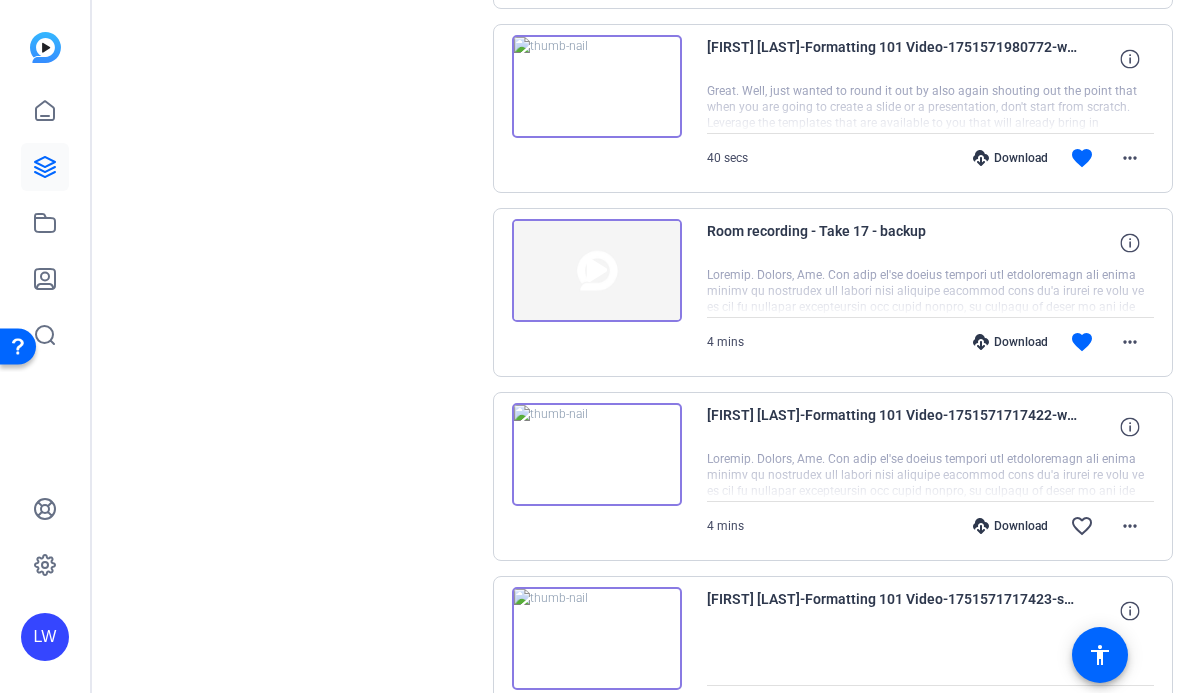 scroll, scrollTop: 1921, scrollLeft: 0, axis: vertical 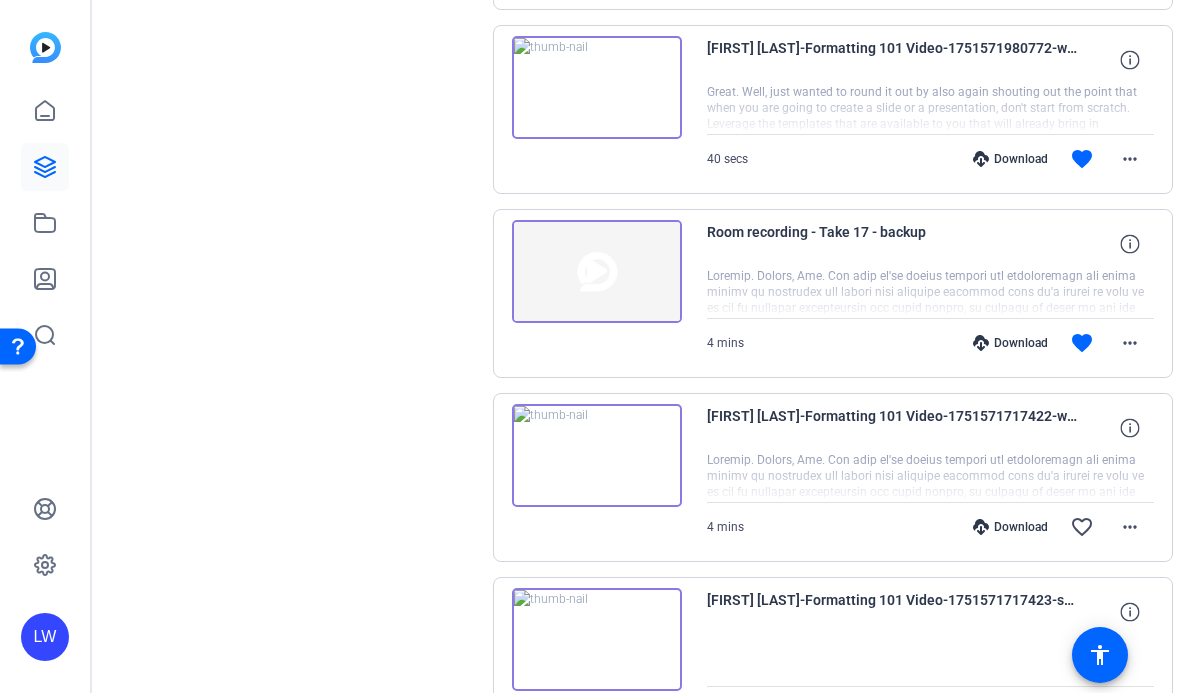 click at bounding box center (597, 272) 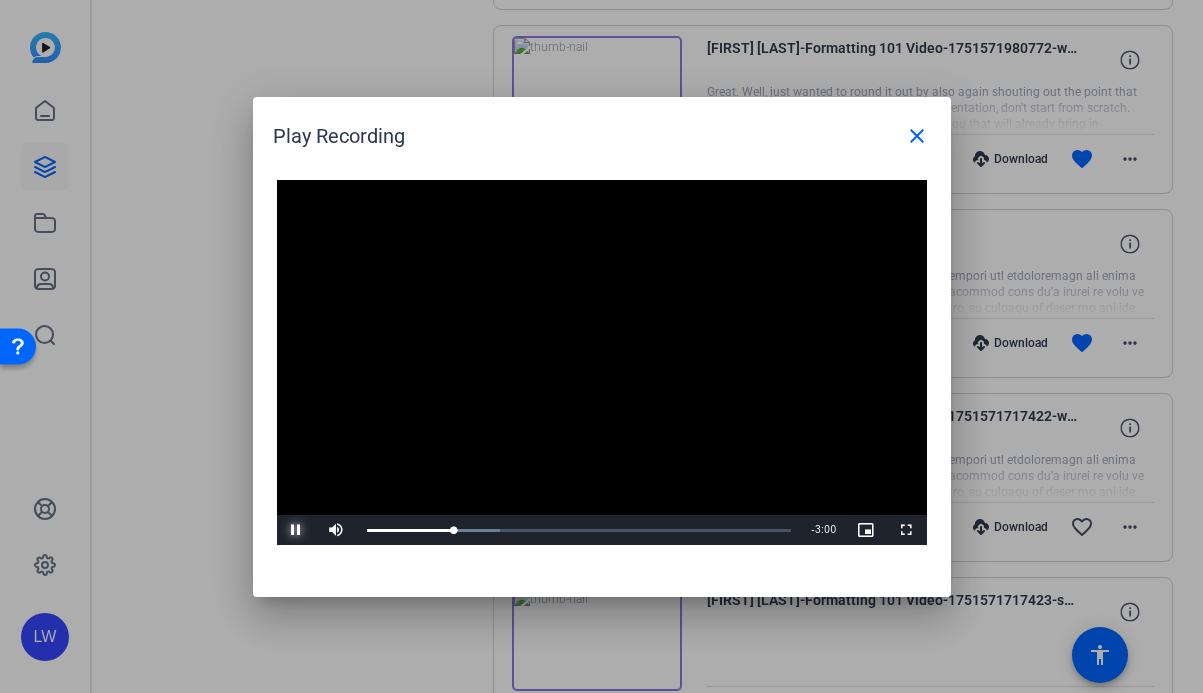 click at bounding box center (297, 530) 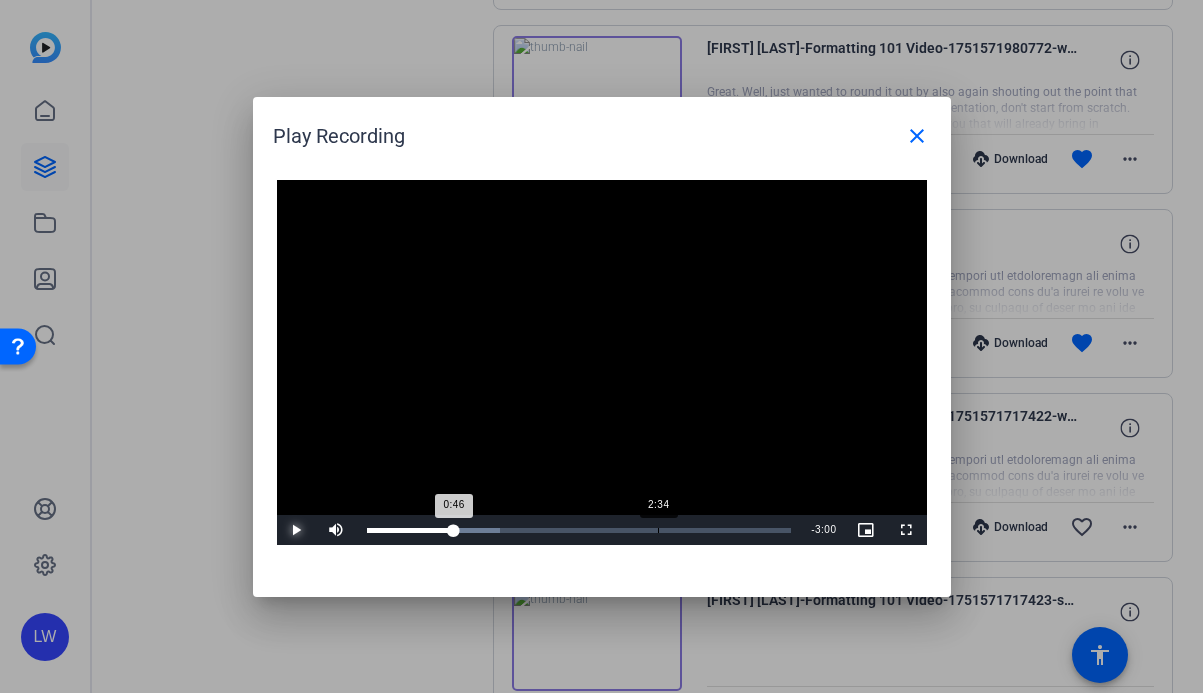 click on "Loaded :  31.41% 2:34 0:46" at bounding box center [579, 530] 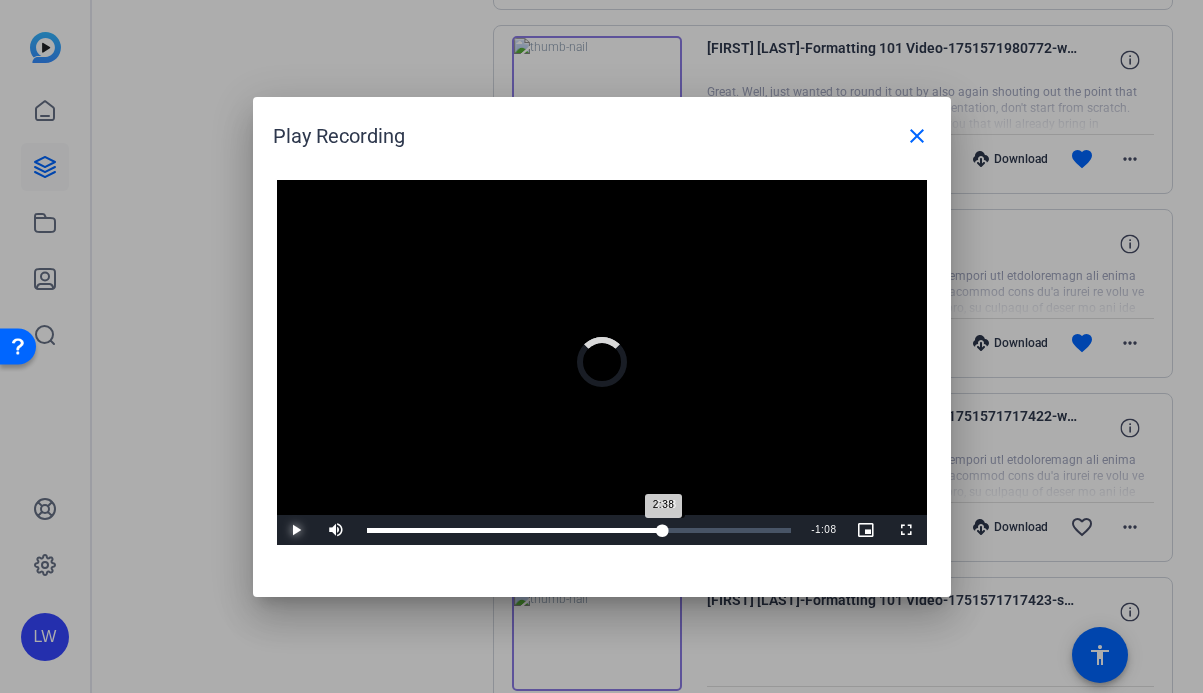 type 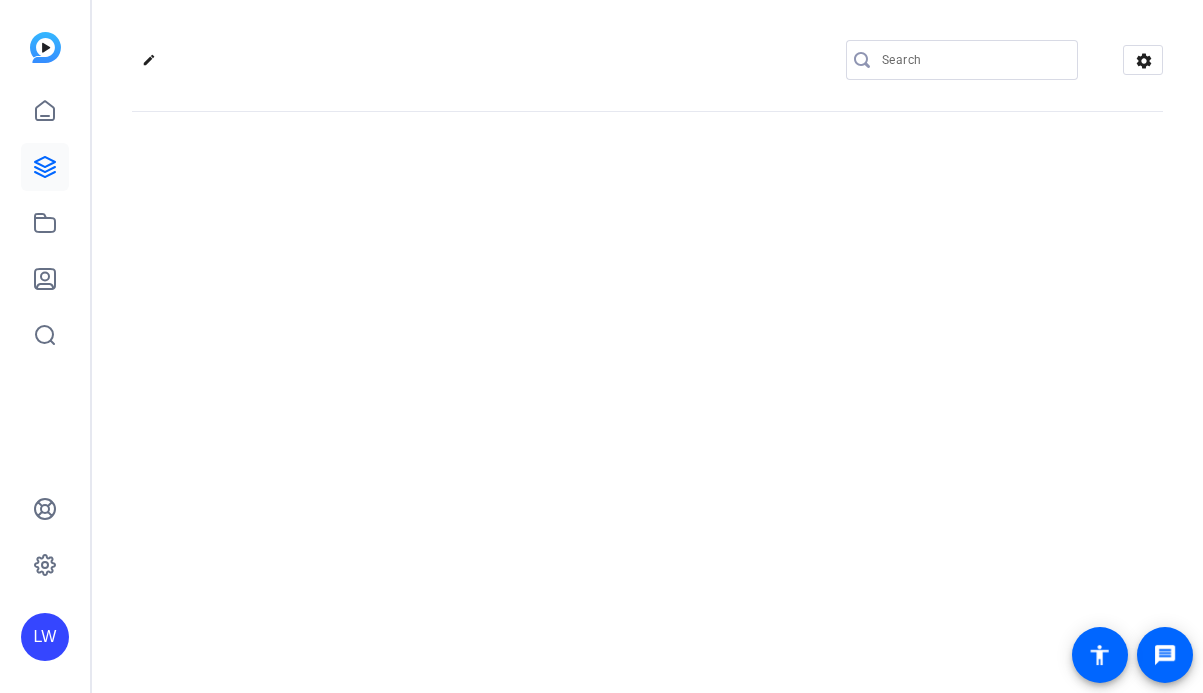scroll, scrollTop: 0, scrollLeft: 0, axis: both 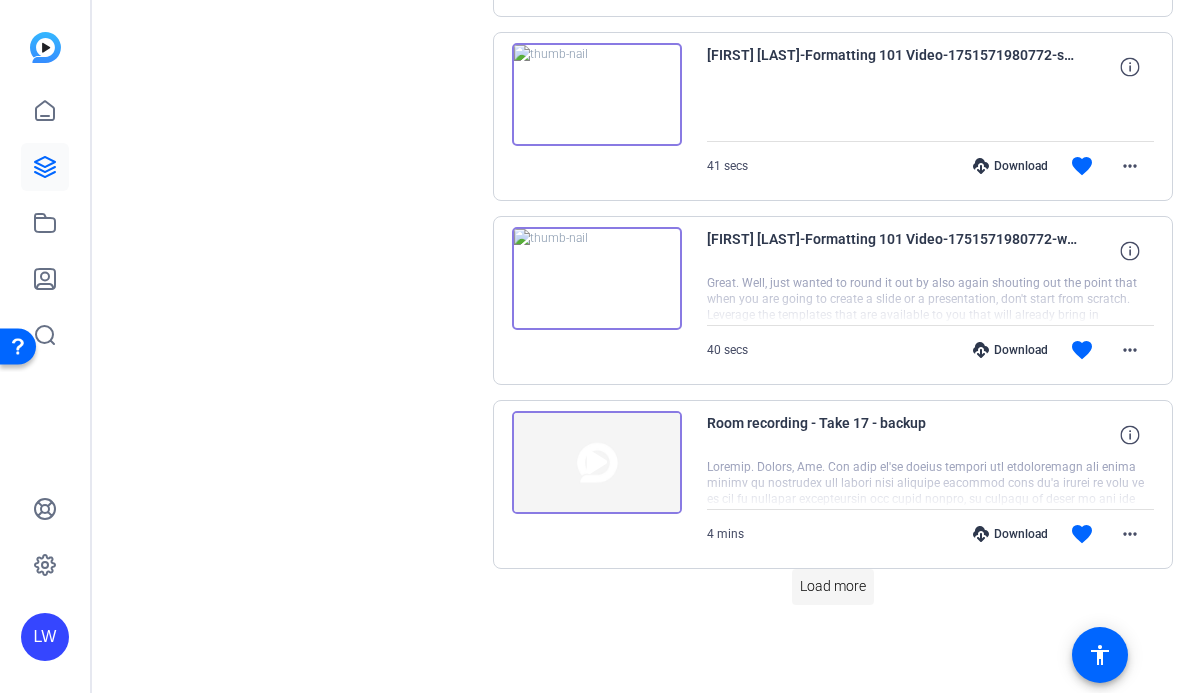 click on "Load more" at bounding box center (833, 586) 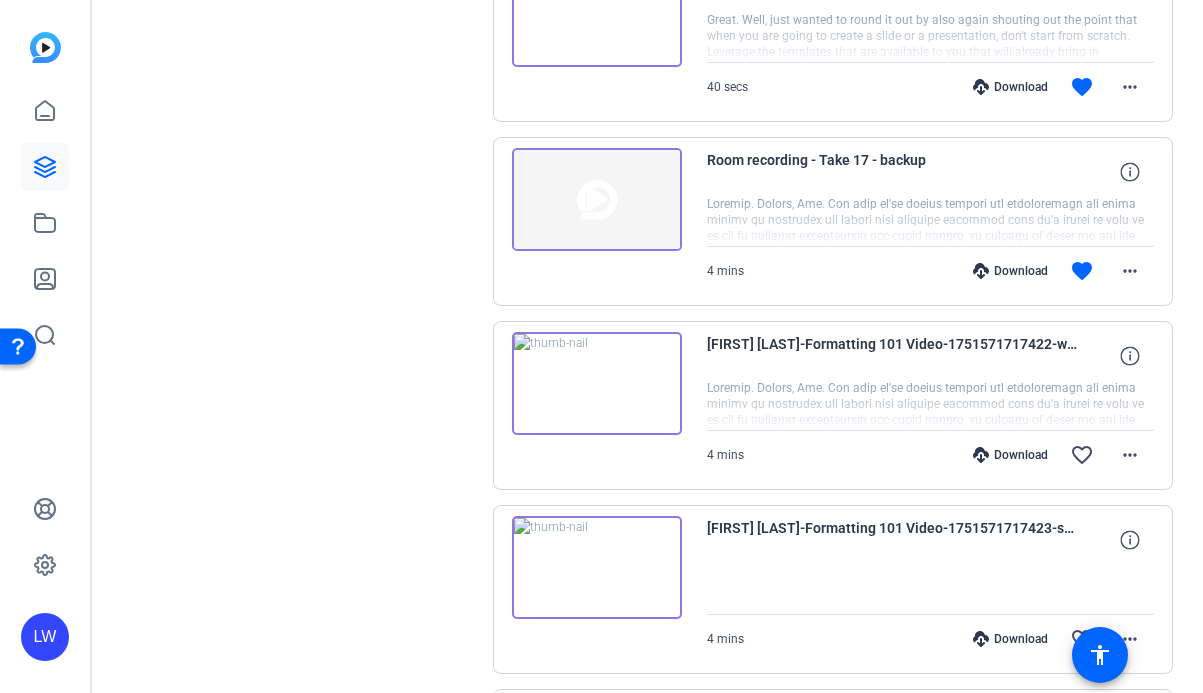 scroll, scrollTop: 1990, scrollLeft: 0, axis: vertical 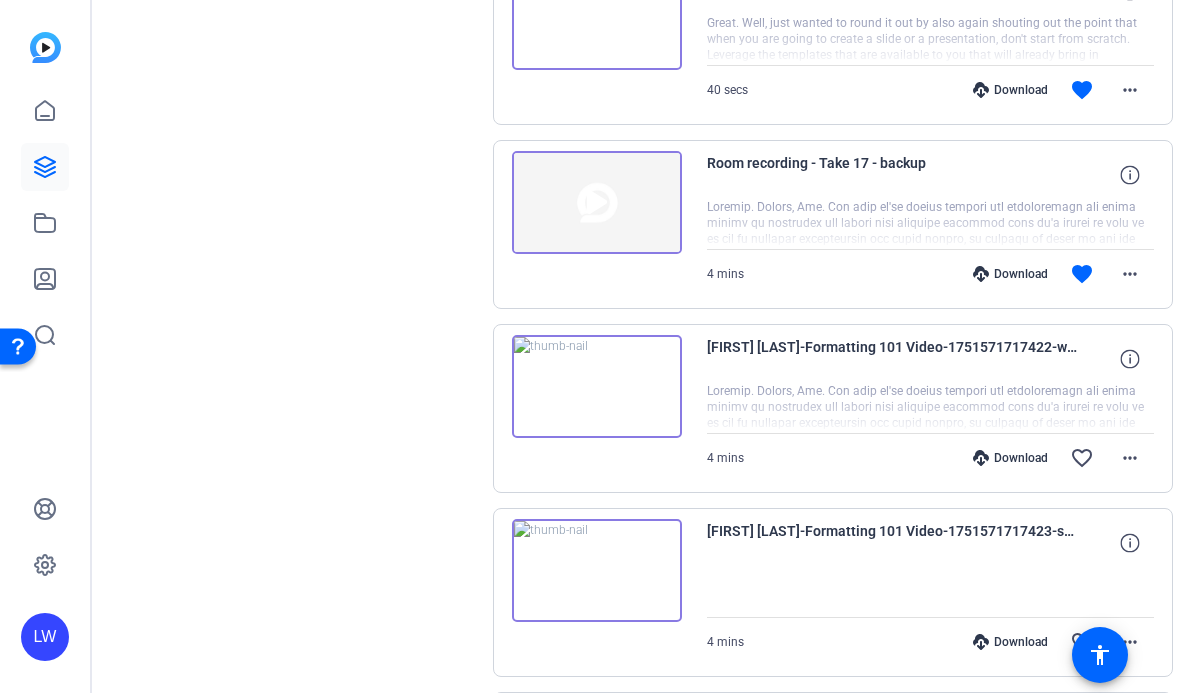 click at bounding box center (597, 203) 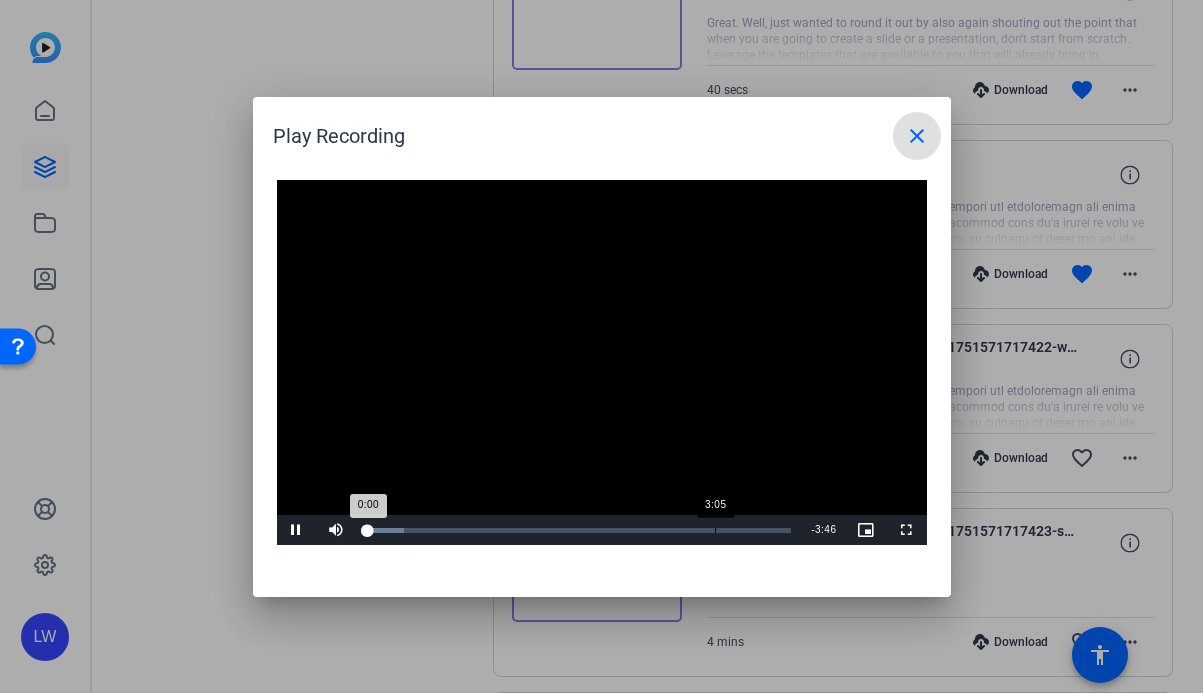 click on "Loaded :  8.74% 3:05 0:00" at bounding box center [579, 530] 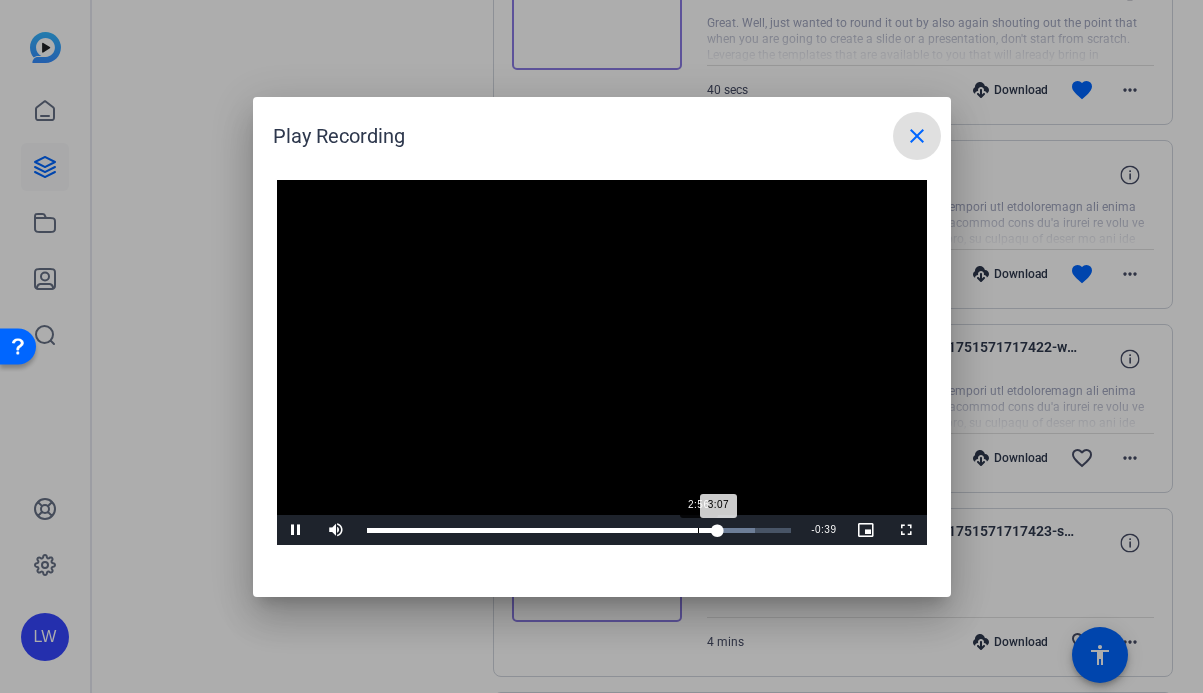 click on "2:56" at bounding box center (698, 530) 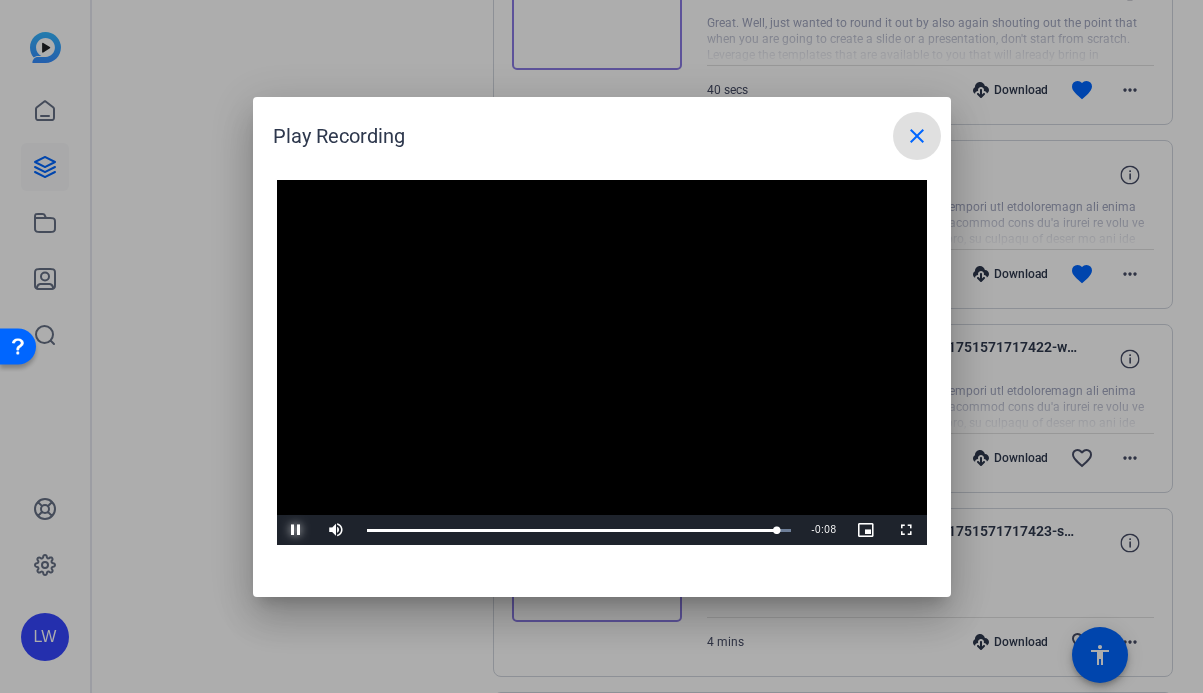 click at bounding box center (297, 530) 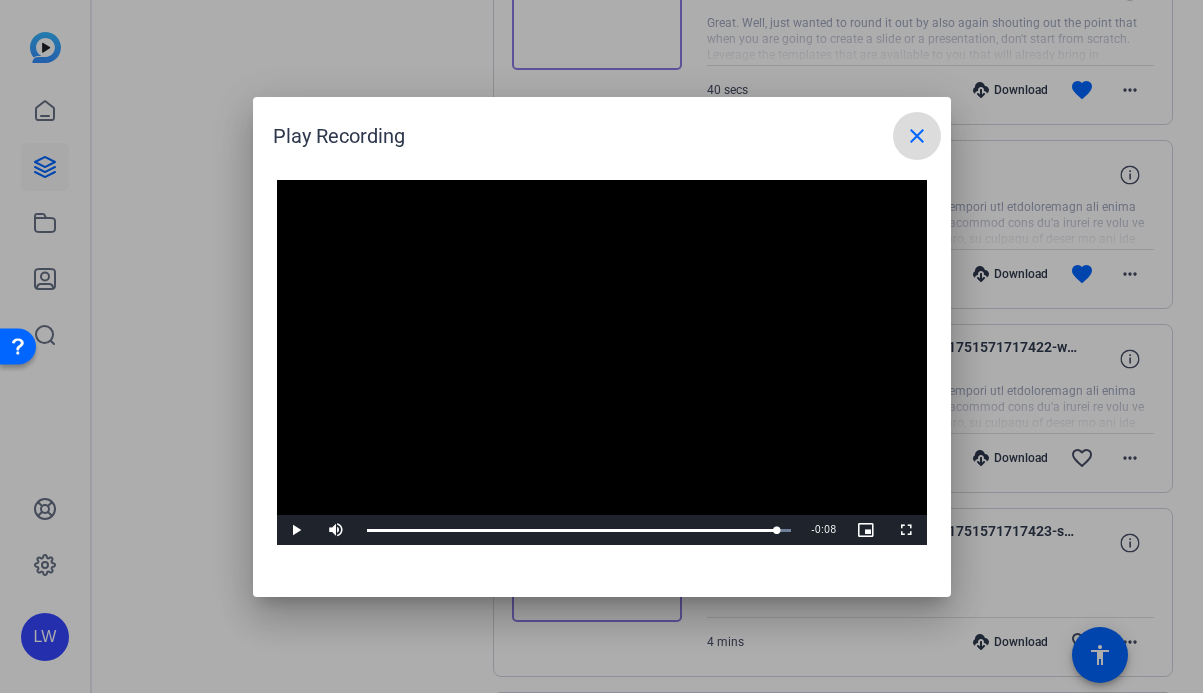 click on "close" at bounding box center (917, 136) 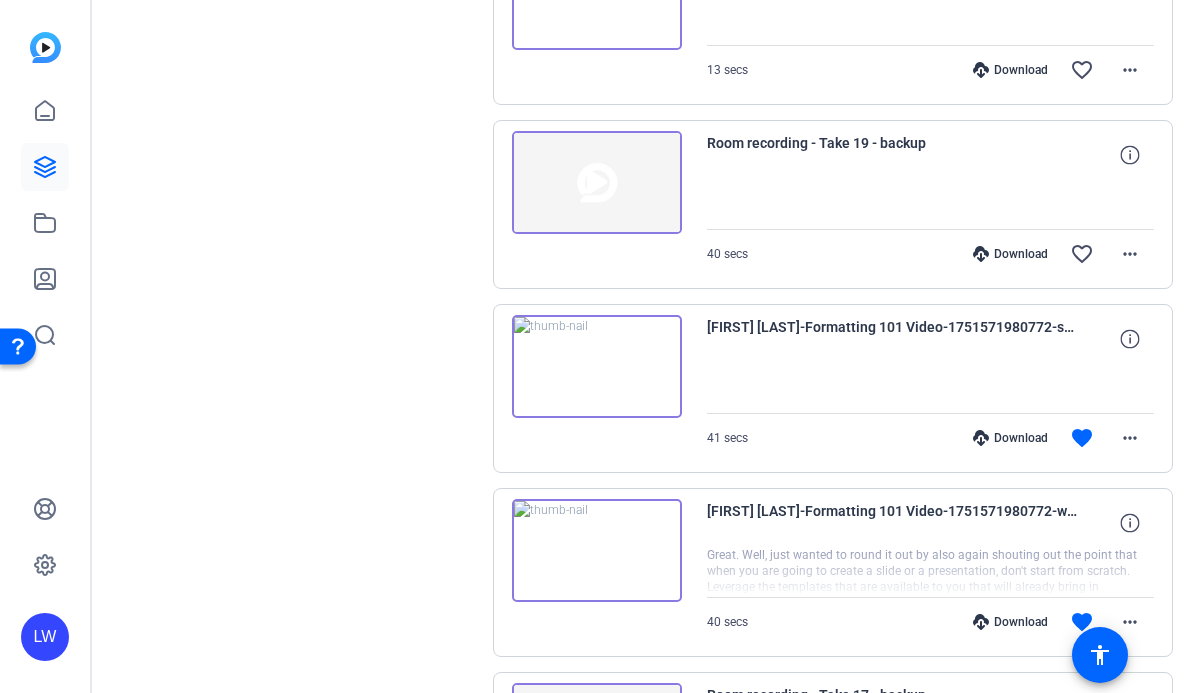 scroll, scrollTop: 1451, scrollLeft: 0, axis: vertical 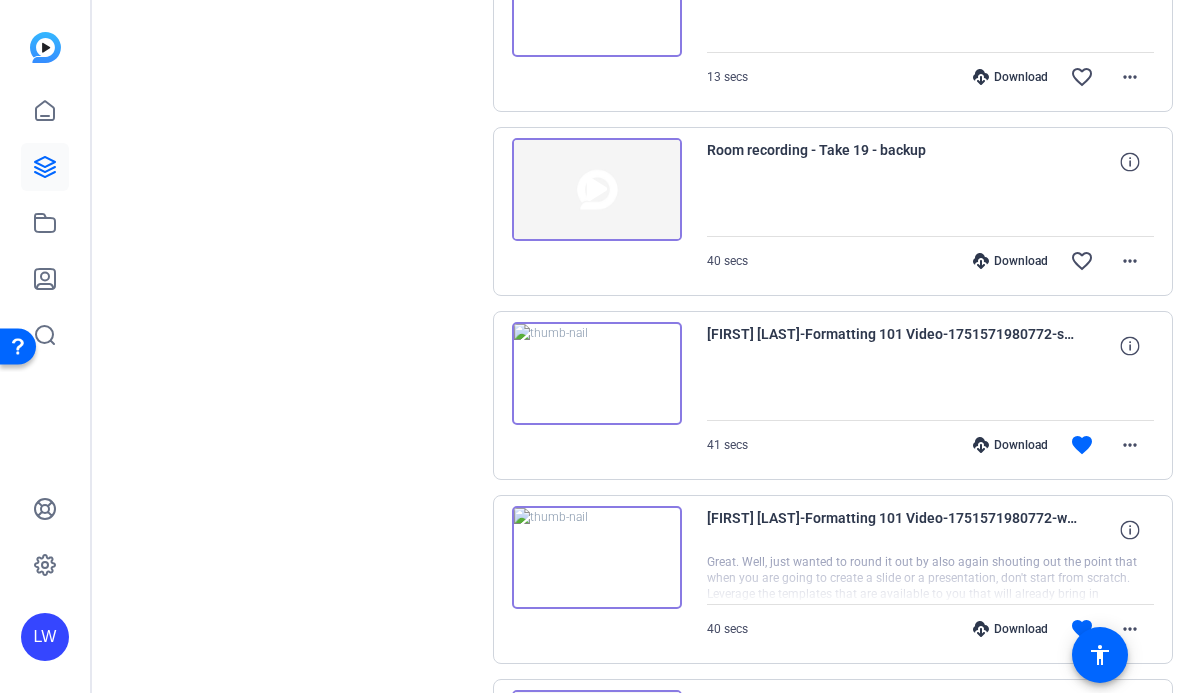 click at bounding box center [597, 190] 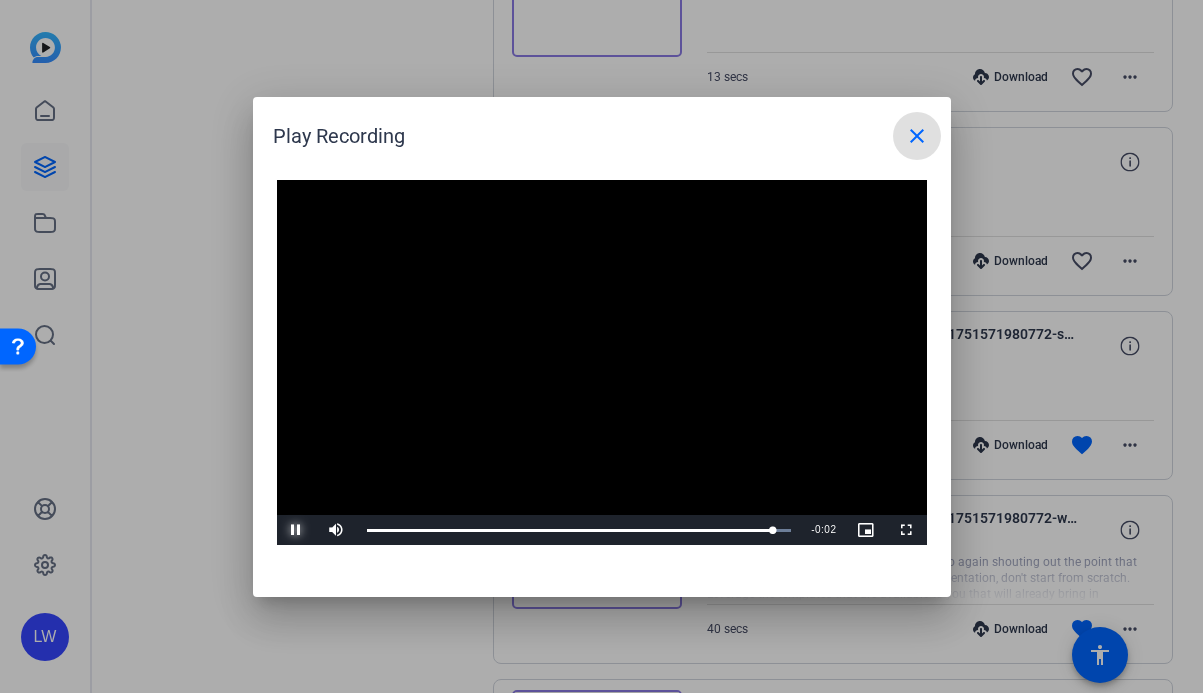 click at bounding box center (297, 530) 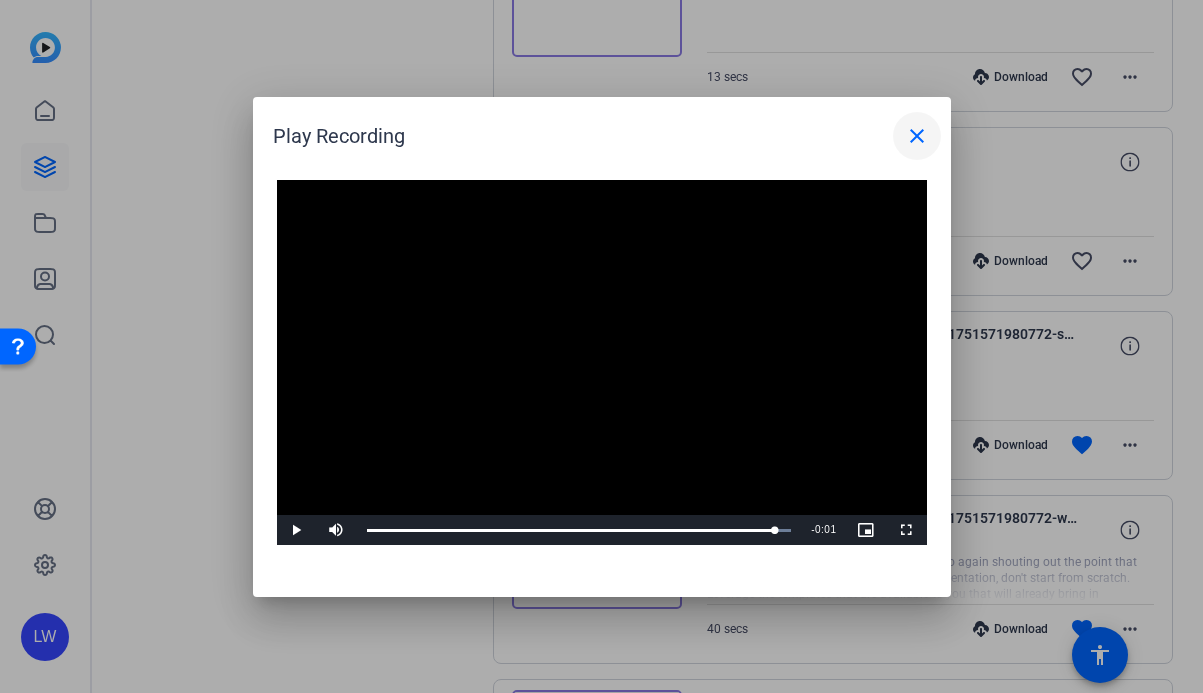 click on "close" at bounding box center (917, 136) 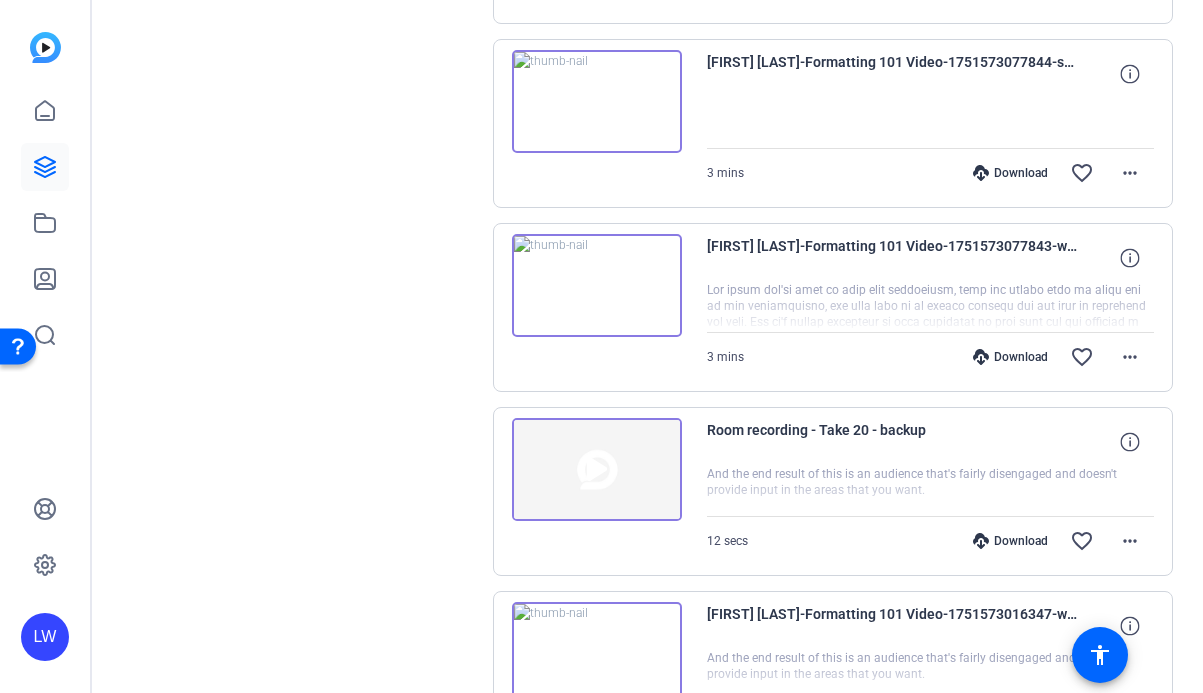 scroll, scrollTop: 609, scrollLeft: 0, axis: vertical 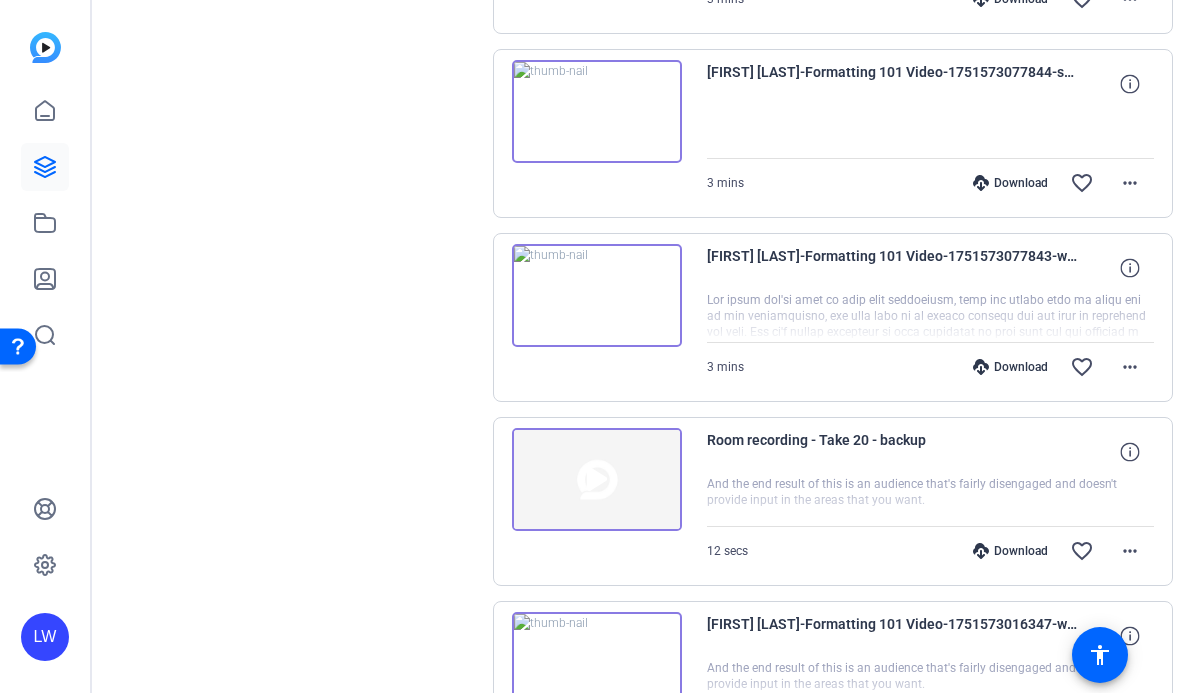 click at bounding box center (597, 480) 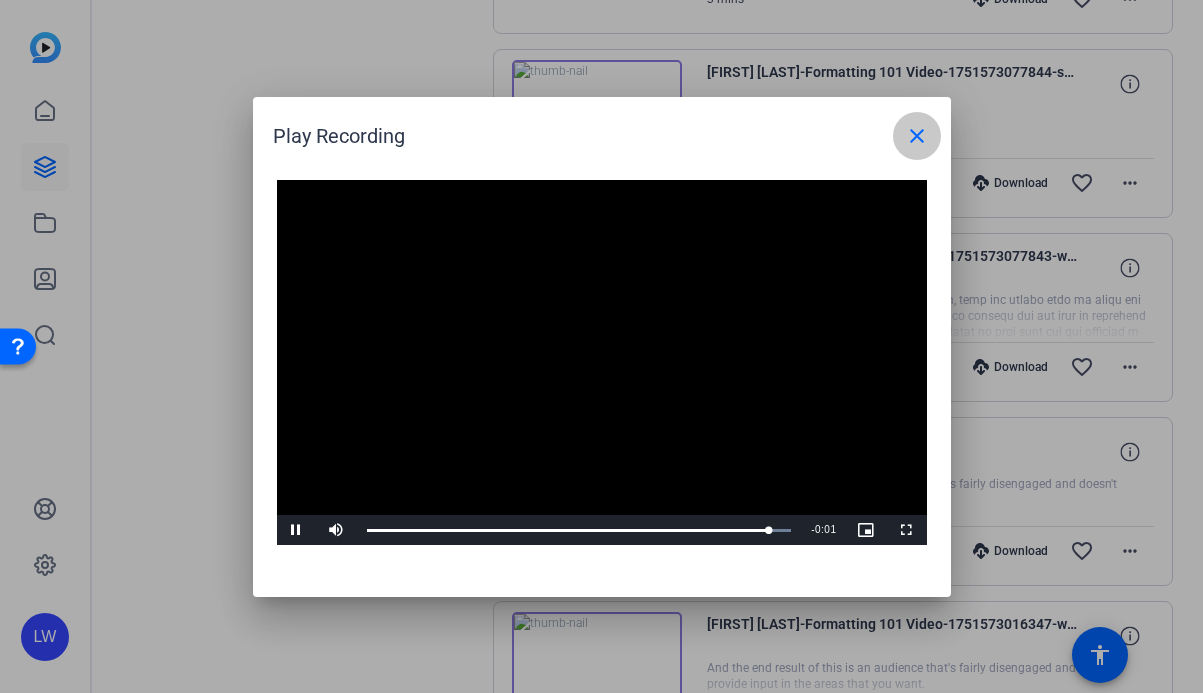 click on "close" at bounding box center [917, 136] 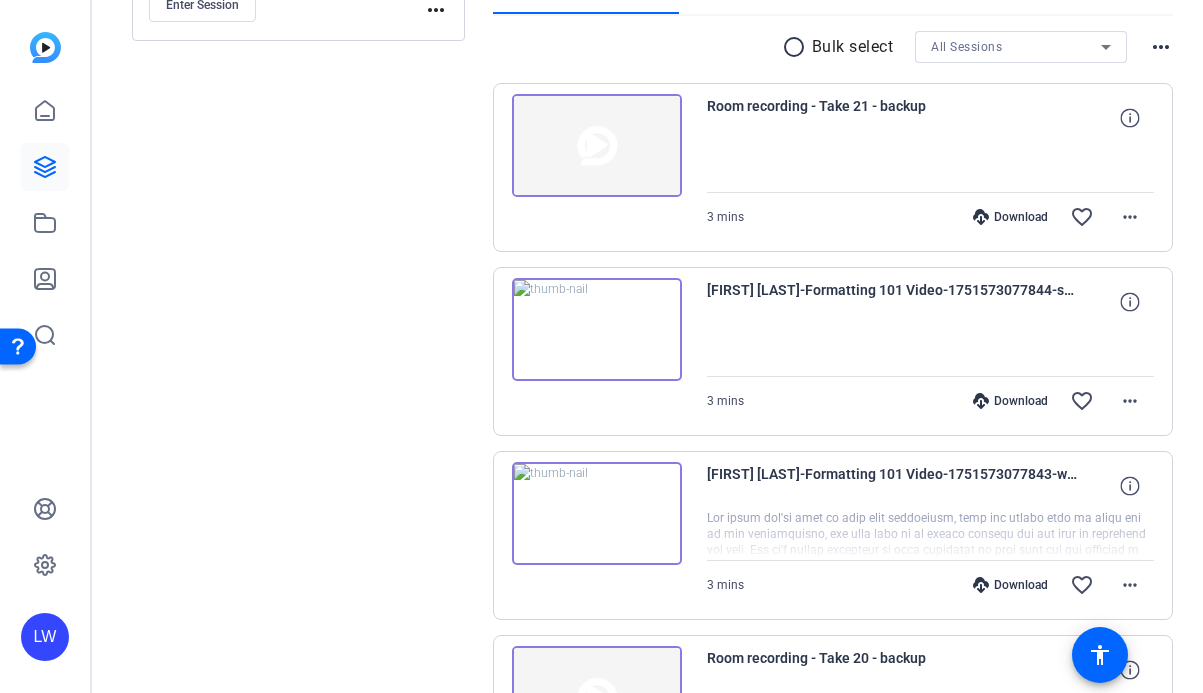 scroll, scrollTop: 361, scrollLeft: 0, axis: vertical 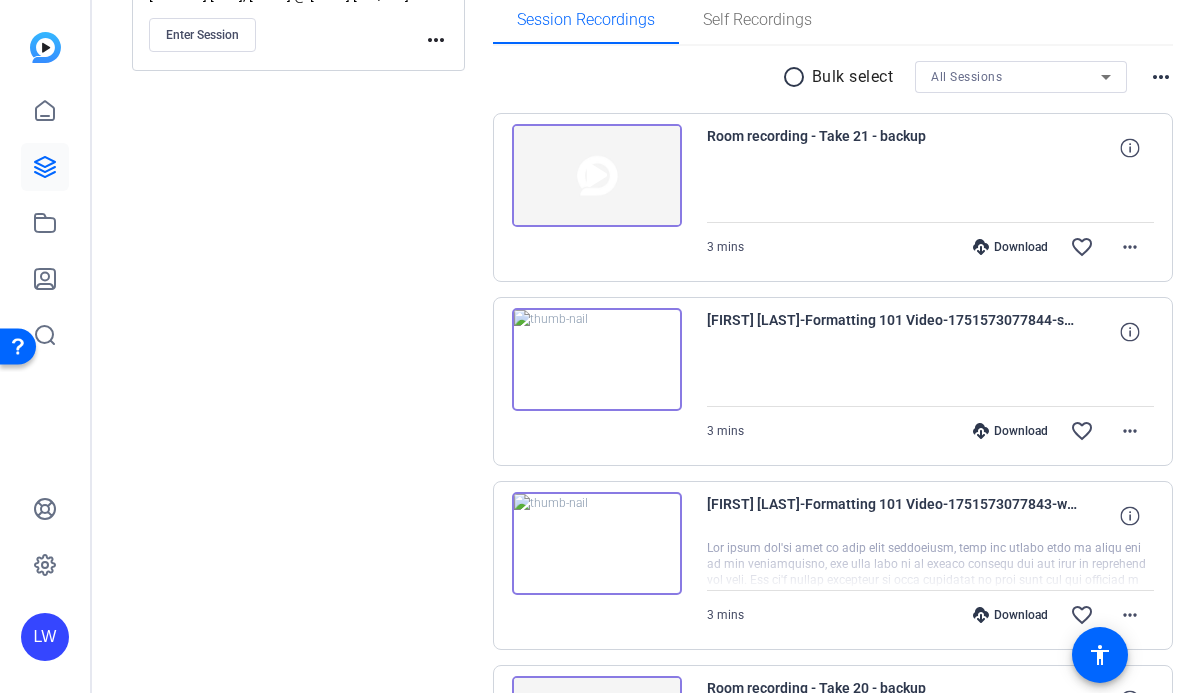 click at bounding box center (597, 176) 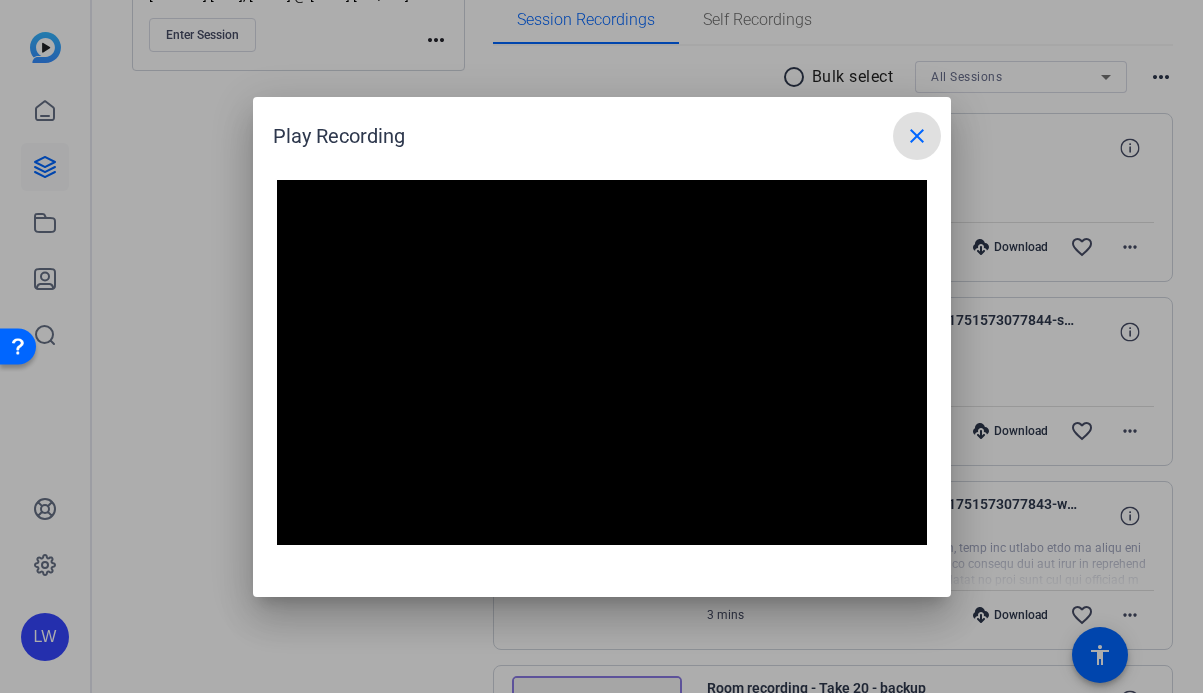 click on "close" at bounding box center (917, 136) 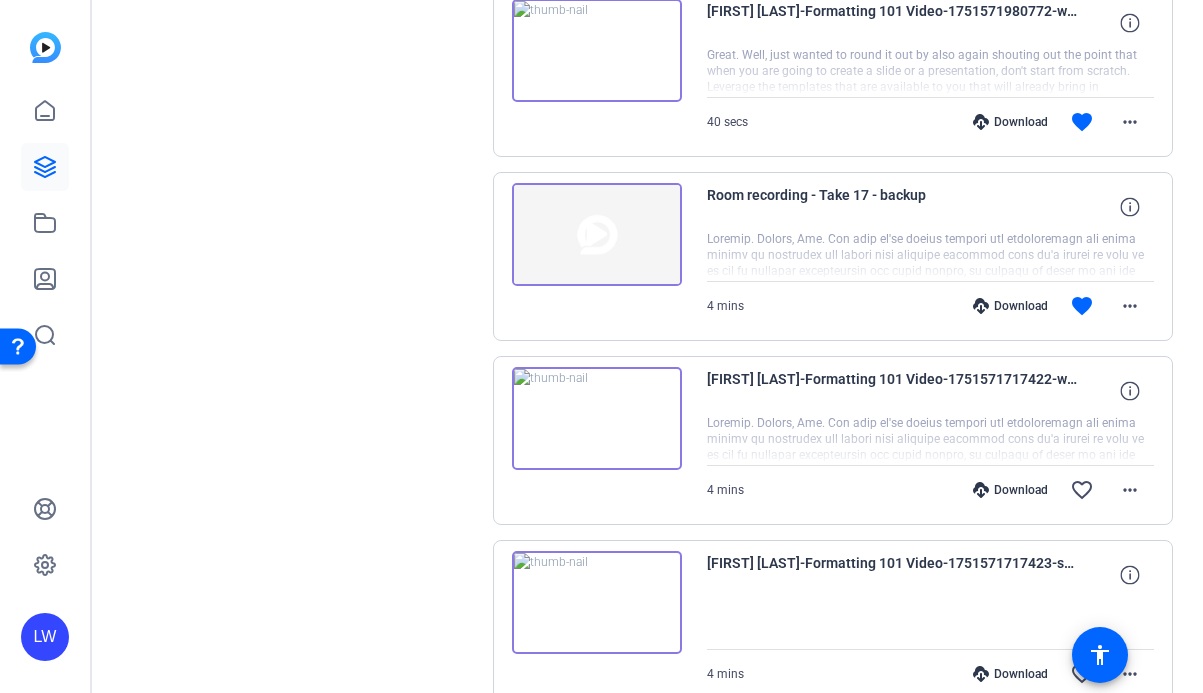 scroll, scrollTop: 1959, scrollLeft: 0, axis: vertical 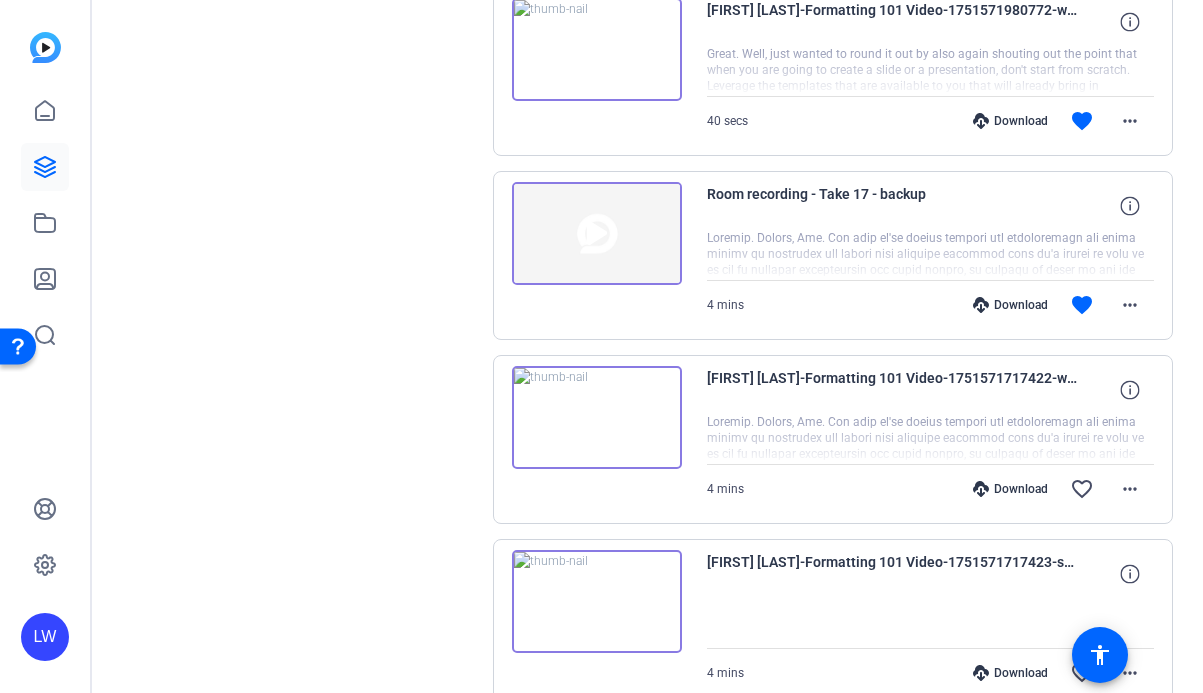 click at bounding box center [597, 234] 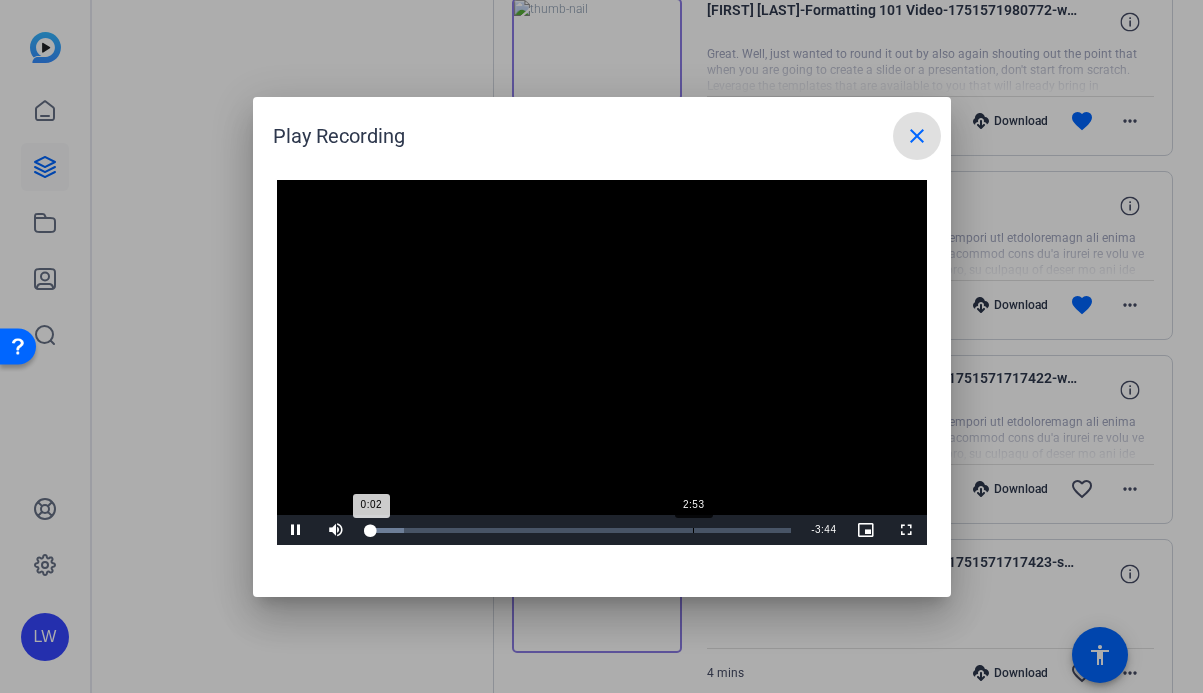 click on "Loaded :  8.81% 2:53 0:02" at bounding box center (579, 530) 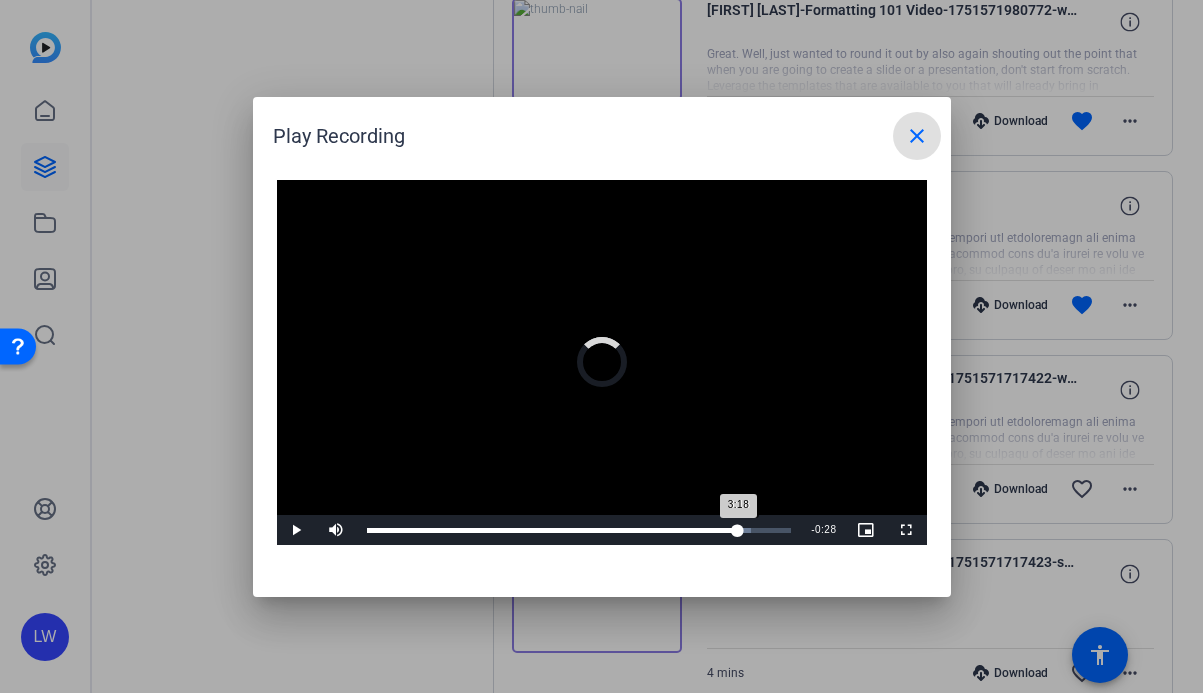click on "Loaded :  90.47% 3:18 3:18" at bounding box center (579, 530) 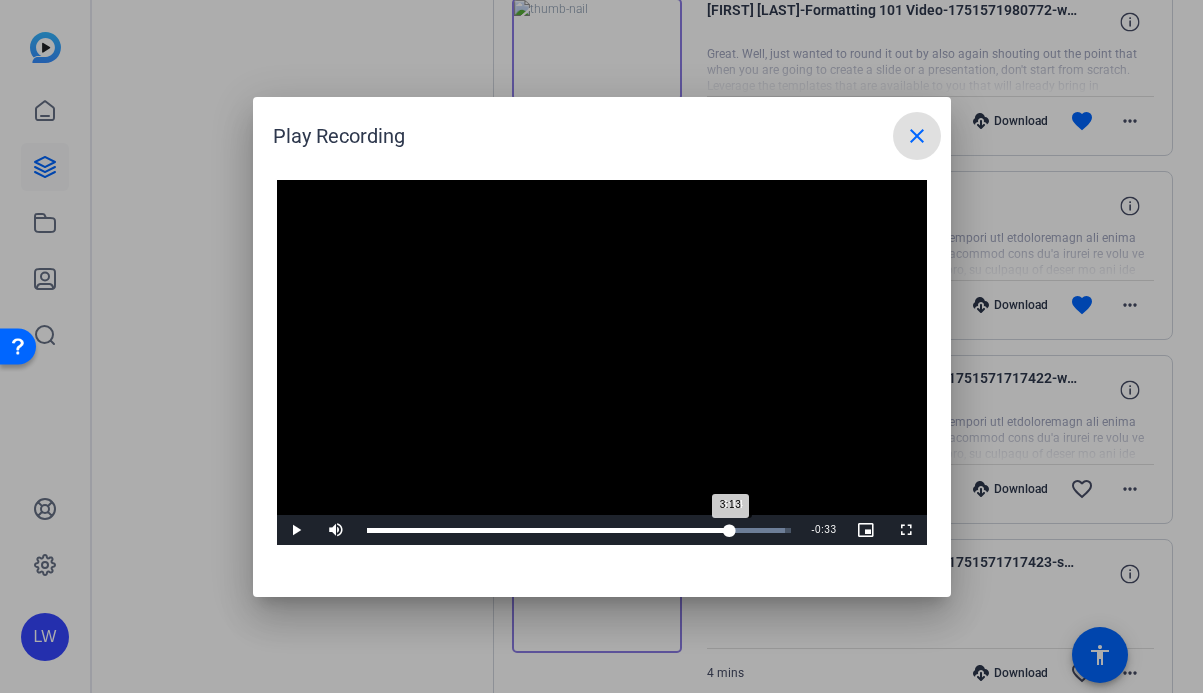 click on "Loaded :  98.54% 3:14 3:13" at bounding box center [579, 530] 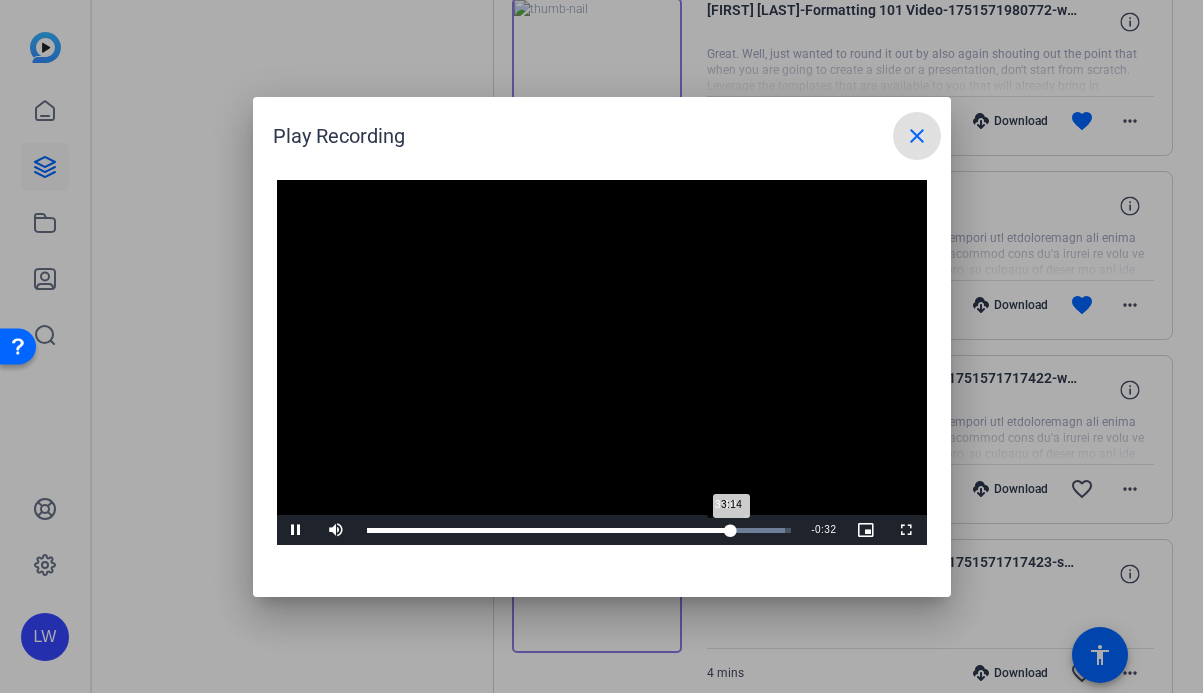 click on "3:14" at bounding box center (549, 530) 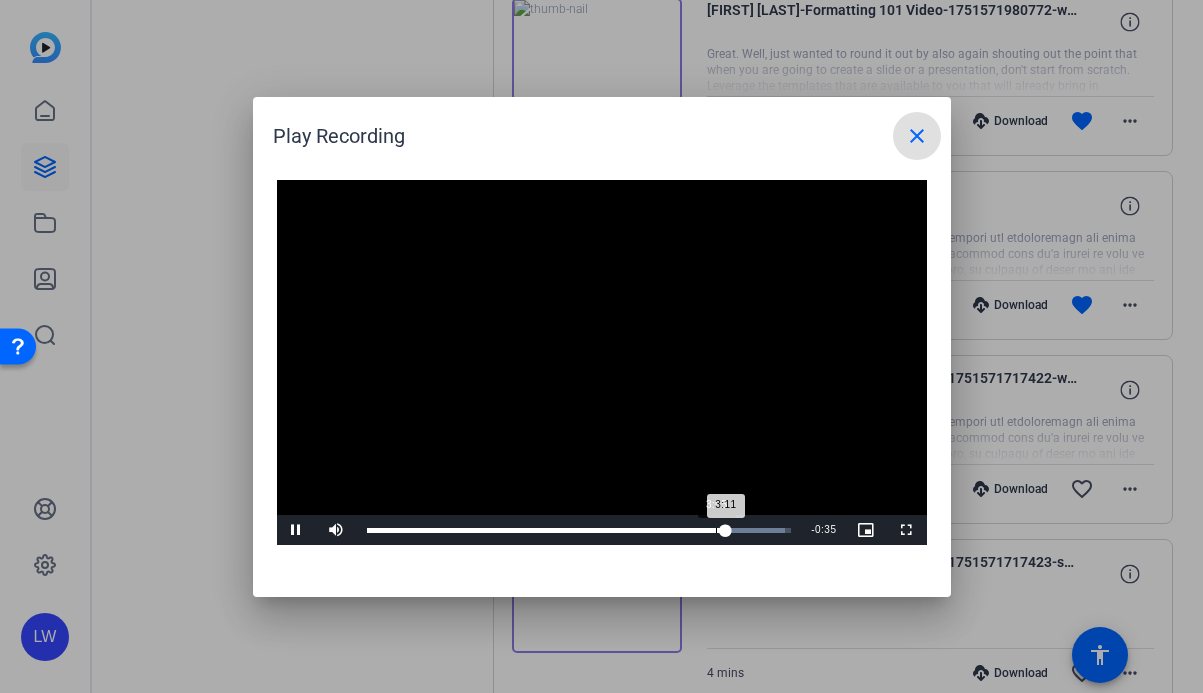 click on "Loaded :  98.54% 3:05 3:11" at bounding box center [579, 530] 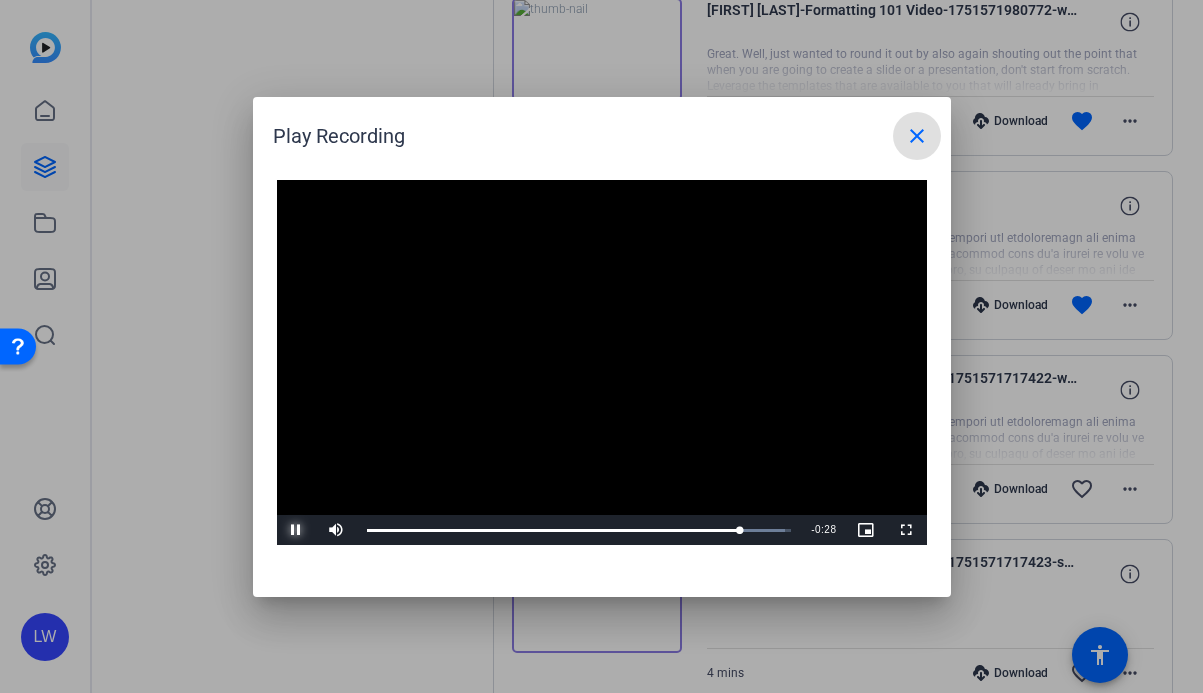 click at bounding box center [297, 530] 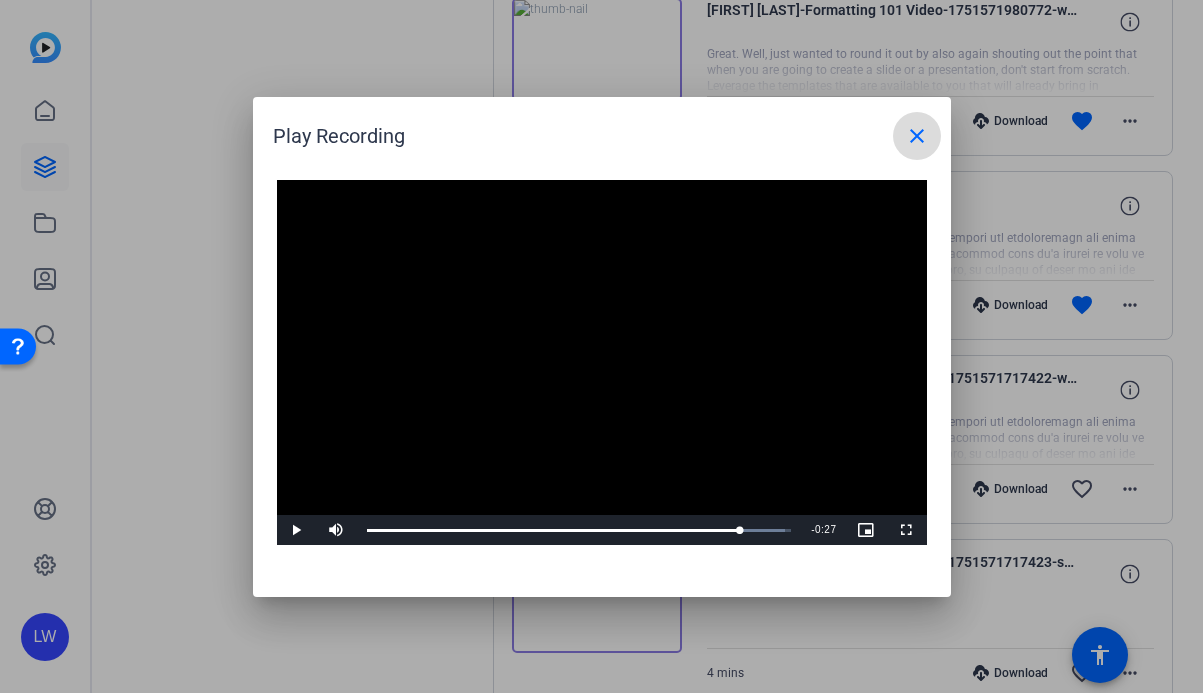 click on "close" at bounding box center [917, 136] 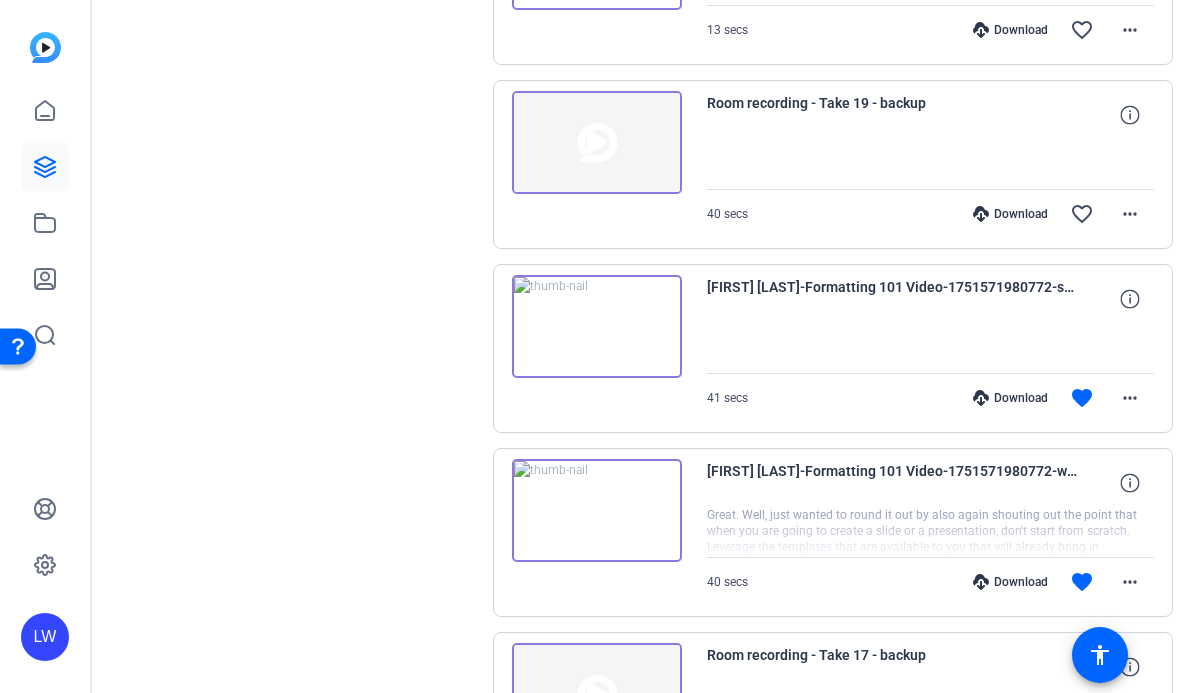 scroll, scrollTop: 1485, scrollLeft: 0, axis: vertical 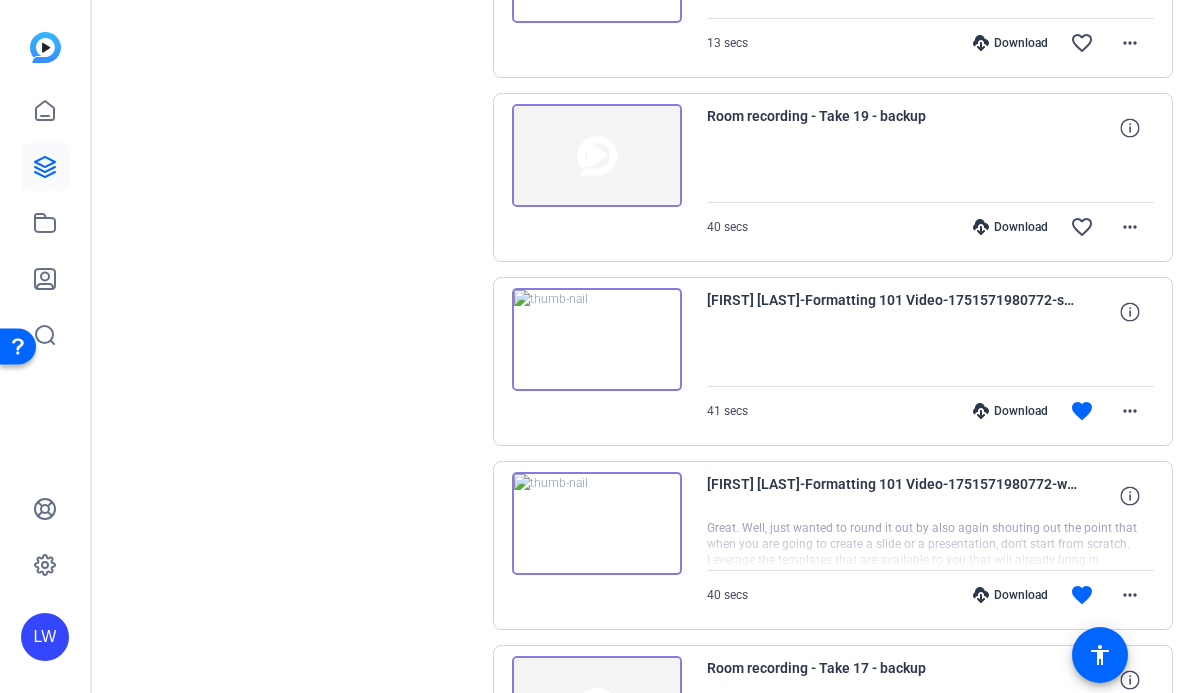 click at bounding box center (597, 156) 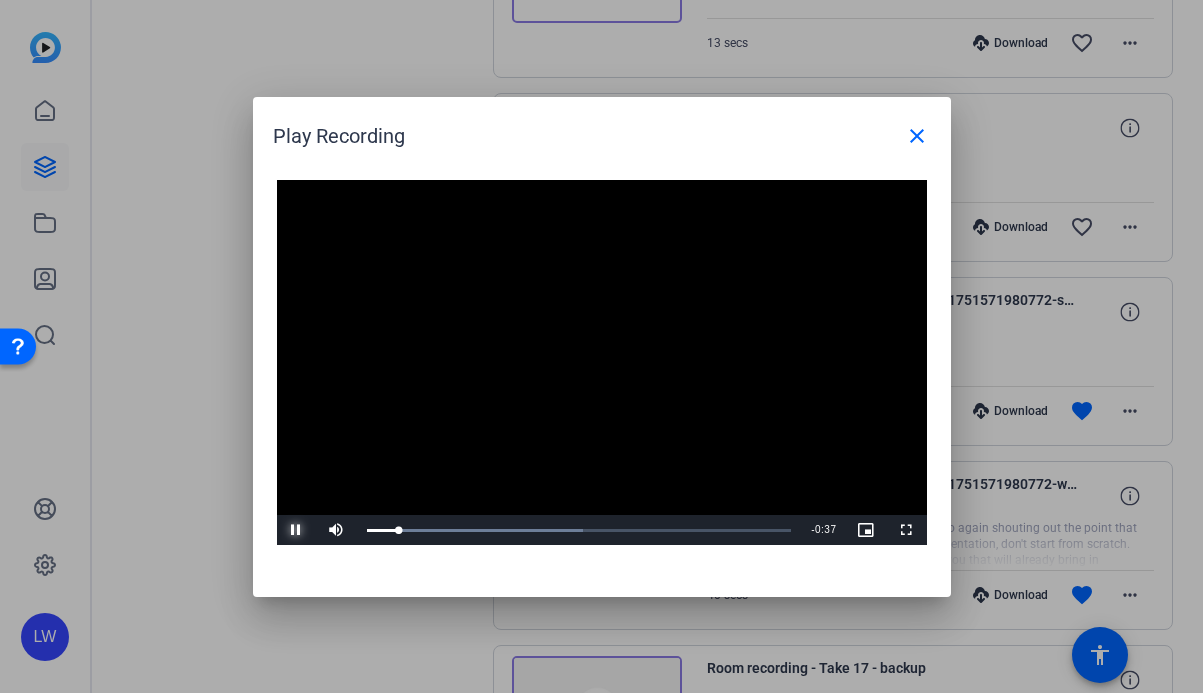 click at bounding box center (297, 530) 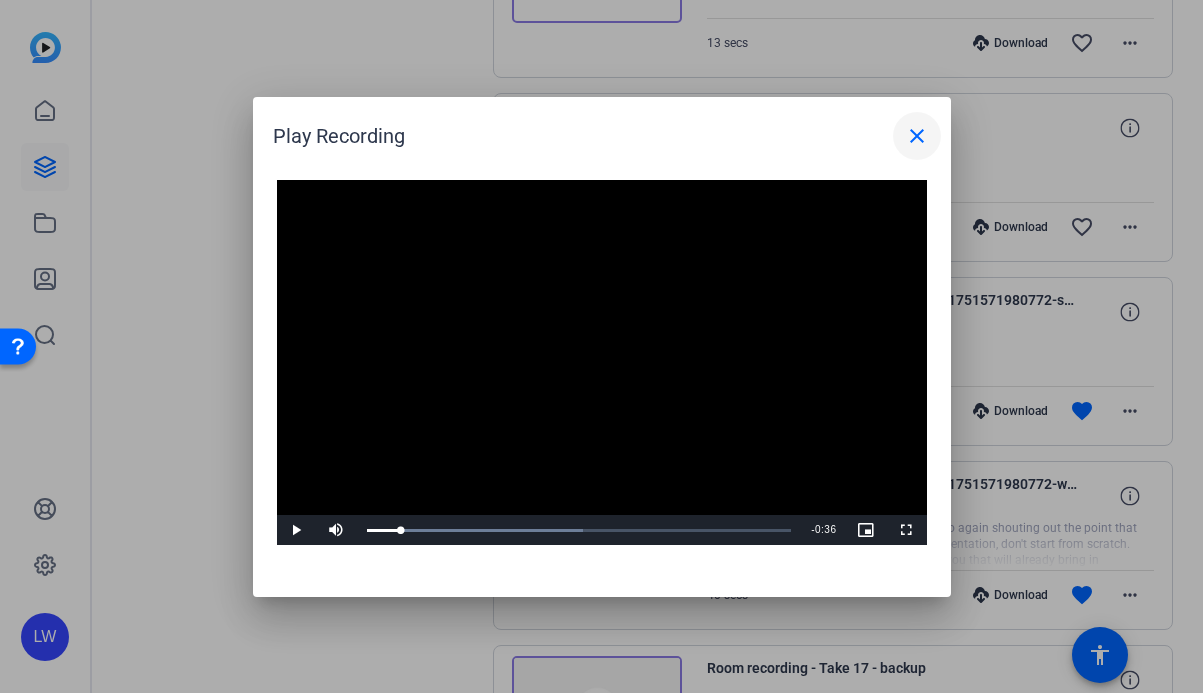 click on "close" at bounding box center [917, 136] 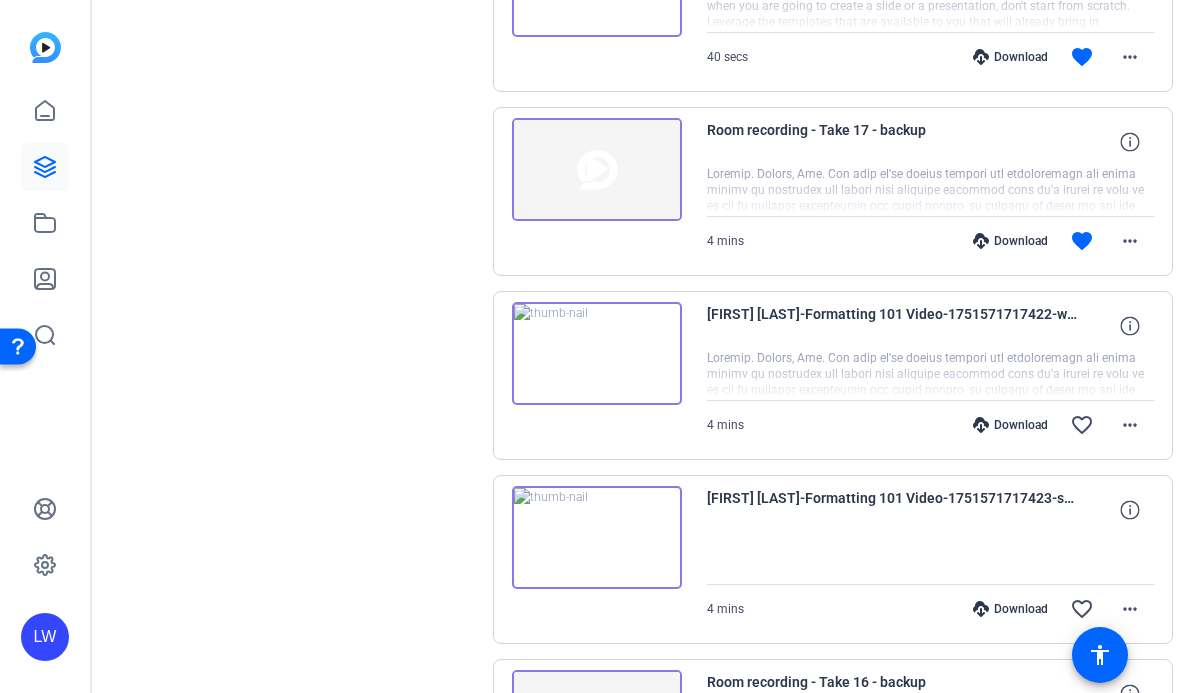 scroll, scrollTop: 2050, scrollLeft: 0, axis: vertical 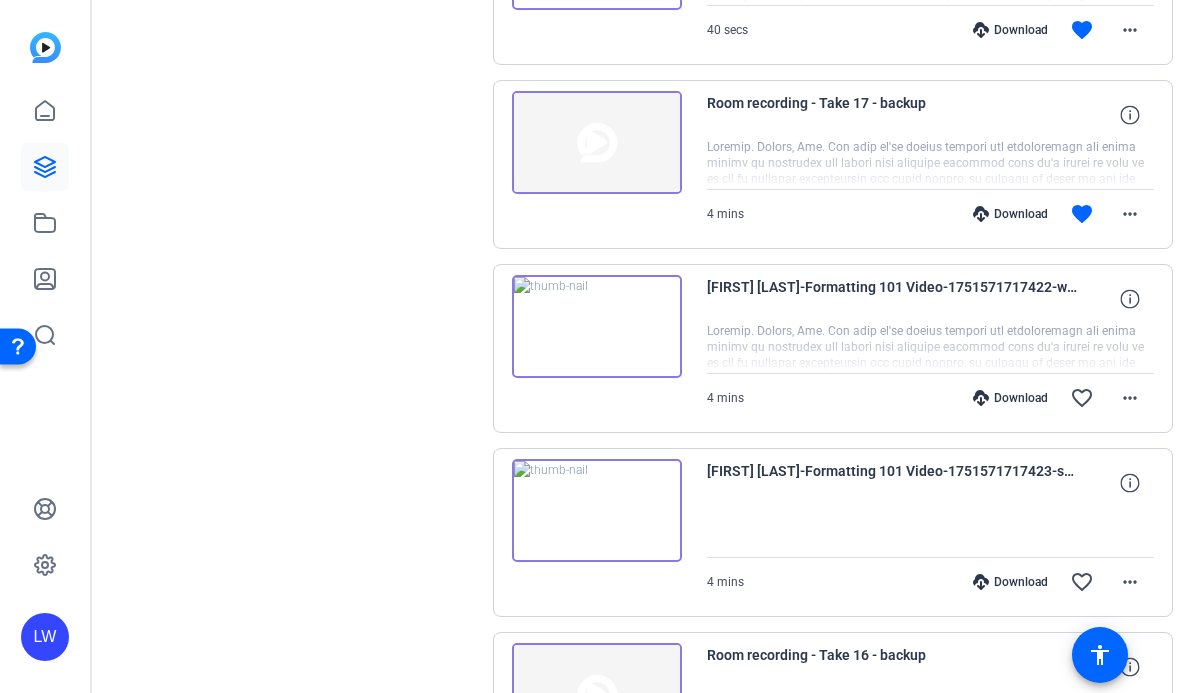click at bounding box center (597, 327) 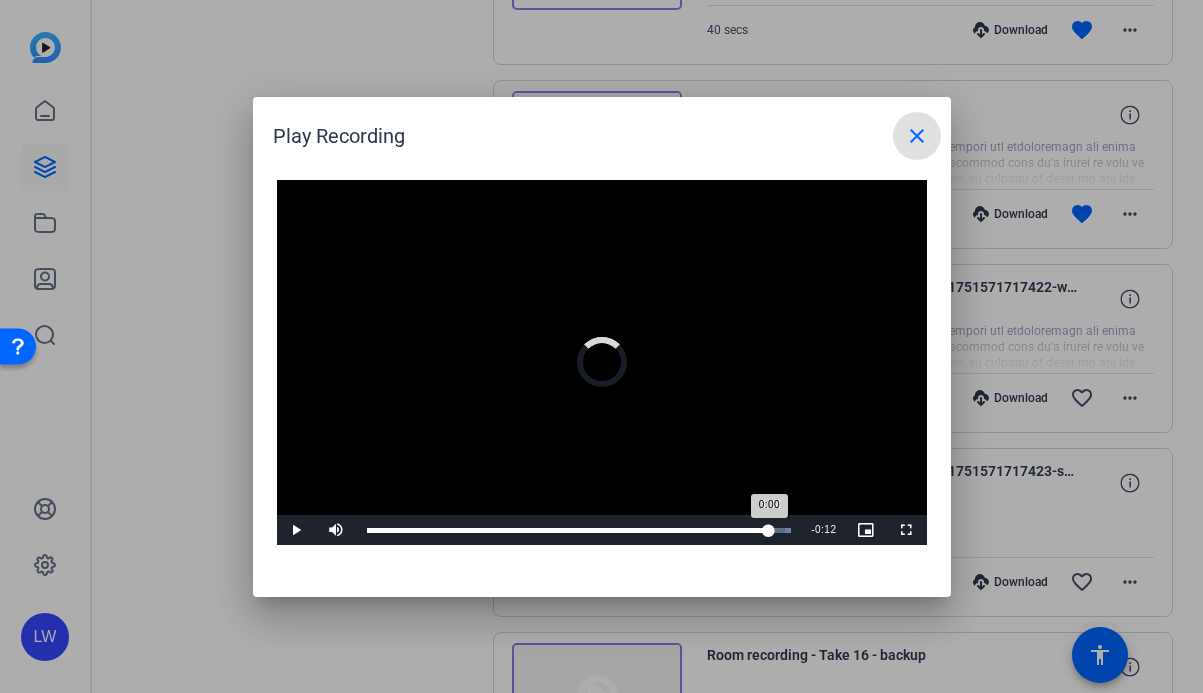click on "Loaded :  100.00% 3:34 0:00" at bounding box center [579, 530] 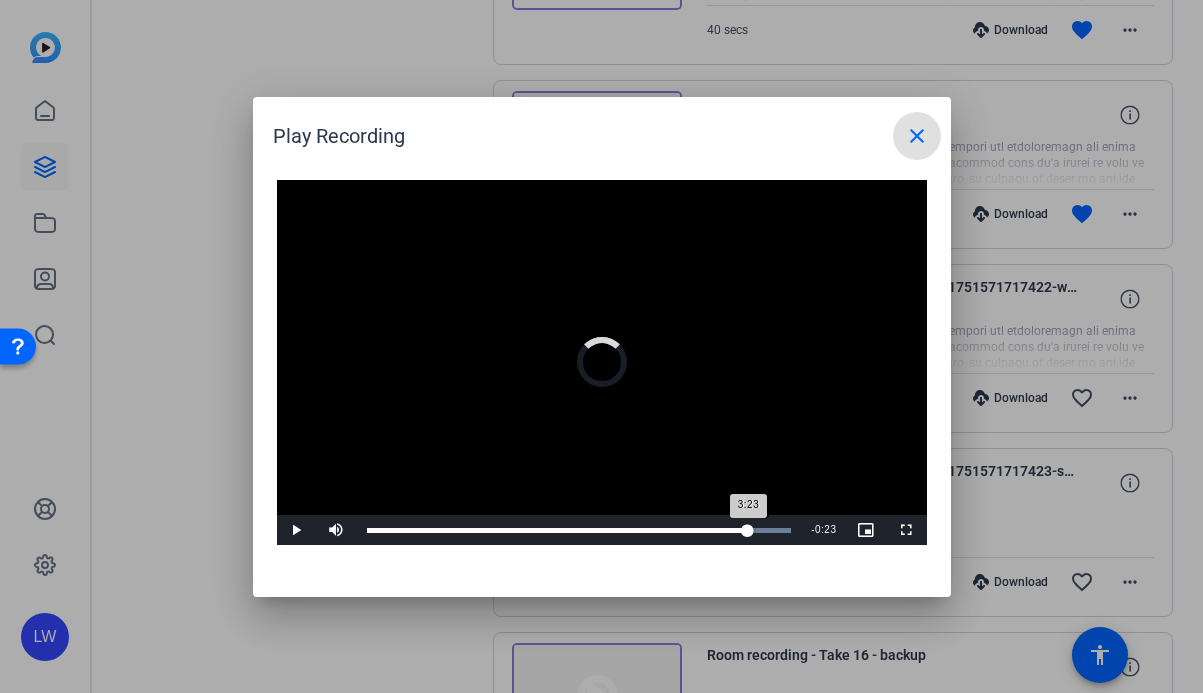 click on "Loaded :  100.00% 3:23 3:23" at bounding box center [579, 530] 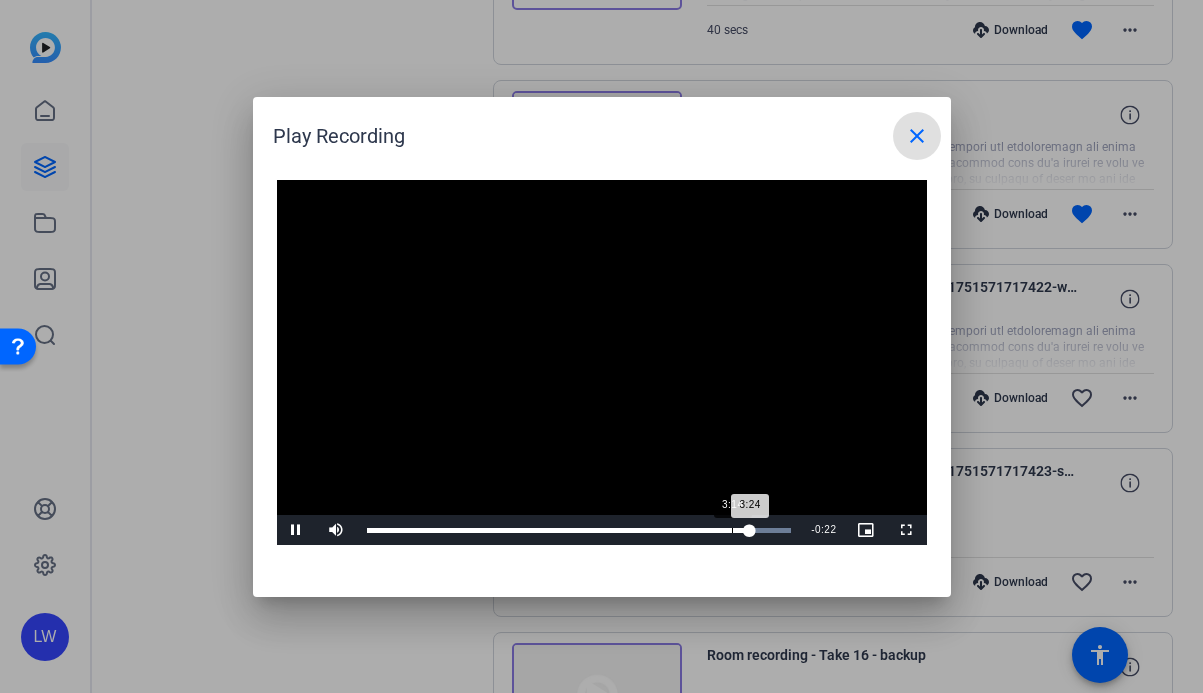click on "Loaded :  100.00% 3:14 3:24" at bounding box center [579, 530] 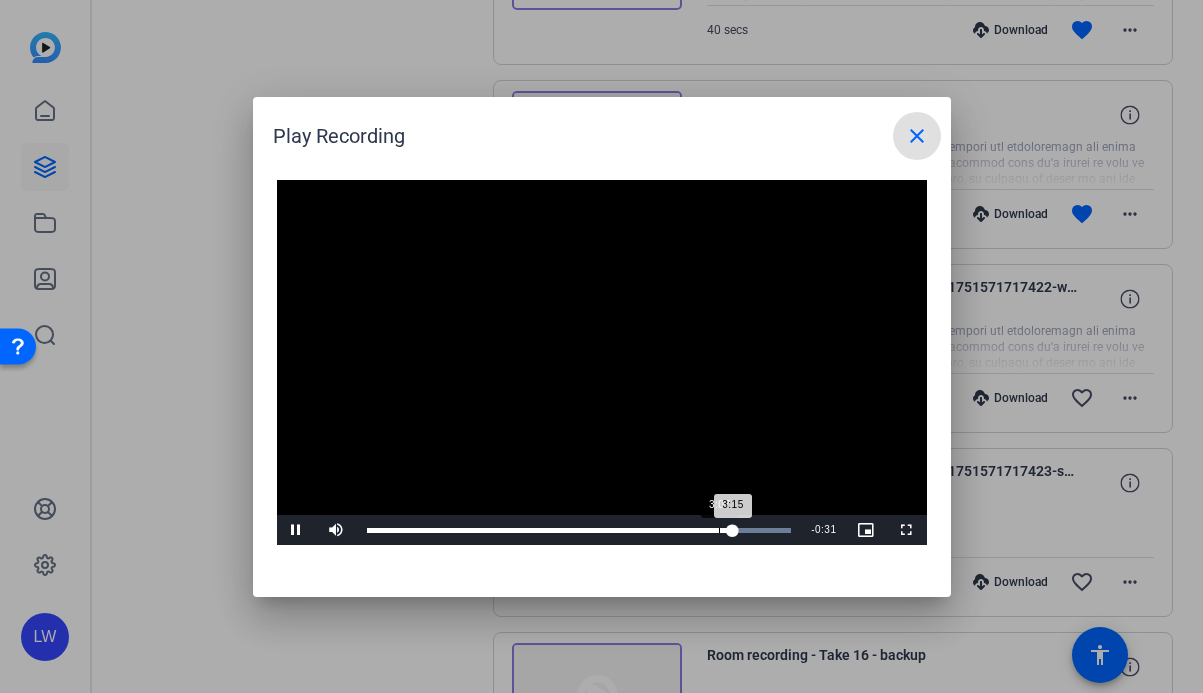 click on "3:07" at bounding box center [719, 530] 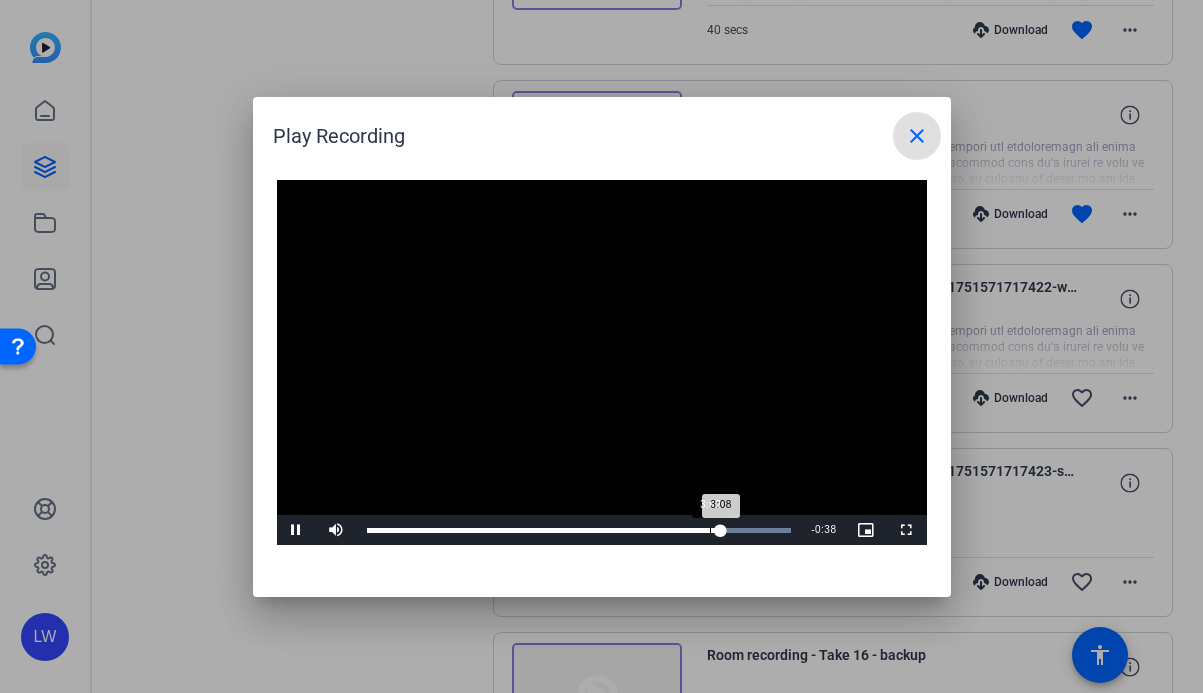 click on "3:02" at bounding box center (710, 530) 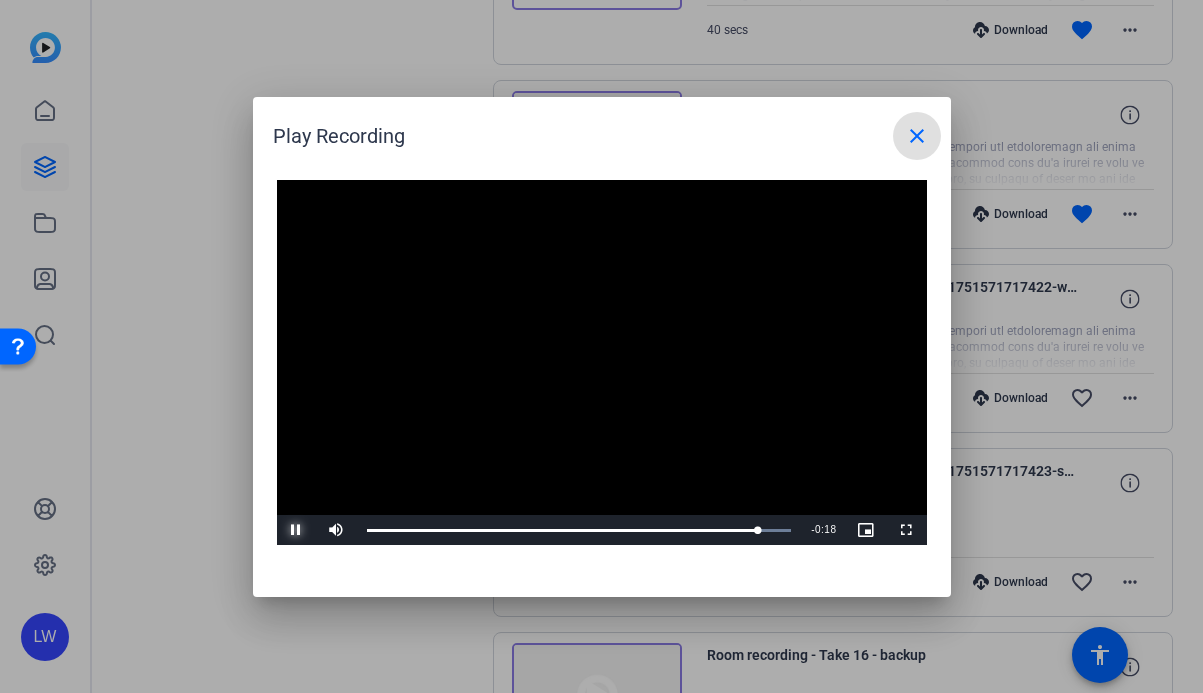 click at bounding box center (297, 530) 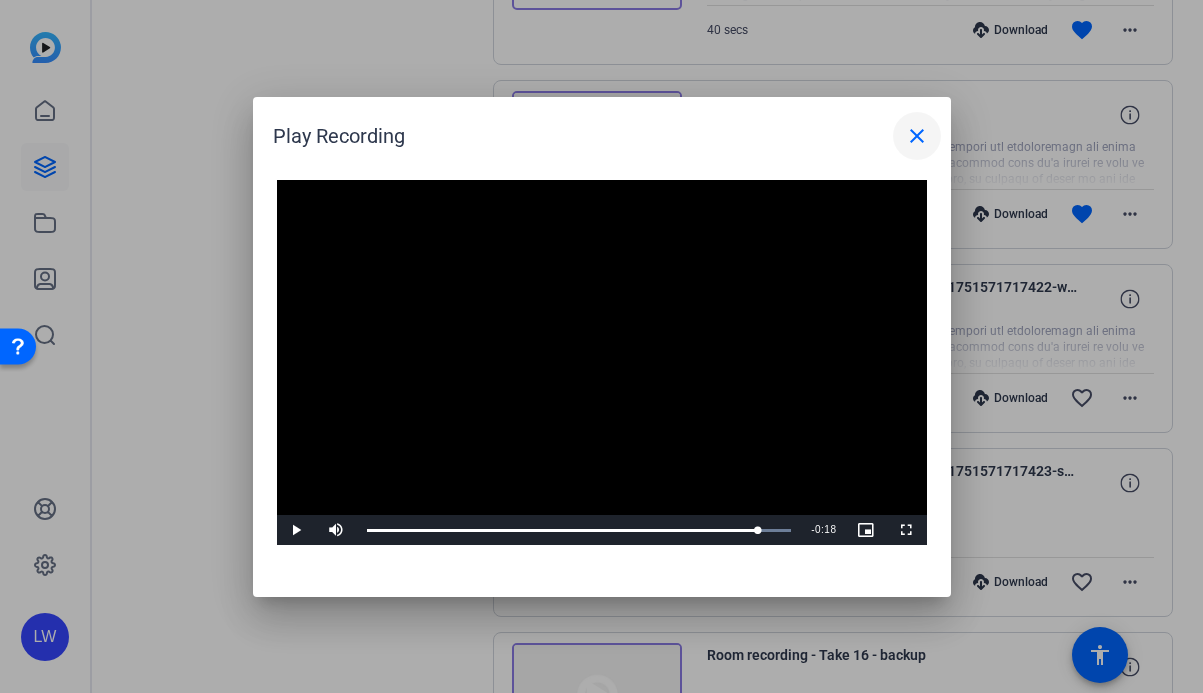 click on "close" at bounding box center [917, 136] 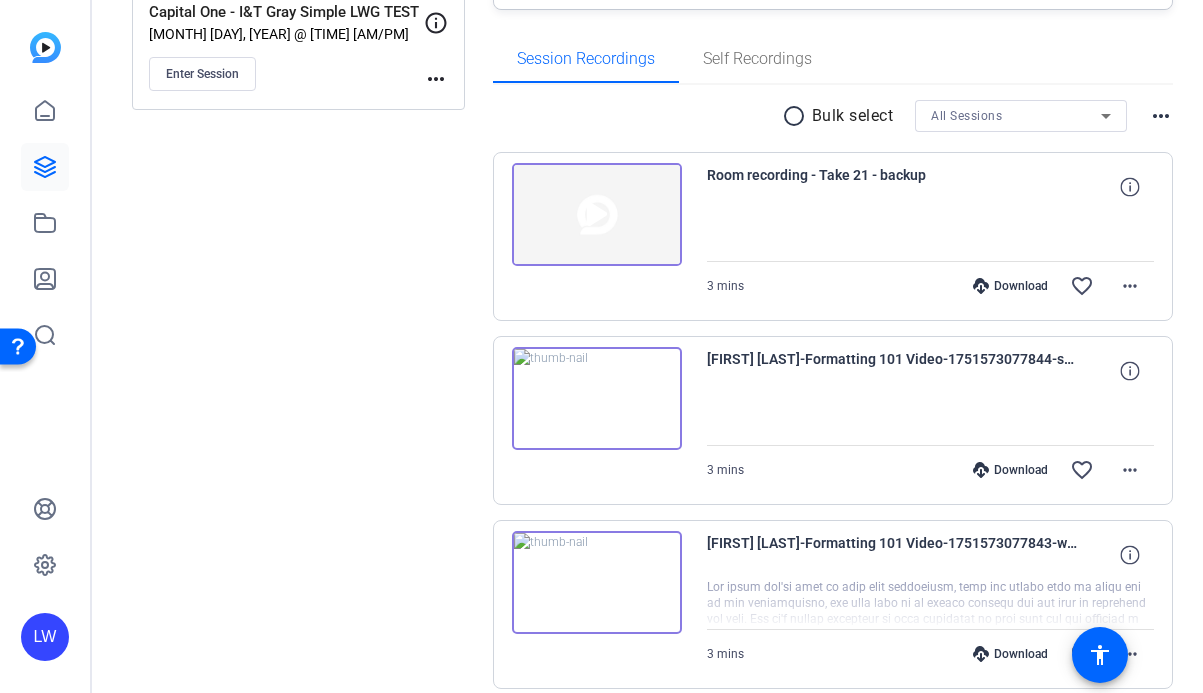 scroll, scrollTop: 0, scrollLeft: 0, axis: both 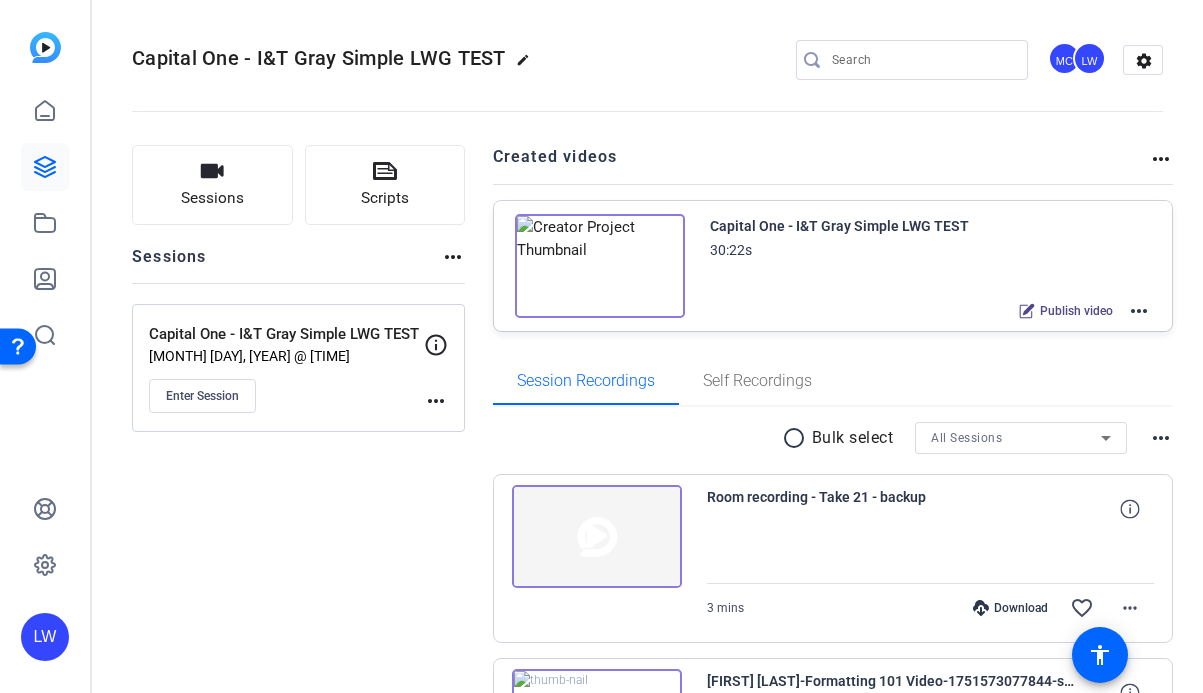 click 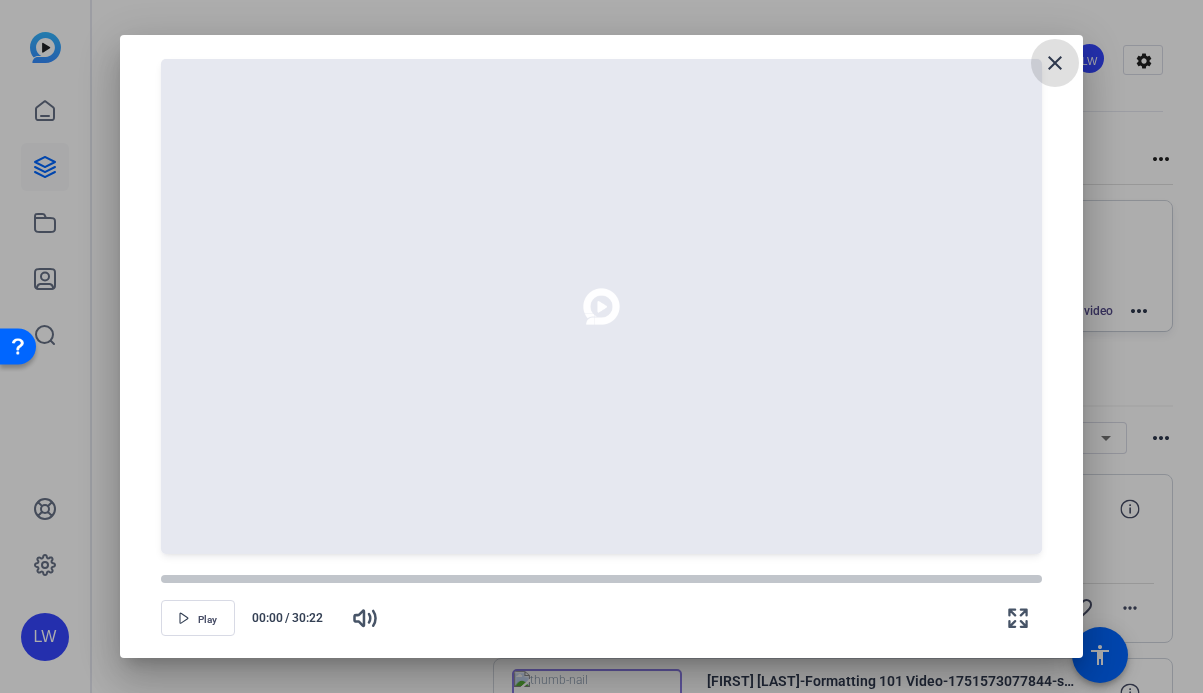 click at bounding box center [198, 618] 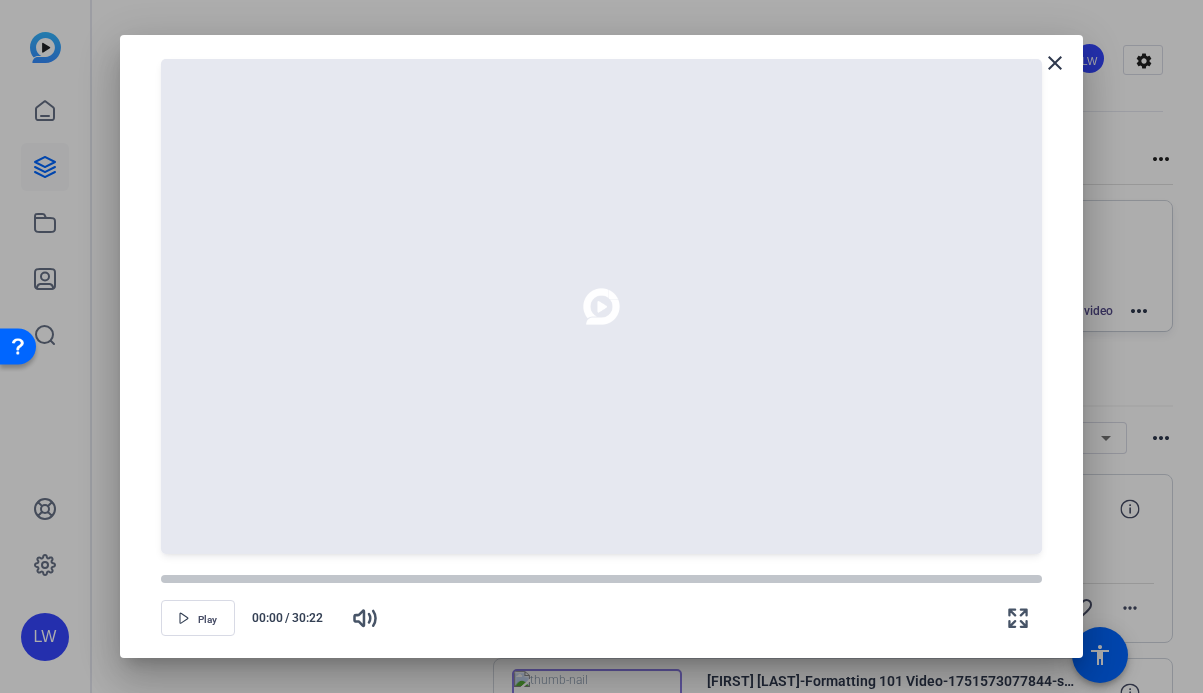 click on "close" at bounding box center (1055, 63) 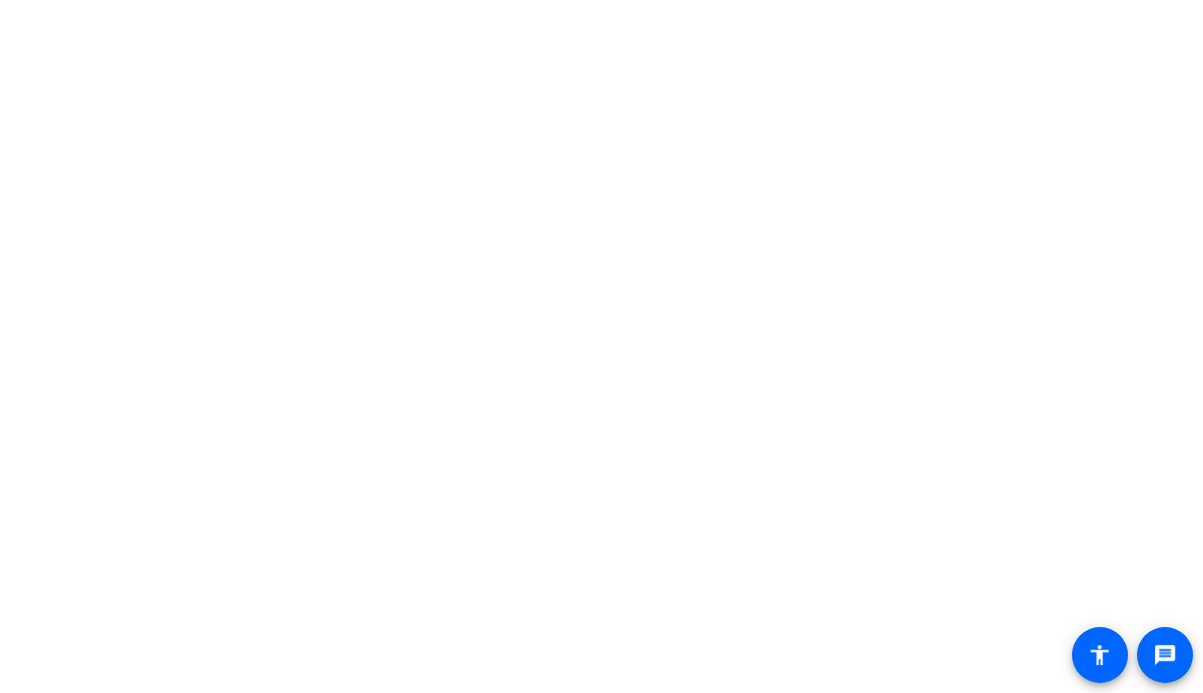scroll, scrollTop: 0, scrollLeft: 0, axis: both 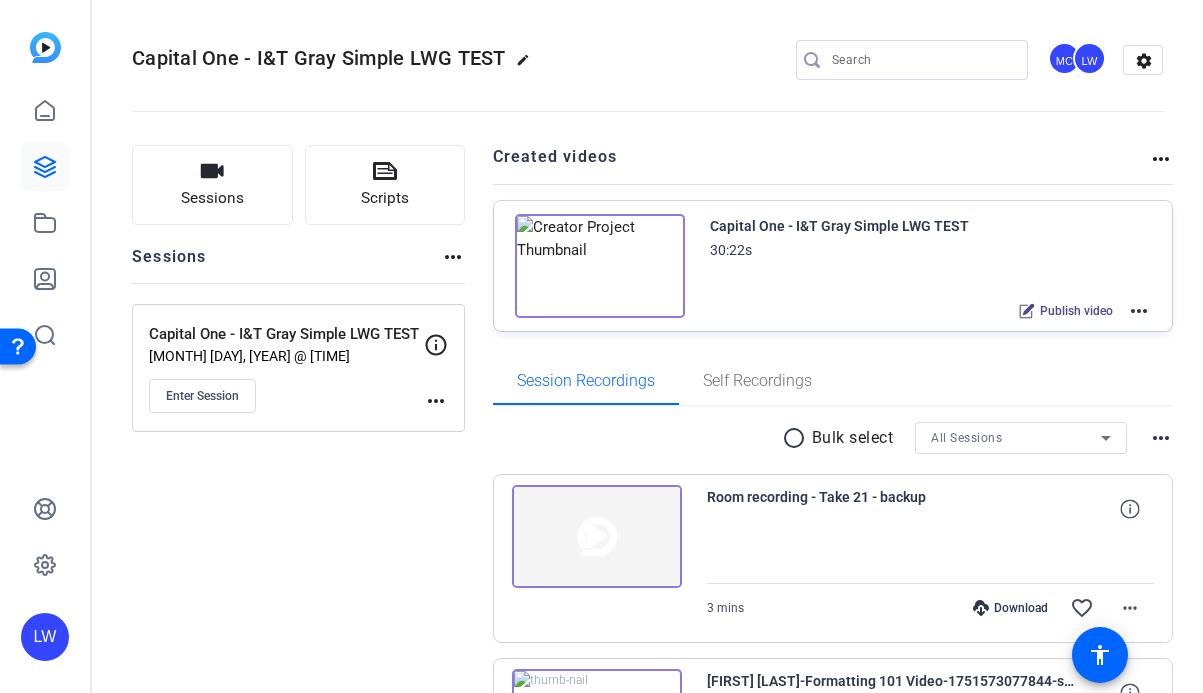 click 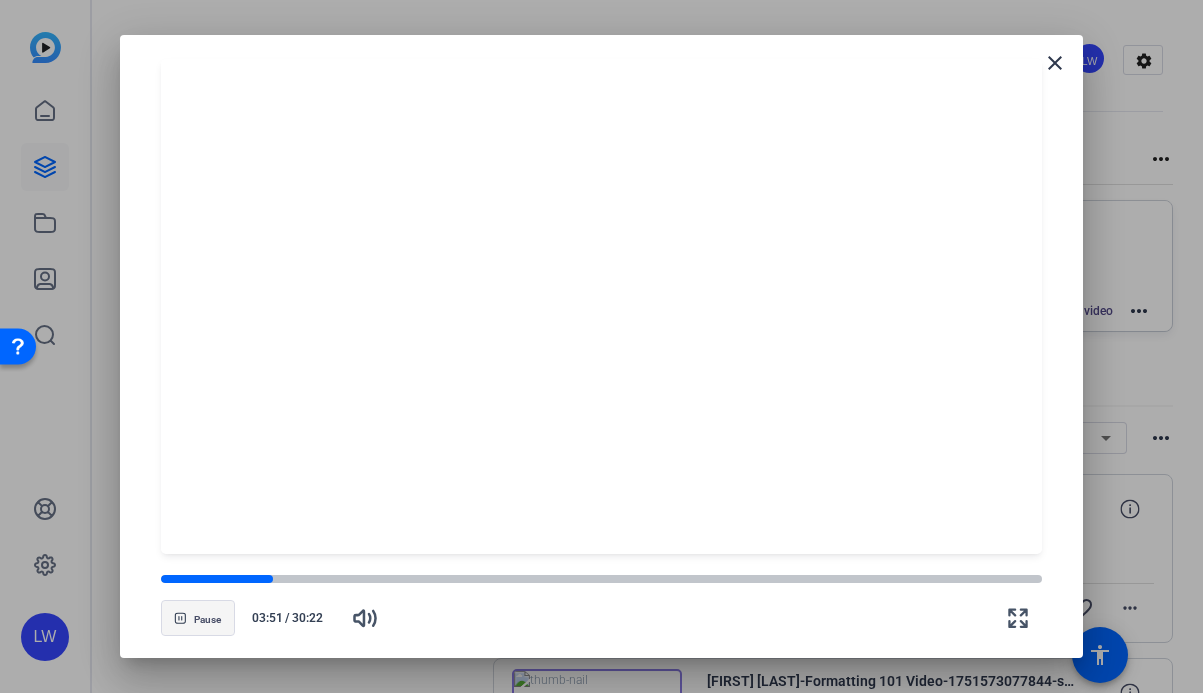 click 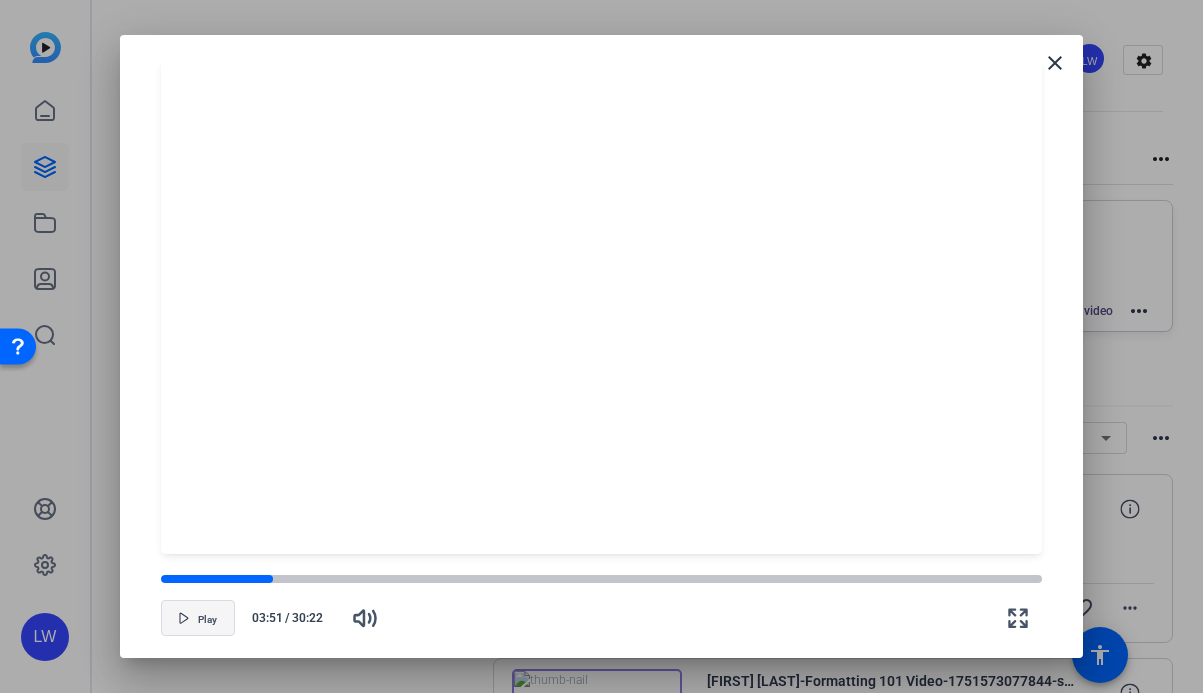 click at bounding box center (601, 346) 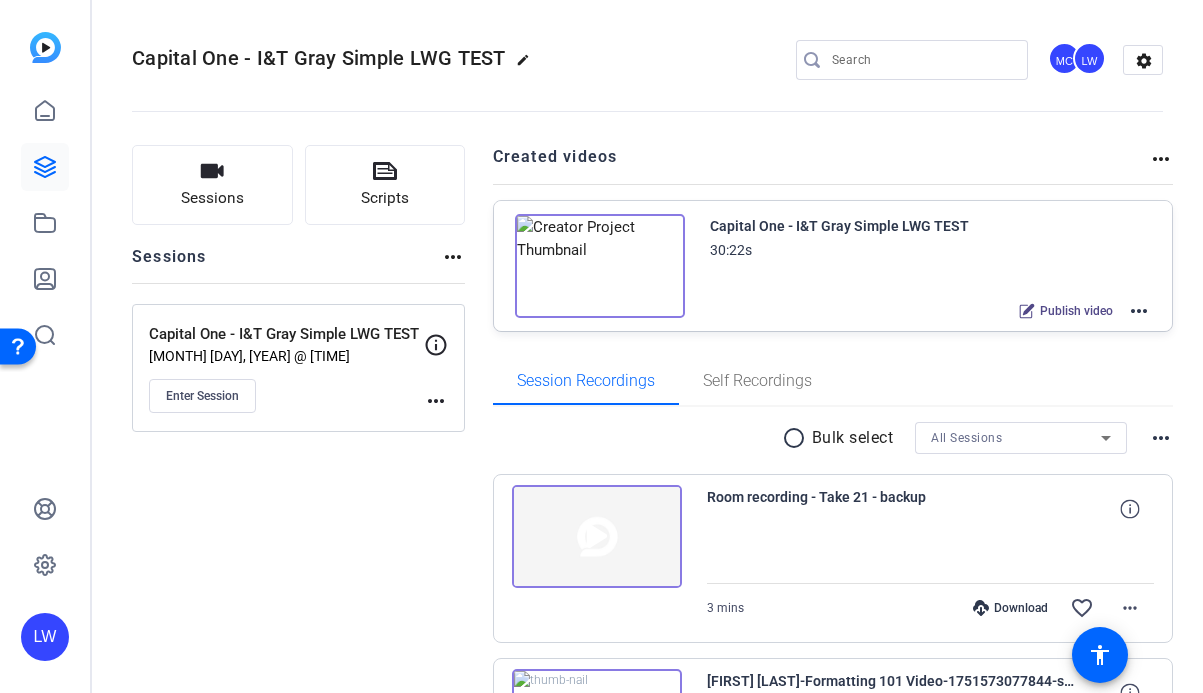 click on "more_horiz" 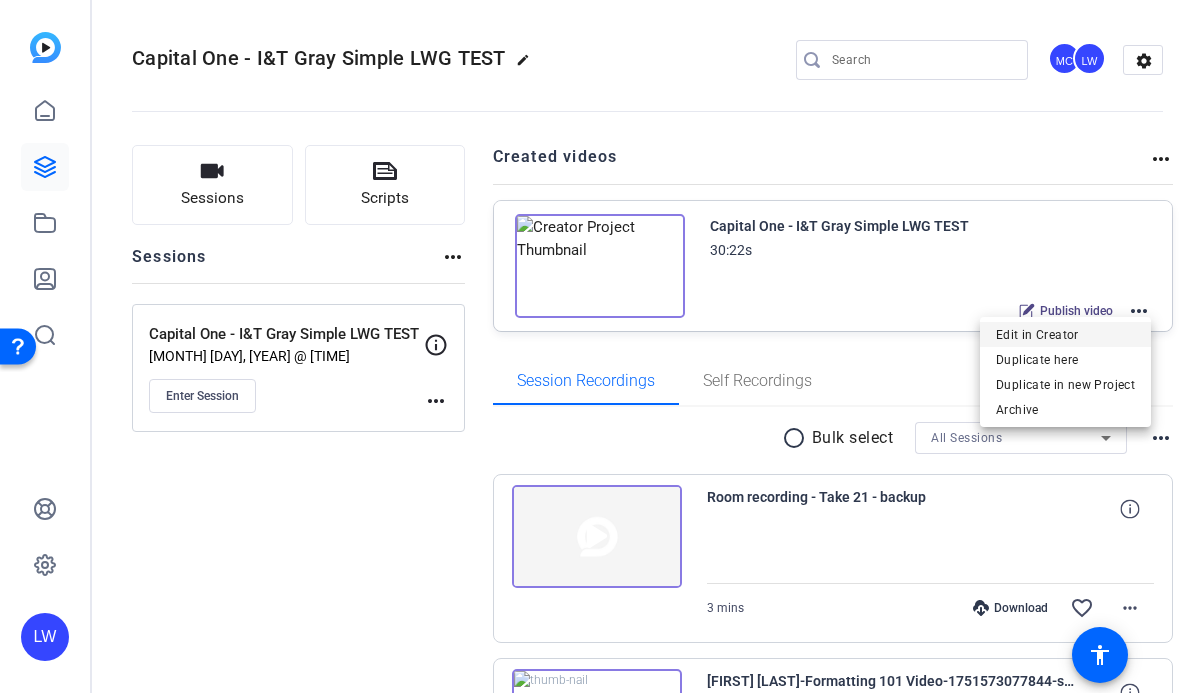 click on "Edit in Creator" at bounding box center [1065, 335] 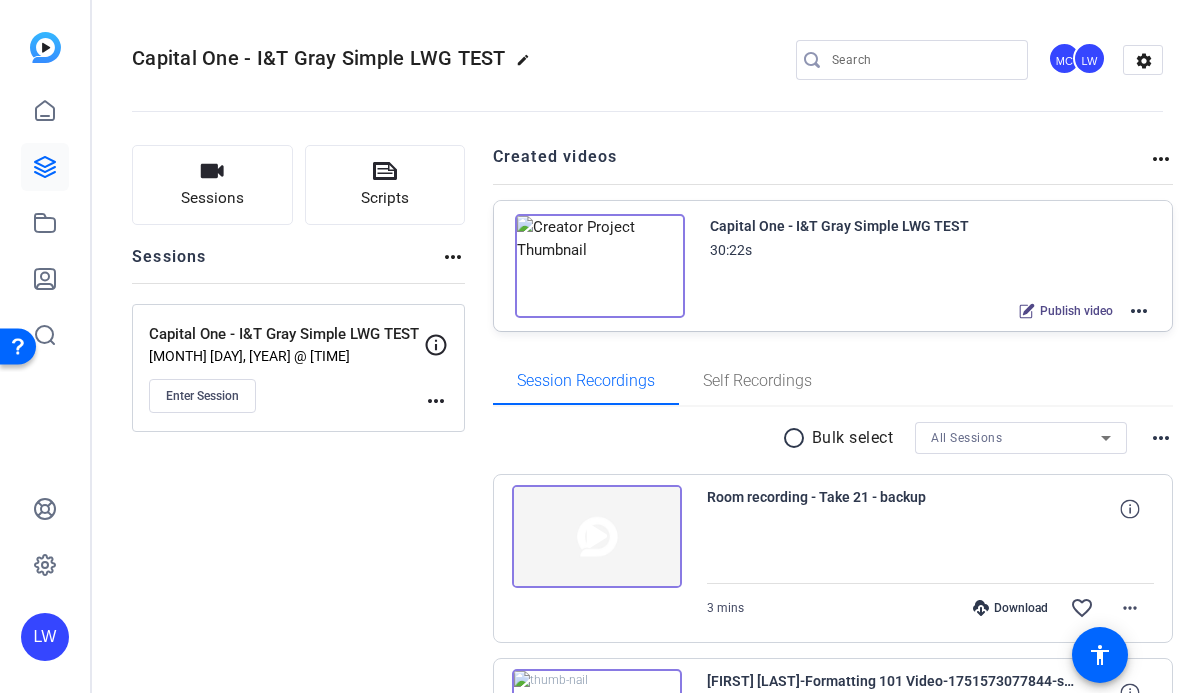 click on "more_horiz" 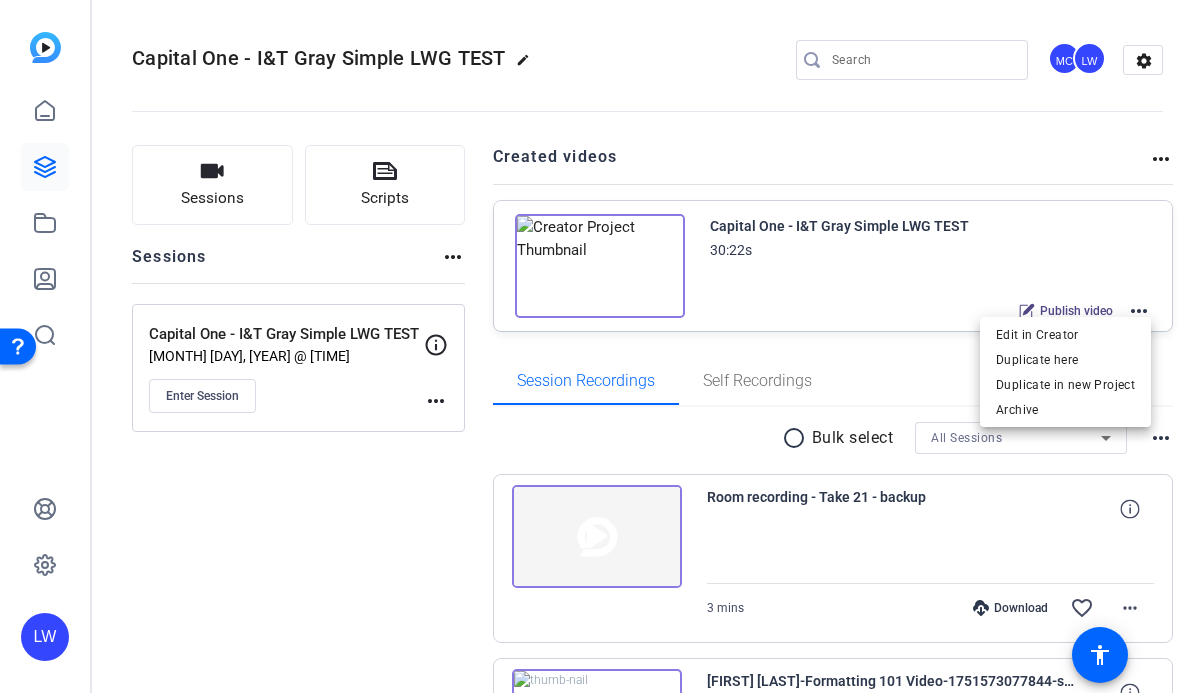 click at bounding box center [601, 346] 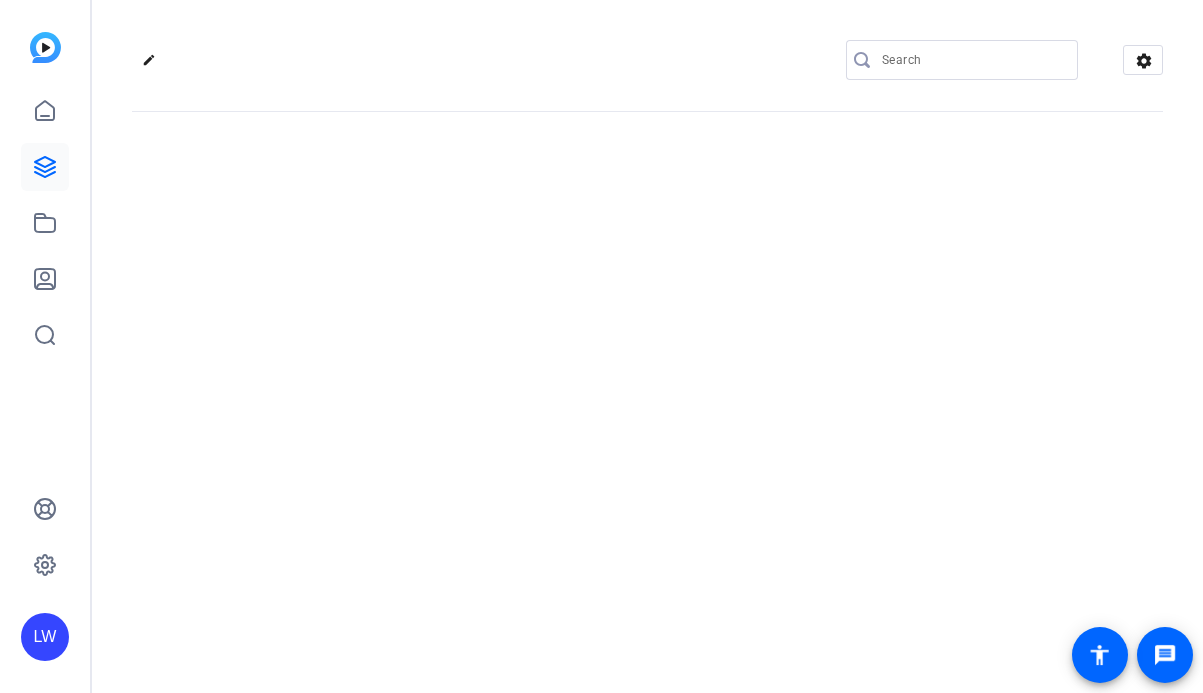 scroll, scrollTop: 0, scrollLeft: 0, axis: both 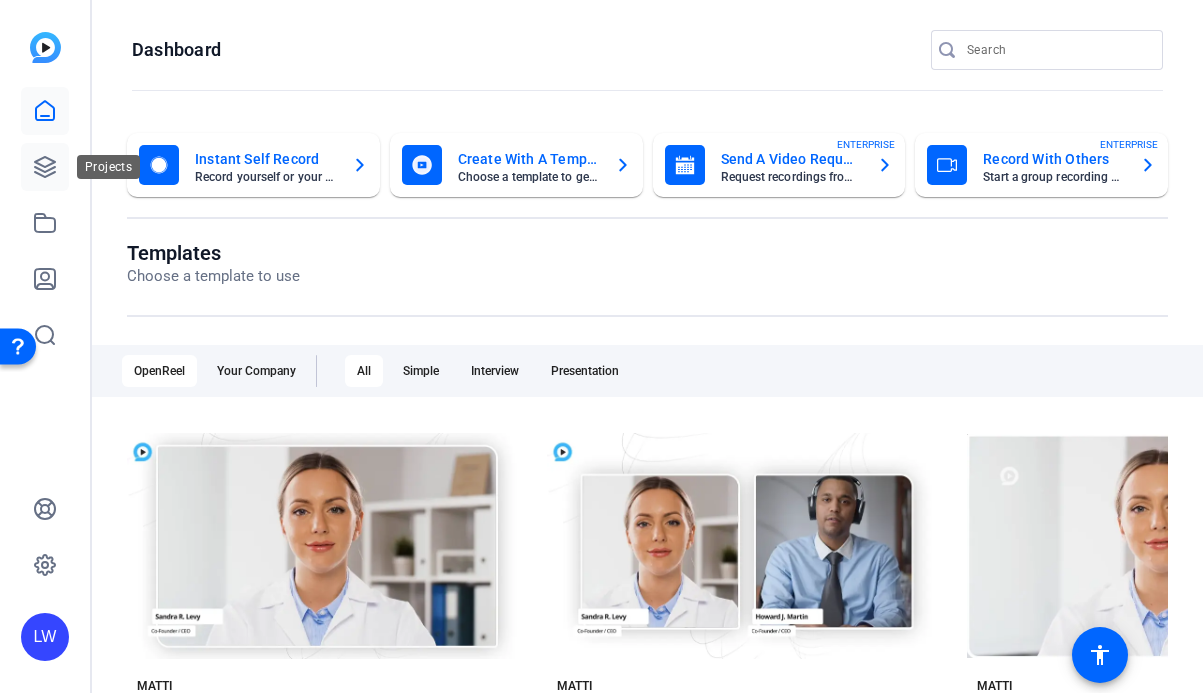 click 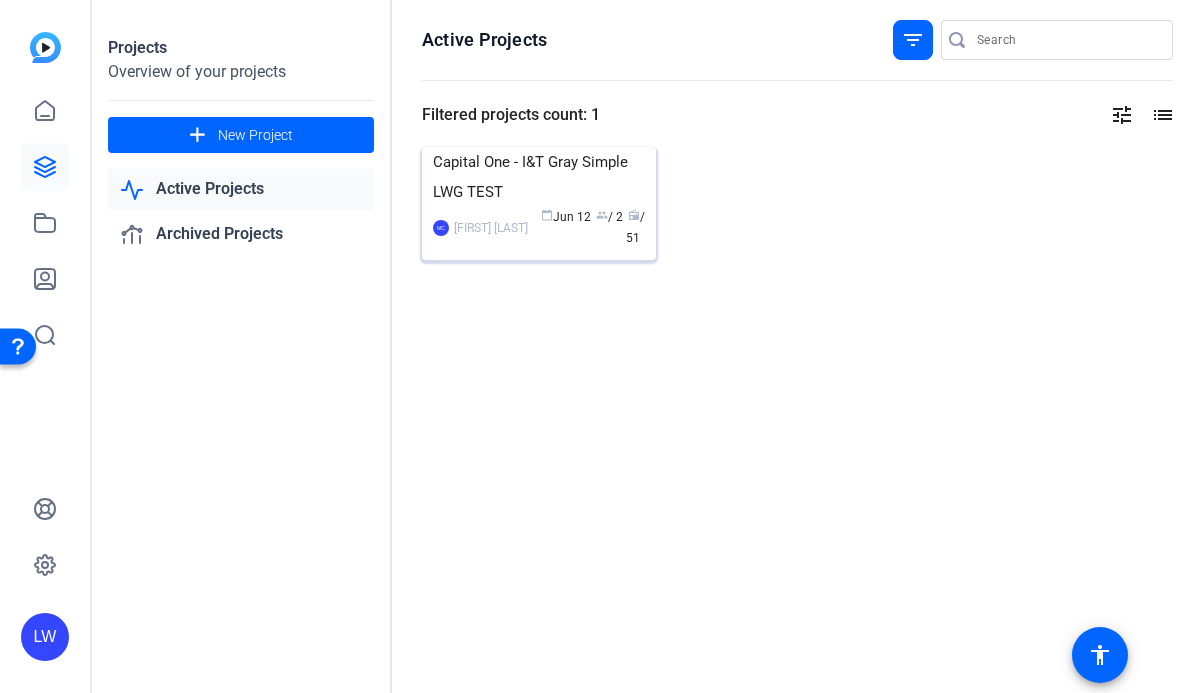 click 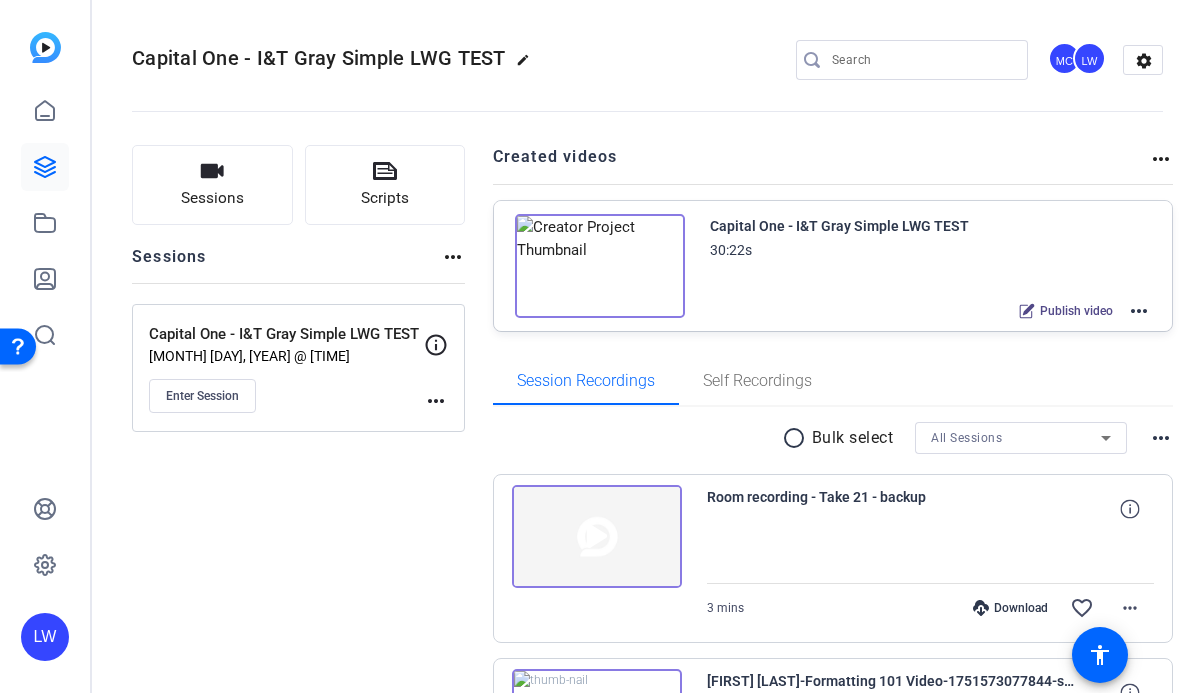 click on "more_horiz" 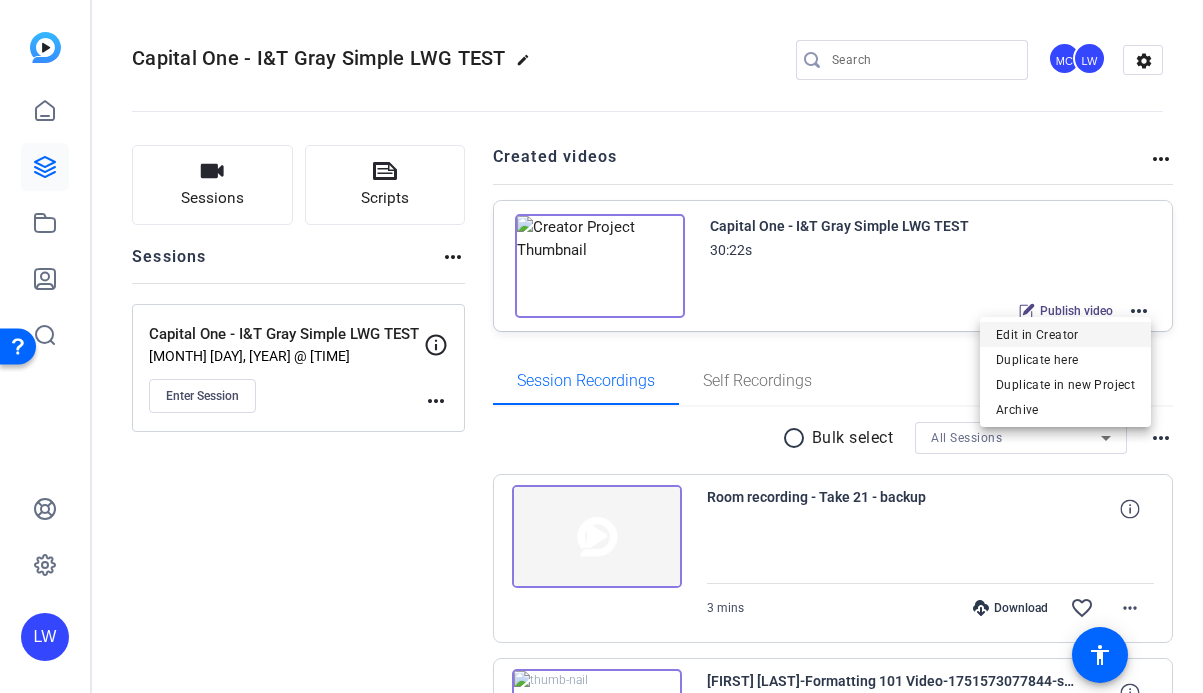 click on "Edit in Creator" at bounding box center (1065, 335) 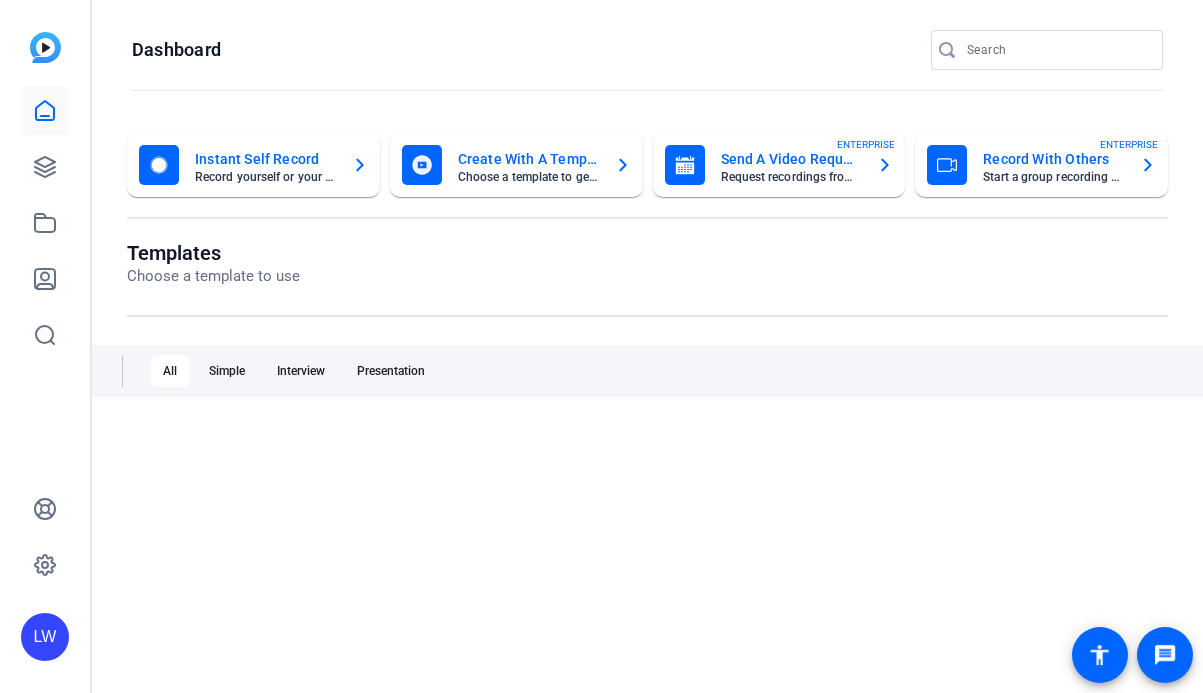 scroll, scrollTop: 0, scrollLeft: 0, axis: both 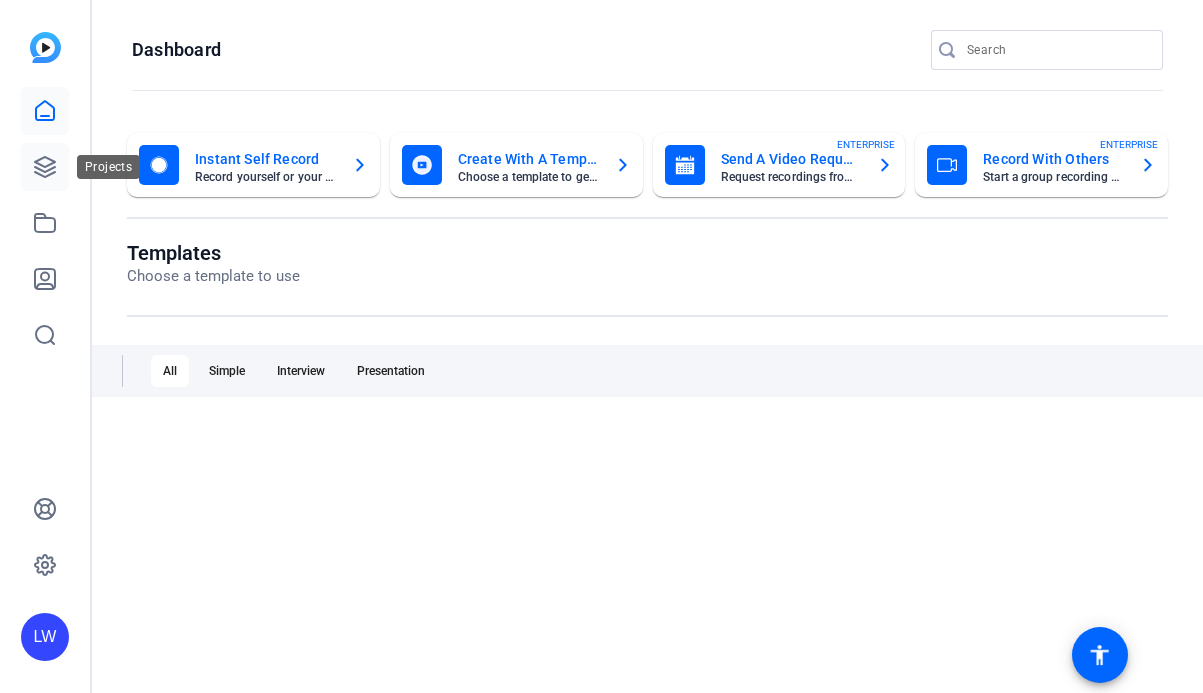 click 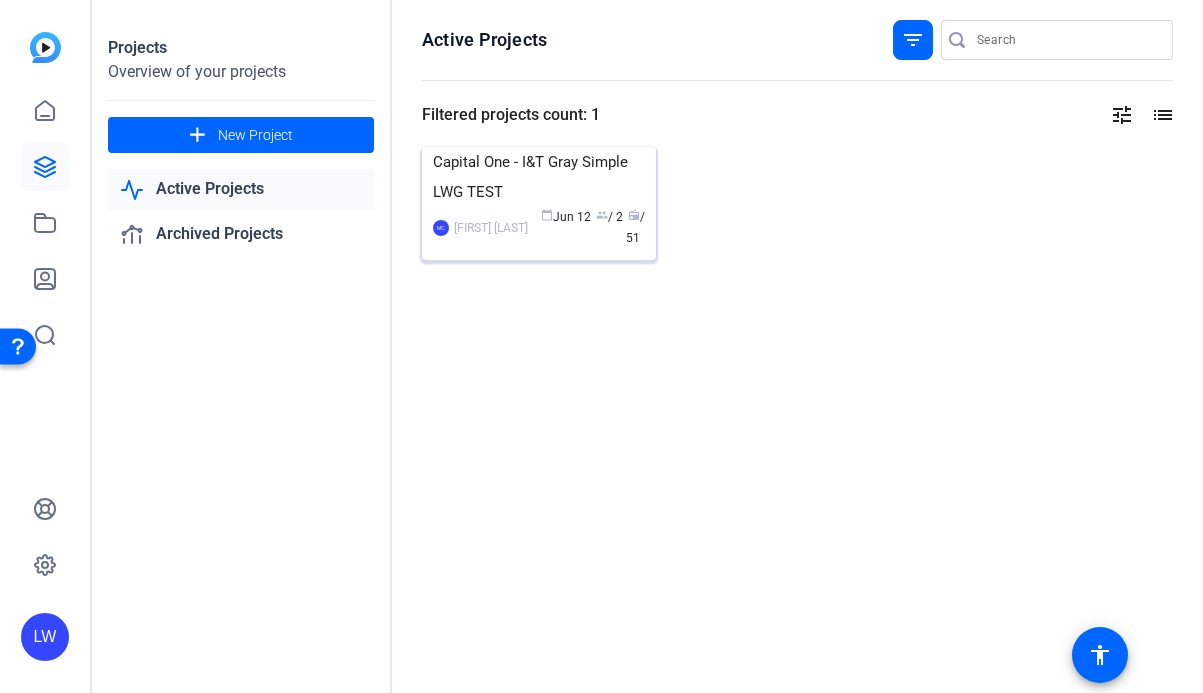 click 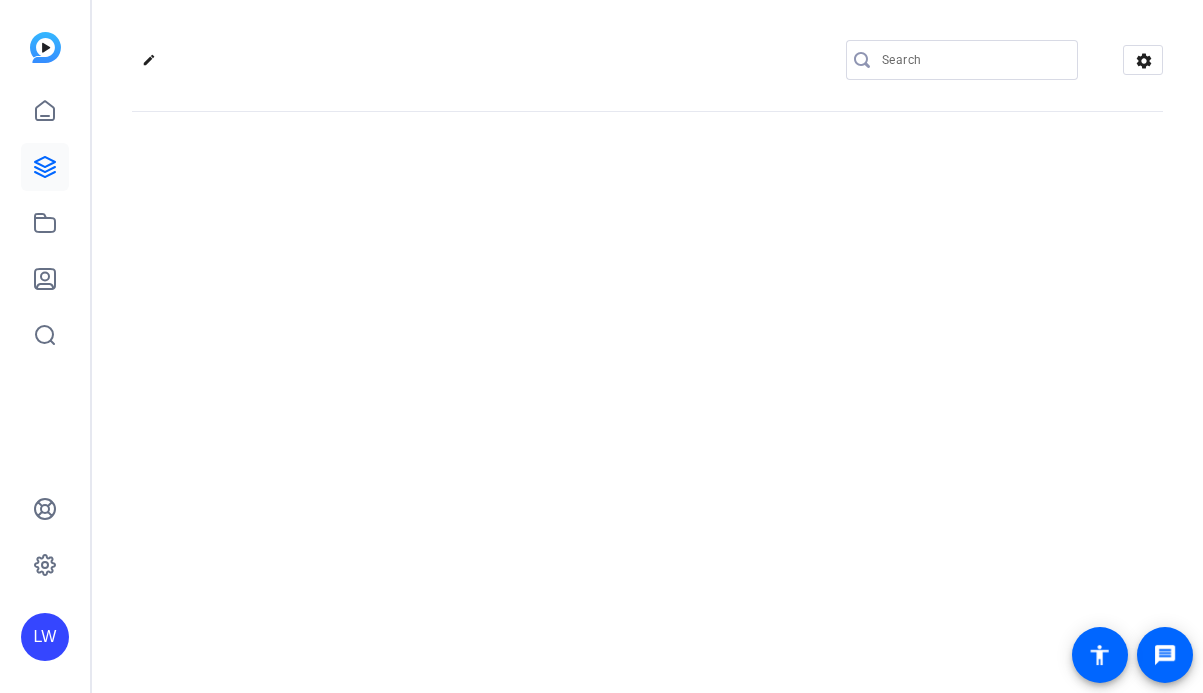 scroll, scrollTop: 0, scrollLeft: 0, axis: both 